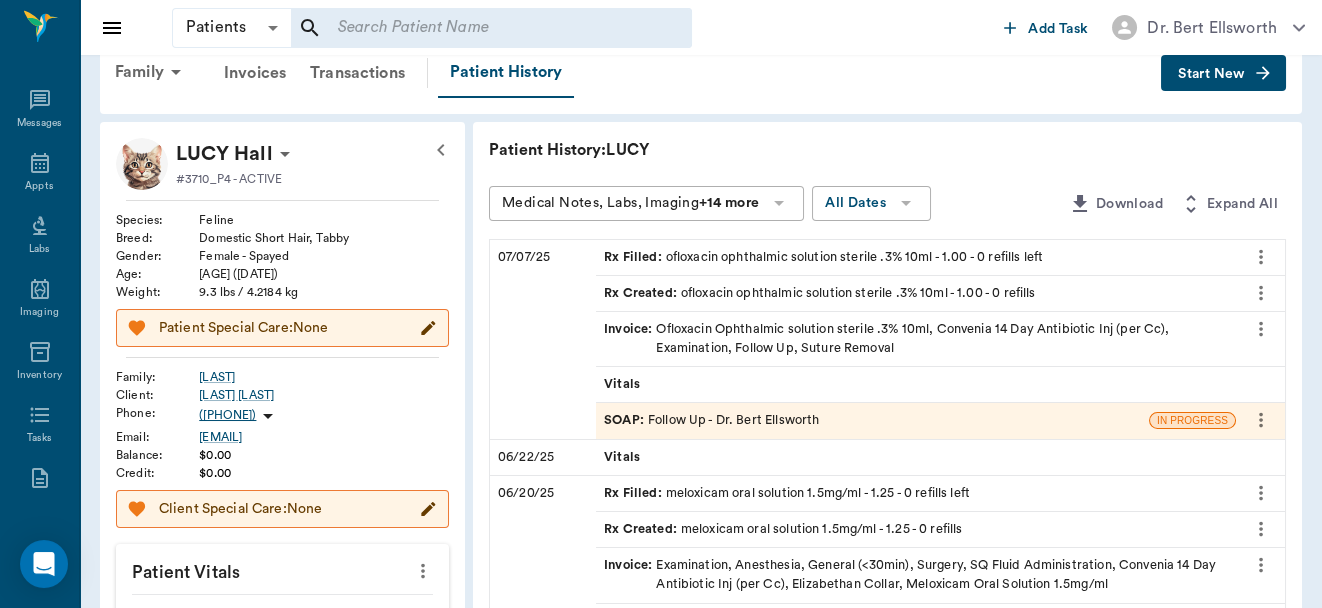 scroll, scrollTop: 38, scrollLeft: 0, axis: vertical 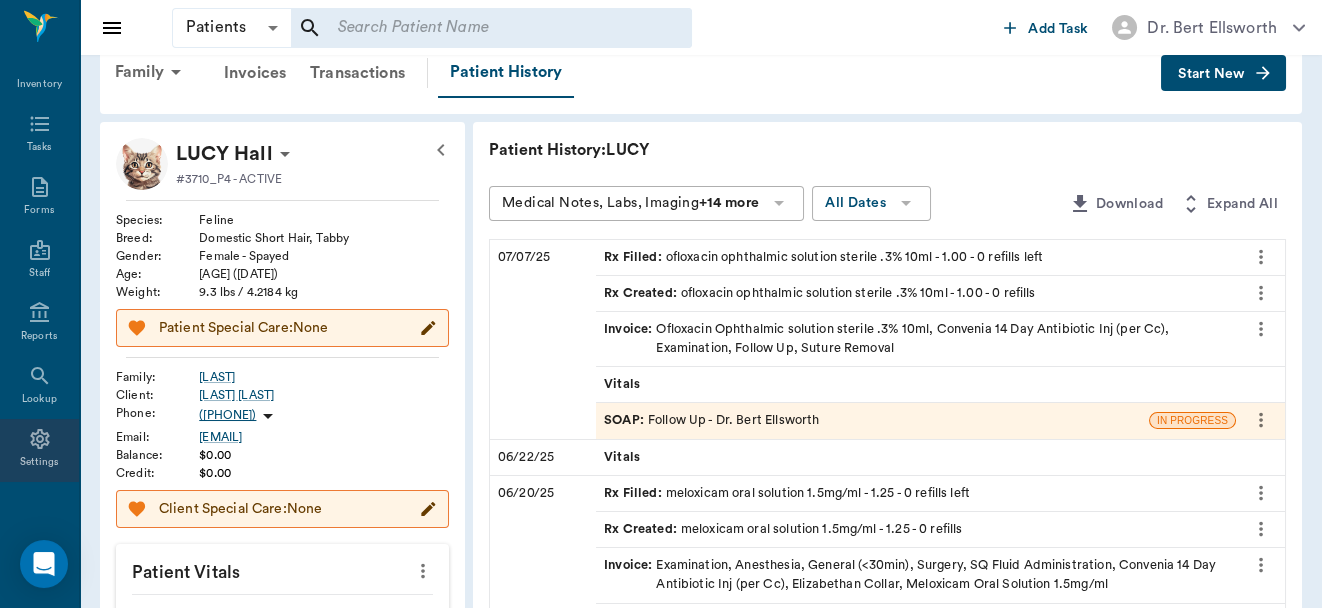 click 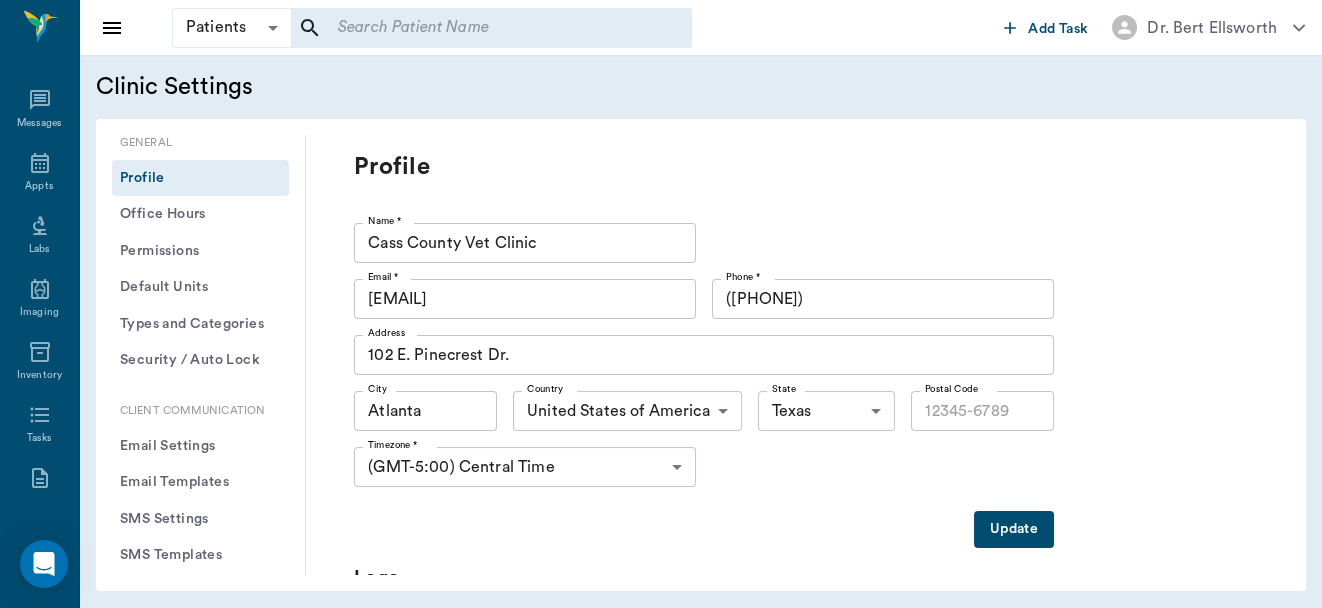 type on "75551" 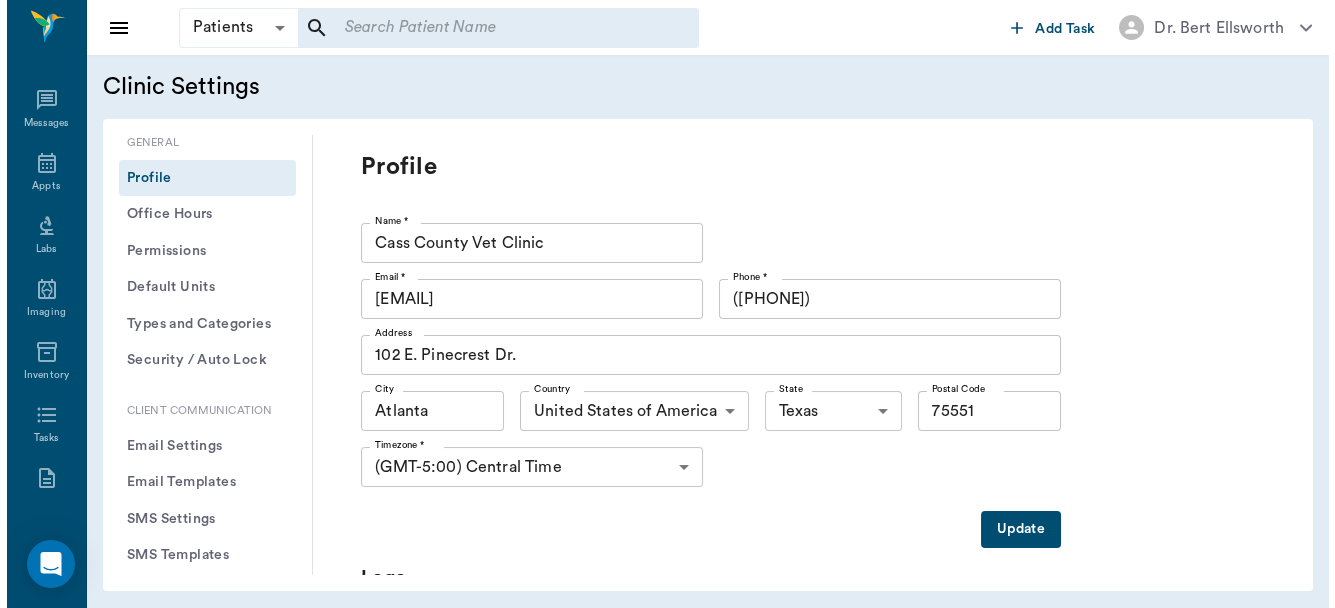 scroll, scrollTop: 0, scrollLeft: 0, axis: both 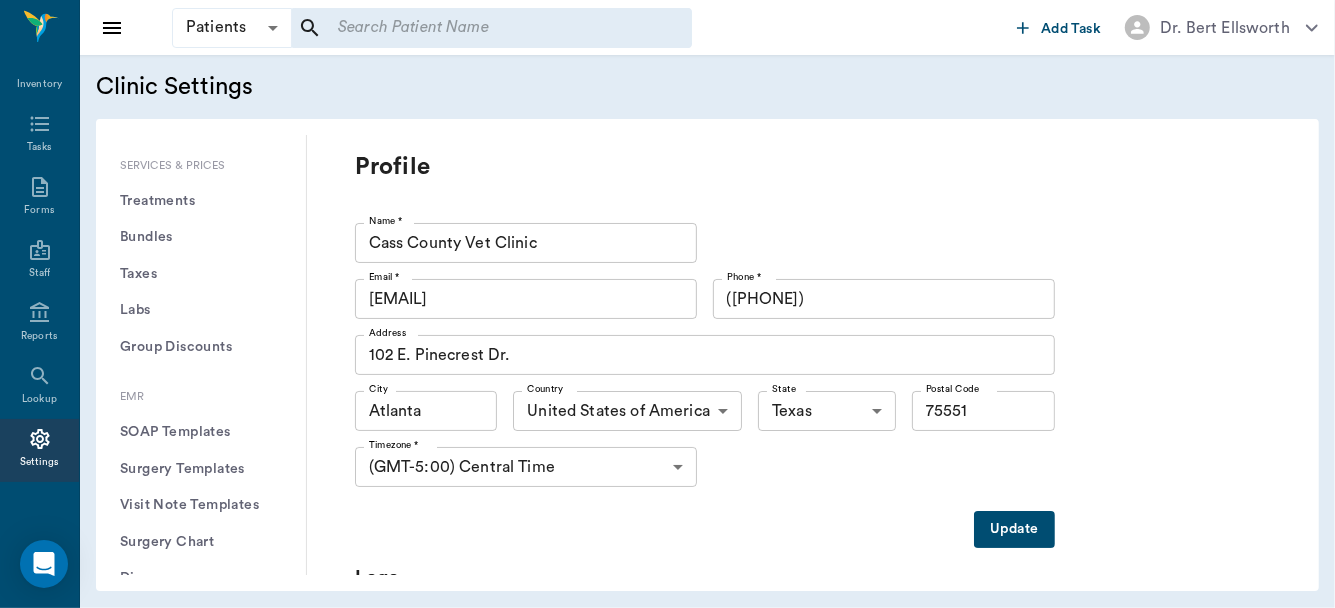 click on "Treatments" at bounding box center (201, 201) 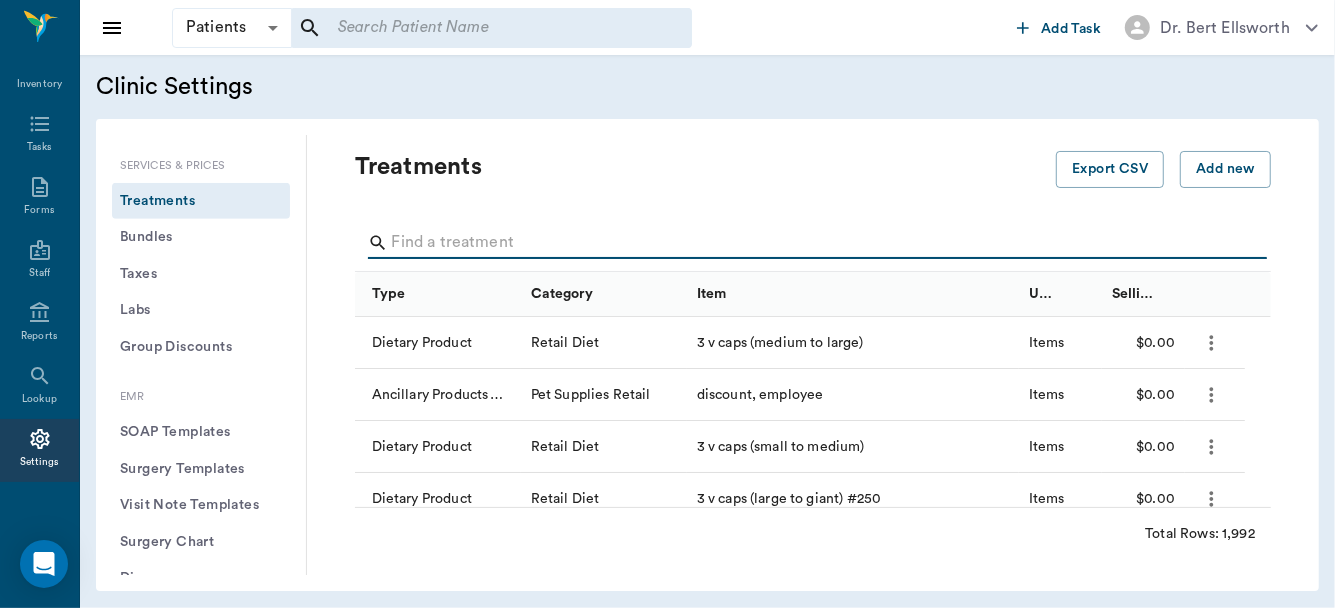 click at bounding box center (814, 243) 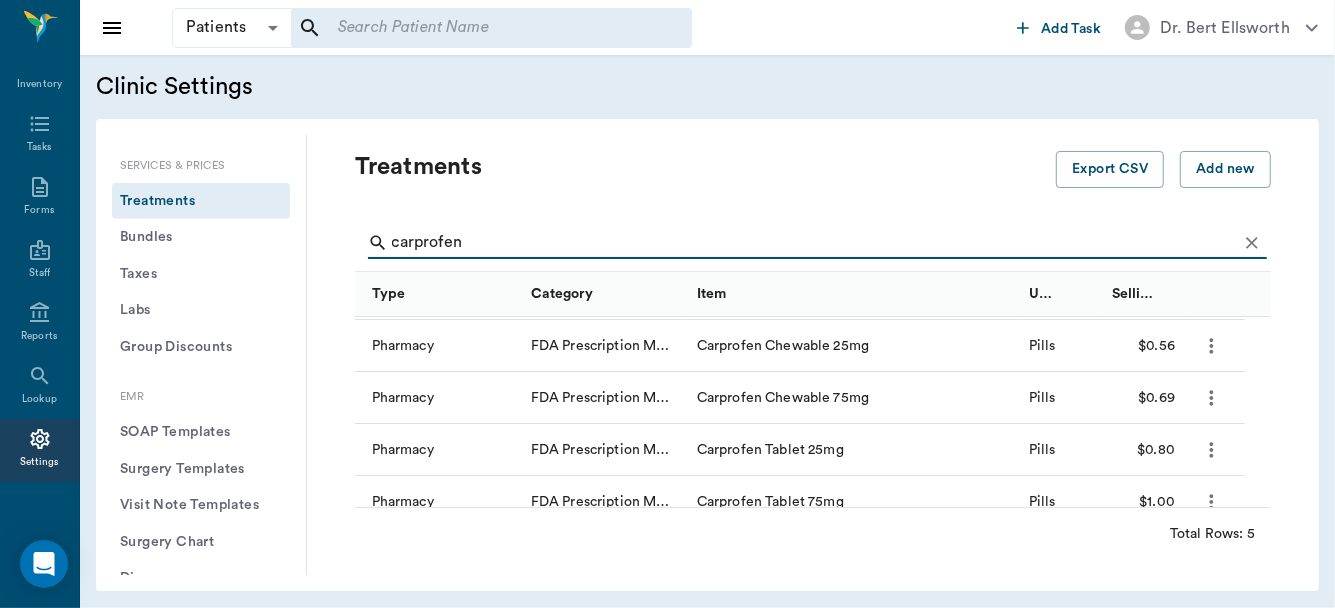 scroll, scrollTop: 82, scrollLeft: 0, axis: vertical 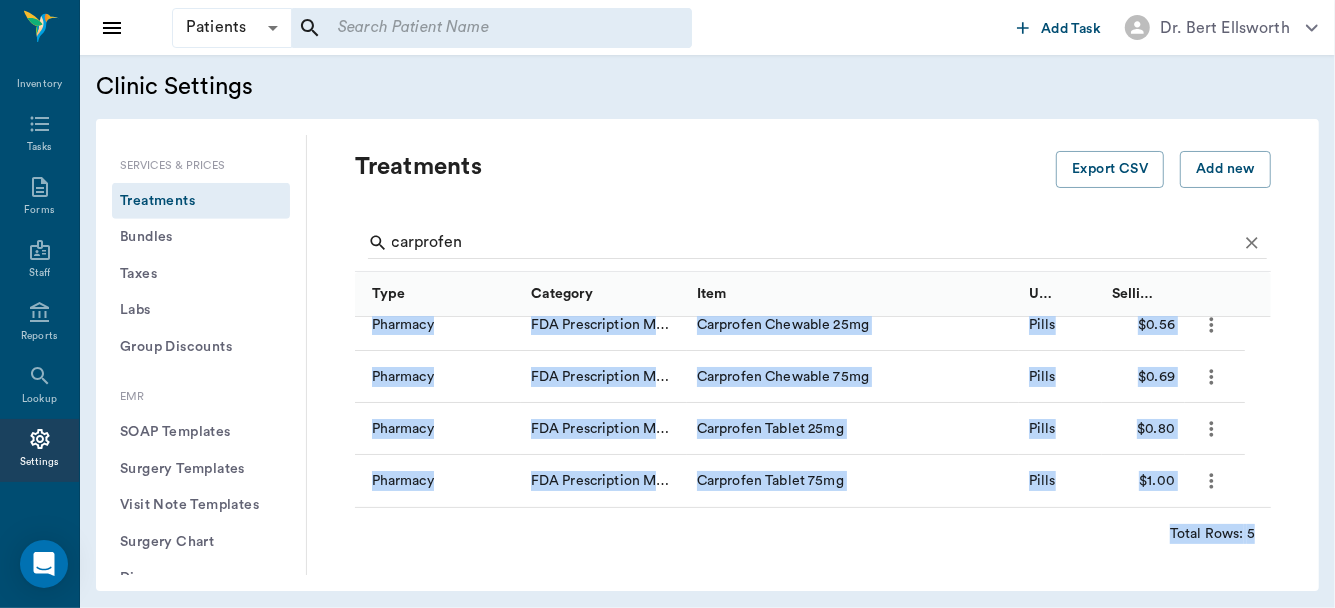 drag, startPoint x: 1263, startPoint y: 469, endPoint x: 1262, endPoint y: 510, distance: 41.01219 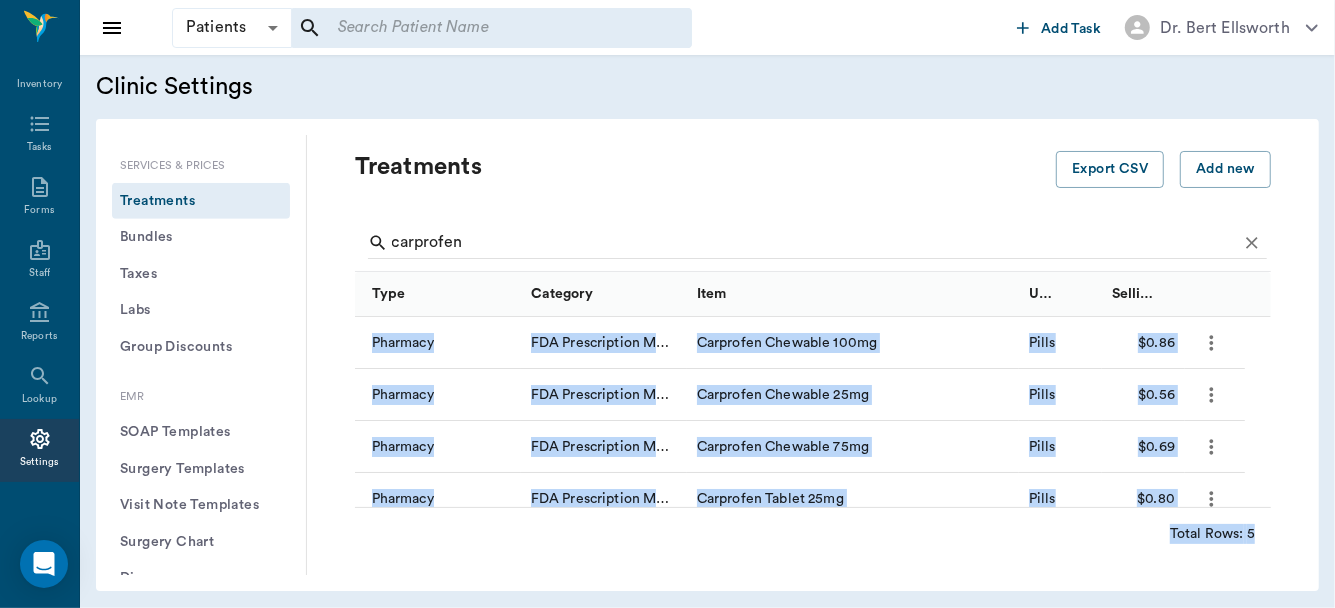 scroll, scrollTop: 82, scrollLeft: 0, axis: vertical 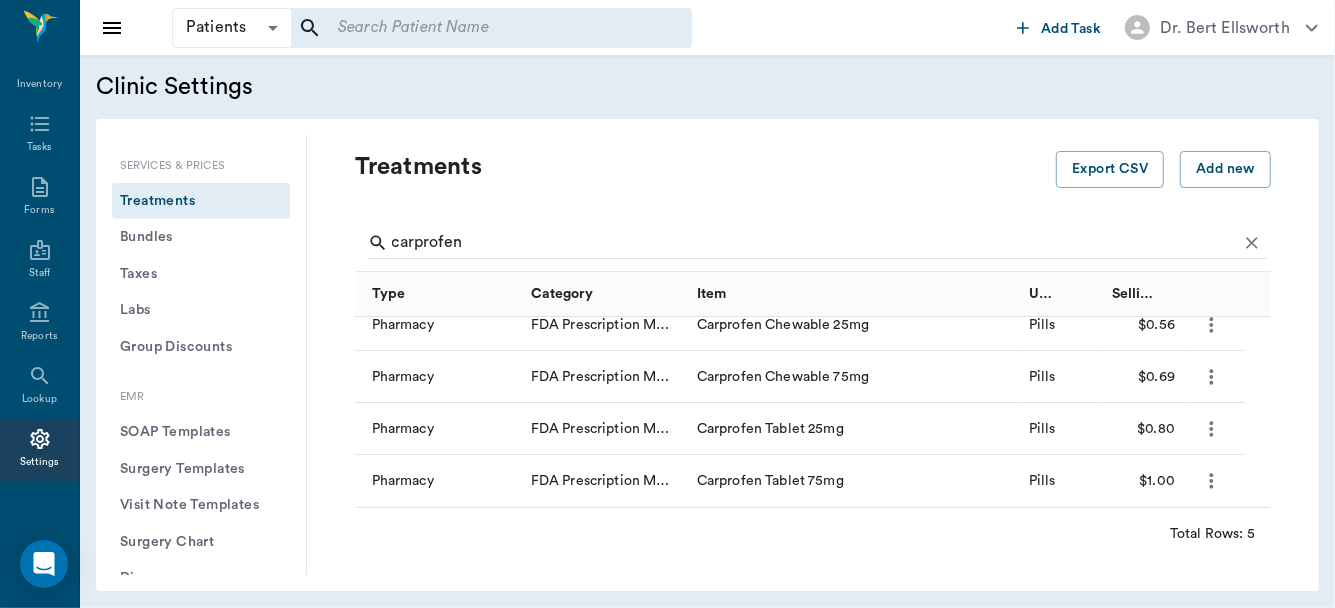 drag, startPoint x: 1293, startPoint y: 453, endPoint x: 1257, endPoint y: 448, distance: 36.345562 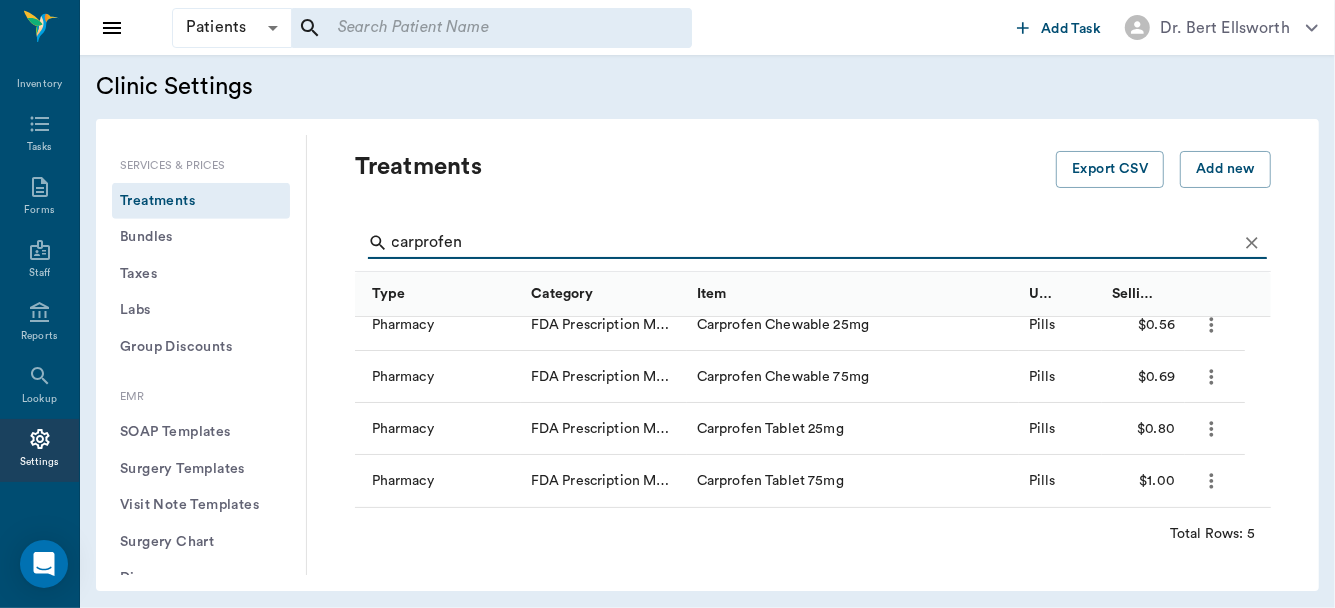 click on "carprofen" at bounding box center [814, 243] 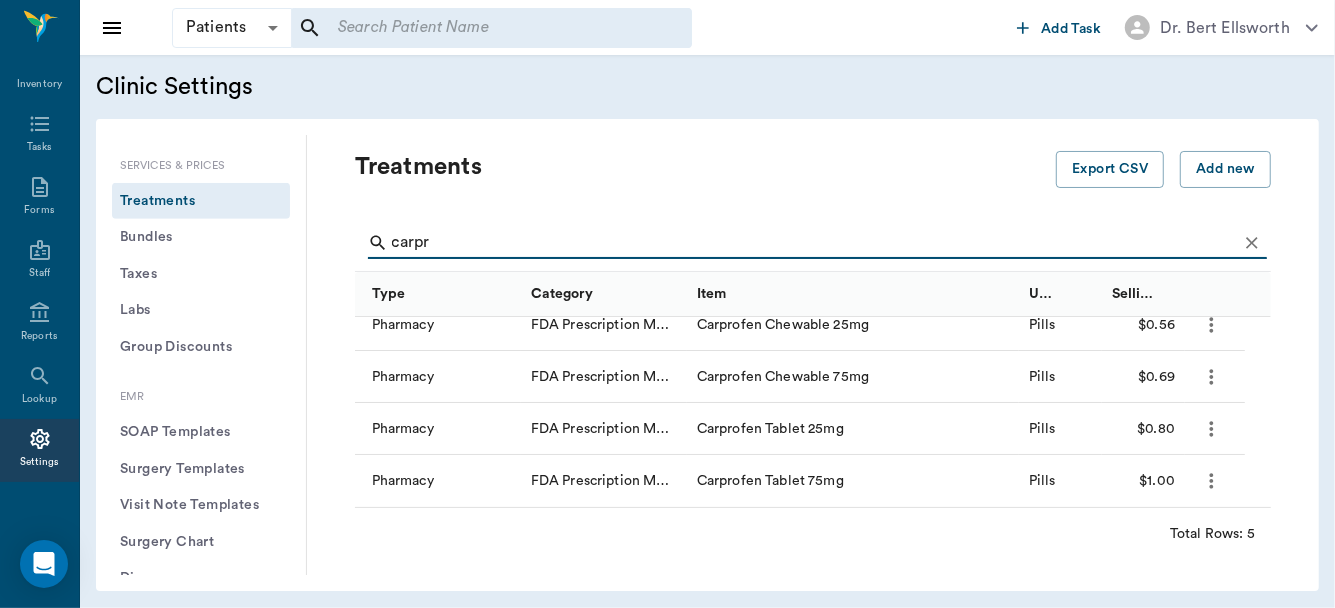 click on "carpr" at bounding box center [814, 243] 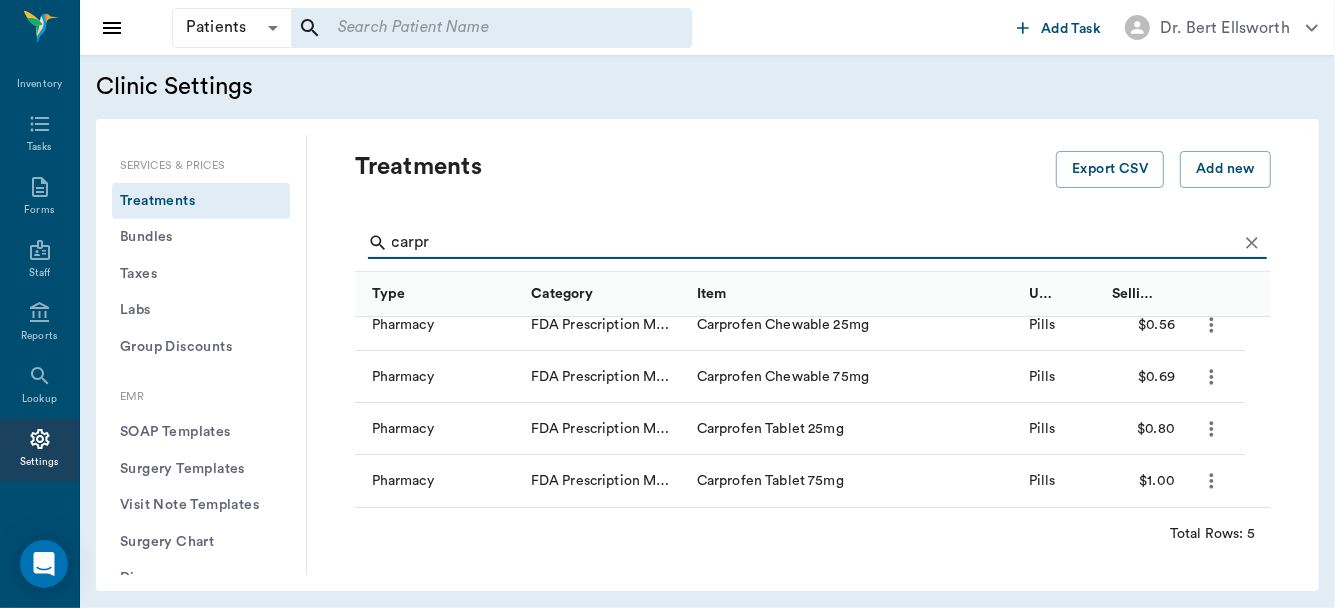 scroll, scrollTop: 0, scrollLeft: 0, axis: both 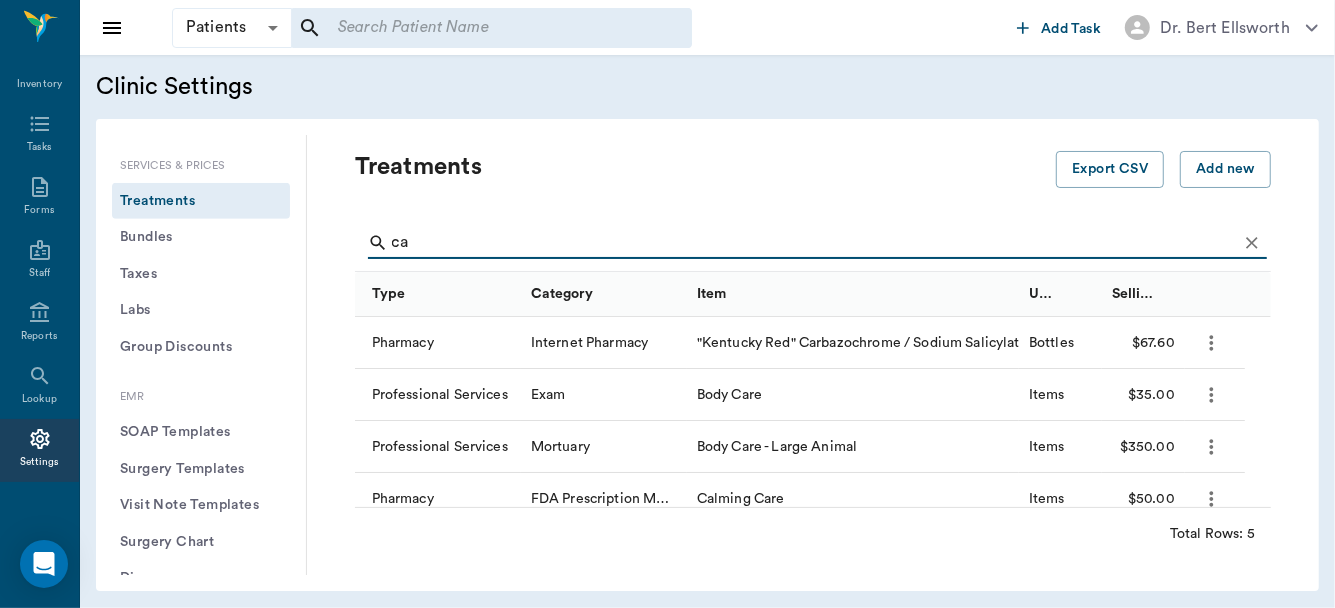type on "c" 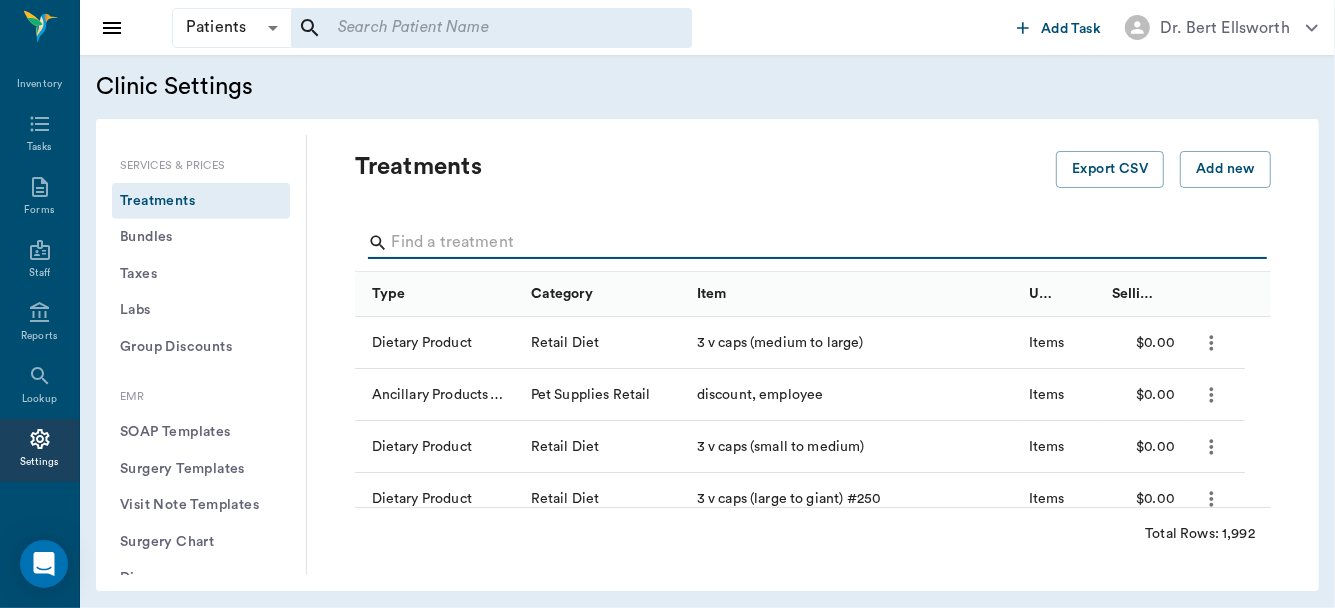 click at bounding box center (1215, 343) 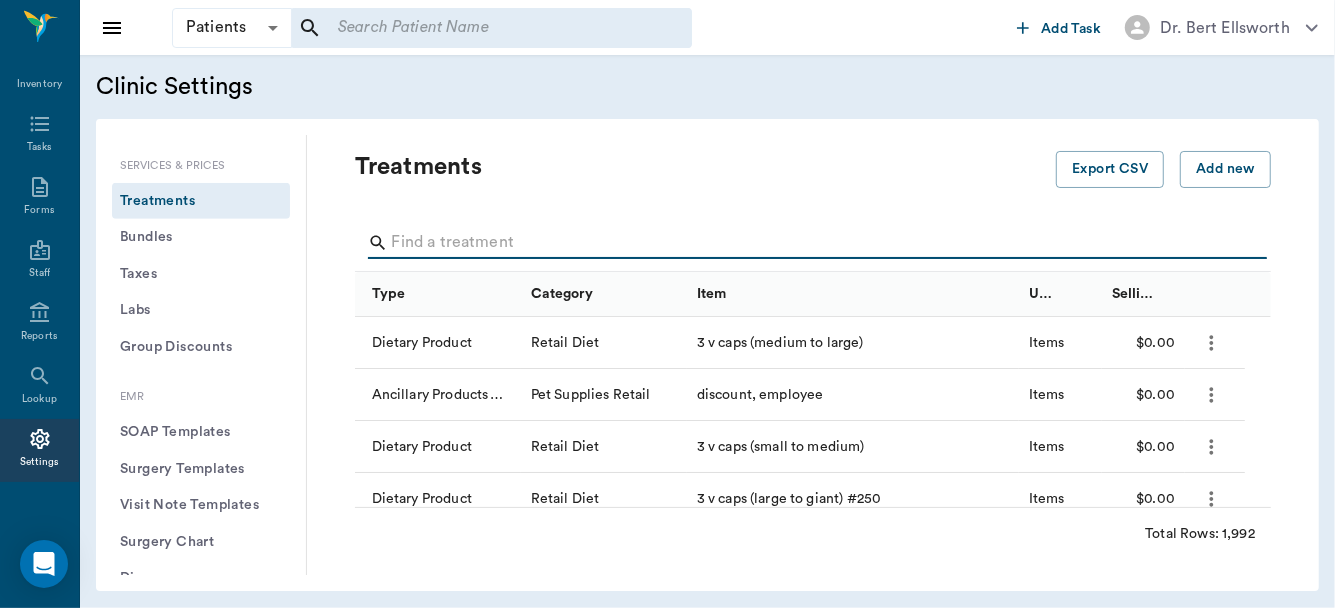 click at bounding box center [814, 243] 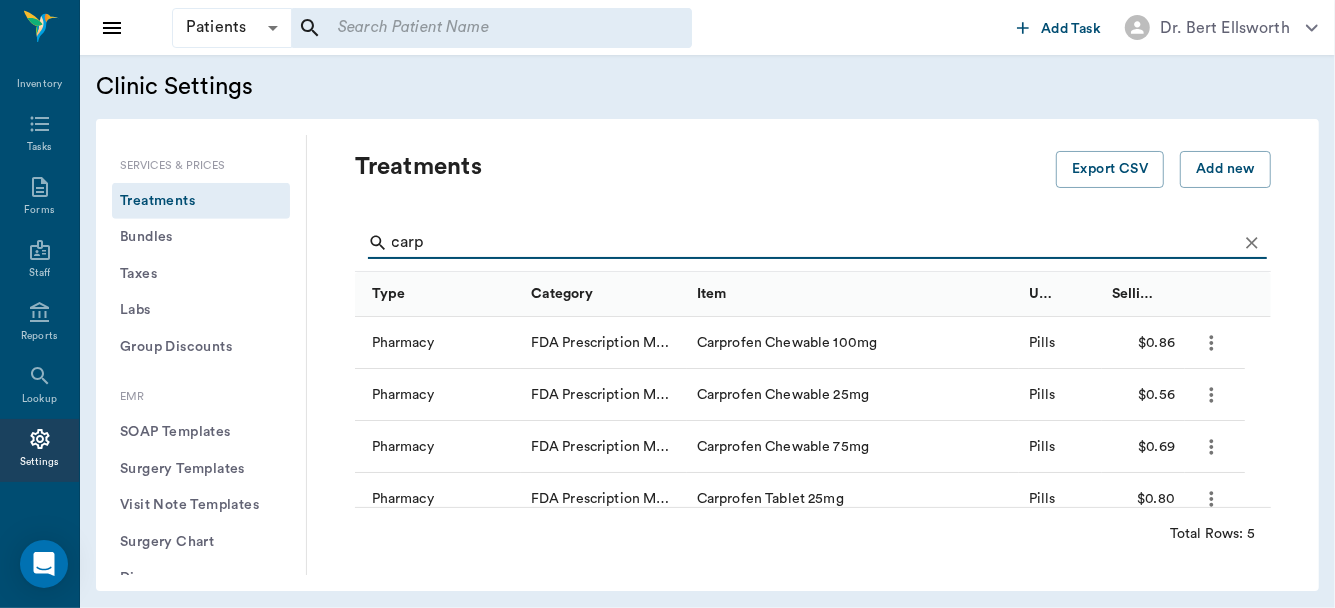 type on "carp" 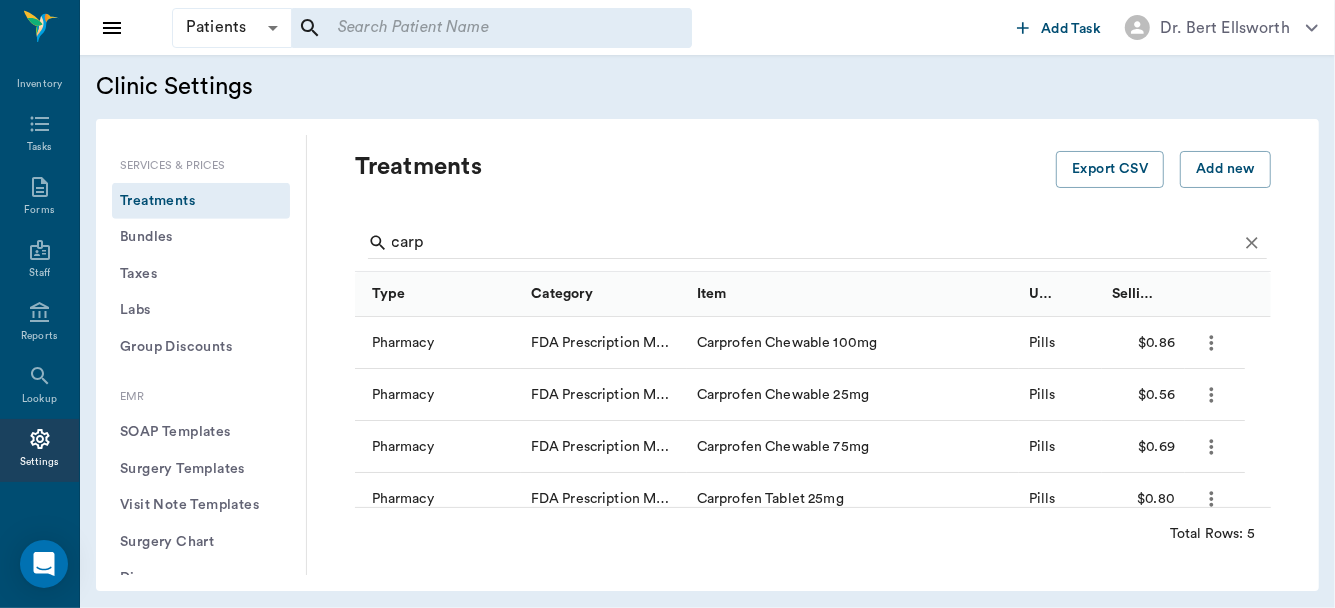 click on "Export CSV Add new" at bounding box center [1163, 169] 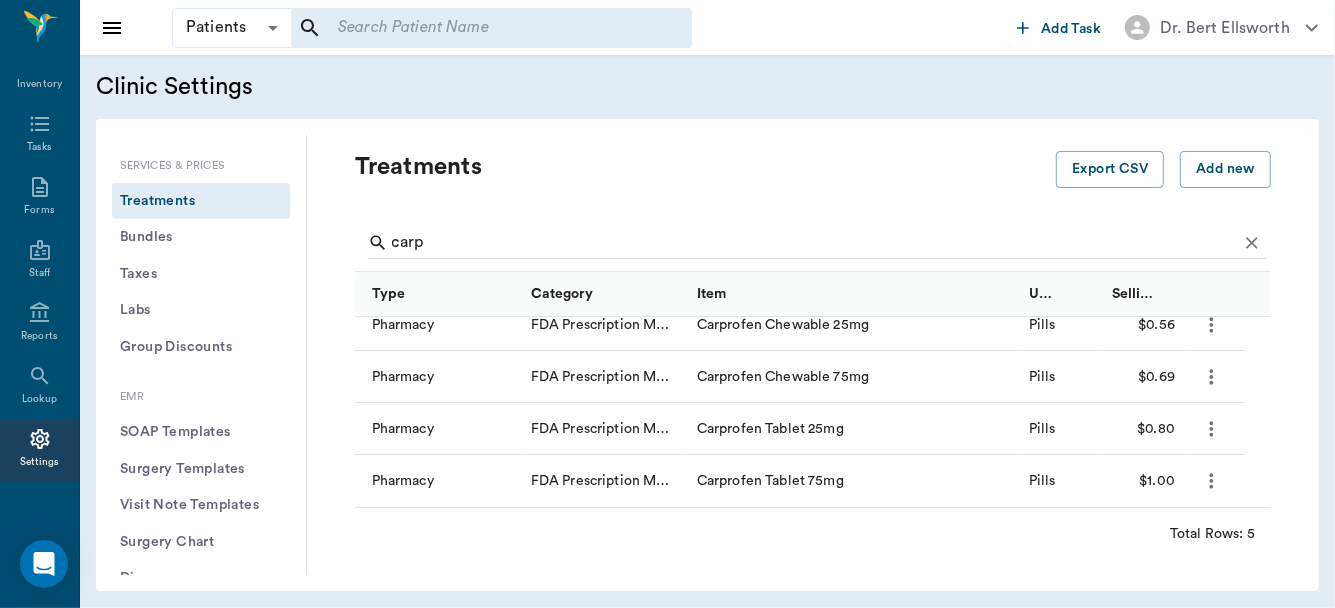 scroll, scrollTop: 0, scrollLeft: 0, axis: both 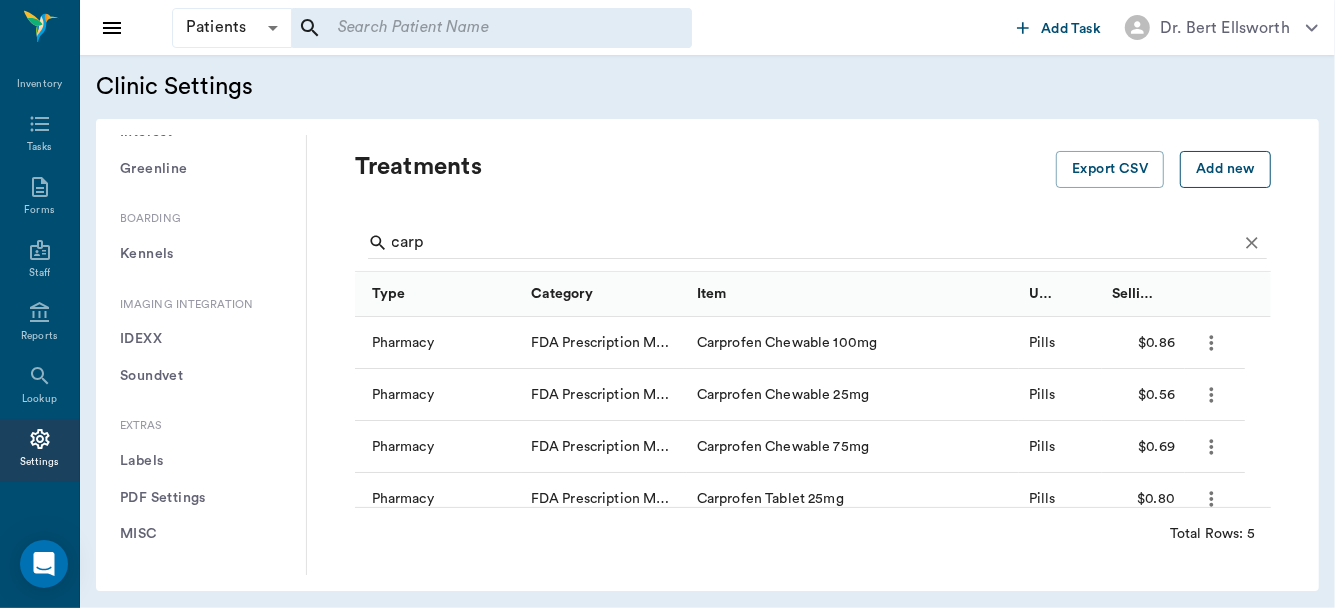 click on "Add new" at bounding box center (1225, 169) 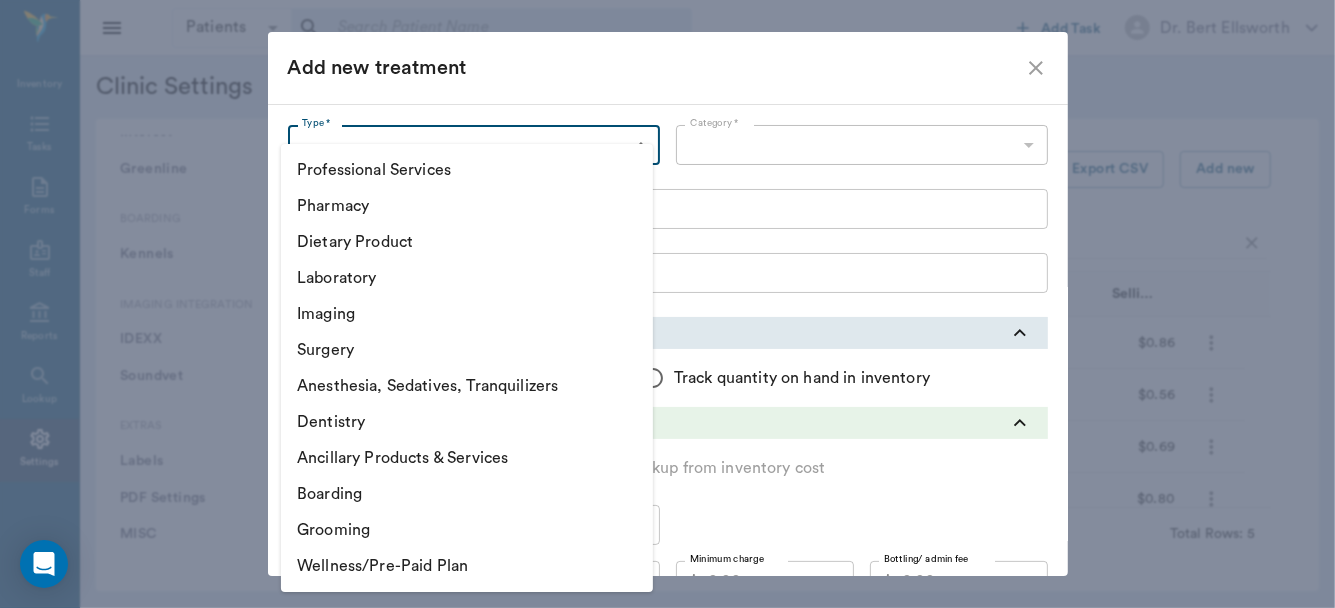 click on "Patients Patients ​ ​ Add Task Dr. Bert Ellsworth Nectar Messages Appts Labs Imaging Inventory Tasks Forms Staff Reports Lookup Settings Clinic Settings General Profile Office Hours Permissions Feature Flags AI Prompts Default Units Types and Categories Security / Auto Lock App Version Client Communication Email Settings Email Templates SMS Settings SMS Templates VOIP Mango Voice Client Portal Appointments Visit Types Calendar Options Direct Online Booking Direct Online Deposits Services & Prices Treatments Bundles Taxes Labs Group Discounts EMR SOAP Templates Surgery Templates Visit Note Templates Surgery Chart Diagnoses Patient Diagrams Forms Report Card Prescriptions Patient Options Species Breeds Colors Inventory Inventory Locations Vendors Finances Payment Estimates & Invoices Interest Greenline Boarding Kennels Imaging Integration IDEXX Soundvet Extras Labels PDF Settings MISC Treatments Export CSV Add new carp Type Category Item Unit Selling Price/Unit Pharmacy Carprofen Chewable 100mg Pills $0.86" at bounding box center (667, 304) 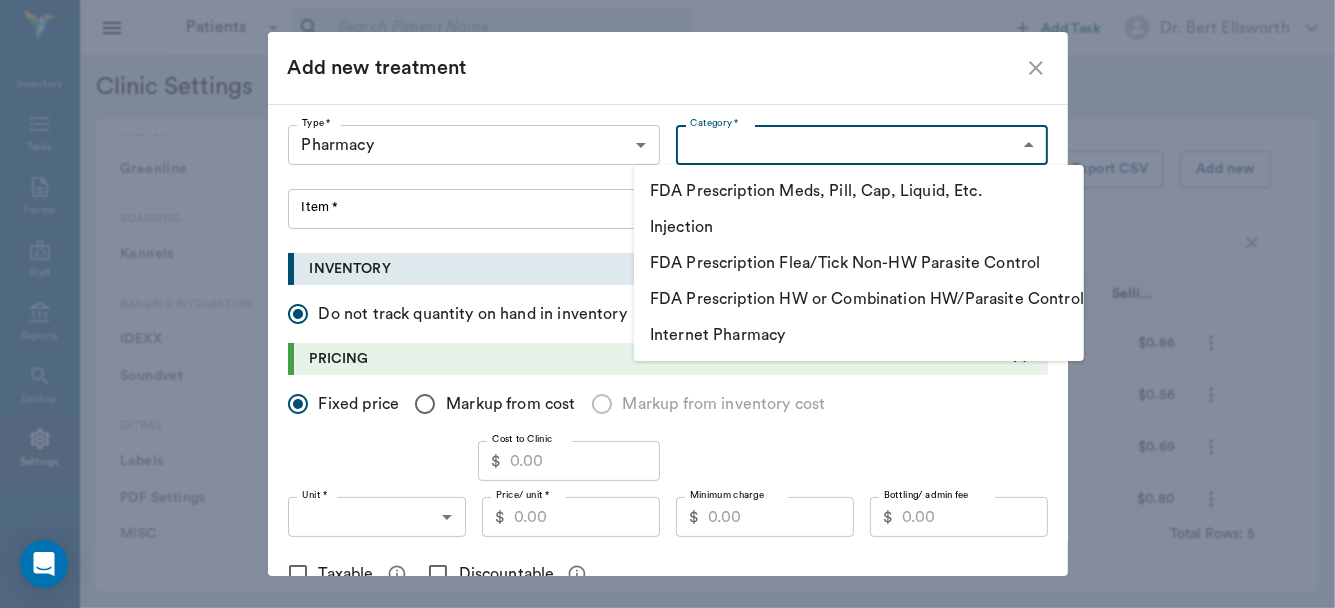 click on "Patients Patients ​ ​ Add Task Dr. Bert Ellsworth Nectar Messages Appts Labs Imaging Inventory Tasks Forms Staff Reports Lookup Settings Clinic Settings General Profile Office Hours Permissions Feature Flags AI Prompts Default Units Types and Categories Security / Auto Lock App Version Client Communication Email Settings Email Templates SMS Settings SMS Templates VOIP Mango Voice Client Portal Appointments Visit Types Calendar Options Direct Online Booking Direct Online Deposits Services & Prices Treatments Bundles Taxes Labs Group Discounts EMR SOAP Templates Surgery Templates Visit Note Templates Surgery Chart Diagnoses Patient Diagrams Forms Report Card Prescriptions Patient Options Species Breeds Colors Inventory Inventory Locations Vendors Finances Payment Estimates & Invoices Interest Greenline Boarding Kennels Imaging Integration IDEXX Soundvet Extras Labels PDF Settings MISC Treatments Export CSV Add new carp Type Category Item Unit Selling Price/Unit Pharmacy Carprofen Chewable 100mg Pills $0.86" at bounding box center (667, 304) 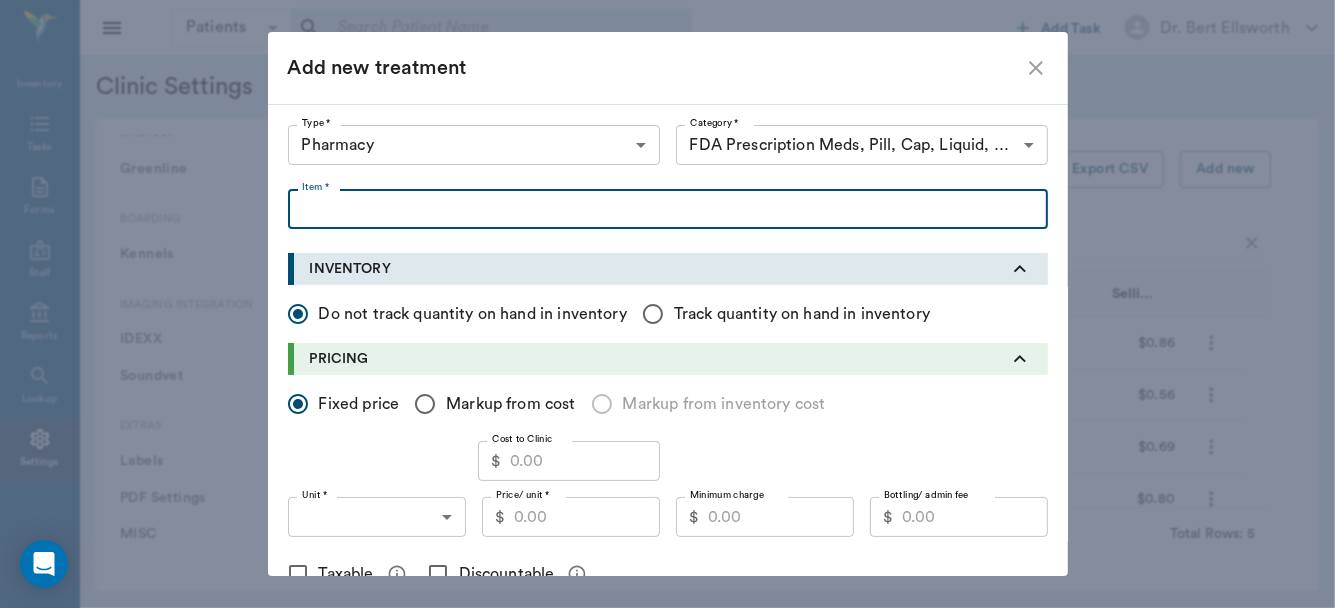 click on "Item *" at bounding box center (668, 209) 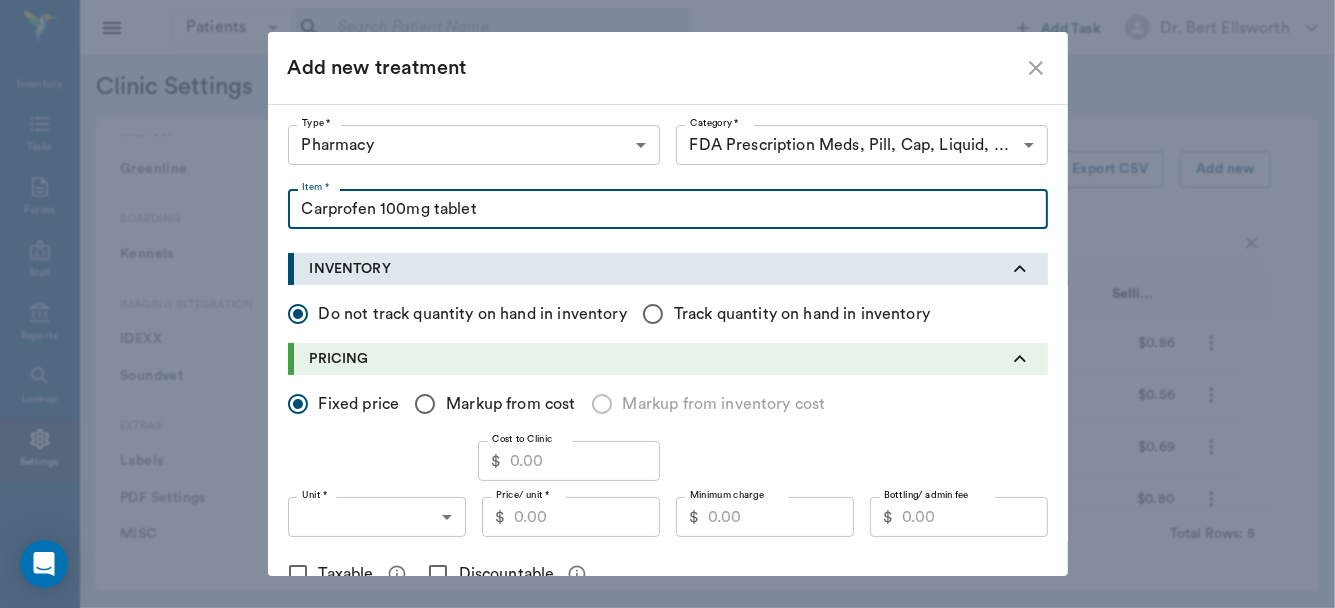 type on "Carprofen 100mg tablet" 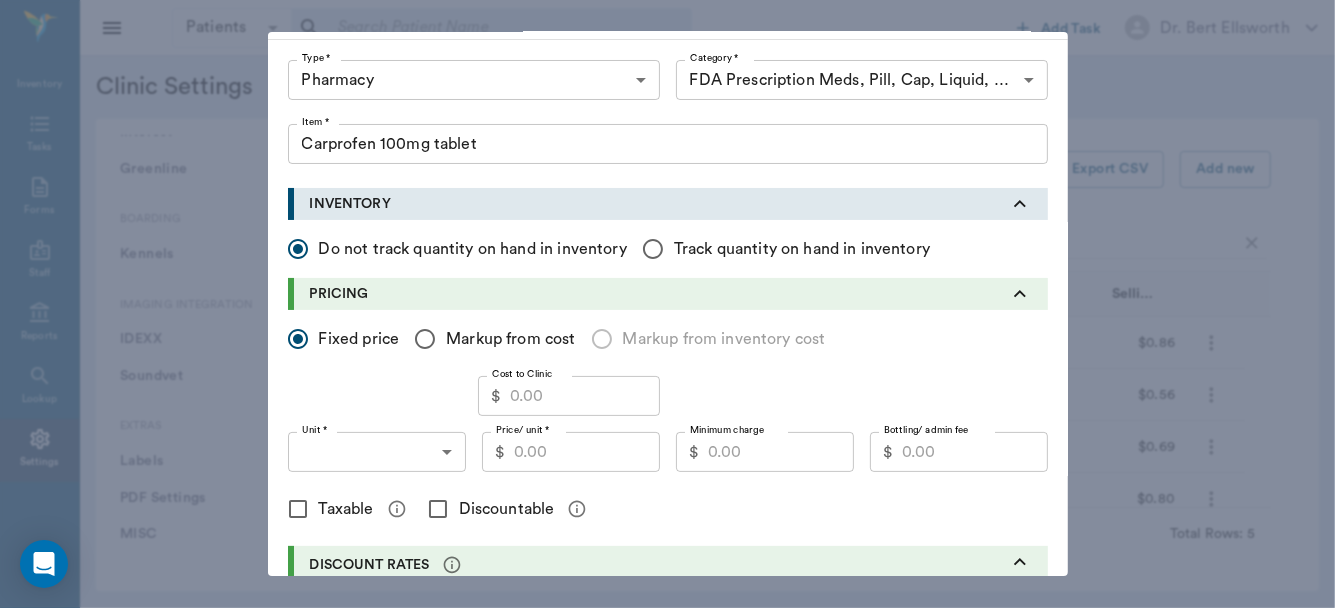 scroll, scrollTop: 91, scrollLeft: 0, axis: vertical 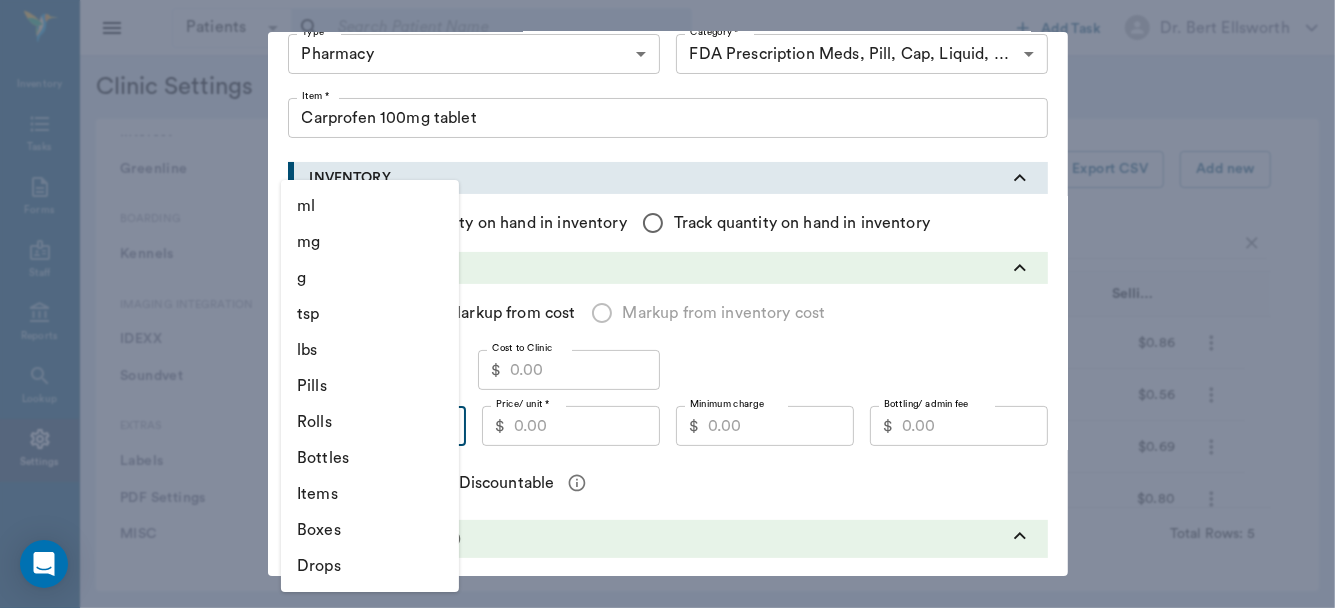 click on "Patients Patients ​ ​ Add Task Dr. Bert Ellsworth Nectar Messages Appts Labs Imaging Inventory Tasks Forms Staff Reports Lookup Settings Clinic Settings General Profile Office Hours Permissions Feature Flags AI Prompts Default Units Types and Categories Security / Auto Lock App Version Client Communication Email Settings Email Templates SMS Settings SMS Templates VOIP Mango Voice Client Portal Appointments Visit Types Calendar Options Direct Online Booking Direct Online Deposits Services & Prices Treatments Bundles Taxes Labs Group Discounts EMR SOAP Templates Surgery Templates Visit Note Templates Surgery Chart Diagnoses Patient Diagrams Forms Report Card Prescriptions Patient Options Species Breeds Colors Inventory Inventory Locations Vendors Finances Payment Estimates & Invoices Interest Greenline Boarding Kennels Imaging Integration IDEXX Soundvet Extras Labels PDF Settings MISC Treatments Export CSV Add new carp Type Category Item Unit Selling Price/Unit Pharmacy Carprofen Chewable 100mg Pills $0.86" at bounding box center [667, 304] 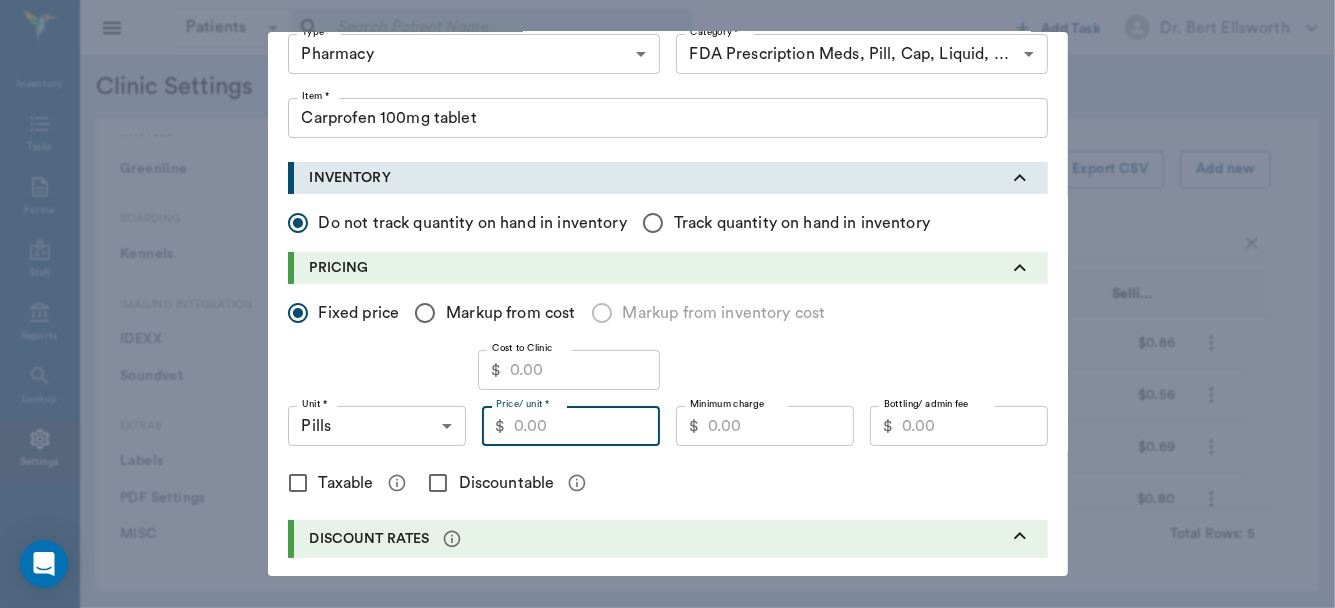 drag, startPoint x: 637, startPoint y: 430, endPoint x: 674, endPoint y: 436, distance: 37.48333 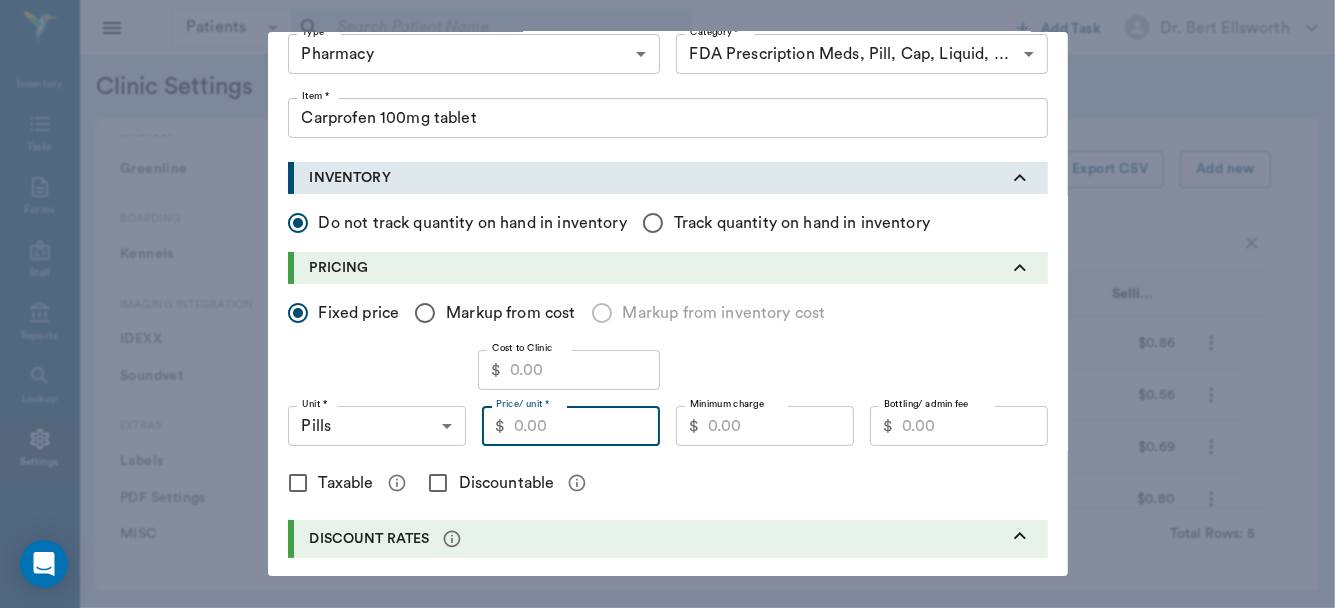 click on "Unit * Pills PILLS Unit * Price/ unit * $ Price/ unit * Minimum charge $ Minimum charge Bottling/ admin fee $ Bottling/ admin fee" at bounding box center [668, 426] 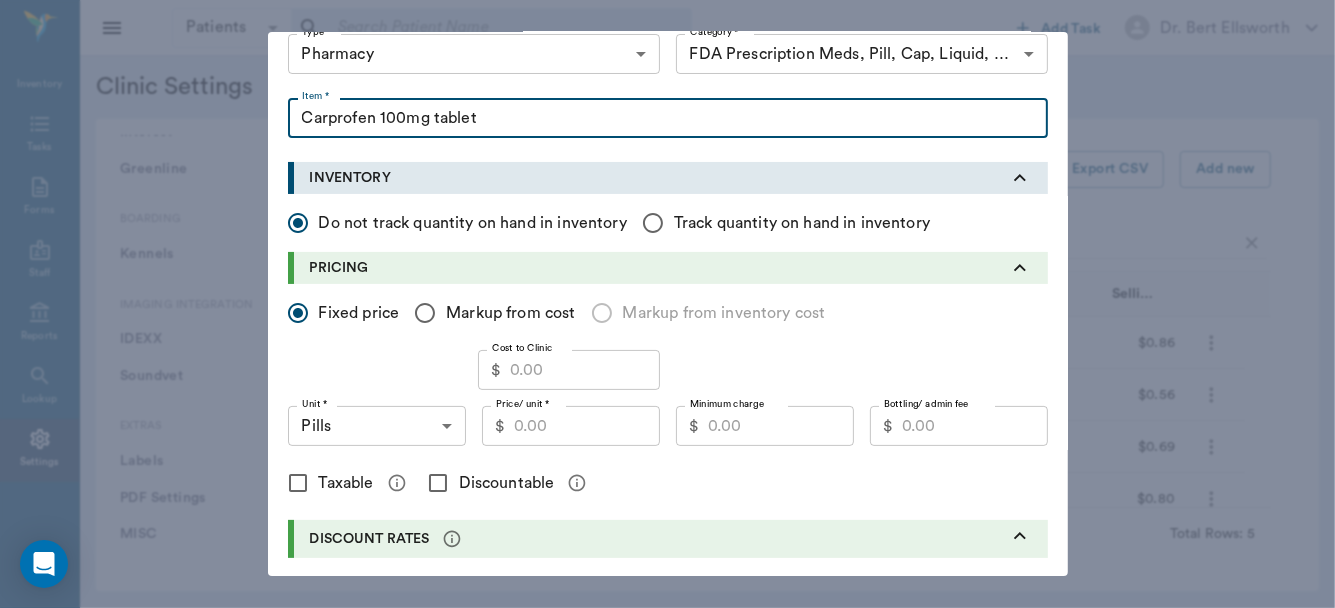 click on "Carprofen 100mg tablet" at bounding box center [668, 118] 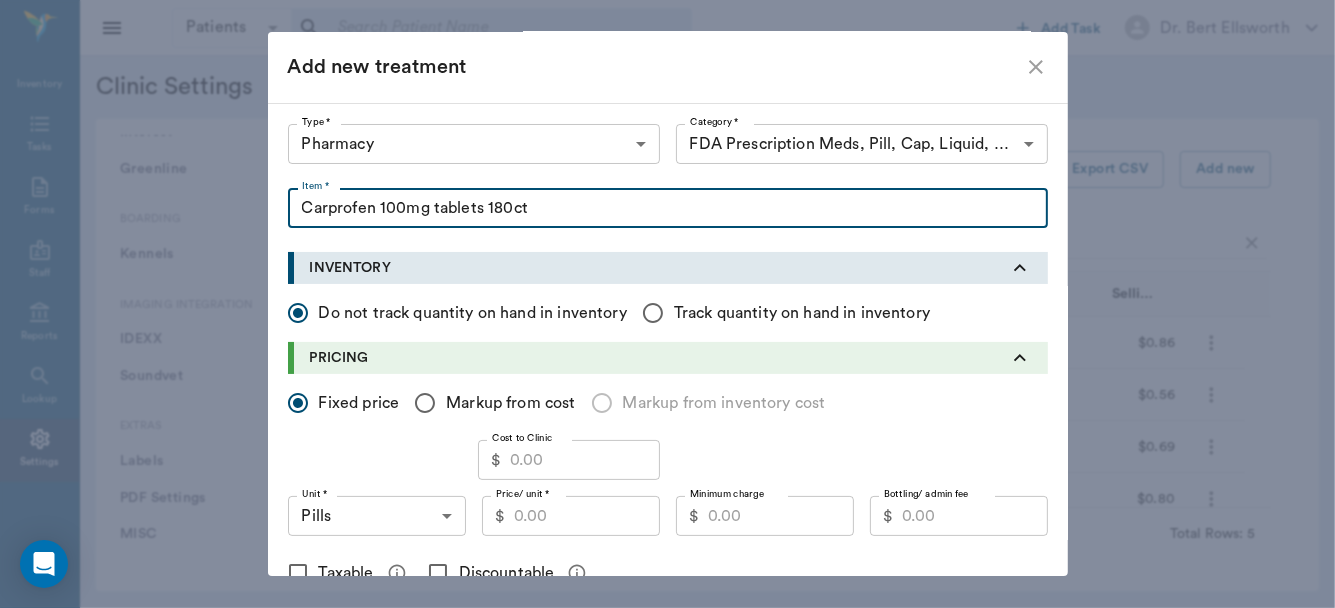 scroll, scrollTop: 0, scrollLeft: 0, axis: both 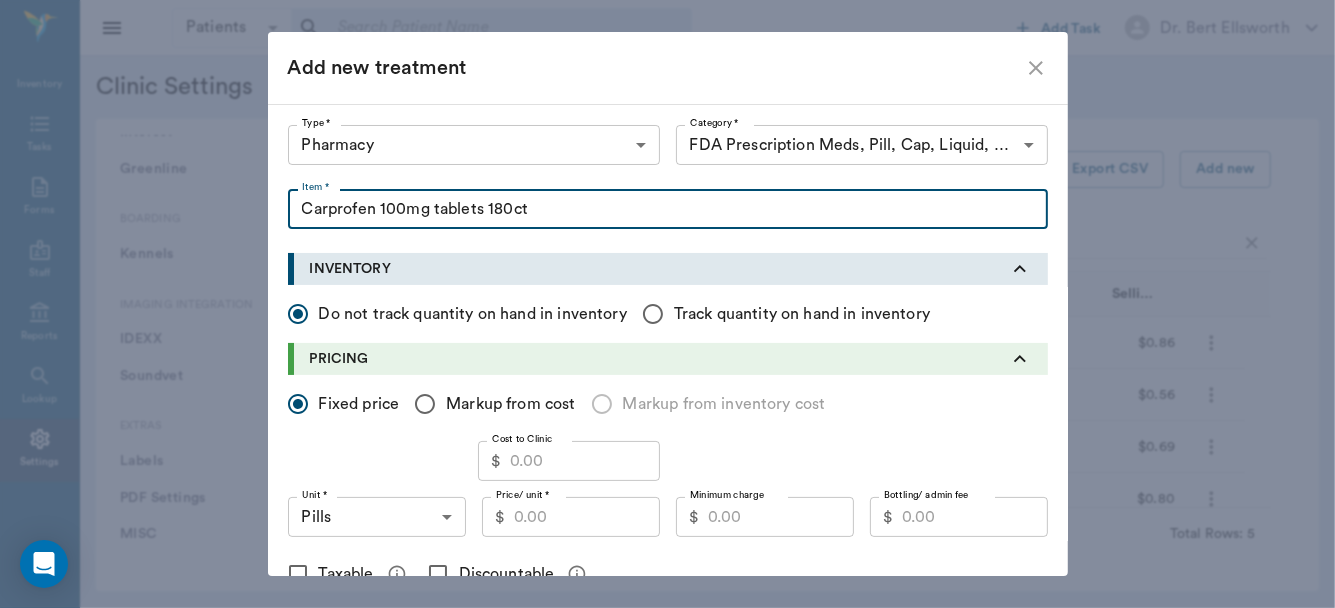 type on "Carprofen 100mg tablets 180ct" 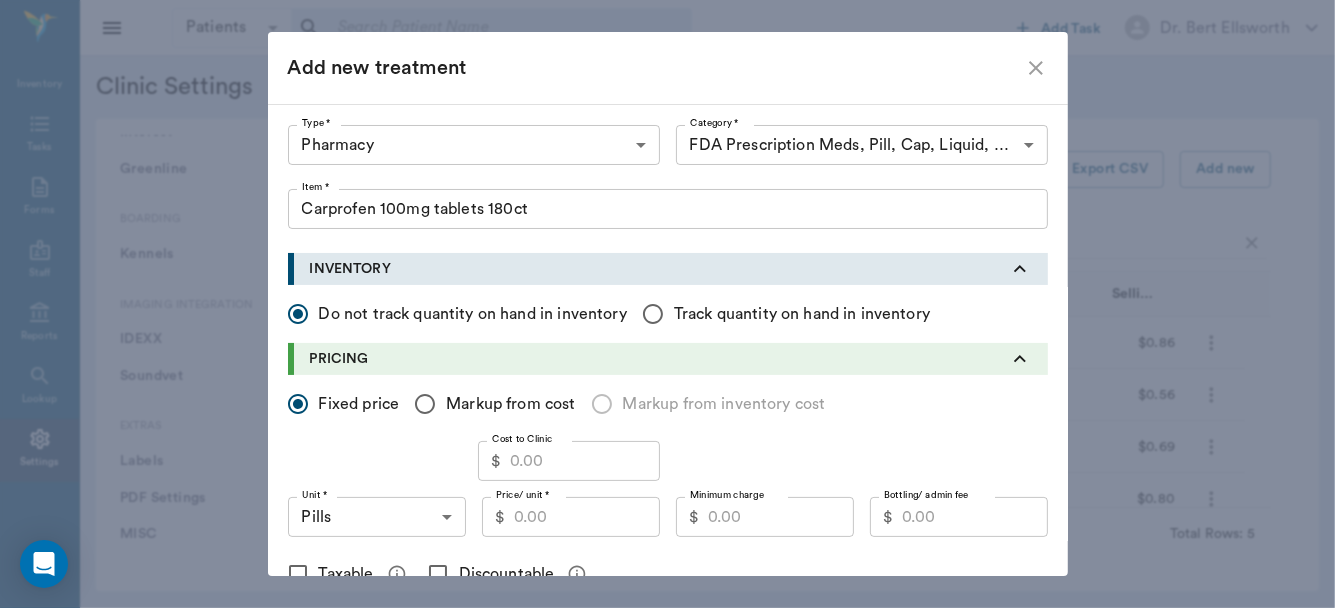 click on "Type * Pharmacy 5100 Type * Category * FDA Prescription Meds, Pill, Cap, Liquid, Etc. 5105 Category * Item * Carprofen 100mg tablets 180ct Item * INVENTORY Do not track quantity on hand in inventory Track quantity on hand in inventory PRICING Fixed price Markup from cost Markup from inventory cost Cost to Clinic $ Cost to Clinic Unit * Pills PILLS Unit * Price/ unit * $ Price/ unit * Minimum charge $ Minimum charge Bottling/ admin fee $ Bottling/ admin fee Taxable Discountable DISCOUNT RATES DISCHARGE DOCUMENTS Upload File PRESCRIPTION INFORMATION Fulfillment ​ Fulfillment Refills Refills Duration Duration Duration Unit ​ Duration Unit Instructions x Instructions Controlled substance CHECKOUT INSTRUCTIONS Change patient's status to 'Deceased' on checkout. Spay patient profile on checkout" at bounding box center (668, 641) 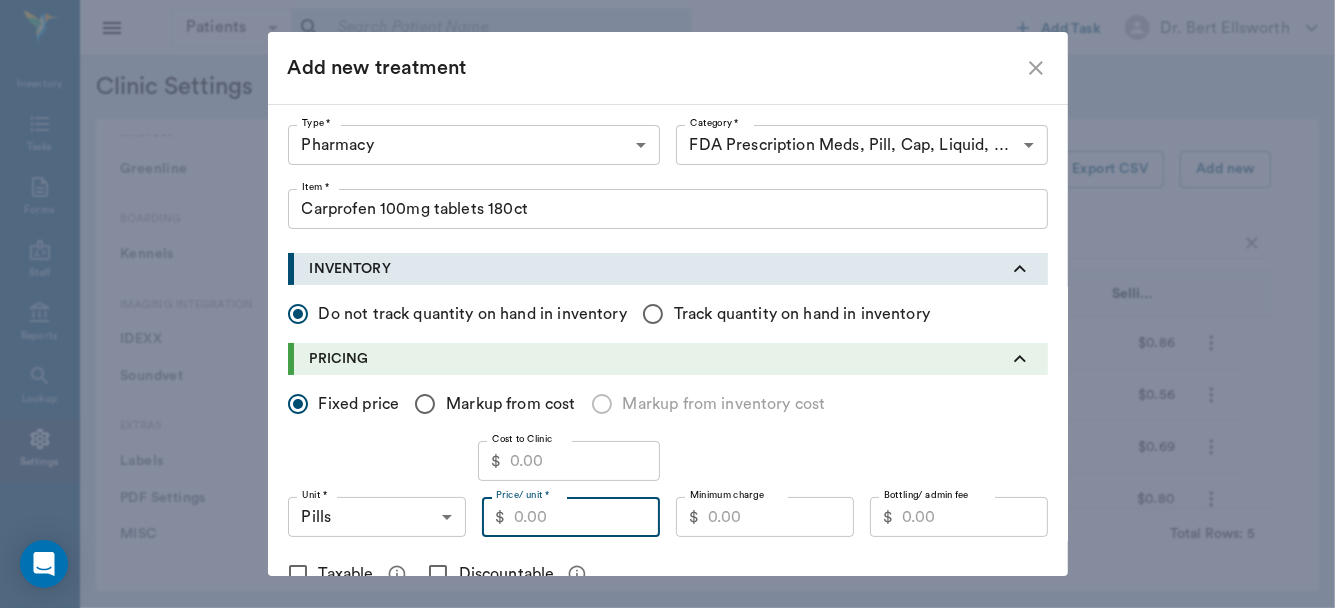 click on "Price/ unit *" at bounding box center [587, 517] 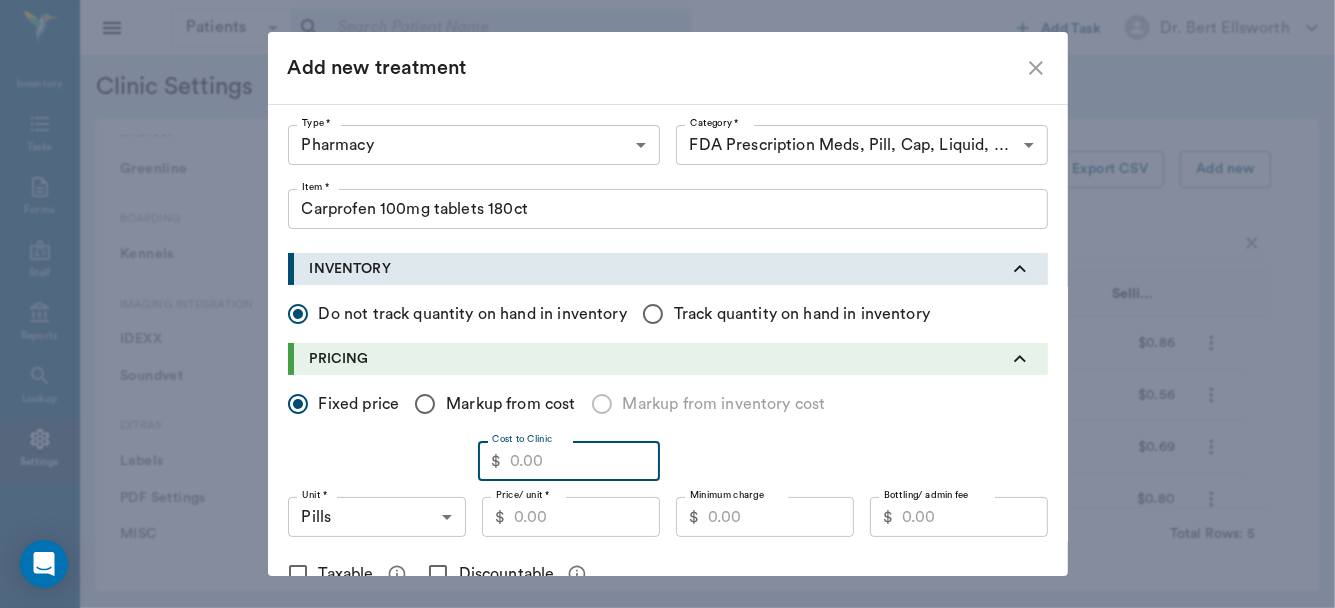 click on "Cost to Clinic" at bounding box center [585, 461] 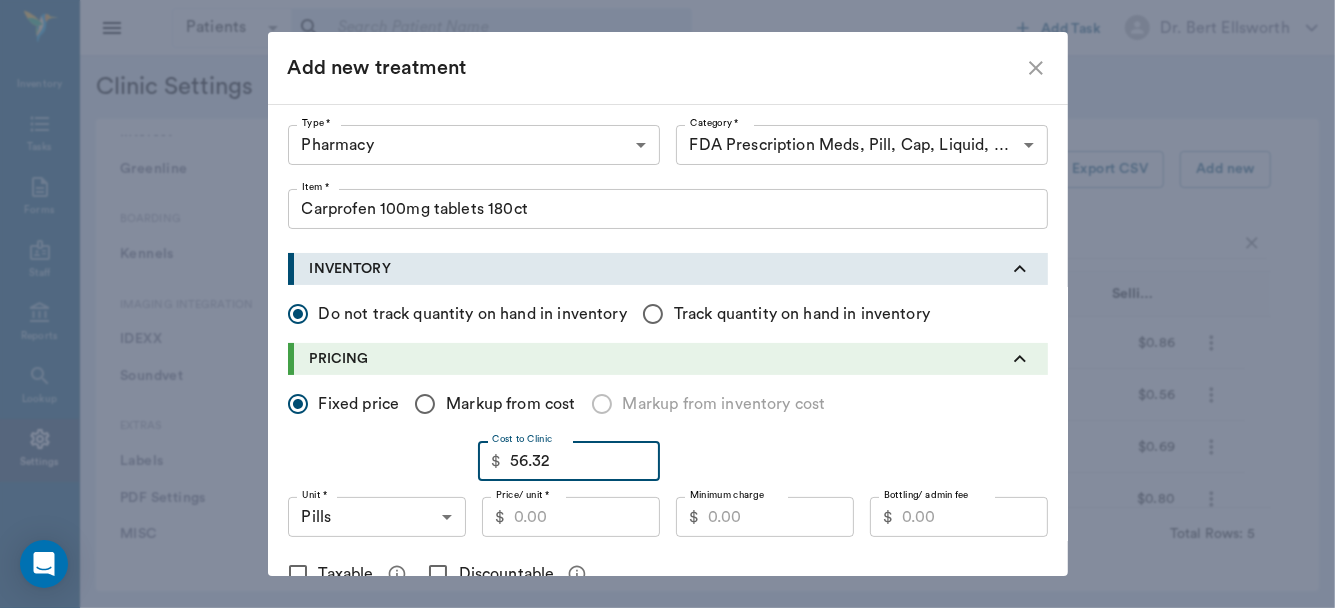 type on "56.32" 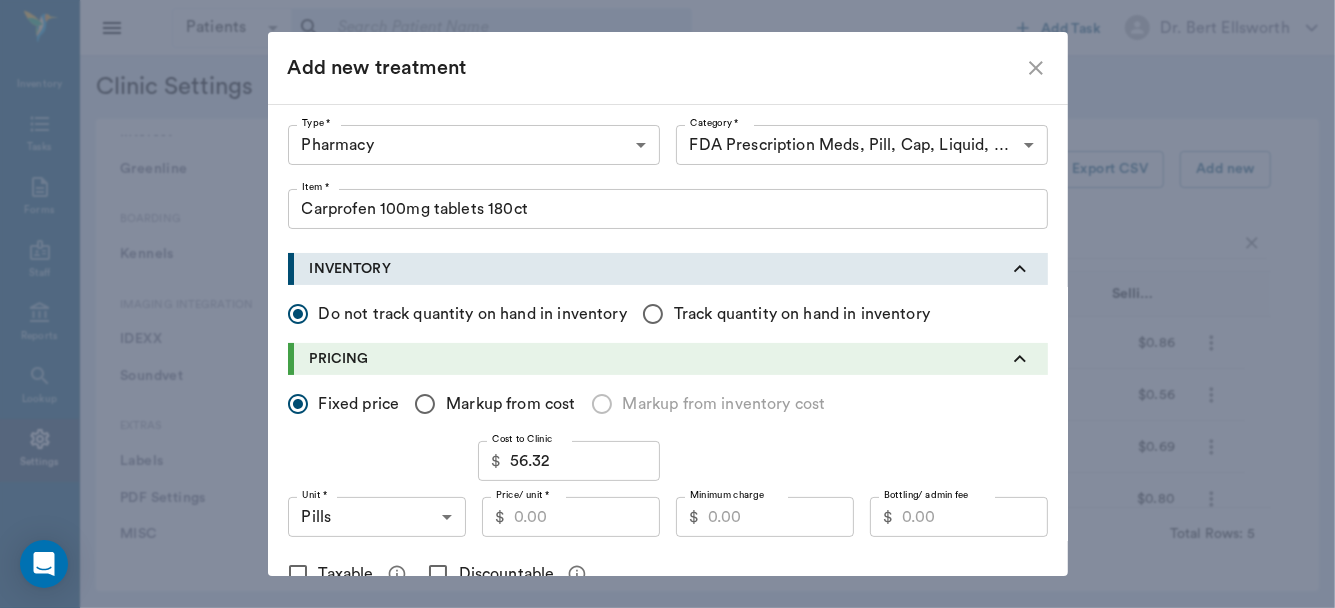 click on "Markup from cost" at bounding box center (425, 404) 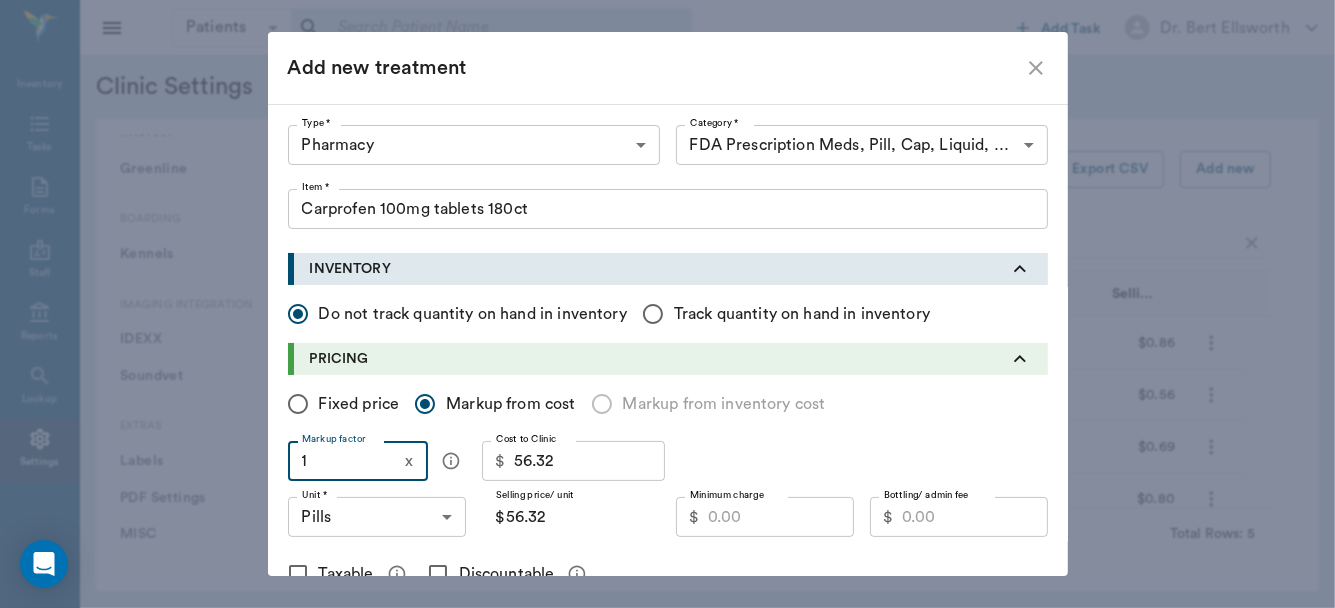 click on "1" at bounding box center (343, 461) 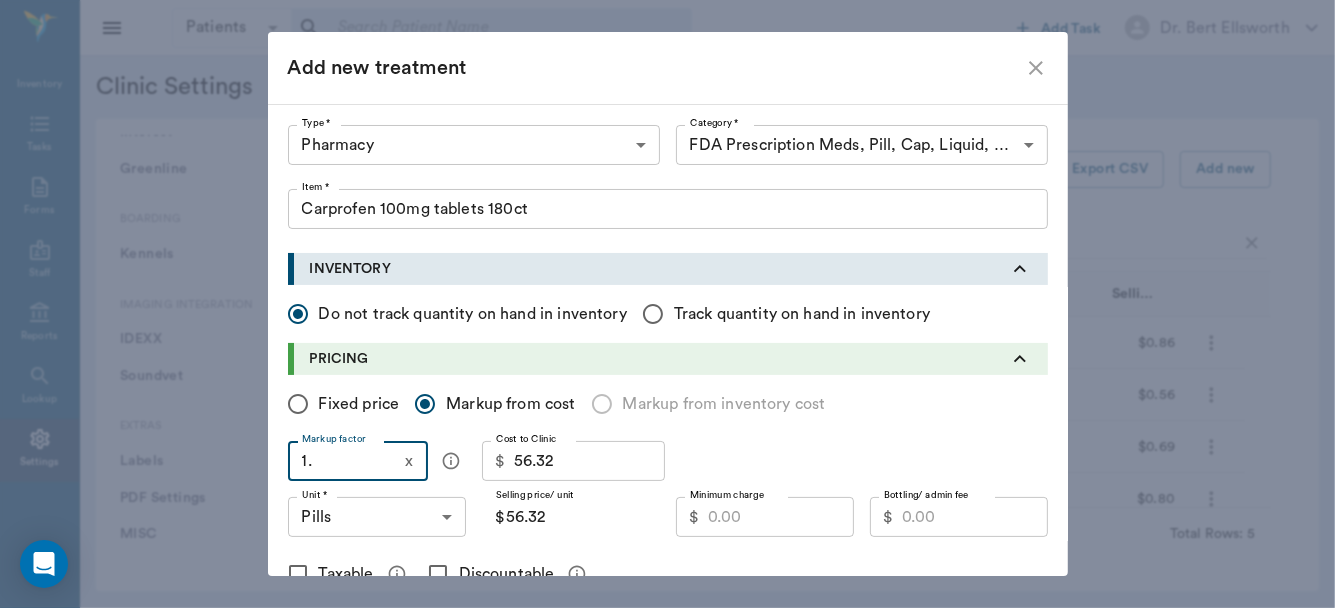 type on "1.3" 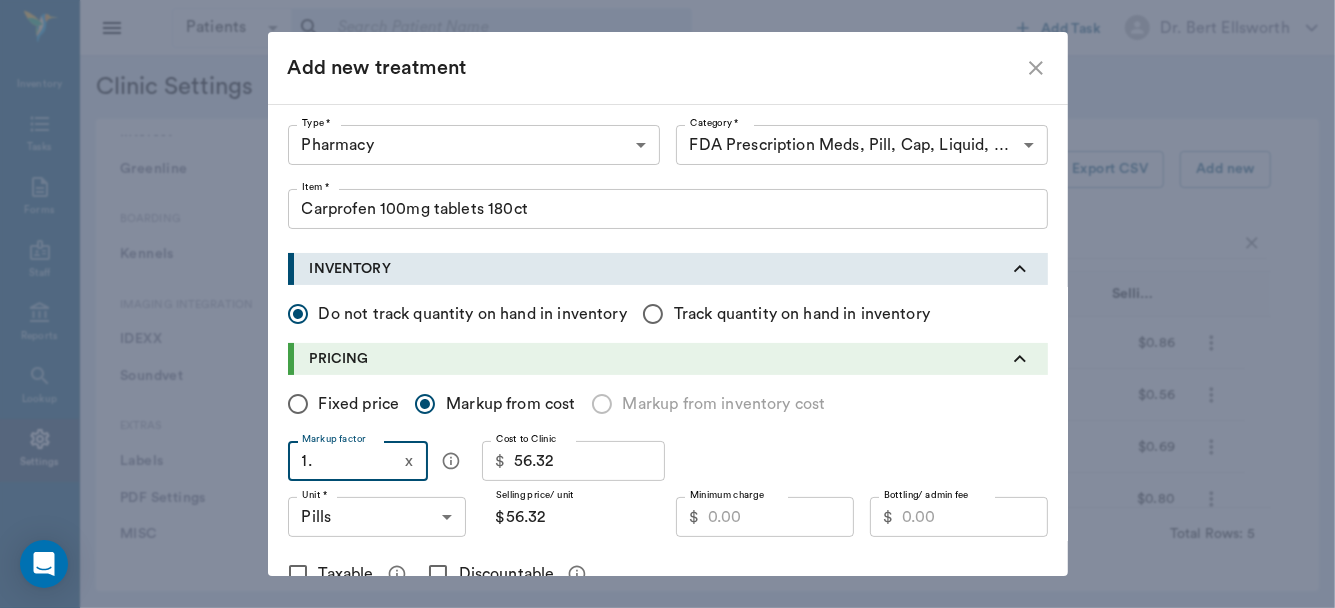 type on "$73.22" 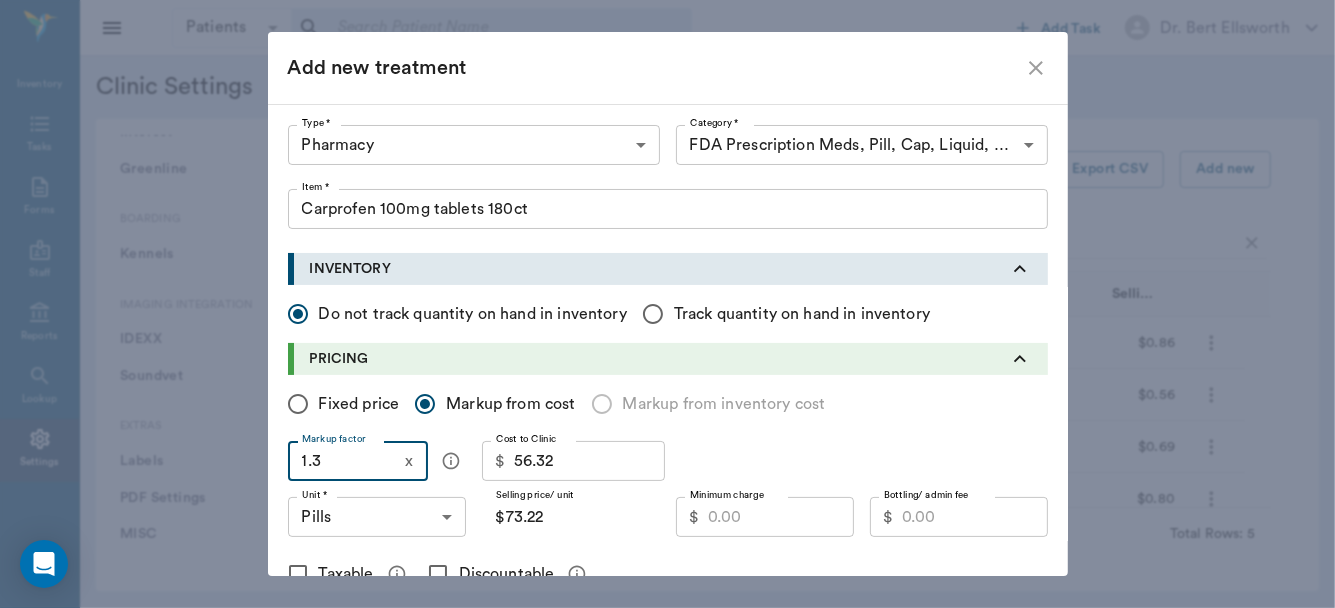 type on "1.35" 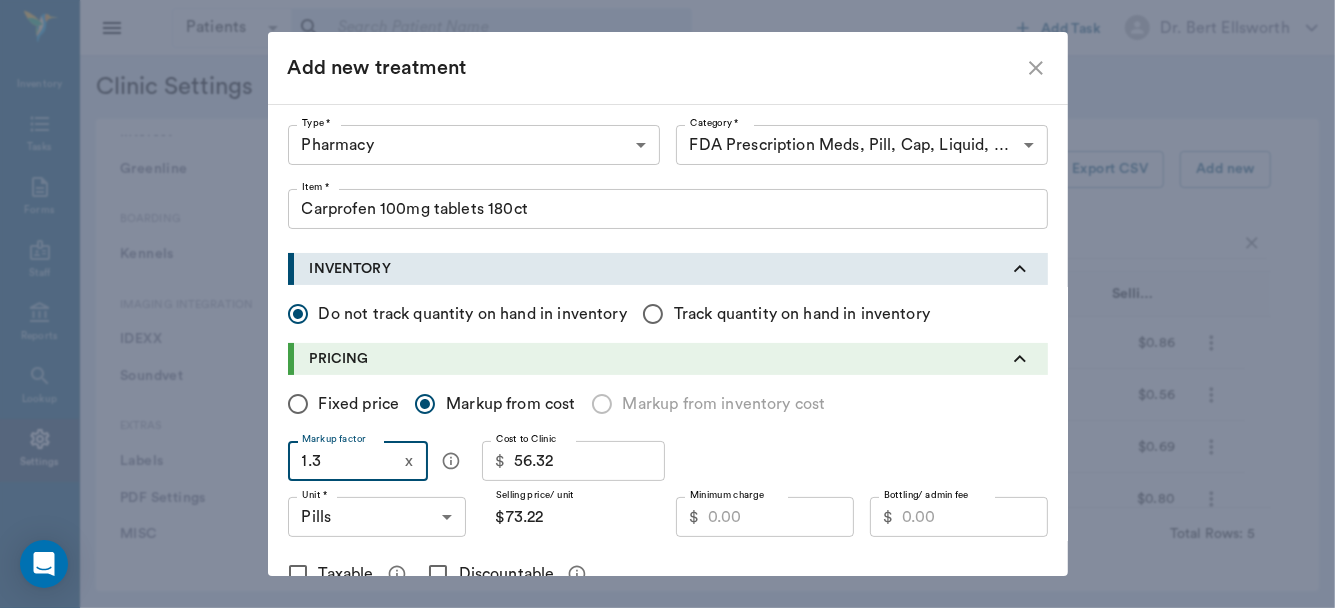 type on "$76.03" 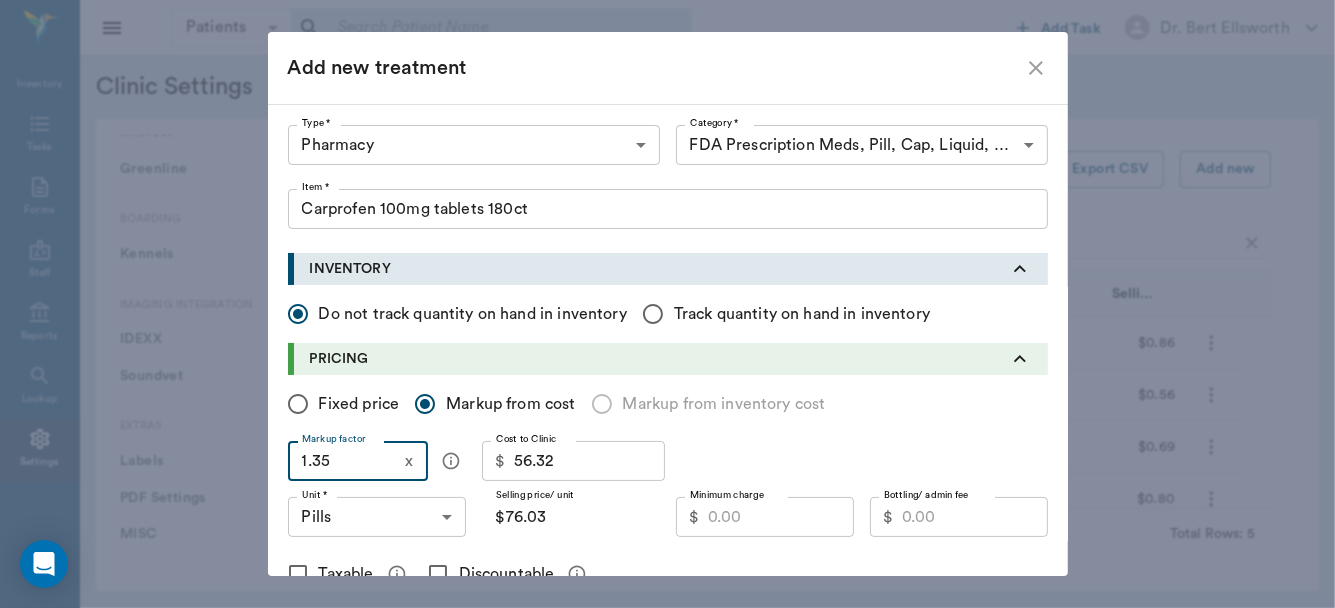 type on "1.35" 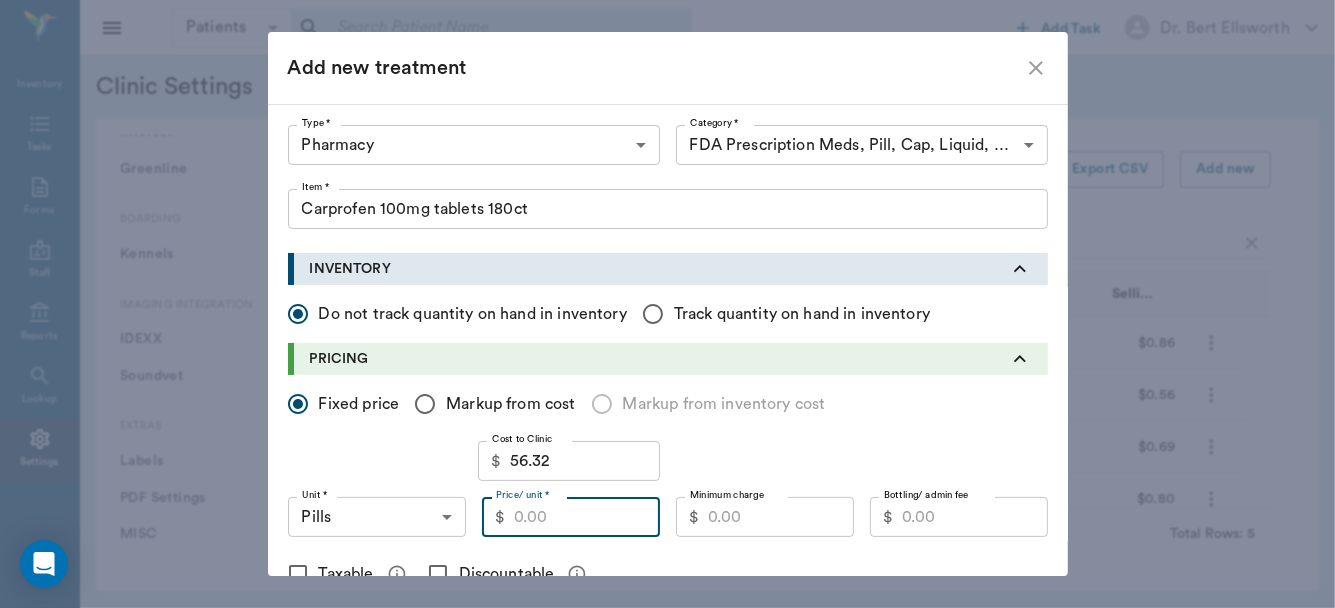 click on "Price/ unit *" at bounding box center (587, 517) 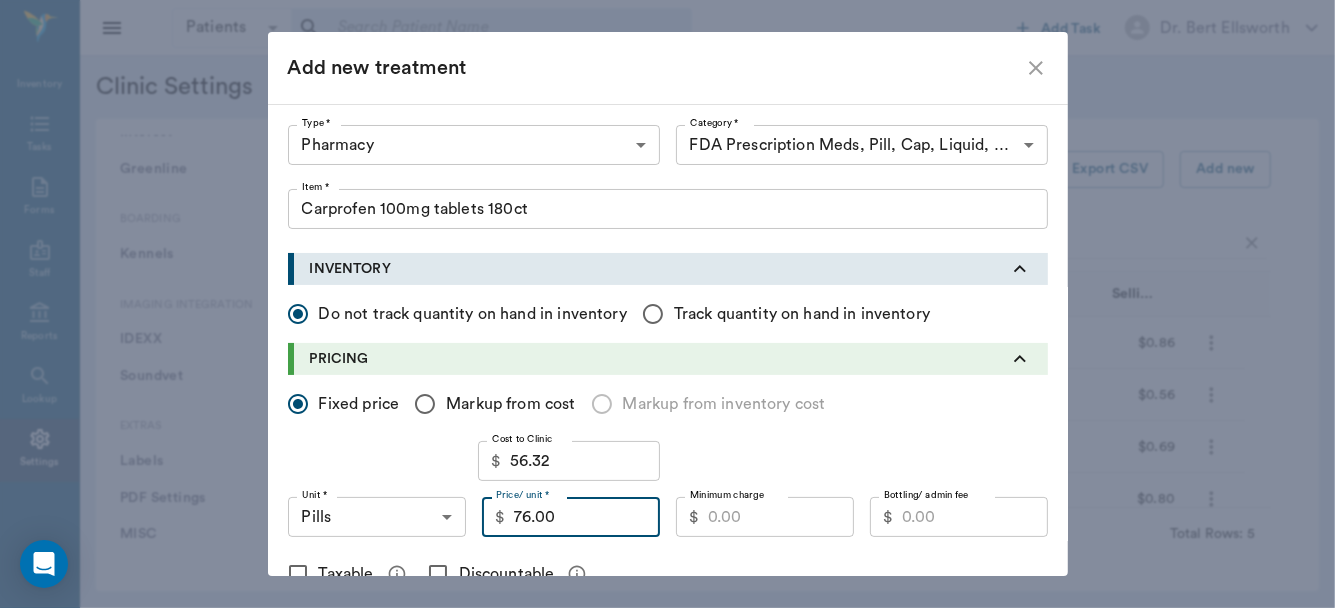click on "76.00" at bounding box center (587, 517) 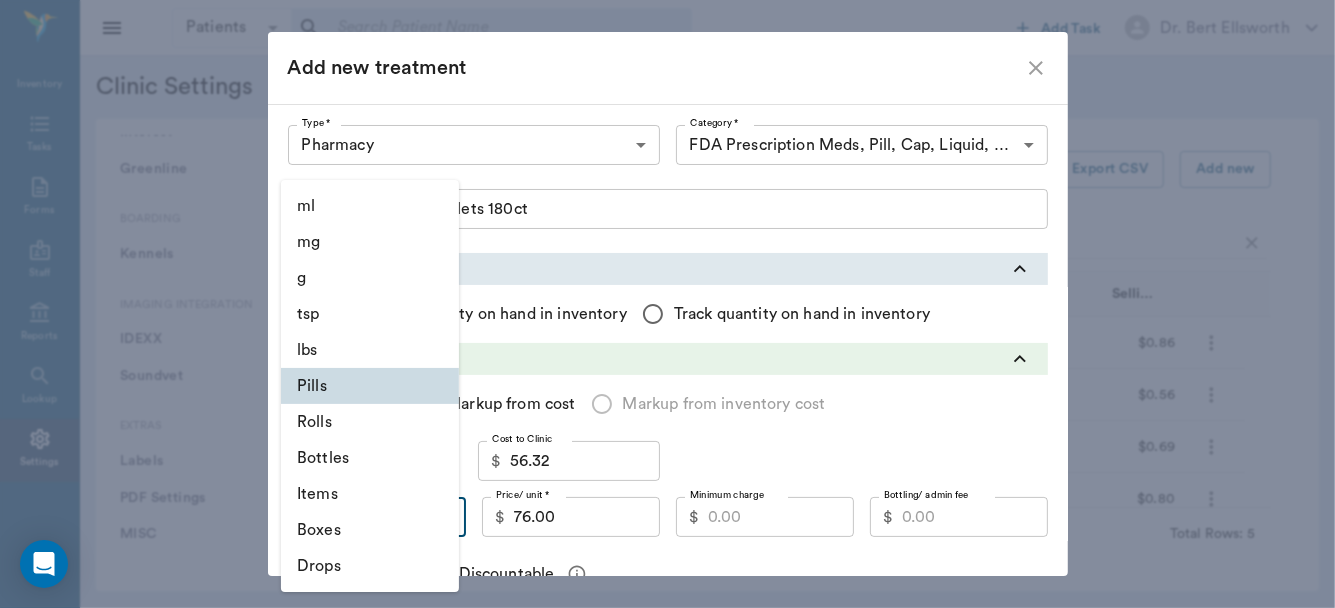 click on "Patients Patients ​ ​ Add Task Dr. Bert Ellsworth Nectar Messages Appts Labs Imaging Inventory Tasks Forms Staff Reports Lookup Settings Clinic Settings General Profile Office Hours Permissions Feature Flags AI Prompts Default Units Types and Categories Security / Auto Lock App Version Client Communication Email Settings Email Templates SMS Settings SMS Templates VOIP Mango Voice Client Portal Appointments Visit Types Calendar Options Direct Online Booking Direct Online Deposits Services & Prices Treatments Bundles Taxes Labs Group Discounts EMR SOAP Templates Surgery Templates Visit Note Templates Surgery Chart Diagnoses Patient Diagrams Forms Report Card Prescriptions Patient Options Species Breeds Colors Inventory Inventory Locations Vendors Finances Payment Estimates & Invoices Interest Greenline Boarding Kennels Imaging Integration IDEXX Soundvet Extras Labels PDF Settings MISC Treatments Export CSV Add new carp Type Category Item Unit Selling Price/Unit Pharmacy Carprofen Chewable 100mg Pills $0.86" at bounding box center [667, 304] 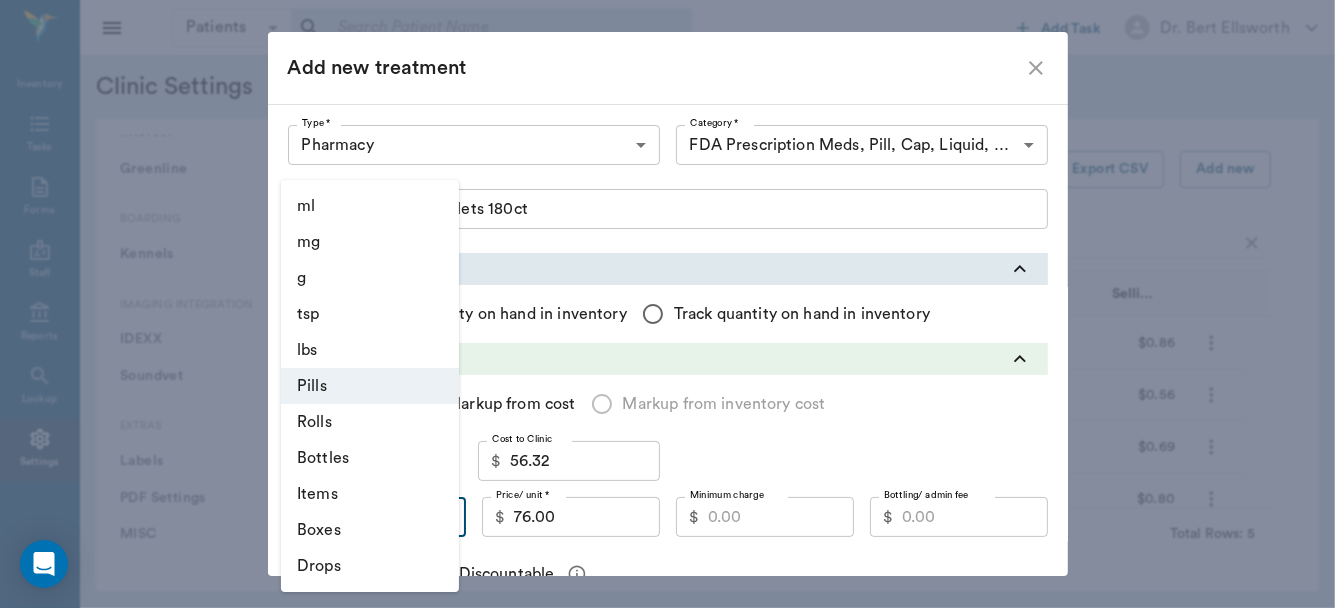click on "Bottles" at bounding box center [370, 458] 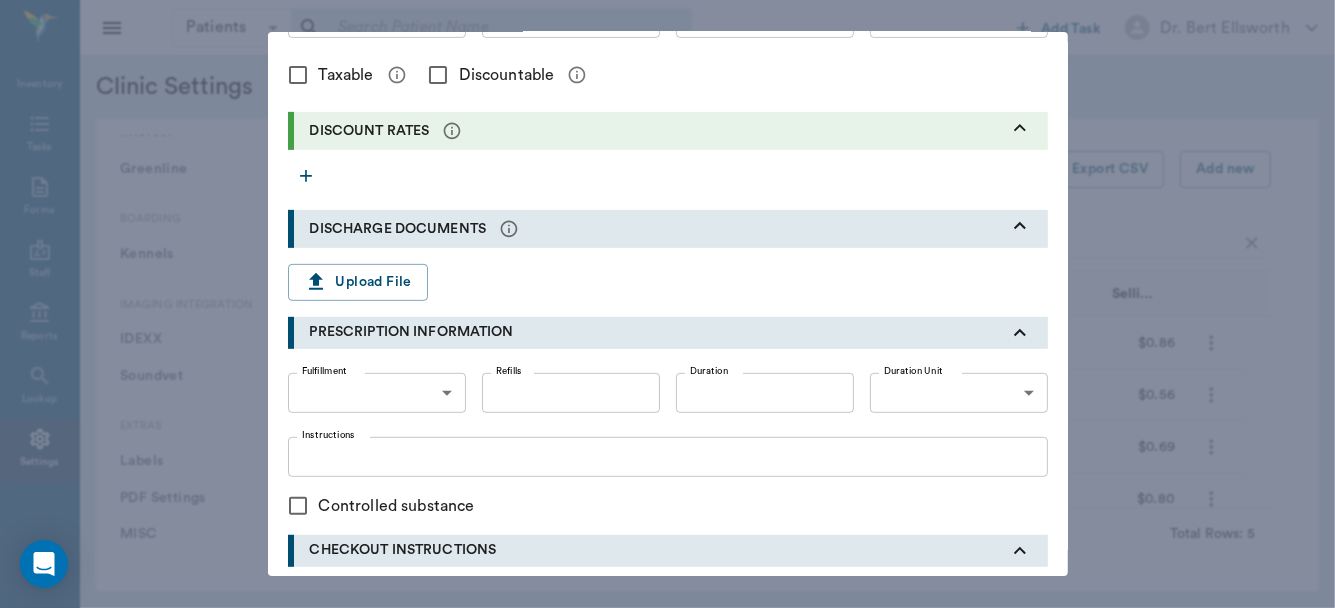 scroll, scrollTop: 527, scrollLeft: 0, axis: vertical 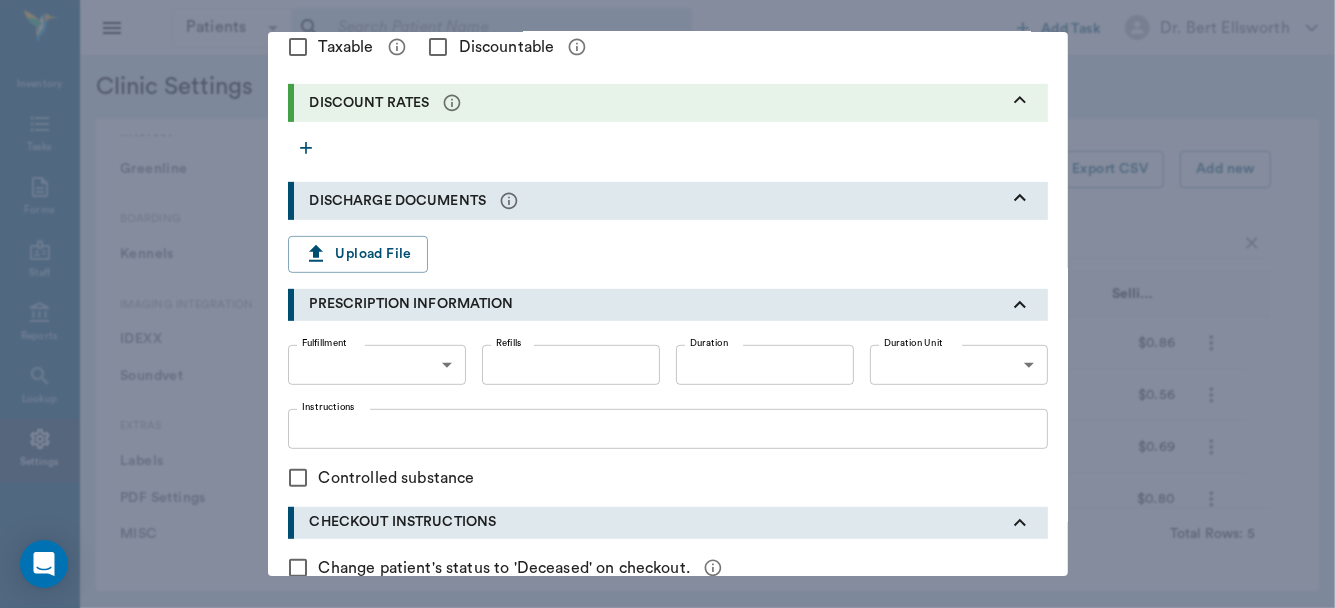 click on "Patients Patients ​ ​ Add Task Dr. Bert Ellsworth Nectar Messages Appts Labs Imaging Inventory Tasks Forms Staff Reports Lookup Settings Clinic Settings General Profile Office Hours Permissions Feature Flags AI Prompts Default Units Types and Categories Security / Auto Lock App Version Client Communication Email Settings Email Templates SMS Settings SMS Templates VOIP Mango Voice Client Portal Appointments Visit Types Calendar Options Direct Online Booking Direct Online Deposits Services & Prices Treatments Bundles Taxes Labs Group Discounts EMR SOAP Templates Surgery Templates Visit Note Templates Surgery Chart Diagnoses Patient Diagrams Forms Report Card Prescriptions Patient Options Species Breeds Colors Inventory Inventory Locations Vendors Finances Payment Estimates & Invoices Interest Greenline Boarding Kennels Imaging Integration IDEXX Soundvet Extras Labels PDF Settings MISC Treatments Export CSV Add new carp Type Category Item Unit Selling Price/Unit Pharmacy Carprofen Chewable 100mg Pills $0.86" at bounding box center (667, 304) 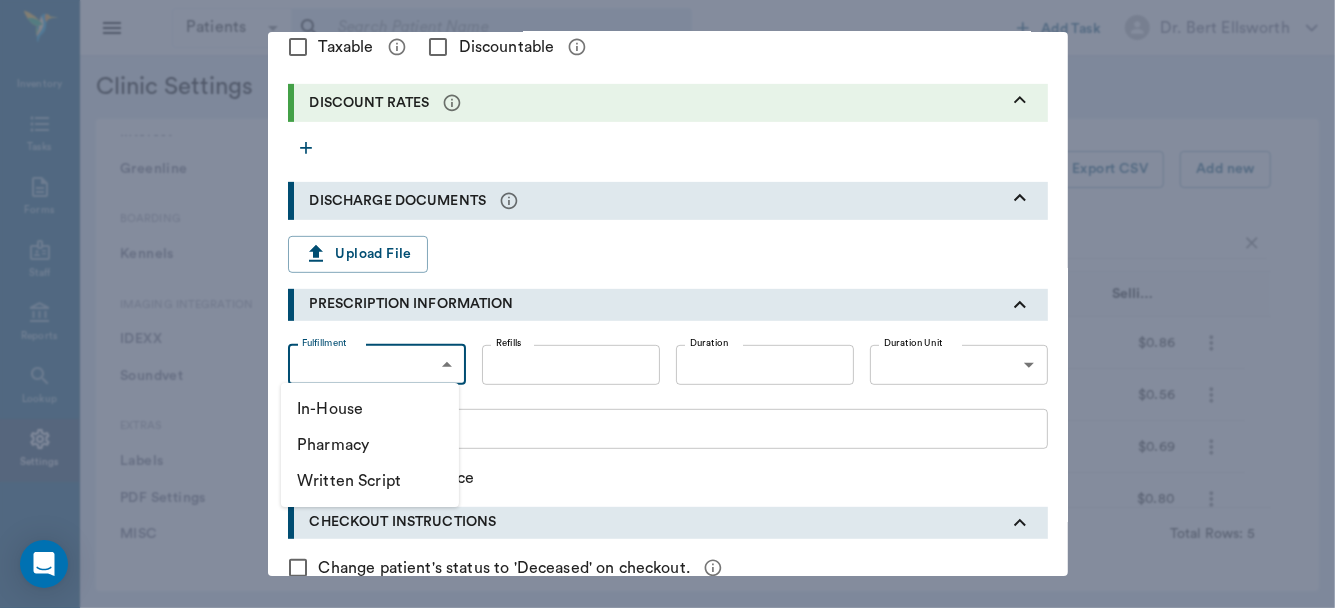 click on "In-House" at bounding box center (370, 409) 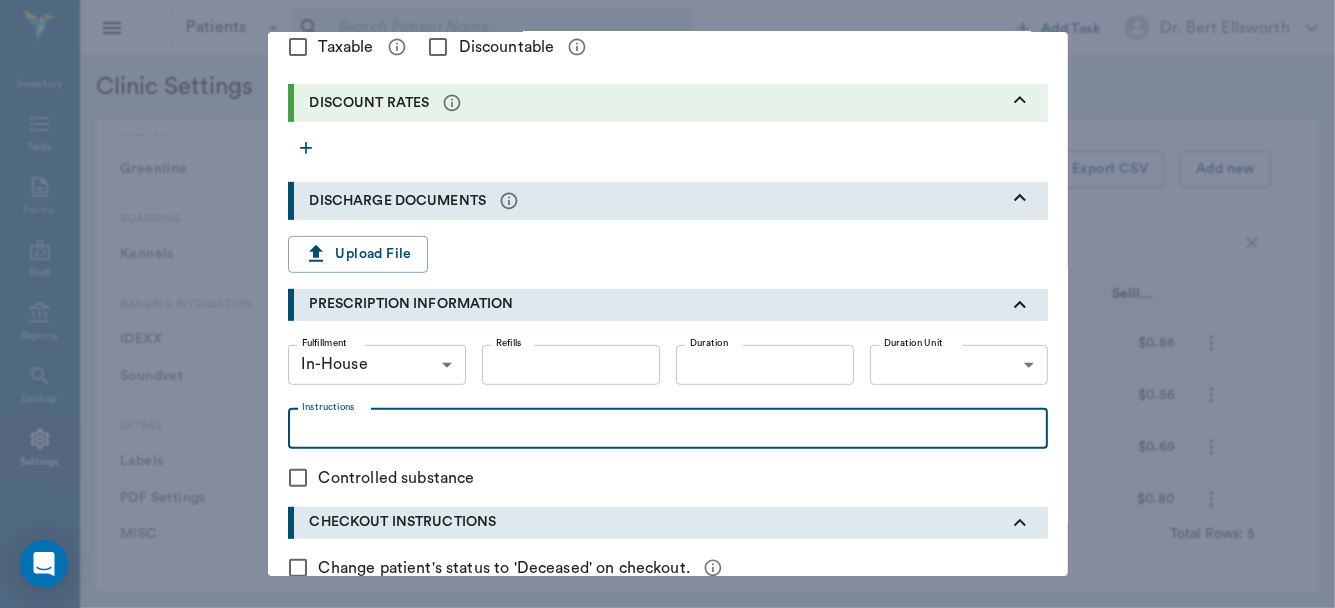 click on "Instructions" at bounding box center (668, 428) 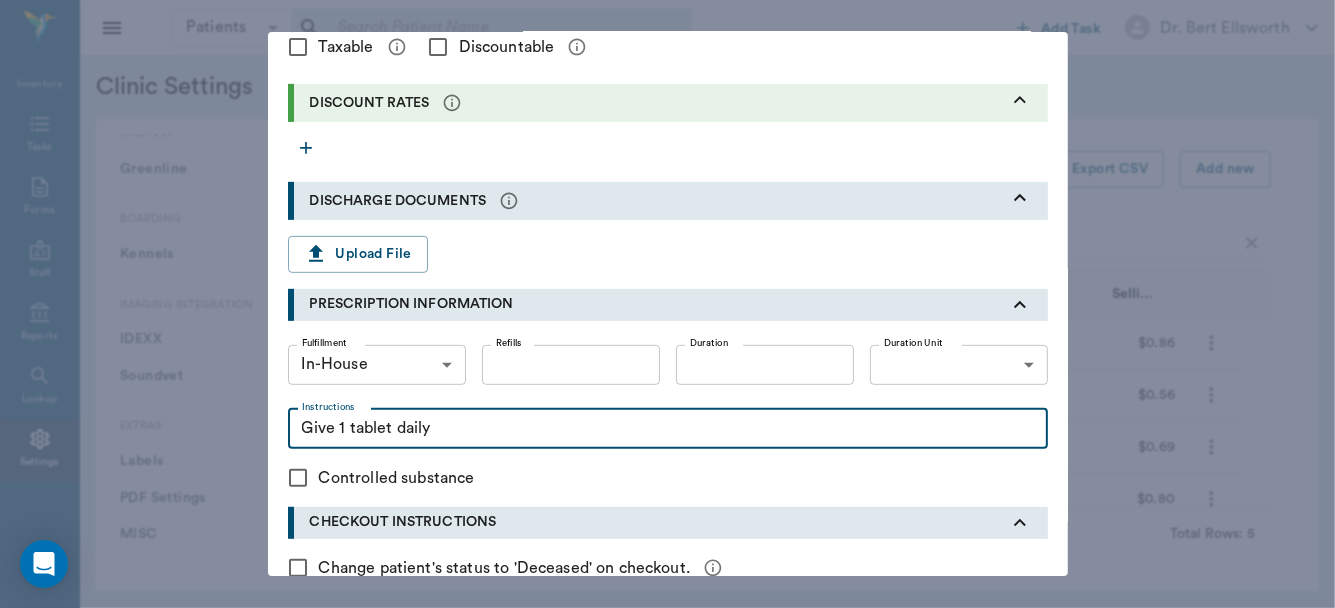 type on "Give 1 tablet daily" 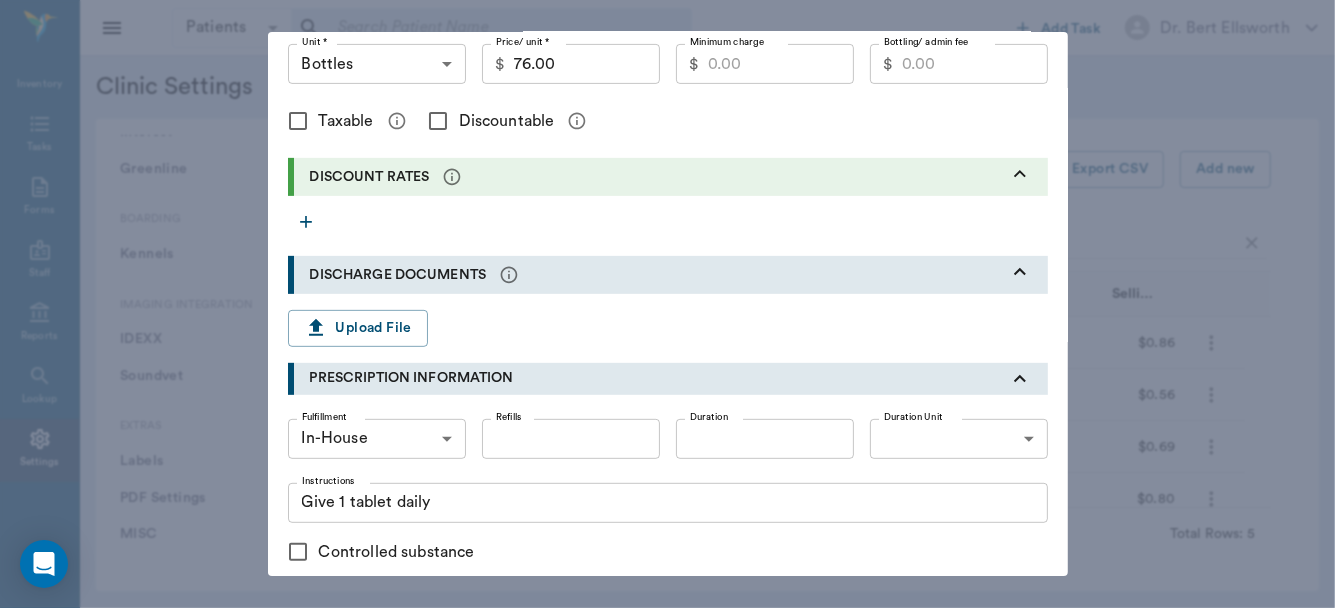 scroll, scrollTop: 364, scrollLeft: 0, axis: vertical 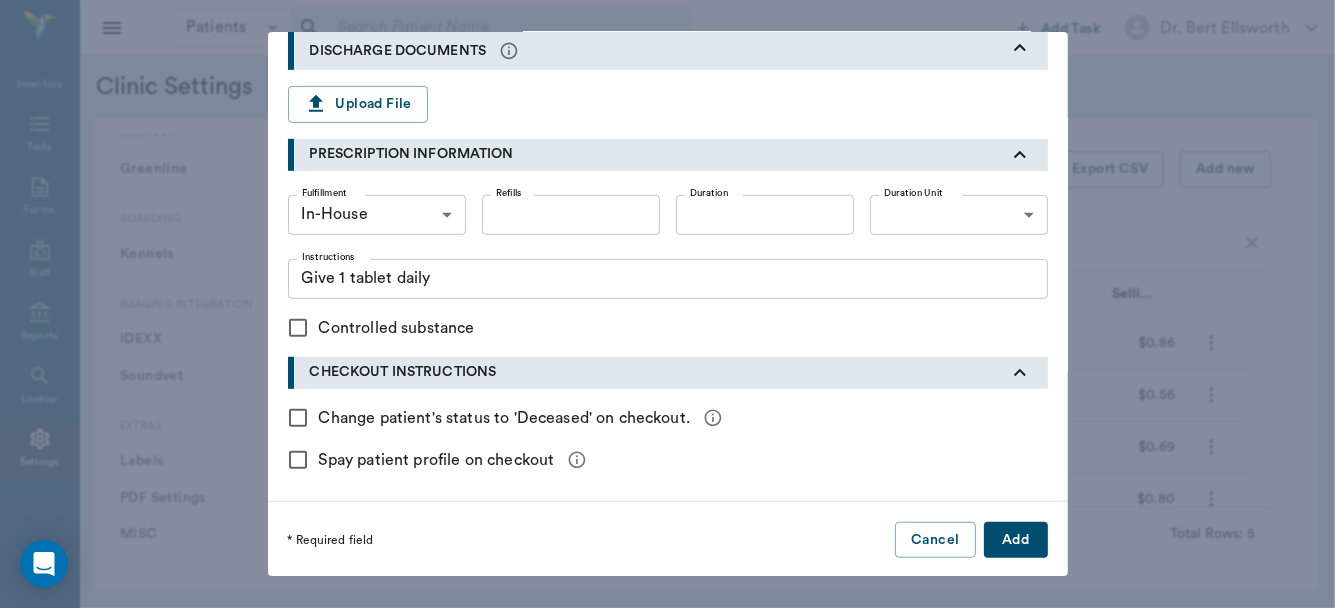 click on "Add" at bounding box center (1016, 540) 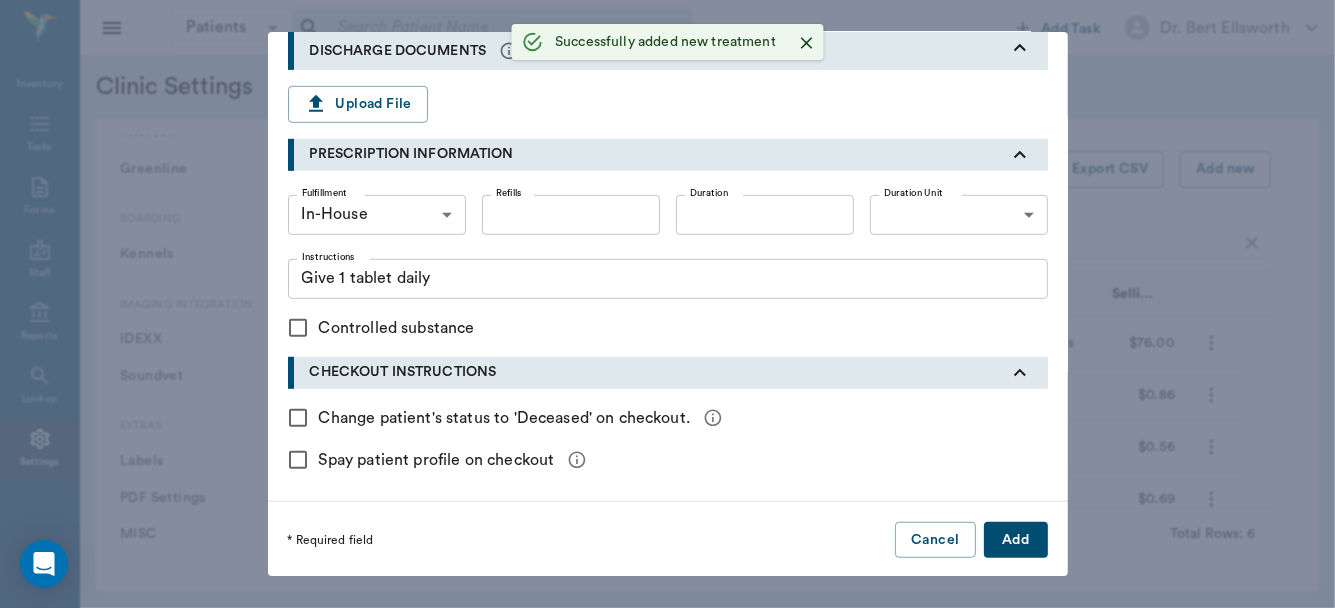 type 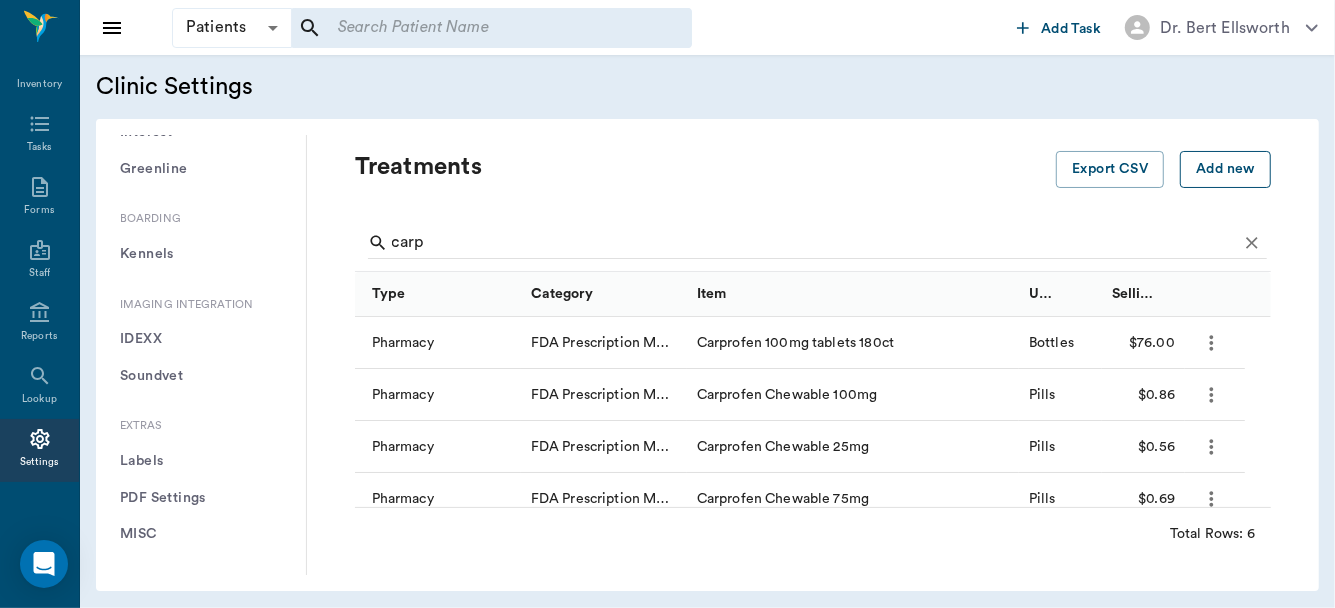 click on "Add new" at bounding box center [1225, 169] 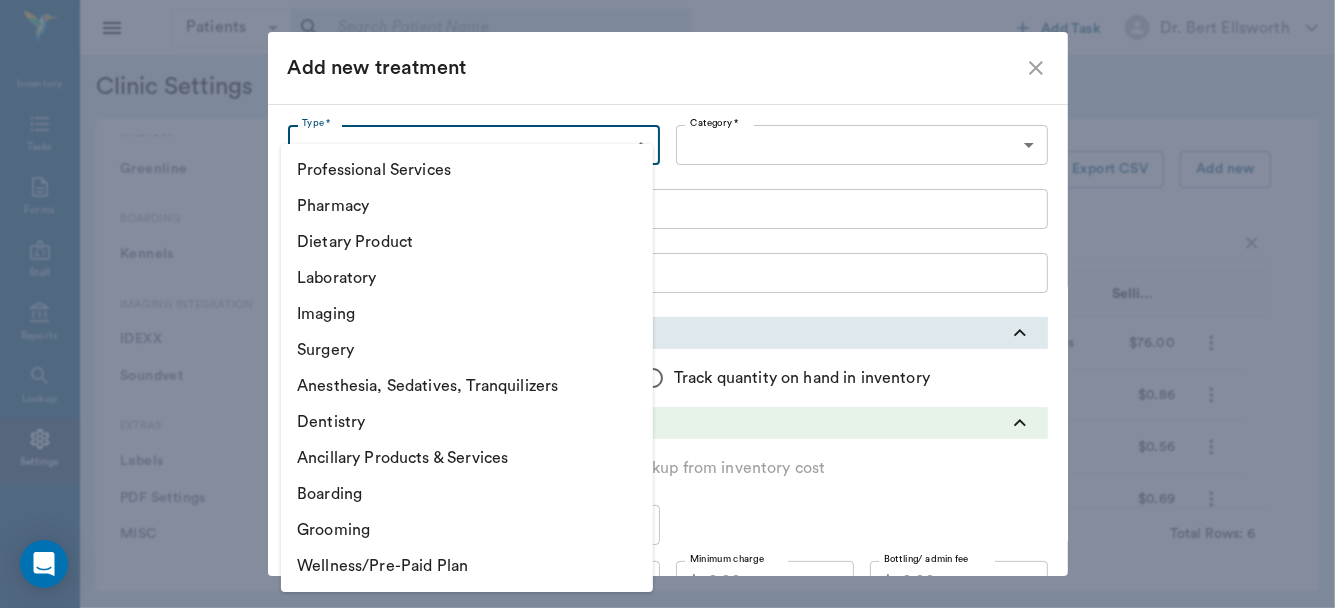 click on "Patients Patients ​ ​ Add Task Dr. Bert Ellsworth Nectar Messages Appts Labs Imaging Inventory Tasks Forms Staff Reports Lookup Settings Clinic Settings General Profile Office Hours Permissions Feature Flags AI Prompts Default Units Types and Categories Security / Auto Lock App Version Client Communication Email Settings Email Templates SMS Settings SMS Templates VOIP Mango Voice Client Portal Appointments Visit Types Calendar Options Direct Online Booking Direct Online Deposits Services & Prices Treatments Bundles Taxes Labs Group Discounts EMR SOAP Templates Surgery Templates Visit Note Templates Surgery Chart Diagnoses Patient Diagrams Forms Report Card Prescriptions Patient Options Species Breeds Colors Inventory Inventory Locations Vendors Finances Payment Estimates & Invoices Interest Greenline Boarding Kennels Imaging Integration IDEXX Soundvet Extras Labels PDF Settings MISC Treatments Export CSV Add new carp Type Category Item Unit Selling Price/Unit Pharmacy Carprofen 100mg tablets 180ct Bottles" at bounding box center (667, 304) 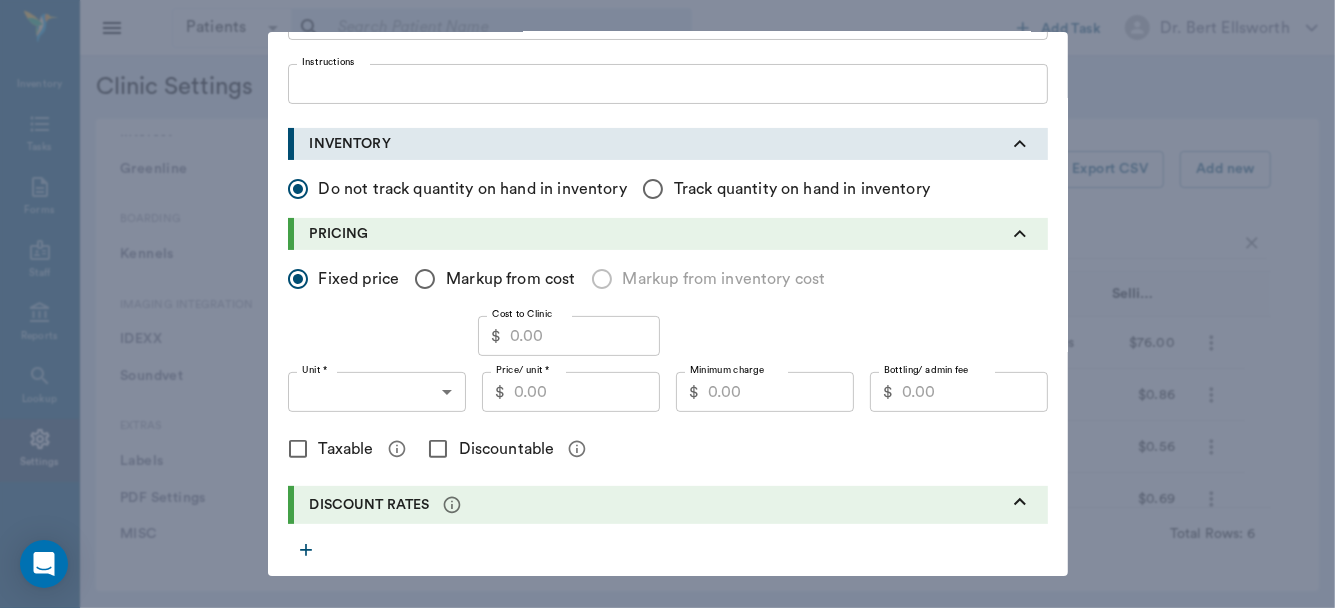 scroll, scrollTop: 181, scrollLeft: 0, axis: vertical 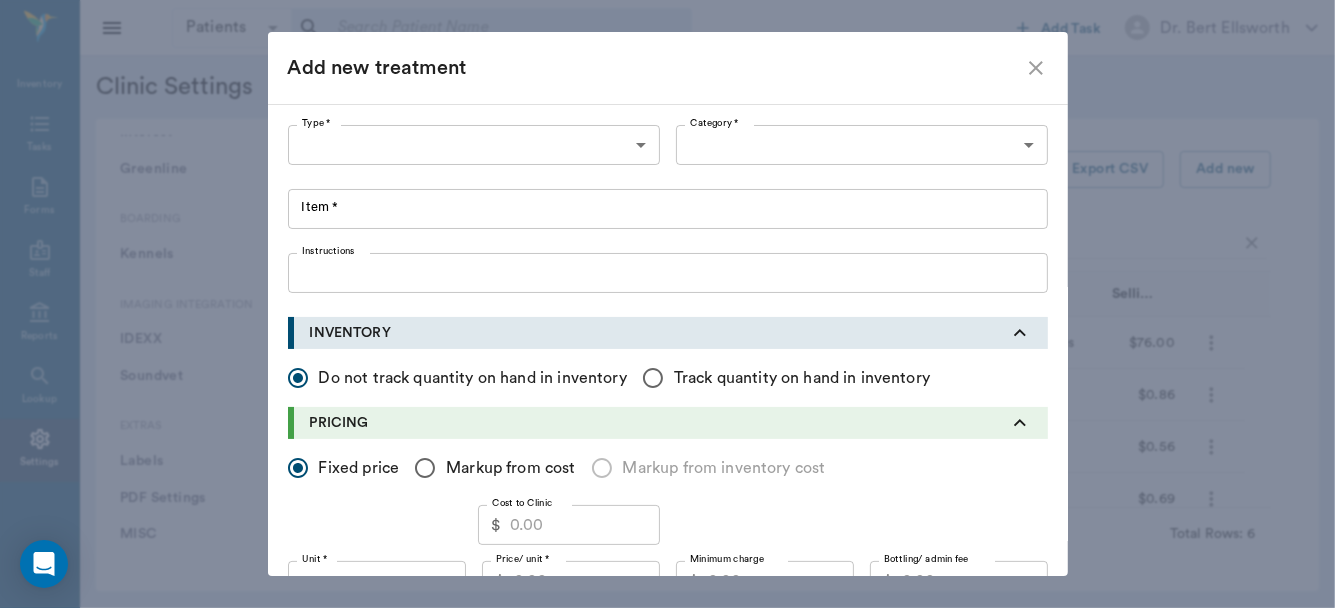 drag, startPoint x: 639, startPoint y: 134, endPoint x: 553, endPoint y: -98, distance: 247.42676 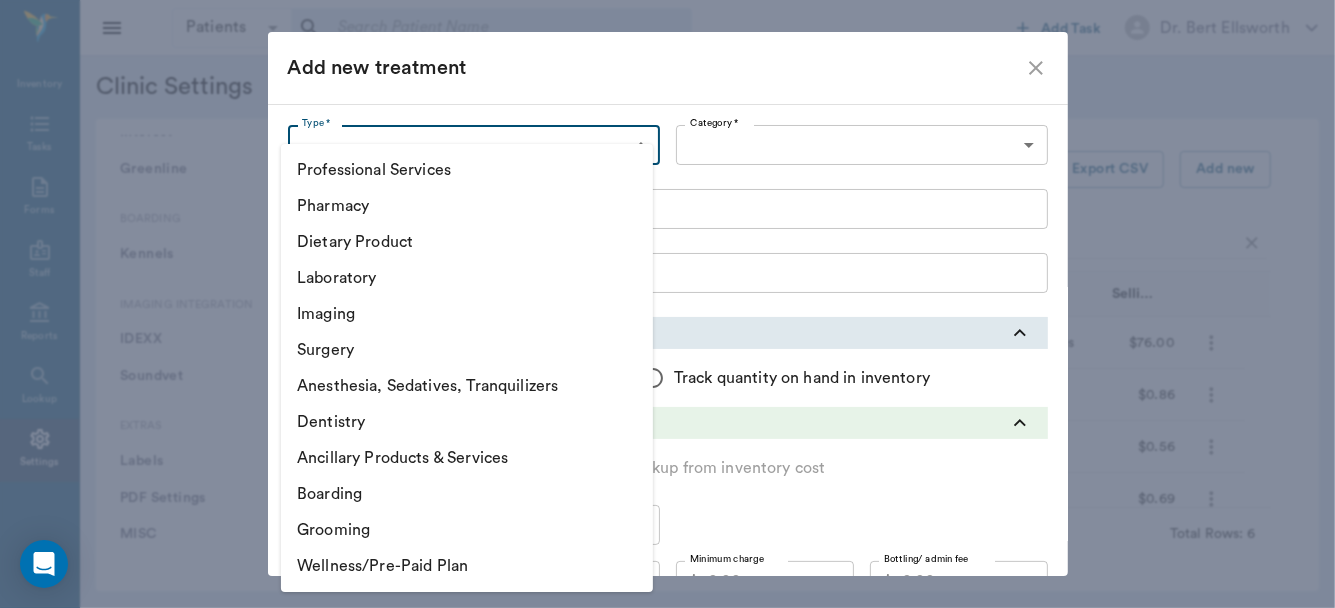 click on "Pharmacy" at bounding box center (467, 206) 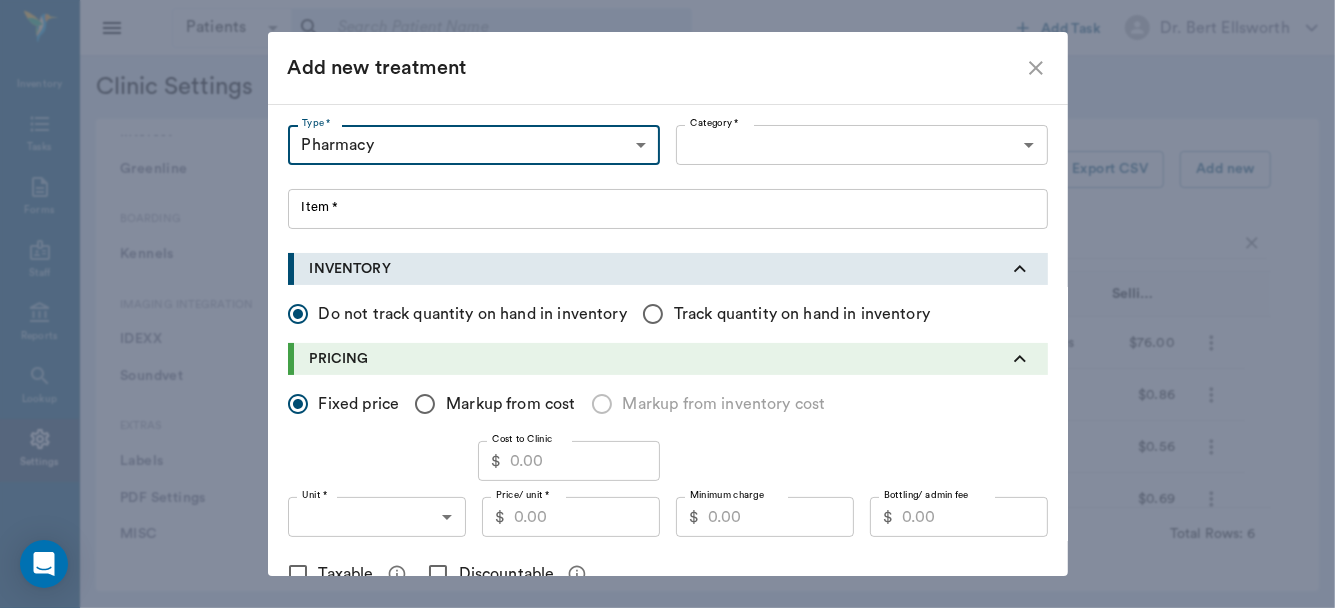 click on "Patients Patients ​ ​ Add Task Dr. Bert Ellsworth Nectar Messages Appts Labs Imaging Inventory Tasks Forms Staff Reports Lookup Settings Clinic Settings General Profile Office Hours Permissions Feature Flags AI Prompts Default Units Types and Categories Security / Auto Lock App Version Client Communication Email Settings Email Templates SMS Settings SMS Templates VOIP Mango Voice Client Portal Appointments Visit Types Calendar Options Direct Online Booking Direct Online Deposits Services & Prices Treatments Bundles Taxes Labs Group Discounts EMR SOAP Templates Surgery Templates Visit Note Templates Surgery Chart Diagnoses Patient Diagrams Forms Report Card Prescriptions Patient Options Species Breeds Colors Inventory Inventory Locations Vendors Finances Payment Estimates & Invoices Interest Greenline Boarding Kennels Imaging Integration IDEXX Soundvet Extras Labels PDF Settings MISC Treatments Export CSV Add new carp Type Category Item Unit Selling Price/Unit Pharmacy Carprofen 100mg tablets 180ct Bottles" at bounding box center (667, 304) 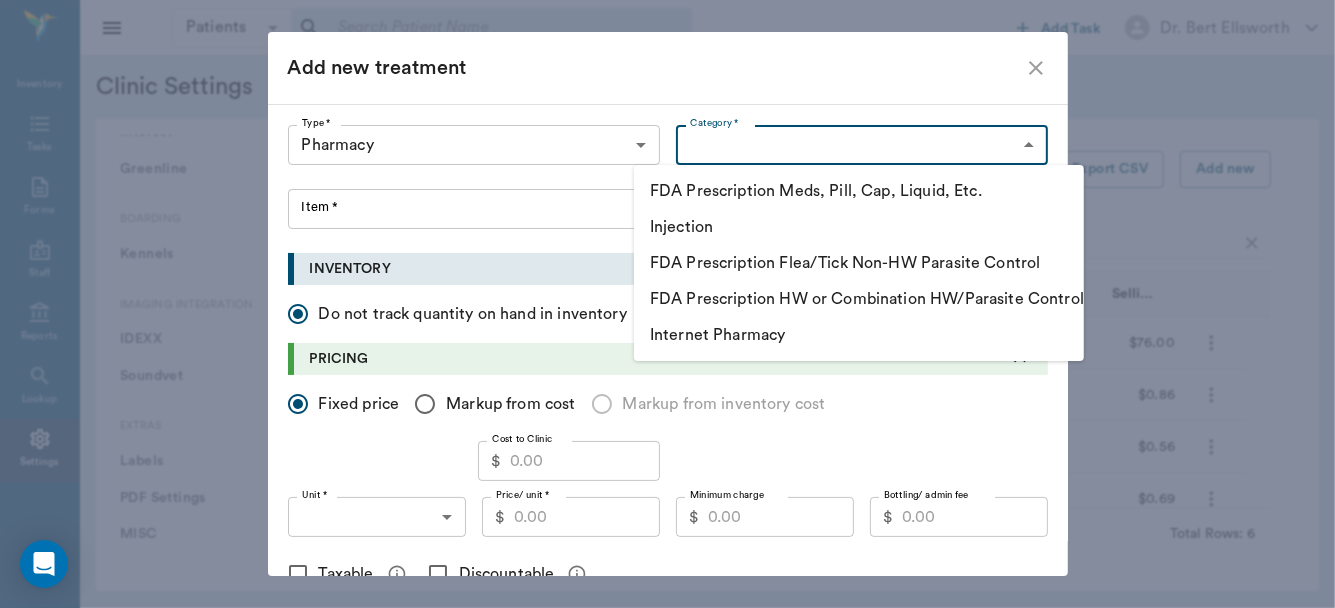 click on "FDA Prescription Meds, Pill, Cap, Liquid, Etc." at bounding box center [859, 191] 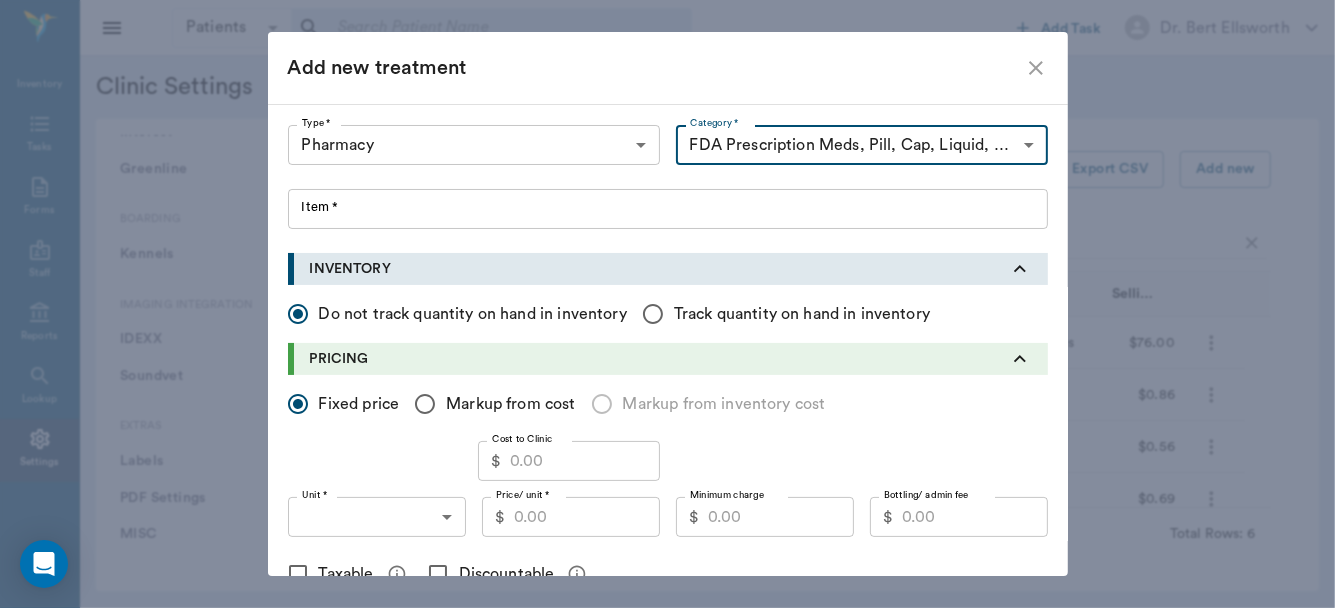 click on "Item *" at bounding box center [668, 209] 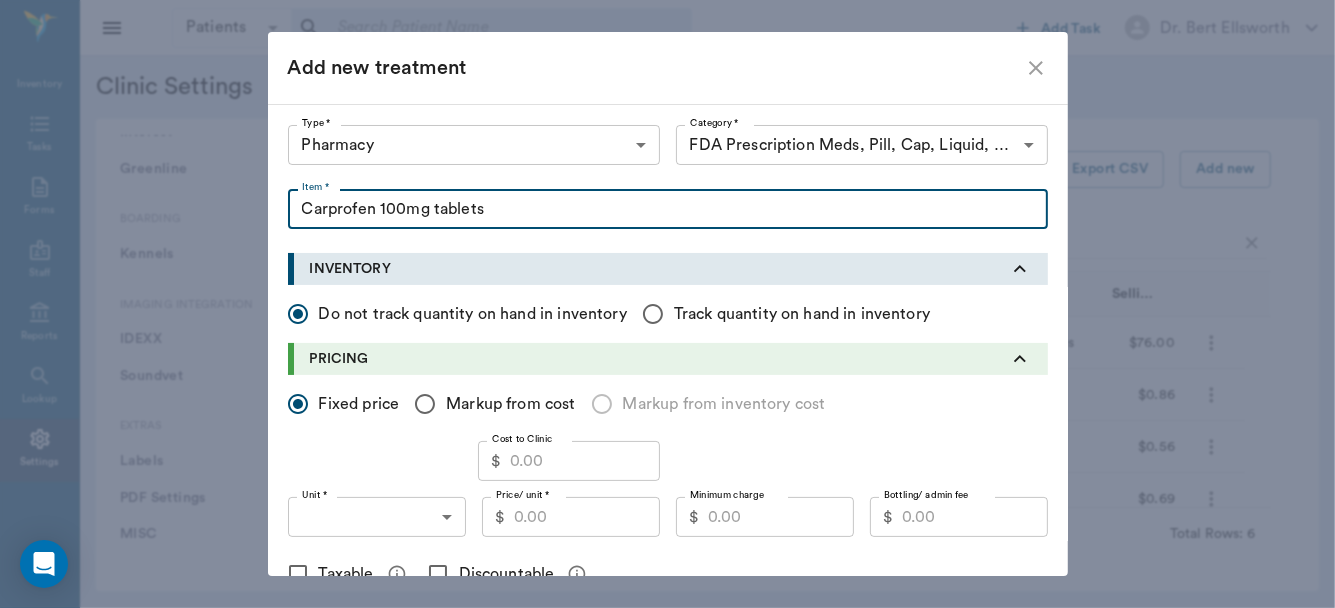 drag, startPoint x: 482, startPoint y: 216, endPoint x: 542, endPoint y: 237, distance: 63.56886 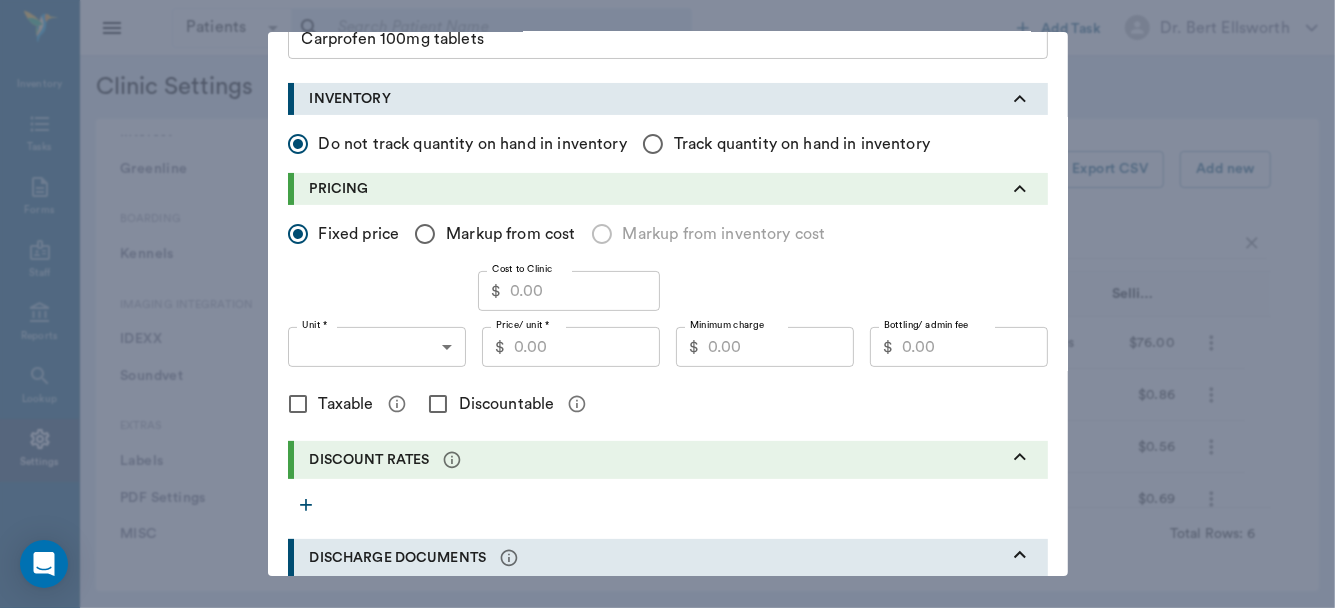 scroll, scrollTop: 173, scrollLeft: 0, axis: vertical 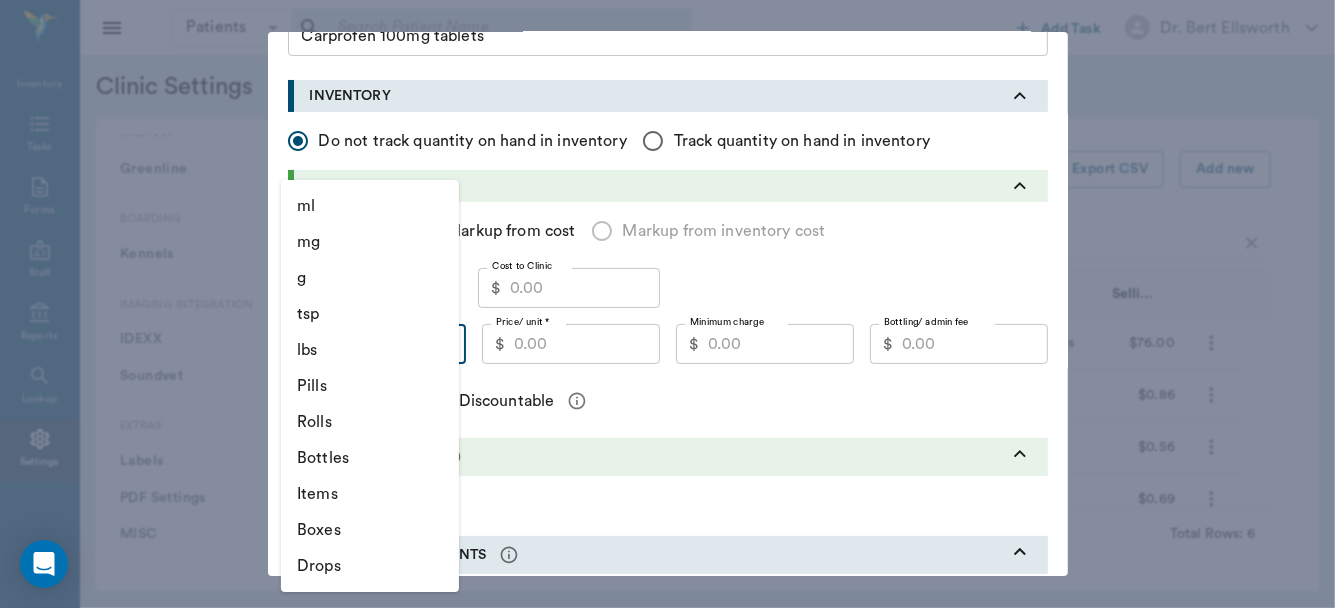 click on "Patients Patients ​ ​ Add Task Dr. Bert Ellsworth Nectar Messages Appts Labs Imaging Inventory Tasks Forms Staff Reports Lookup Settings Clinic Settings General Profile Office Hours Permissions Feature Flags AI Prompts Default Units Types and Categories Security / Auto Lock App Version Client Communication Email Settings Email Templates SMS Settings SMS Templates VOIP Mango Voice Client Portal Appointments Visit Types Calendar Options Direct Online Booking Direct Online Deposits Services & Prices Treatments Bundles Taxes Labs Group Discounts EMR SOAP Templates Surgery Templates Visit Note Templates Surgery Chart Diagnoses Patient Diagrams Forms Report Card Prescriptions Patient Options Species Breeds Colors Inventory Inventory Locations Vendors Finances Payment Estimates & Invoices Interest Greenline Boarding Kennels Imaging Integration IDEXX Soundvet Extras Labels PDF Settings MISC Treatments Export CSV Add new carp Type Category Item Unit Selling Price/Unit Pharmacy Carprofen 100mg tablets 180ct Bottles" at bounding box center (667, 304) 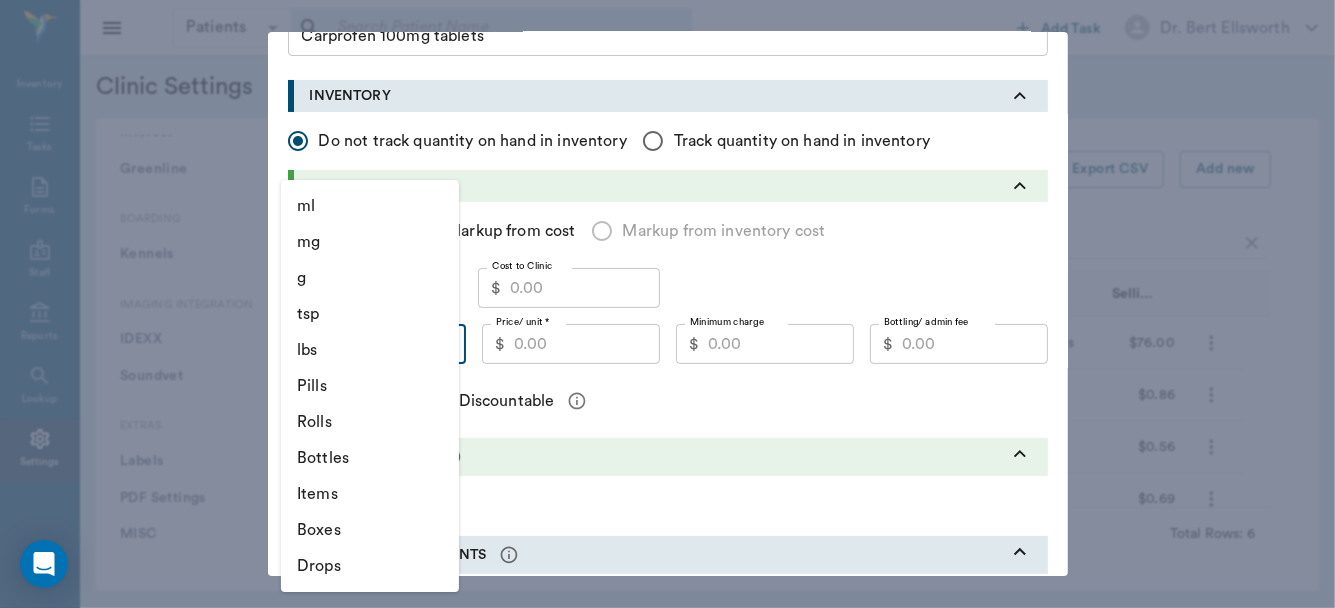 click on "Pills" at bounding box center (370, 386) 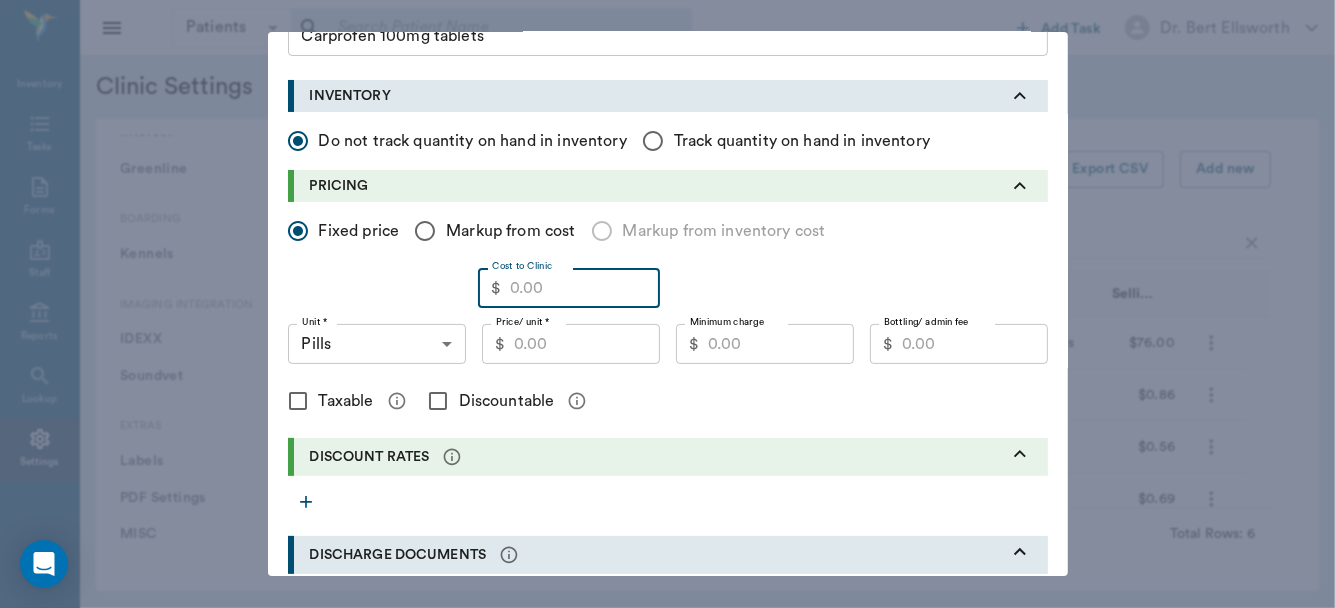 click on "Cost to Clinic" at bounding box center (585, 288) 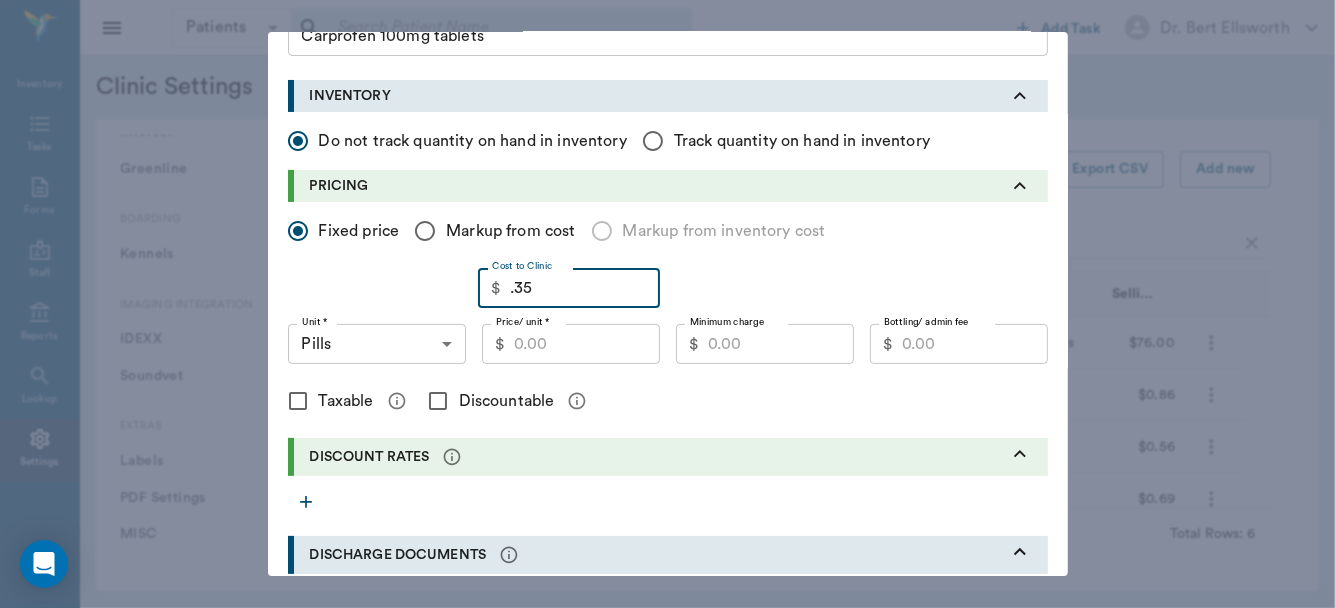 type on "0.35" 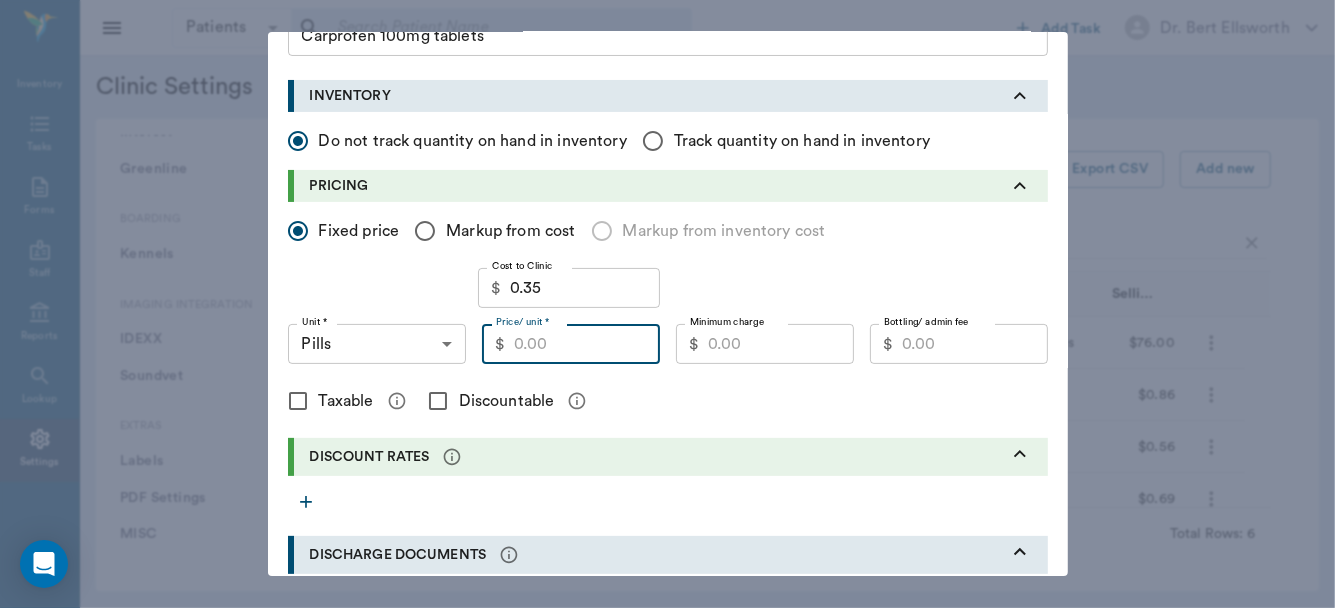 click on "Price/ unit *" at bounding box center [587, 344] 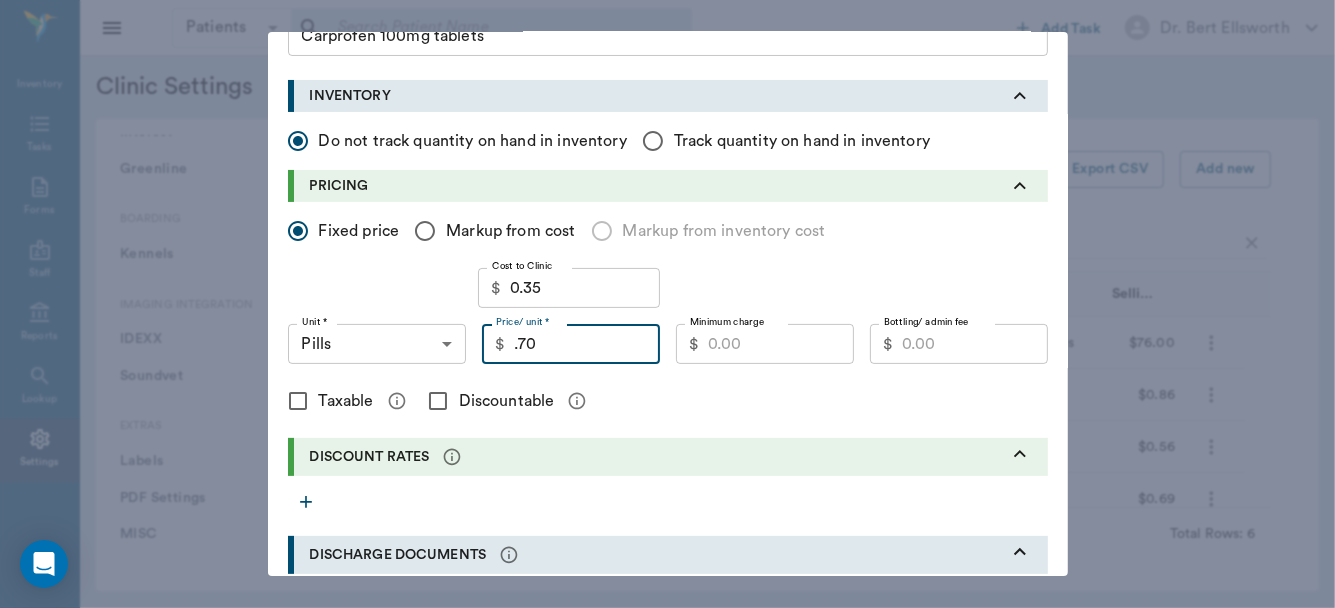 click on ".70" at bounding box center (587, 344) 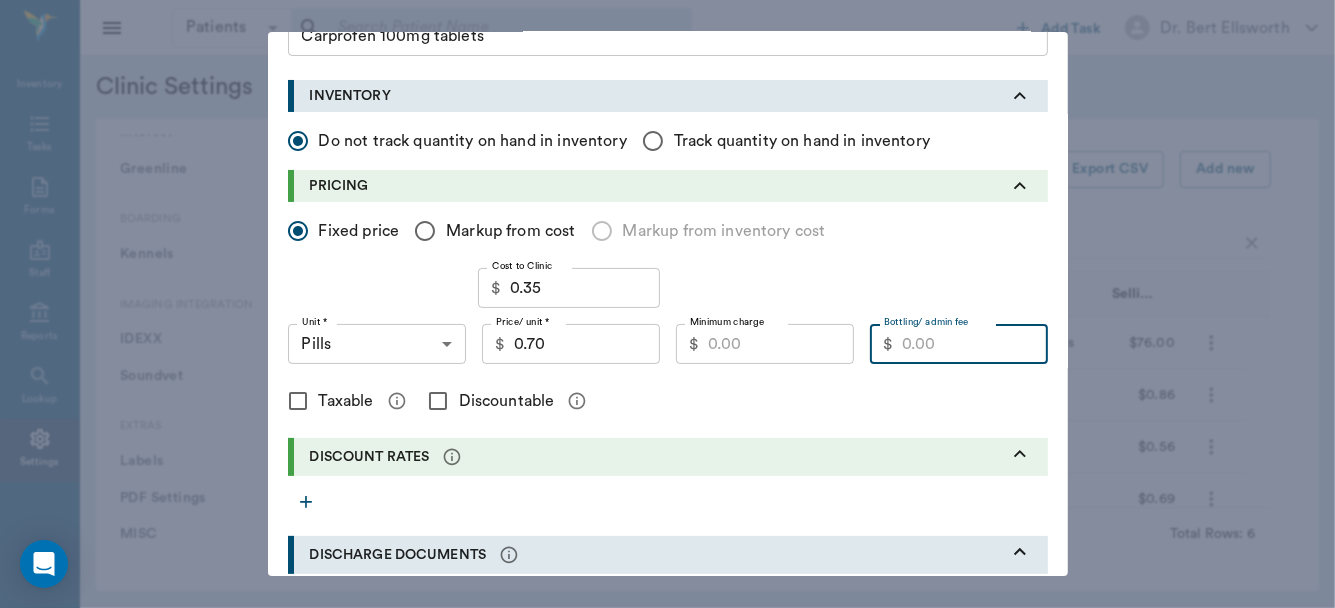 click on "Bottling/ admin fee" at bounding box center (975, 344) 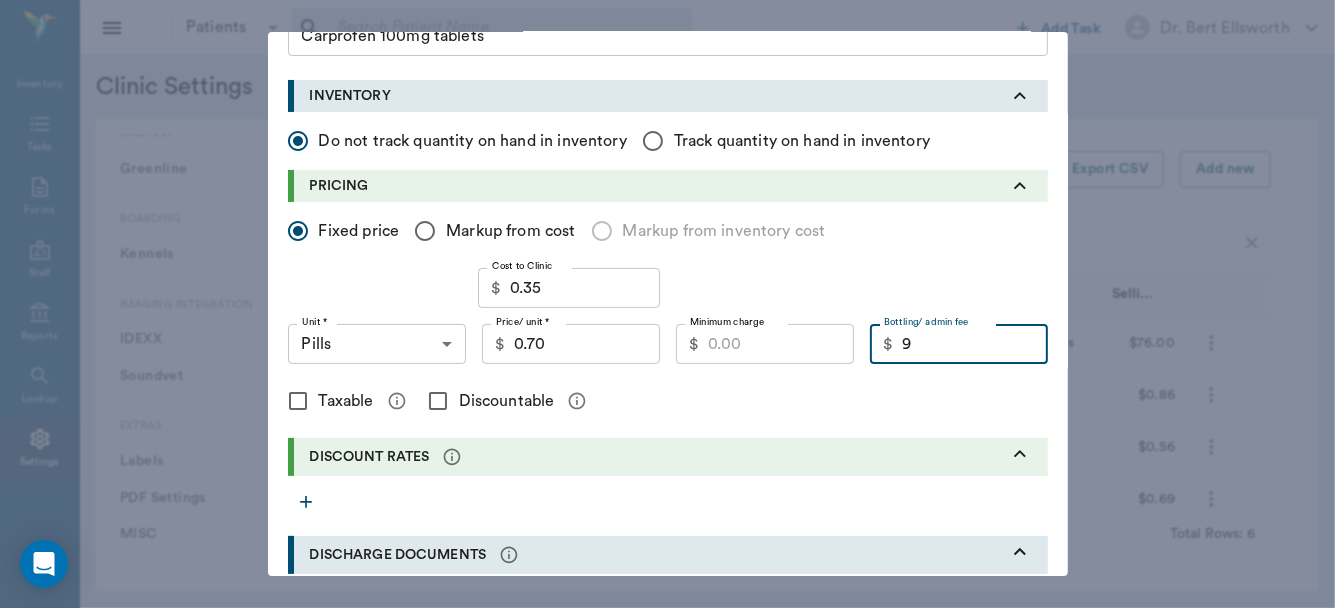 type on "9.00" 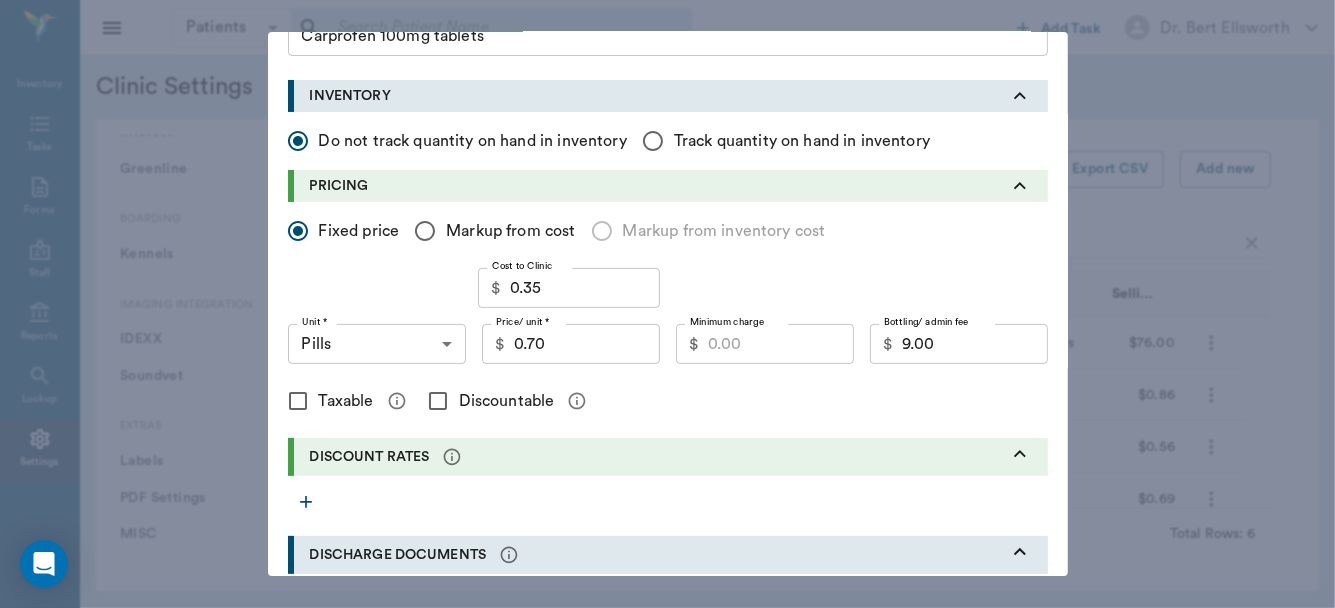 click on "Discountable" at bounding box center [438, 401] 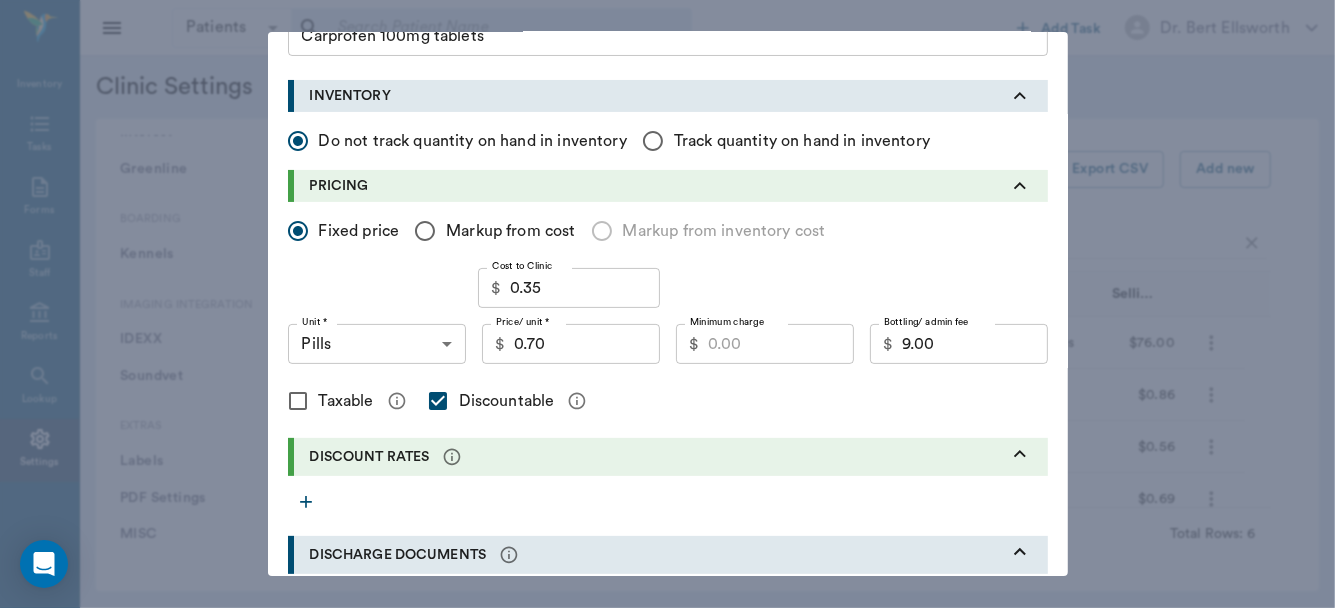 click 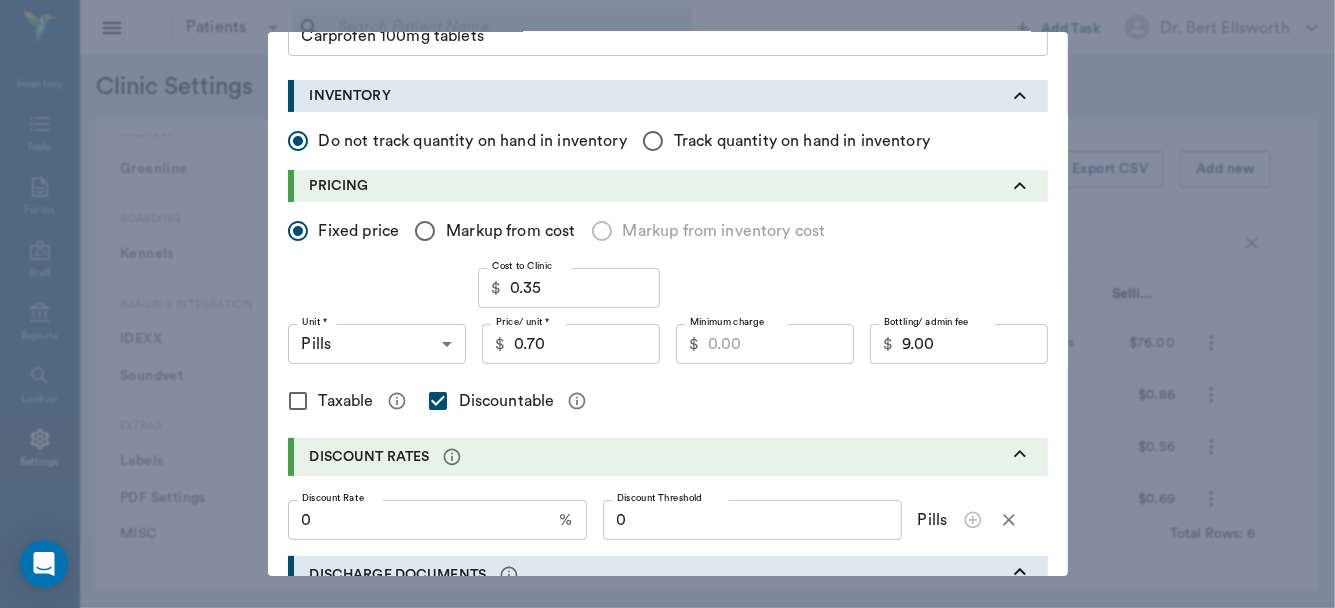 click on "0" at bounding box center (420, 520) 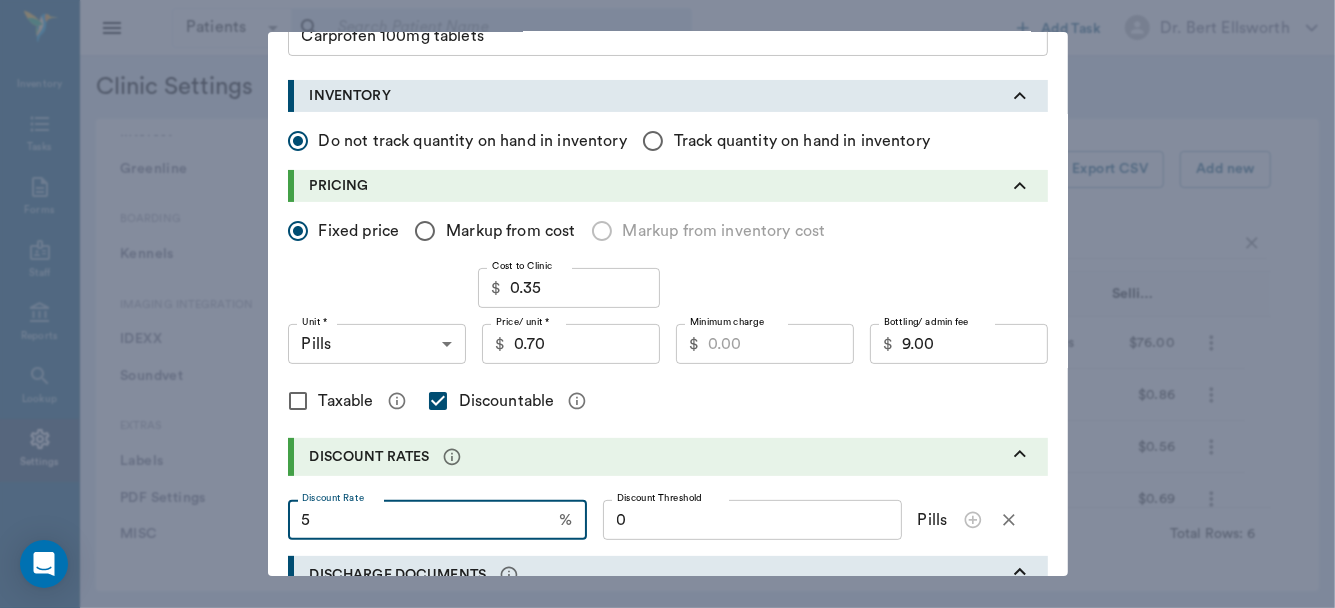 type on "5" 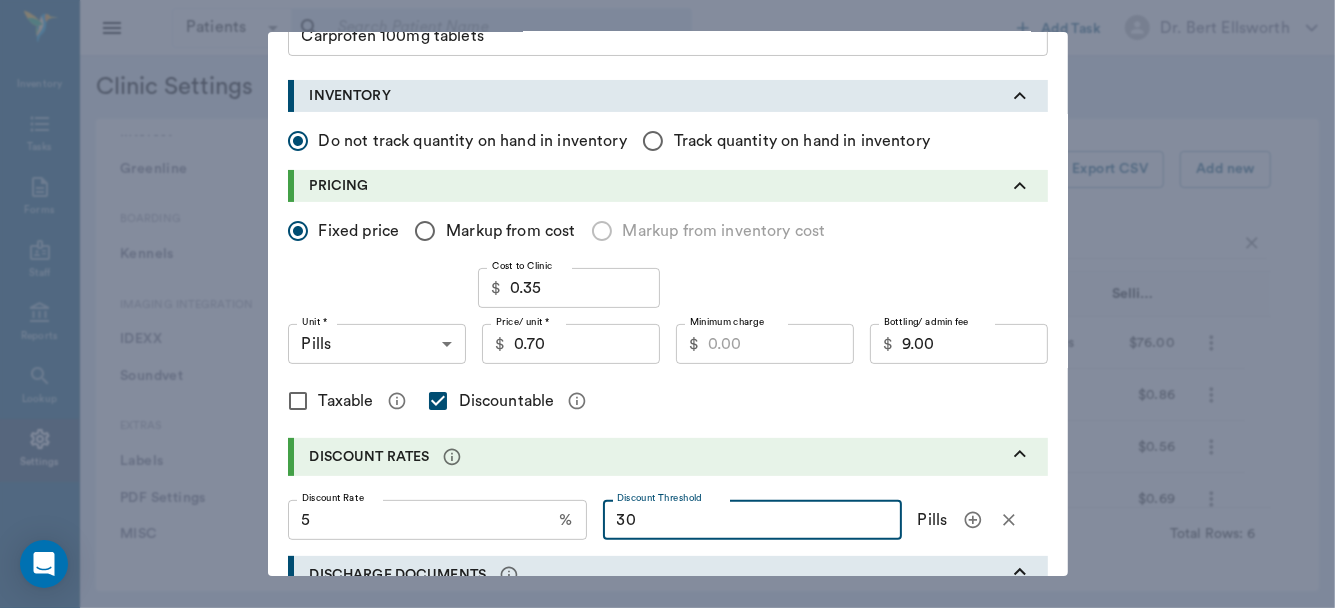 type on "30" 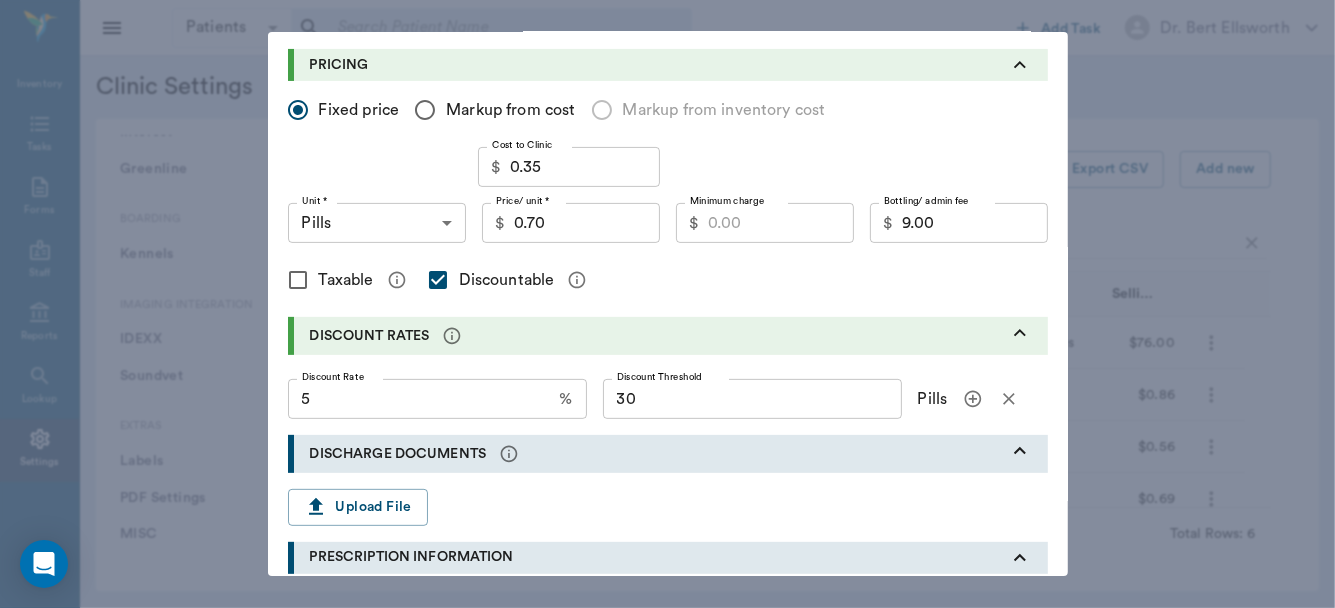 scroll, scrollTop: 301, scrollLeft: 0, axis: vertical 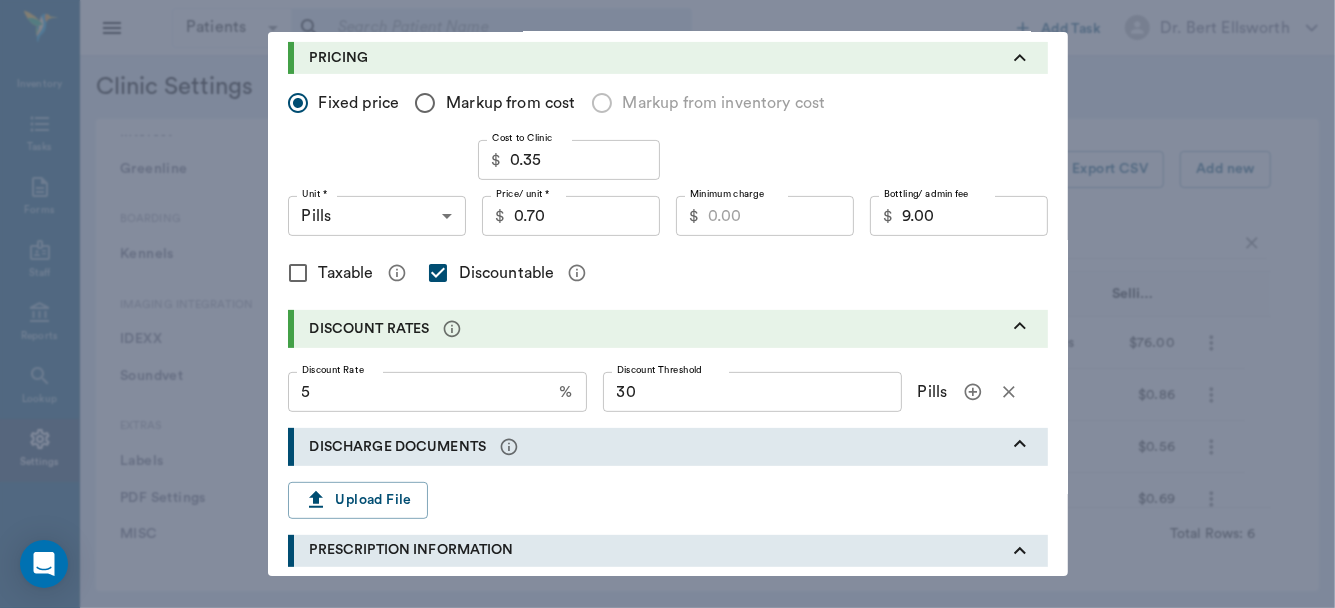 click 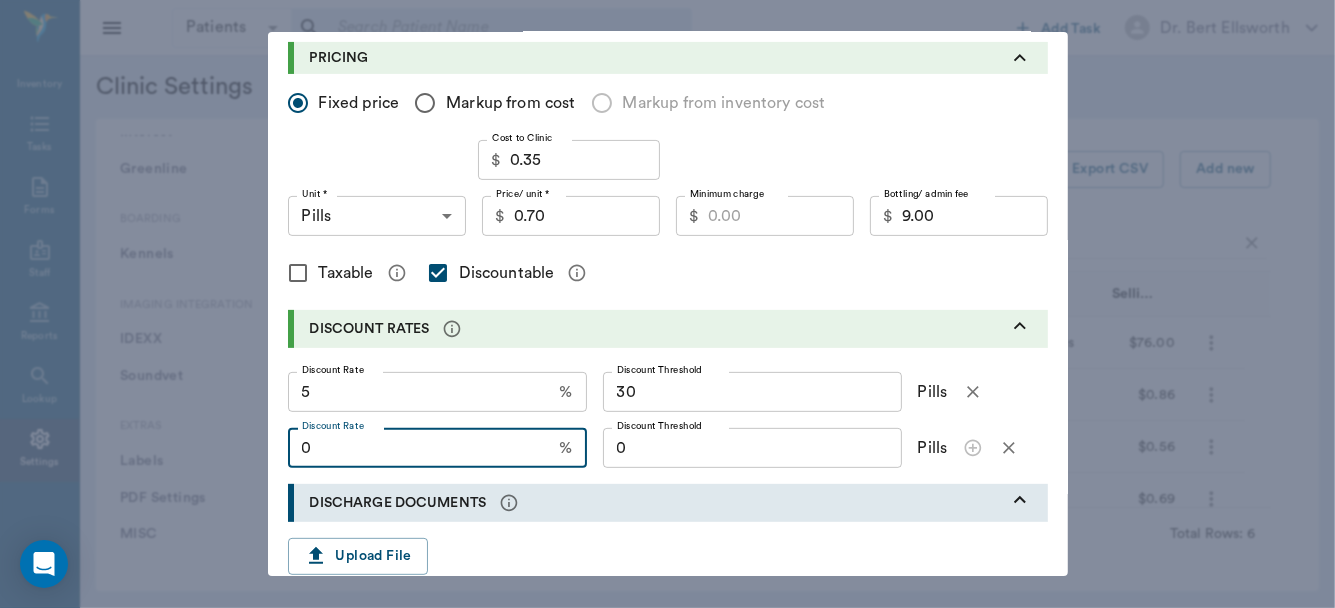 click on "0" at bounding box center [420, 448] 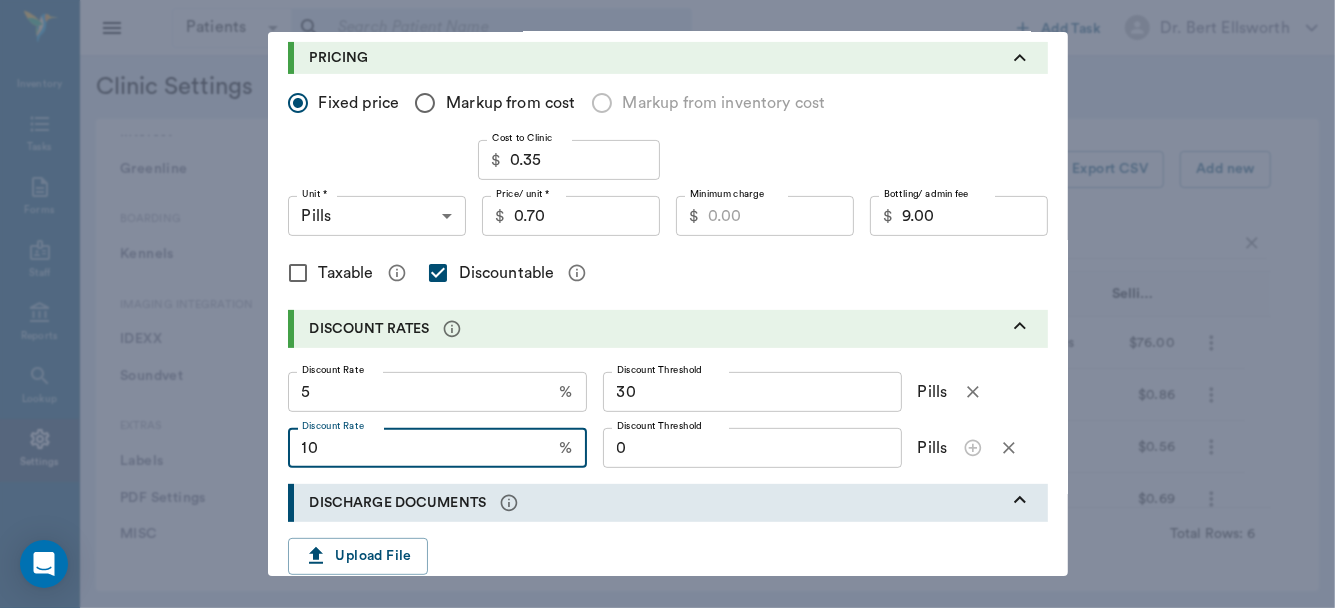 type on "10" 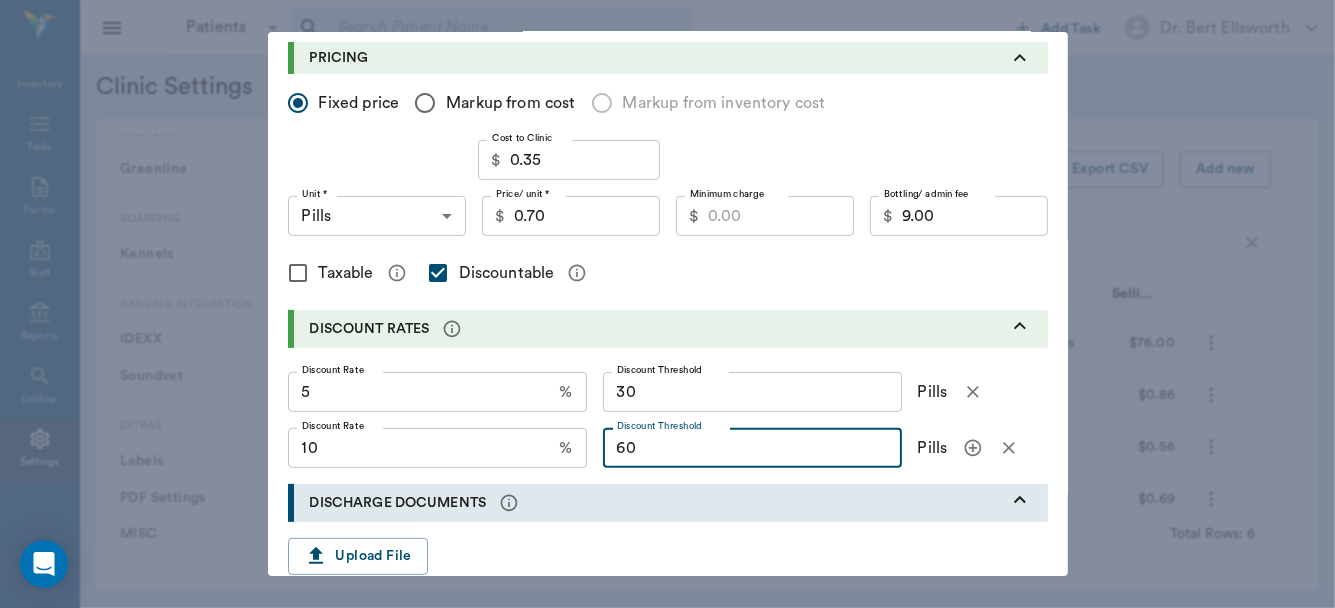 type on "60" 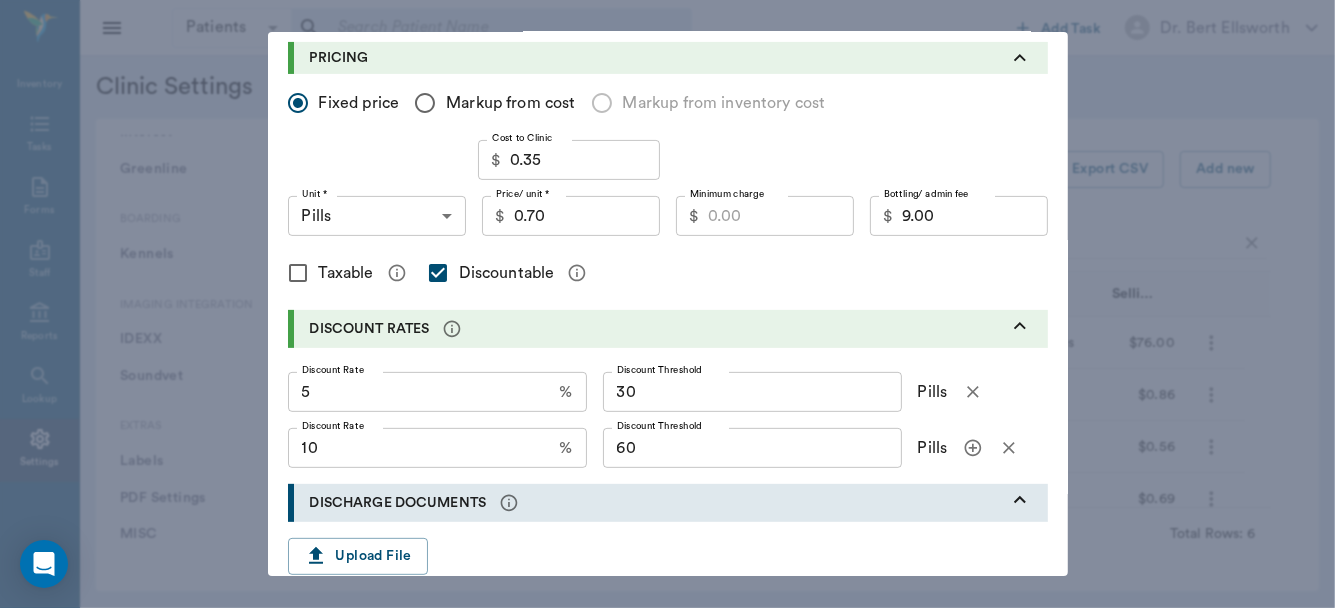 click 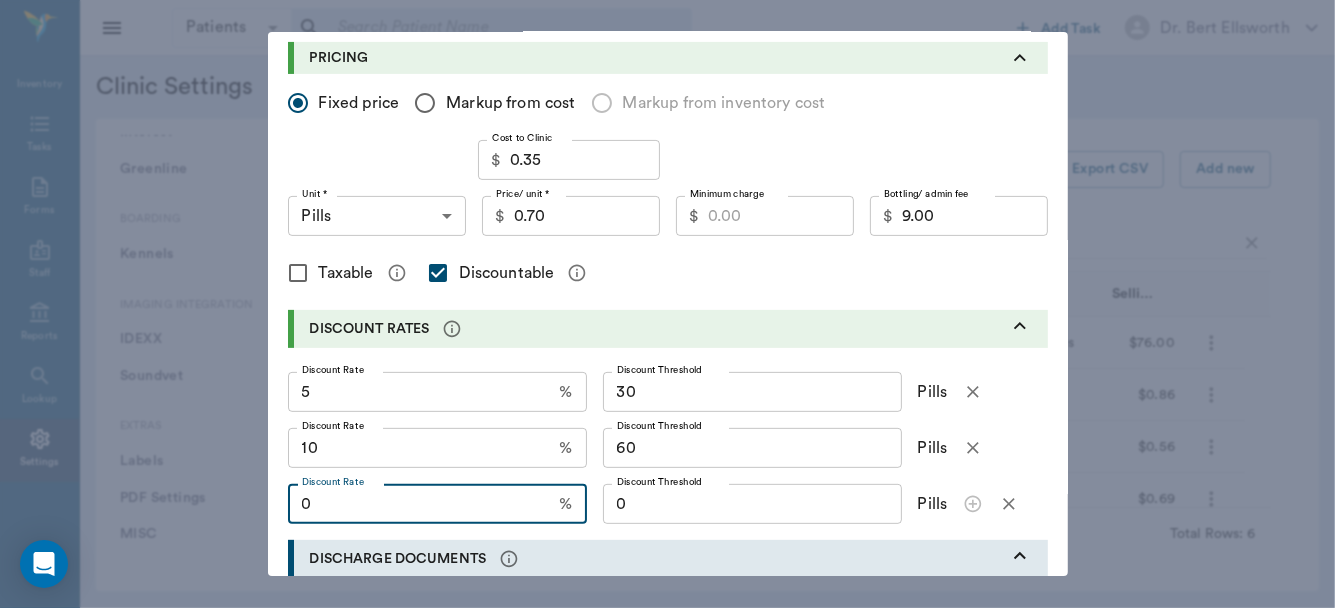 click on "0" at bounding box center (420, 504) 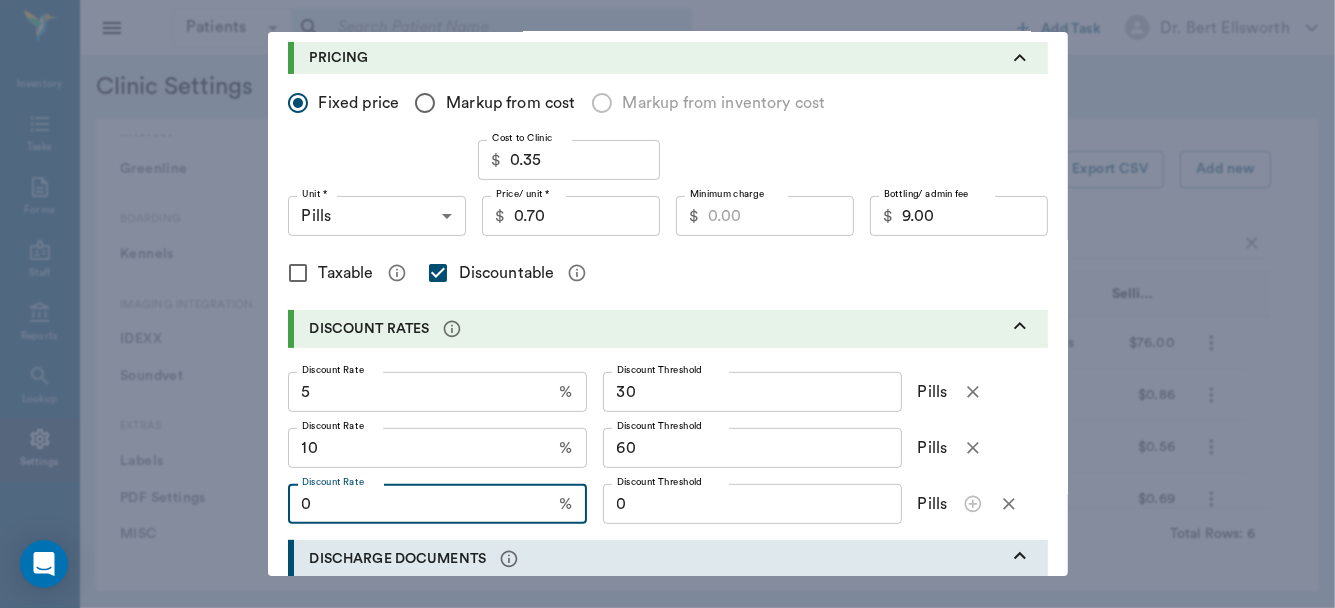 click on "0" at bounding box center (420, 504) 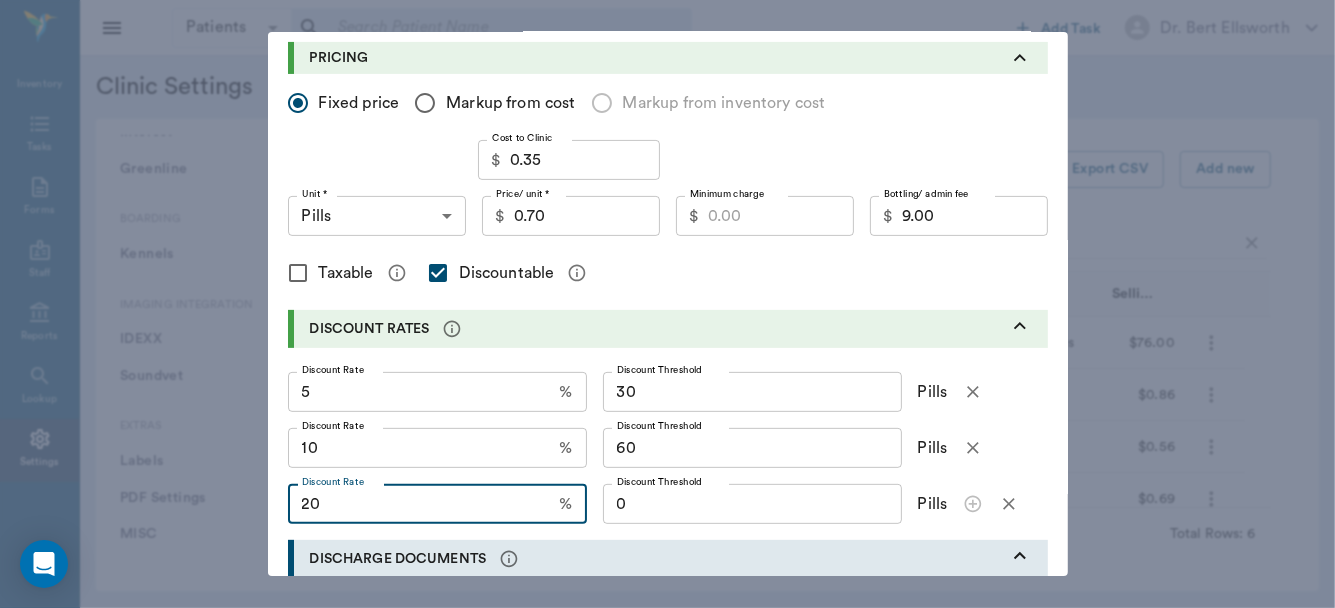 type on "20" 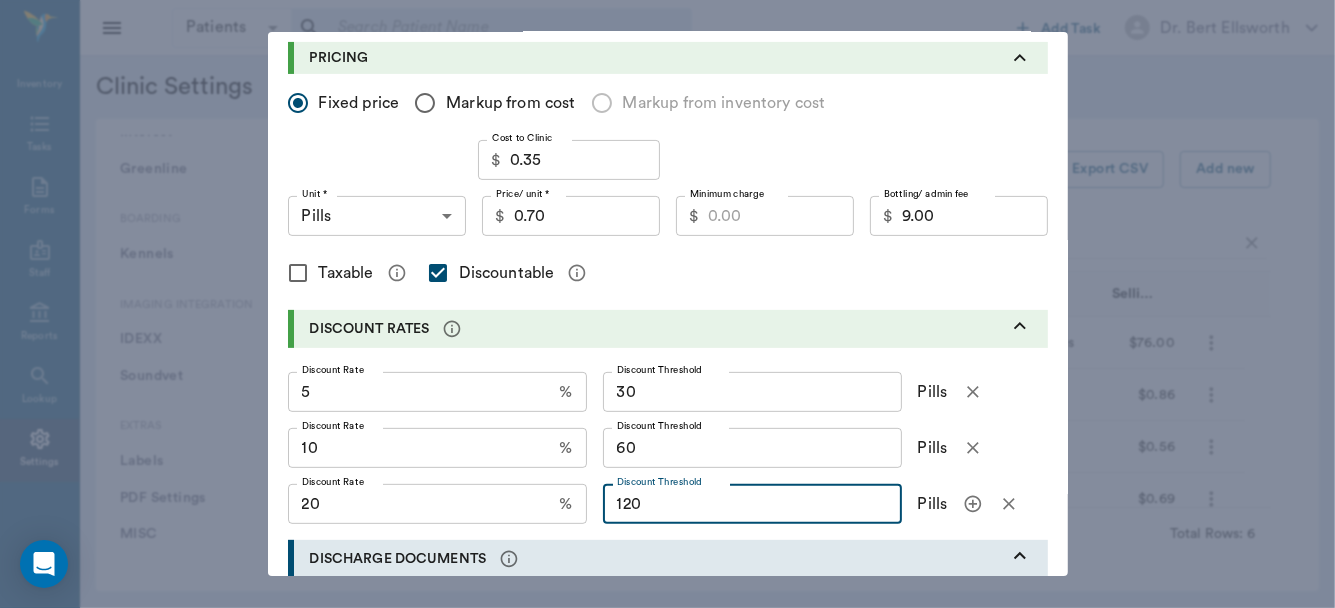 type on "120" 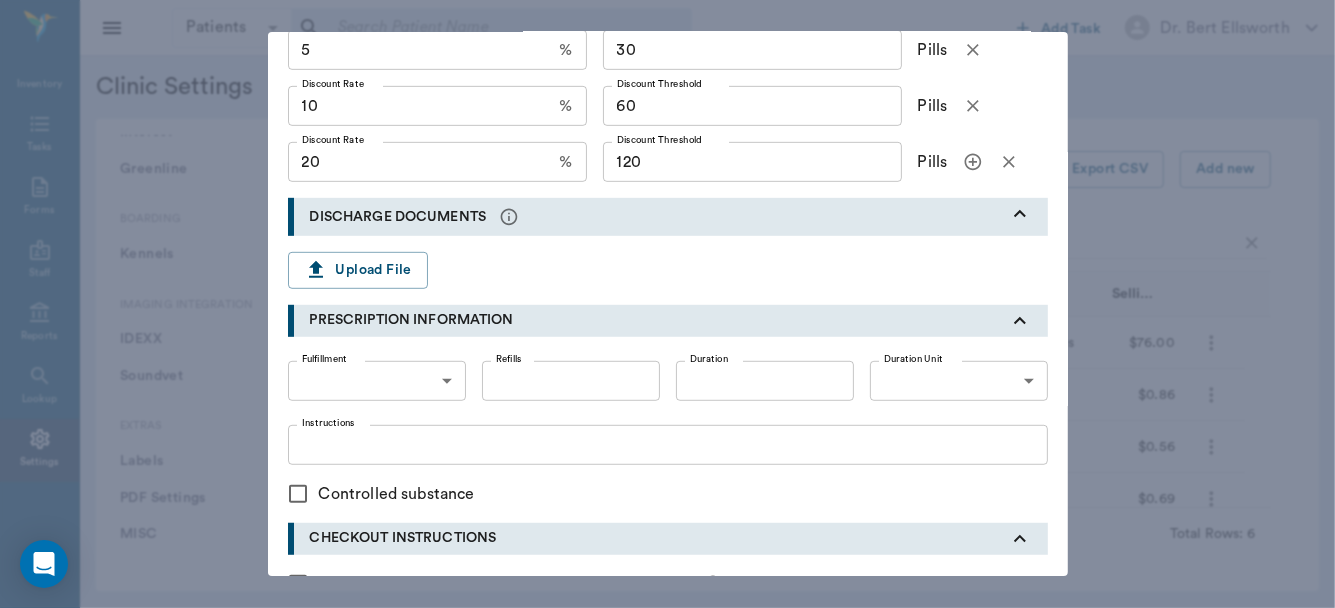 scroll, scrollTop: 637, scrollLeft: 0, axis: vertical 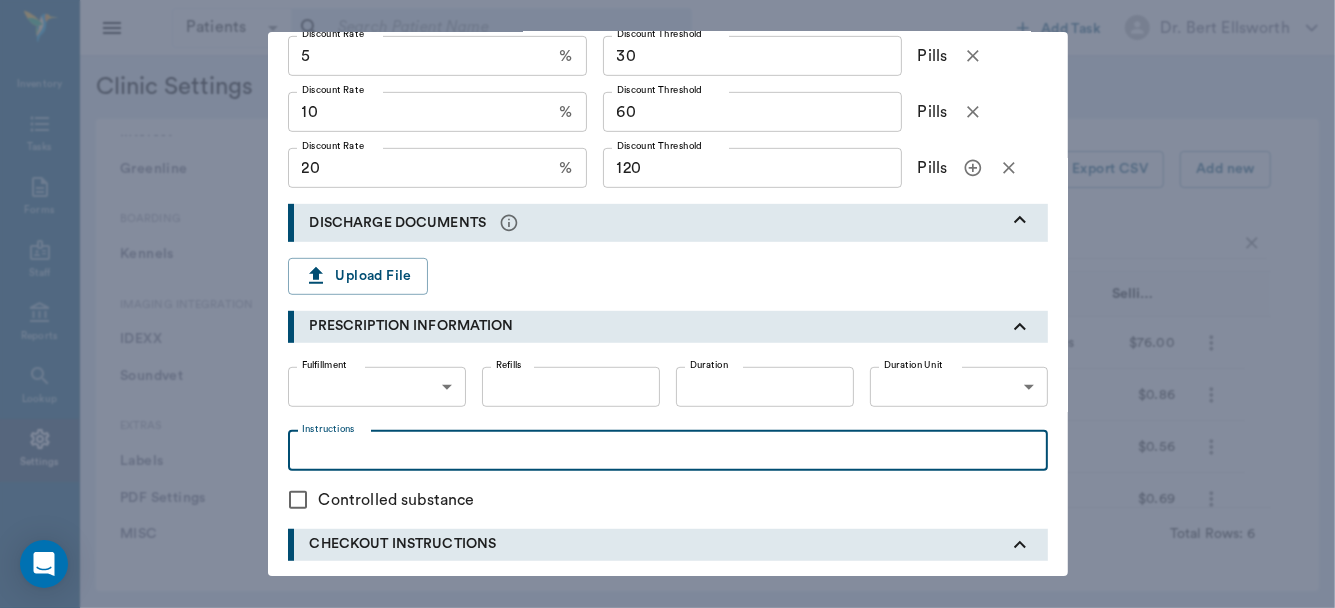 click on "Instructions" at bounding box center [668, 450] 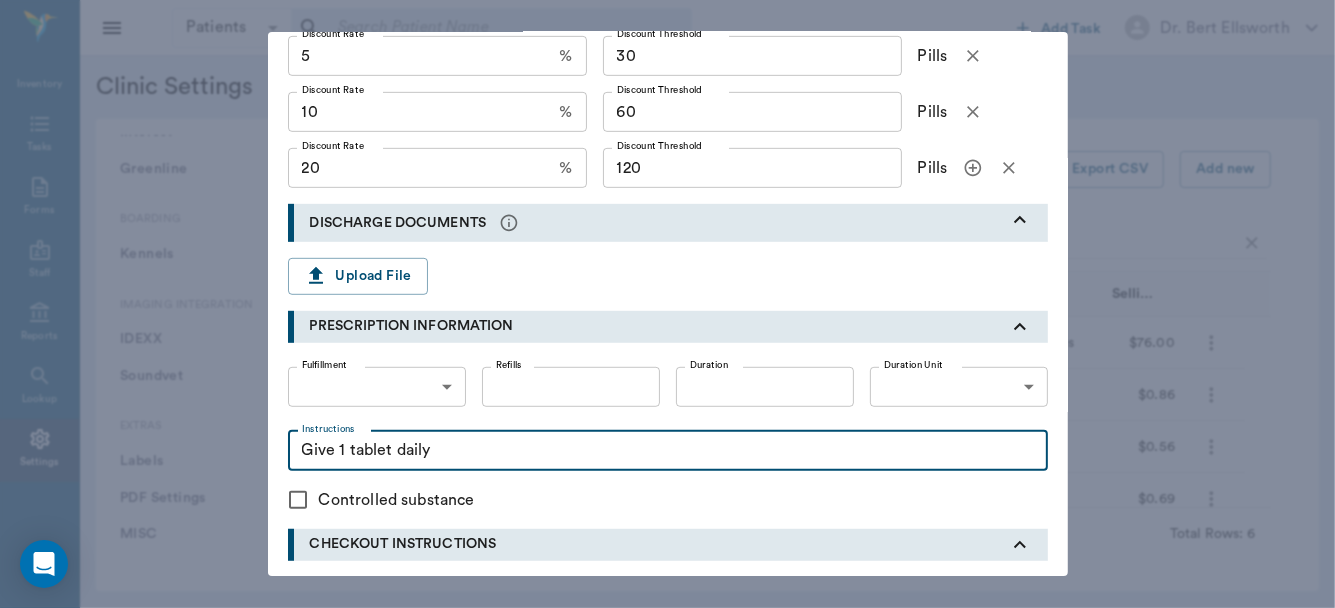 type on "Give 1 tablet daily" 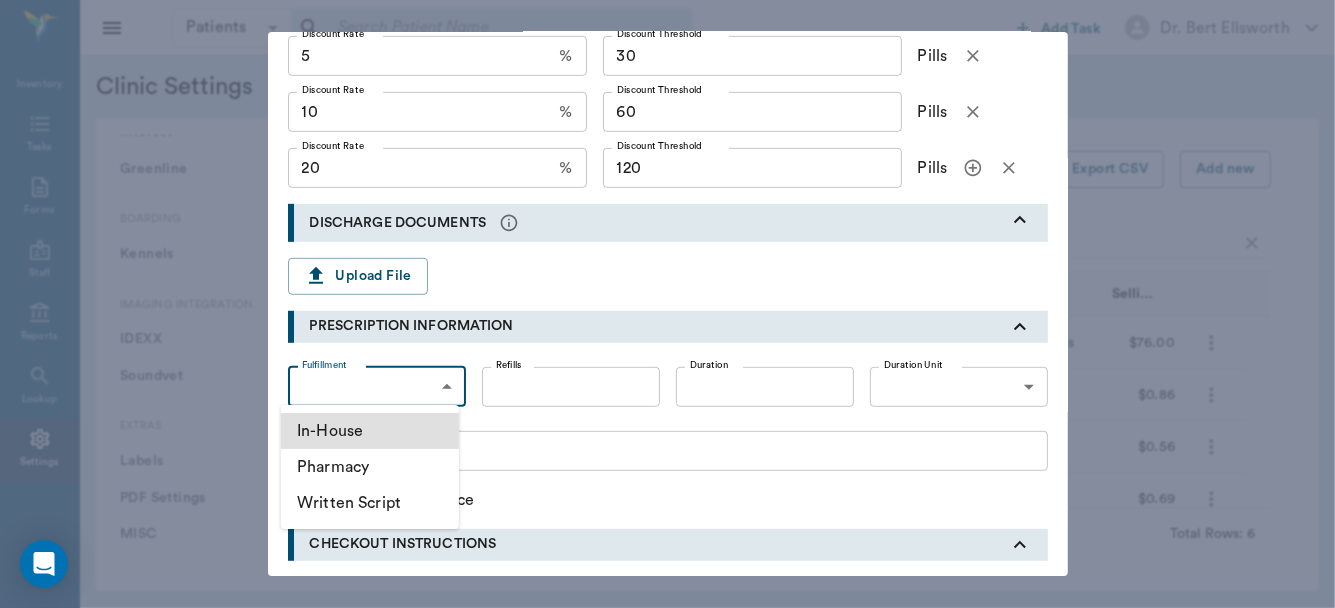 click on "Patients Patients ​ ​ Add Task Dr. Bert Ellsworth Nectar Messages Appts Labs Imaging Inventory Tasks Forms Staff Reports Lookup Settings Clinic Settings General Profile Office Hours Permissions Feature Flags AI Prompts Default Units Types and Categories Security / Auto Lock App Version Client Communication Email Settings Email Templates SMS Settings SMS Templates VOIP Mango Voice Client Portal Appointments Visit Types Calendar Options Direct Online Booking Direct Online Deposits Services & Prices Treatments Bundles Taxes Labs Group Discounts EMR SOAP Templates Surgery Templates Visit Note Templates Surgery Chart Diagnoses Patient Diagrams Forms Report Card Prescriptions Patient Options Species Breeds Colors Inventory Inventory Locations Vendors Finances Payment Estimates & Invoices Interest Greenline Boarding Kennels Imaging Integration IDEXX Soundvet Extras Labels PDF Settings MISC Treatments Export CSV Add new carp Type Category Item Unit Selling Price/Unit Pharmacy Carprofen 100mg tablets 180ct Bottles" at bounding box center [667, 304] 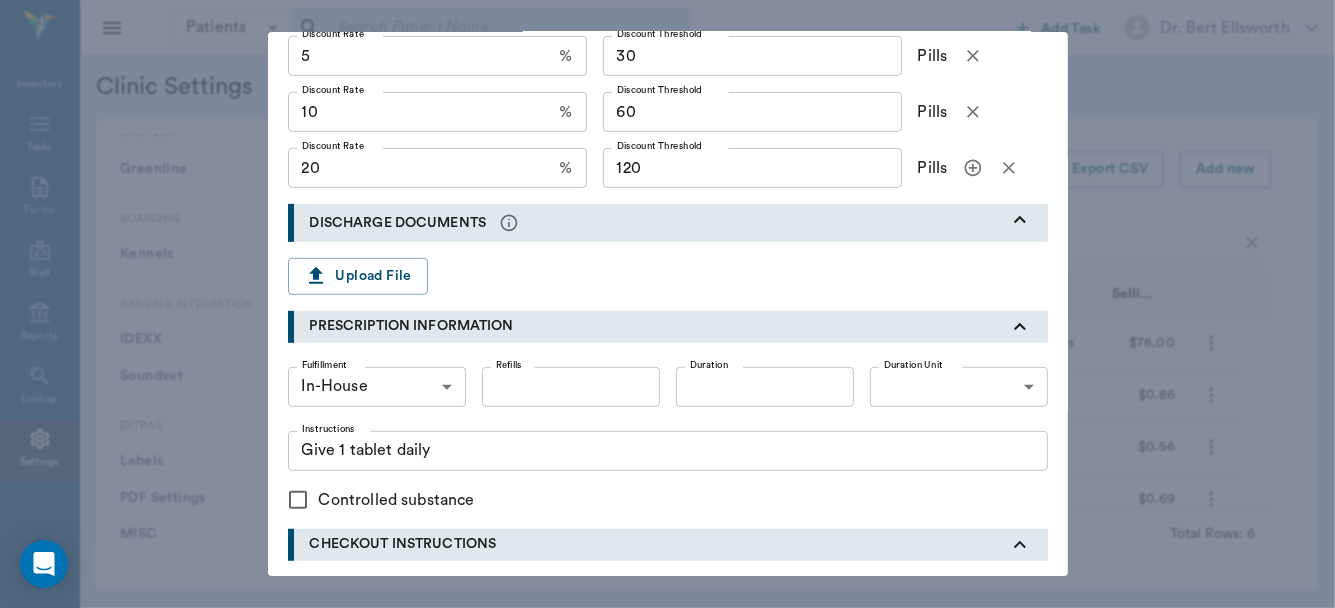 scroll, scrollTop: 802, scrollLeft: 0, axis: vertical 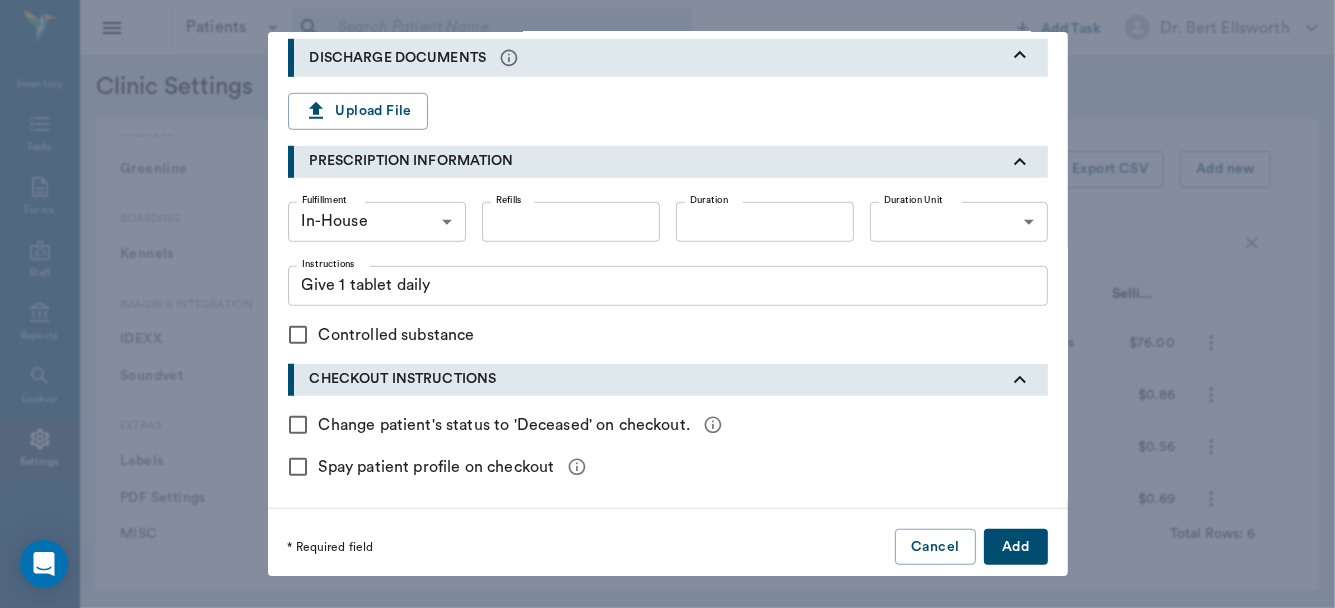 click on "Add" at bounding box center [1016, 547] 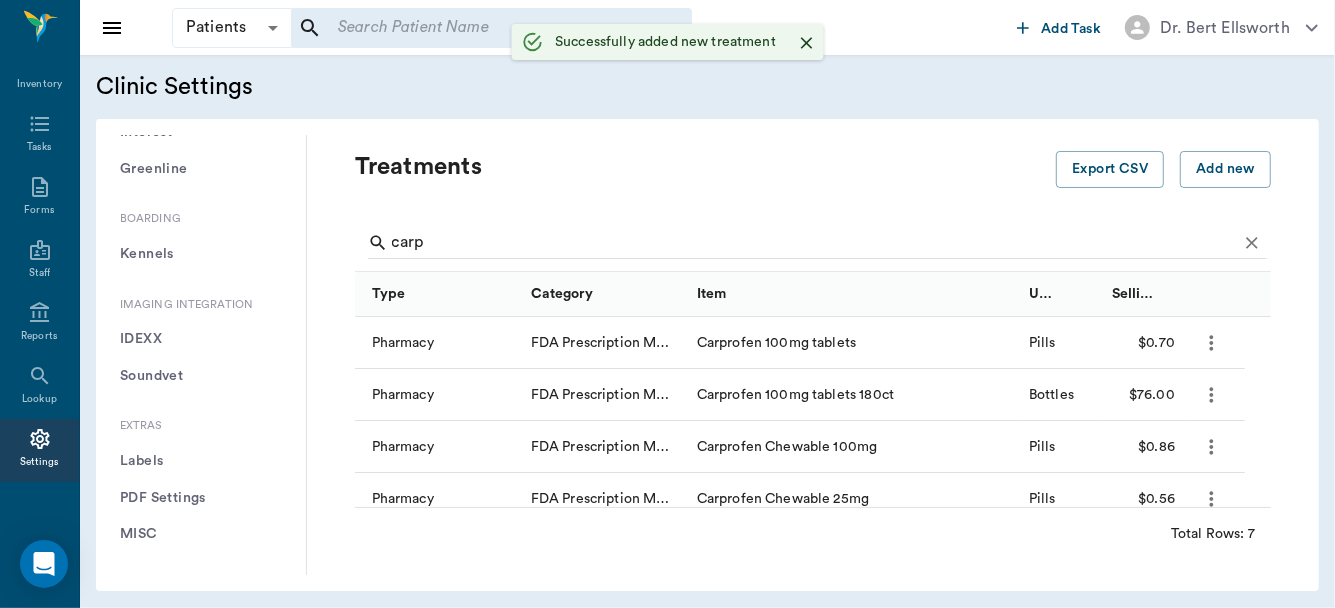 type 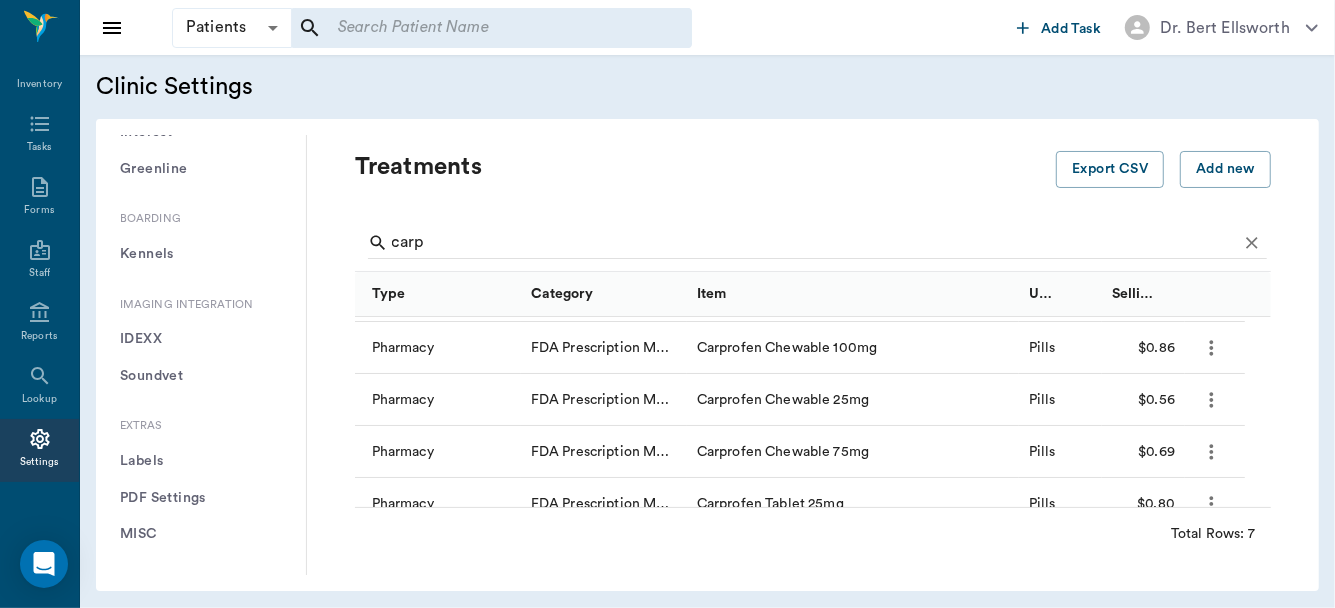 scroll, scrollTop: 0, scrollLeft: 0, axis: both 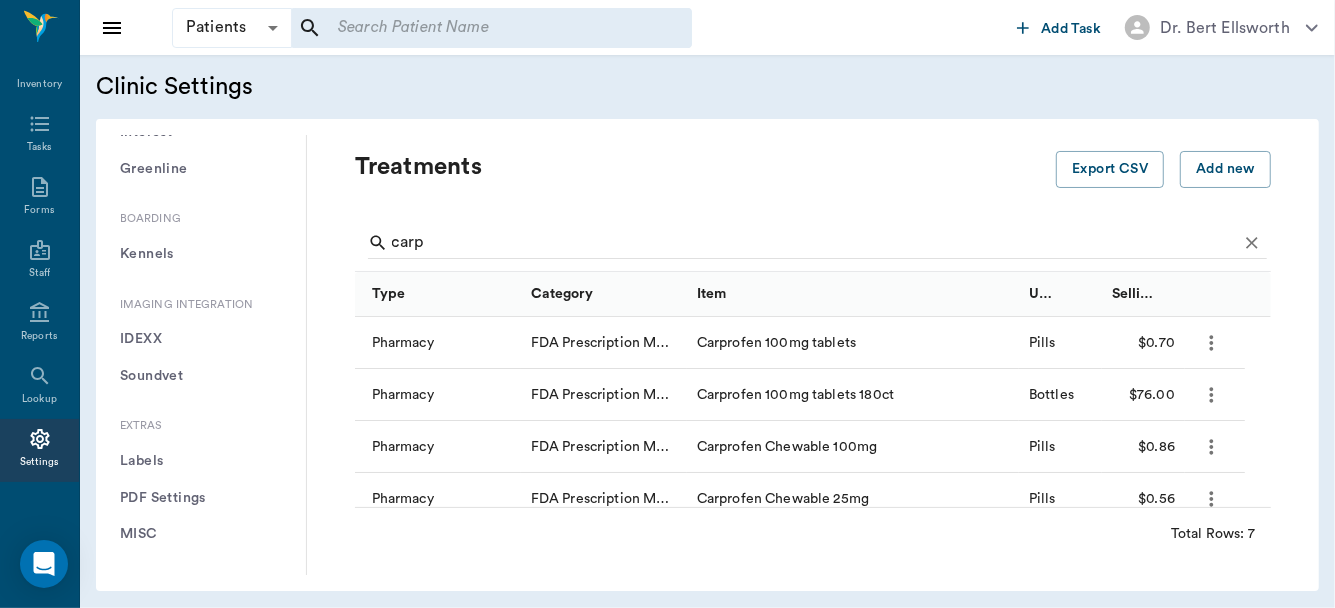 click 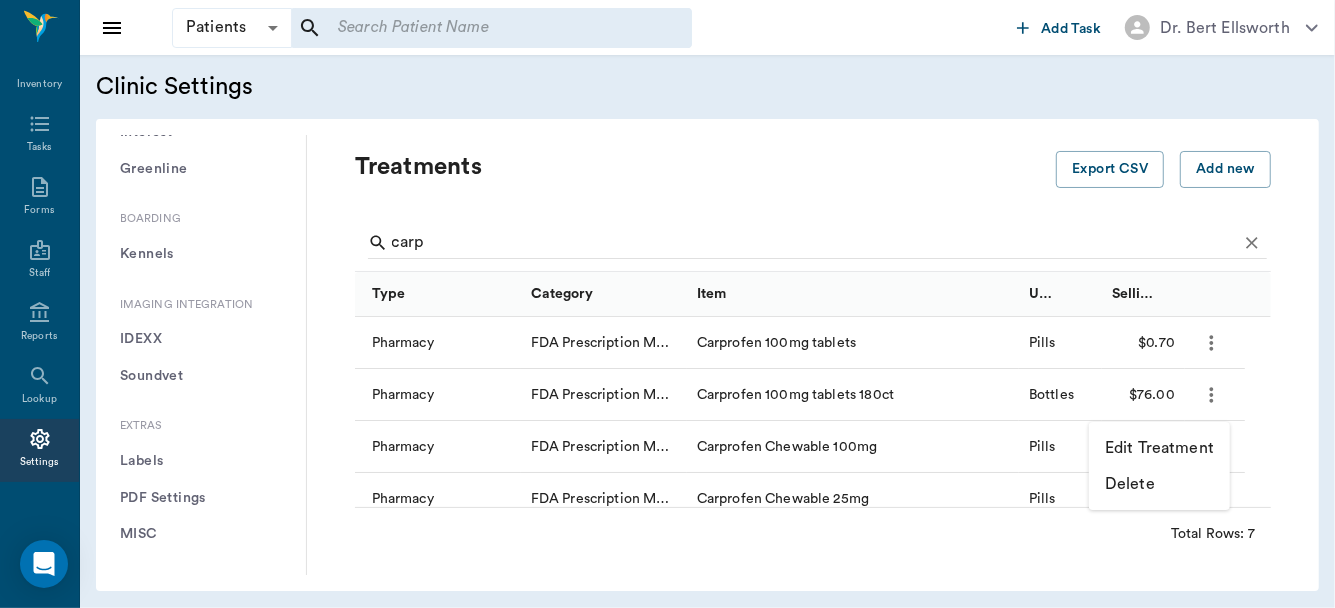 click on "Edit Treatment" at bounding box center (1159, 448) 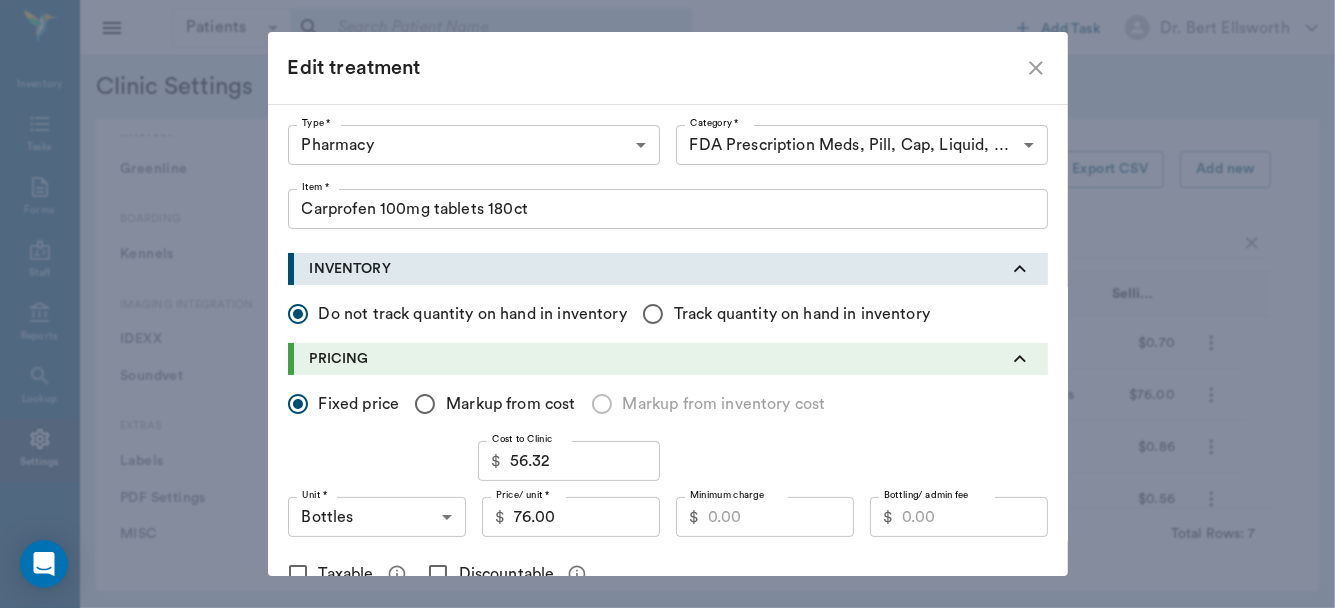 click on "76.00" at bounding box center [587, 517] 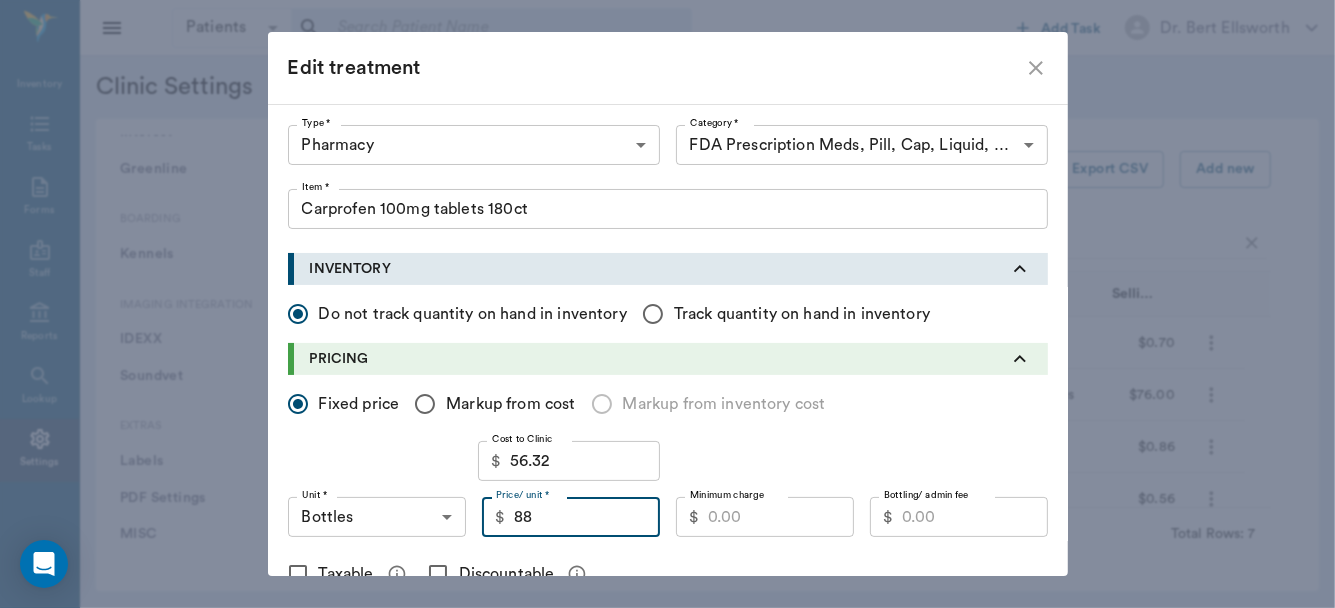 type on "88.00" 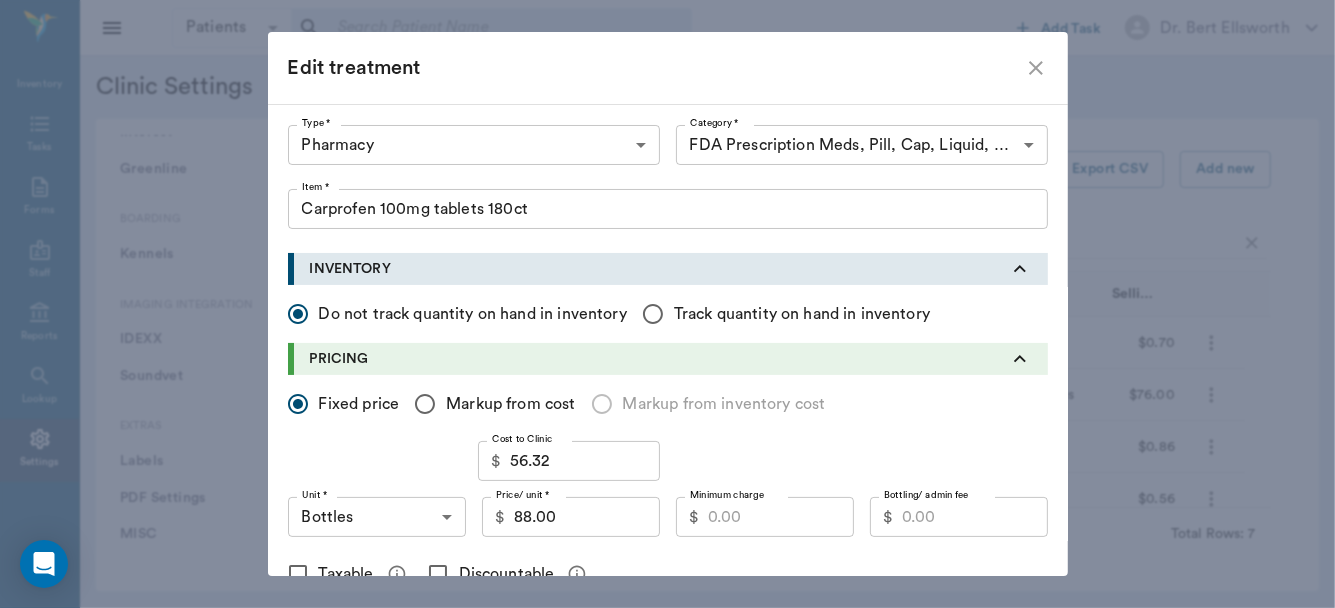 click on "Type * Pharmacy 5100 Type * Category * FDA Prescription Meds, Pill, Cap, Liquid, Etc. 5105 Category * Item * Carprofen 100mg tablets 180ct Item * INVENTORY Do not track quantity on hand in inventory Track quantity on hand in inventory PRICING Fixed price Markup from cost Markup from inventory cost Cost to Clinic $ 56.32 Cost to Clinic Unit * Bottles BOTTLES Unit * Price/ unit * $ 88.00 Price/ unit * Minimum charge $ Minimum charge Bottling/ admin fee $ Bottling/ admin fee Taxable Discountable DISCOUNT RATES DISCHARGE DOCUMENTS Upload File PRESCRIPTION INFORMATION Fulfillment In-House IN_HOUSE Fulfillment Refills 0 Refills Duration 0 Duration Duration Unit ​ Duration Unit Instructions Give 1 tablet daily x Instructions Controlled substance REMINDERS Reminders to generate Reminders to satisfy CHECKOUT INSTRUCTIONS Change patient's status to 'Deceased' on checkout. Spay patient profile on checkout" at bounding box center (668, 739) 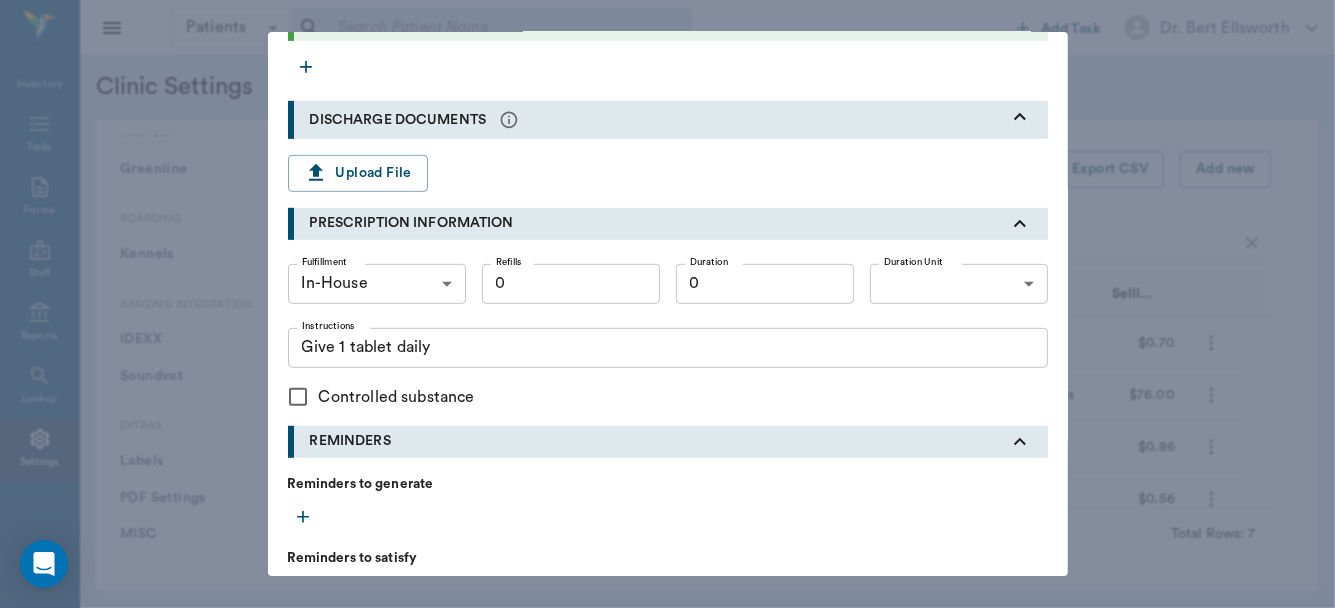 scroll, scrollTop: 874, scrollLeft: 0, axis: vertical 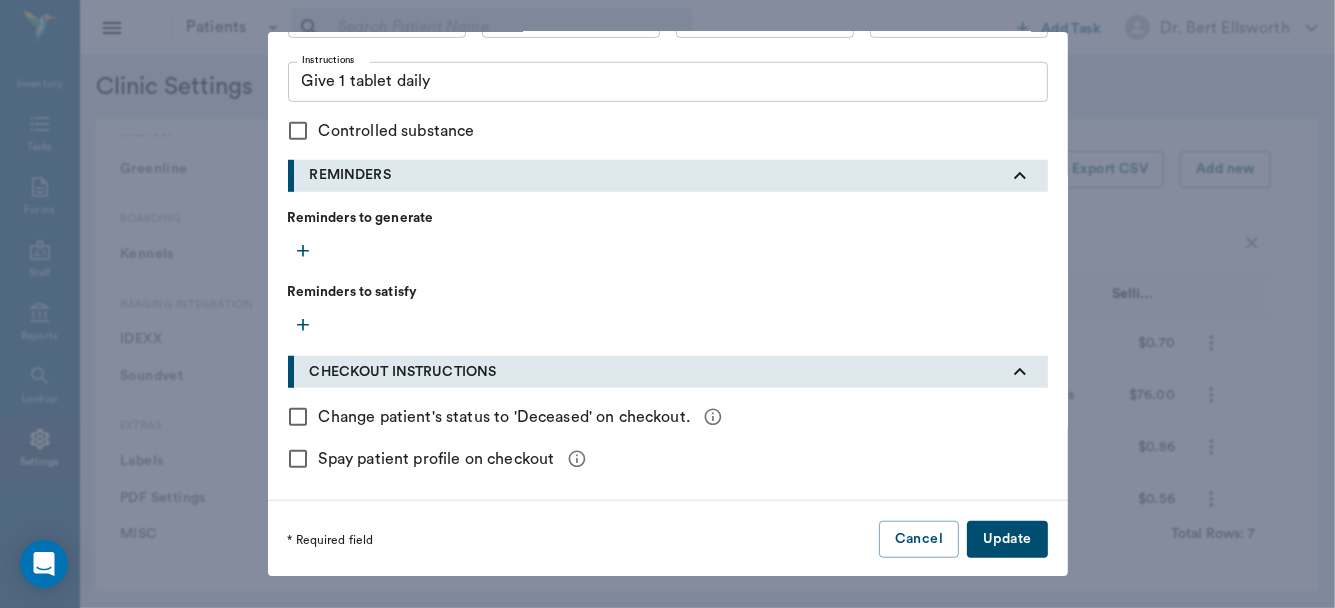 click on "Update" at bounding box center [1007, 539] 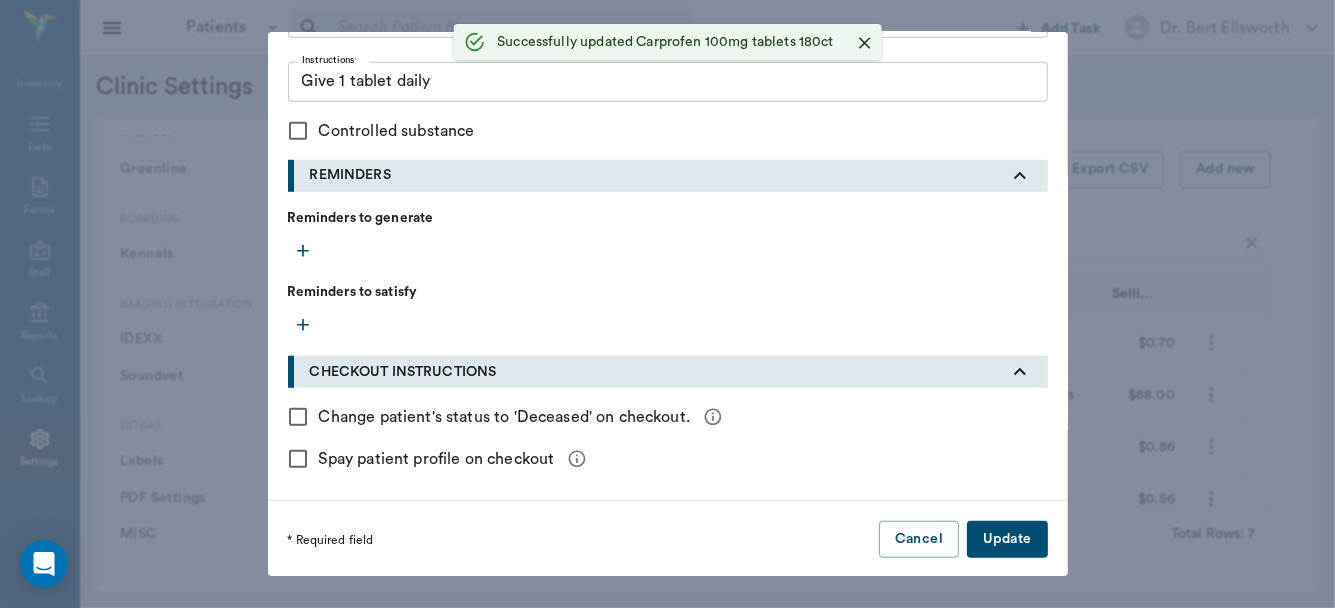 type 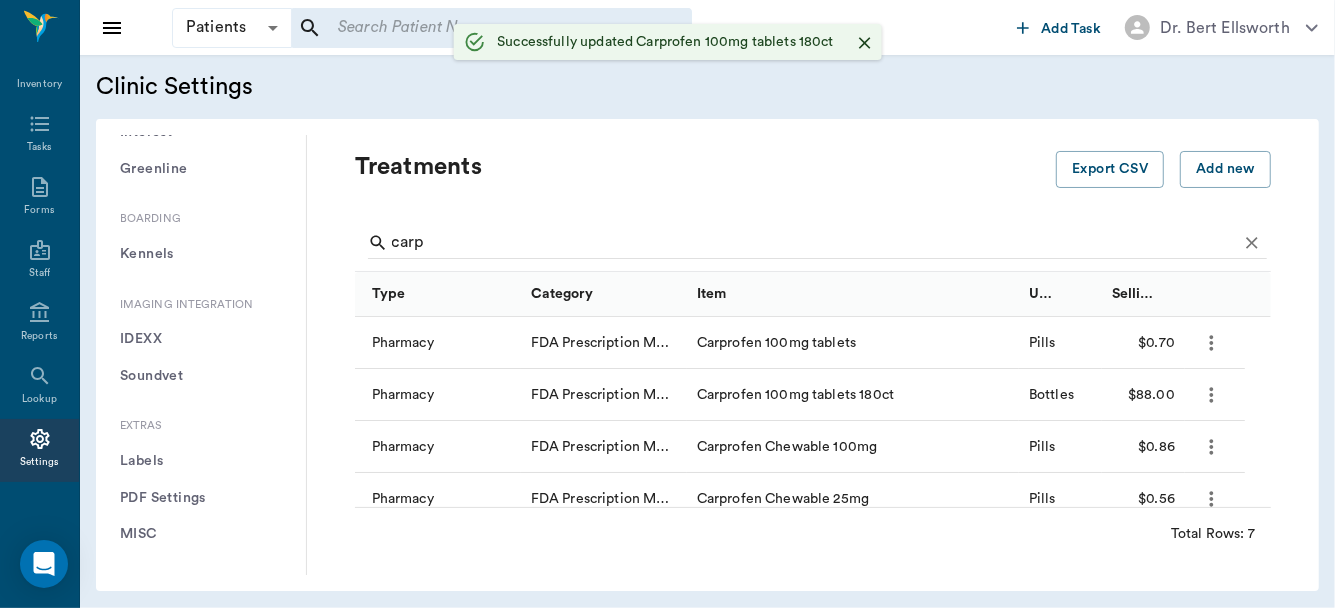 scroll, scrollTop: 0, scrollLeft: 0, axis: both 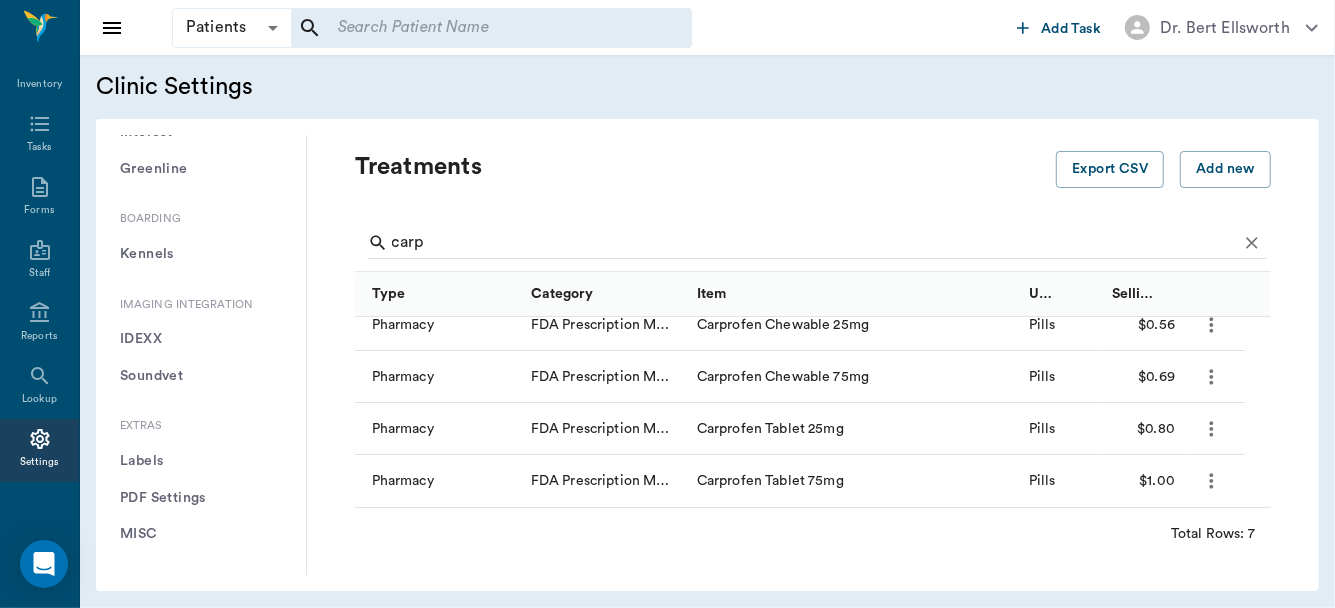 click 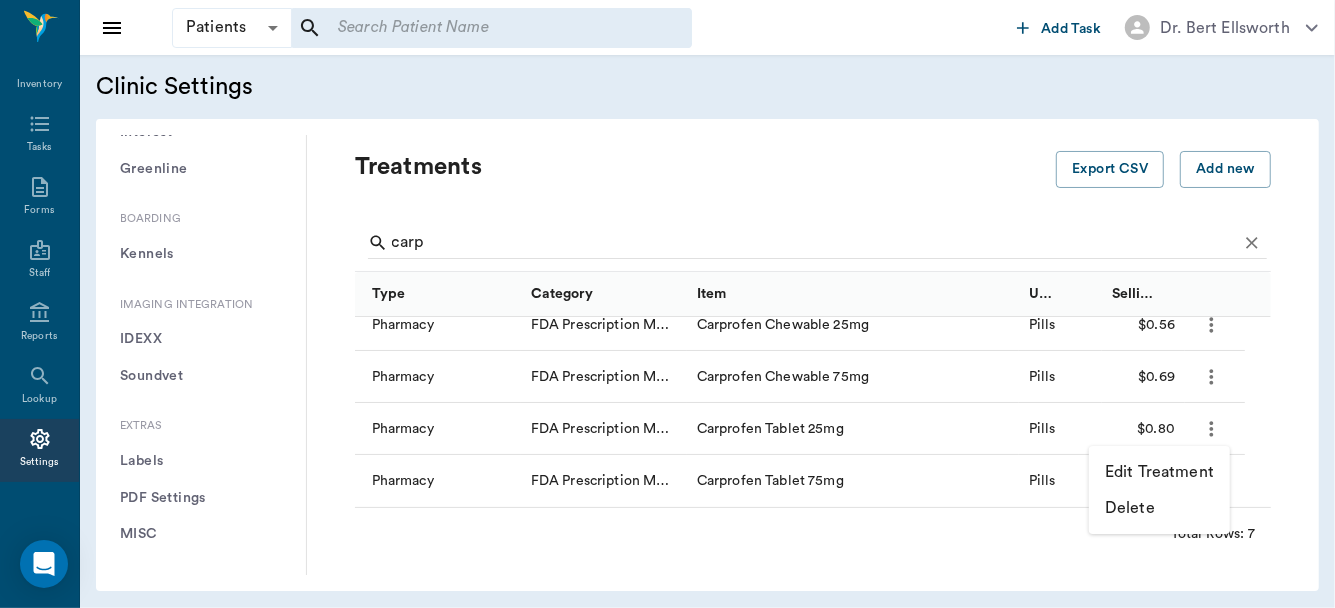 click on "Edit Treatment" at bounding box center [1159, 472] 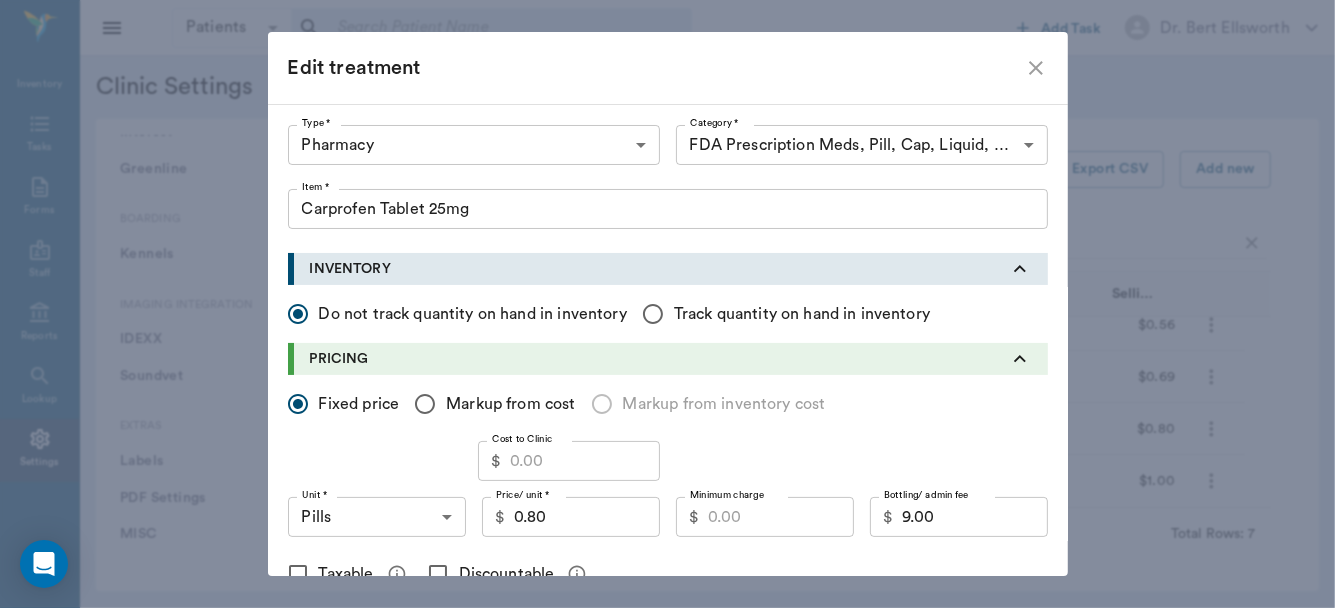 click 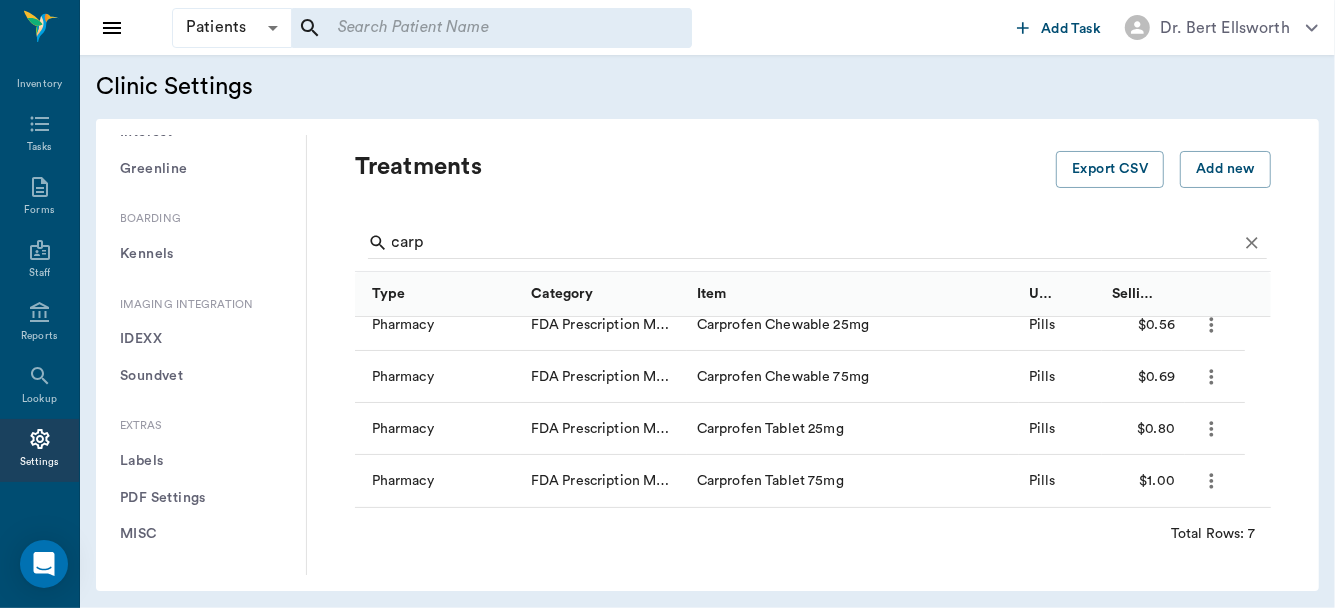 click 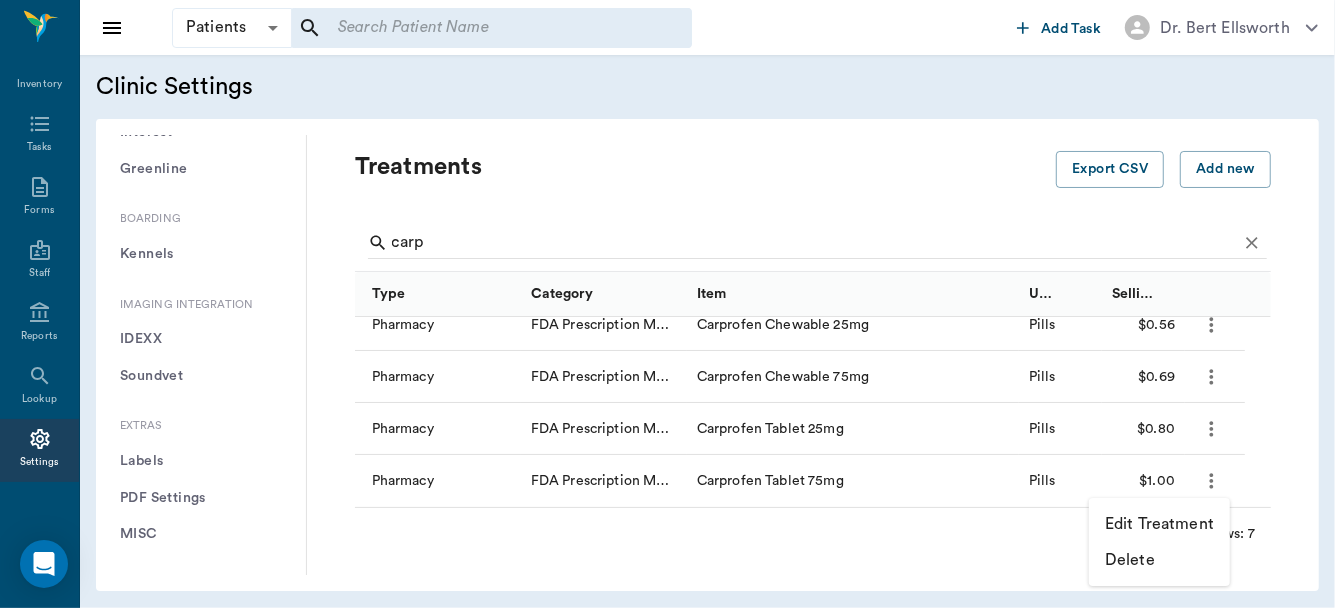 click on "Edit Treatment" at bounding box center (1159, 524) 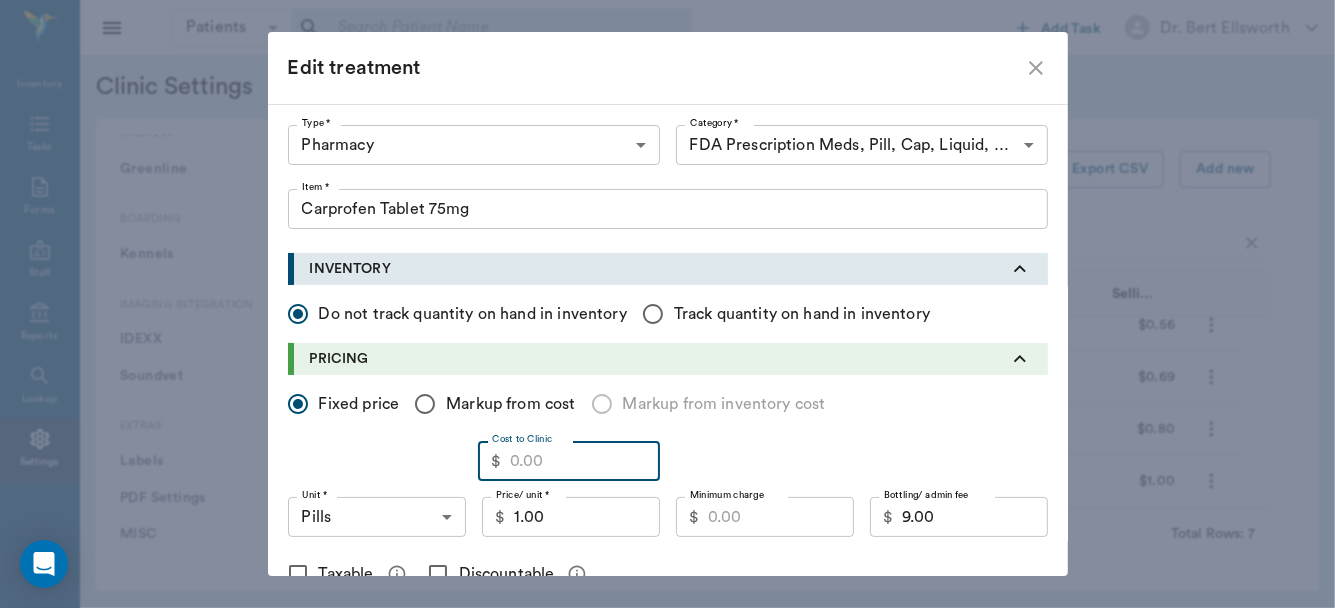 click on "Cost to Clinic" at bounding box center (585, 461) 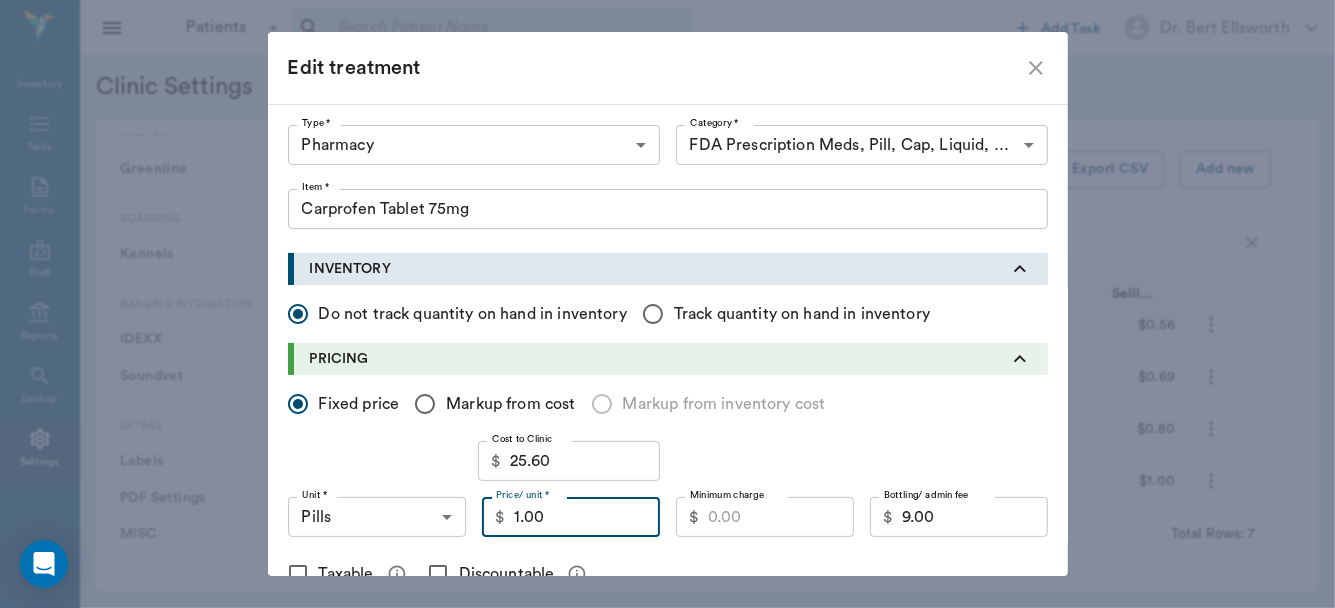 click on "1.00" at bounding box center (587, 517) 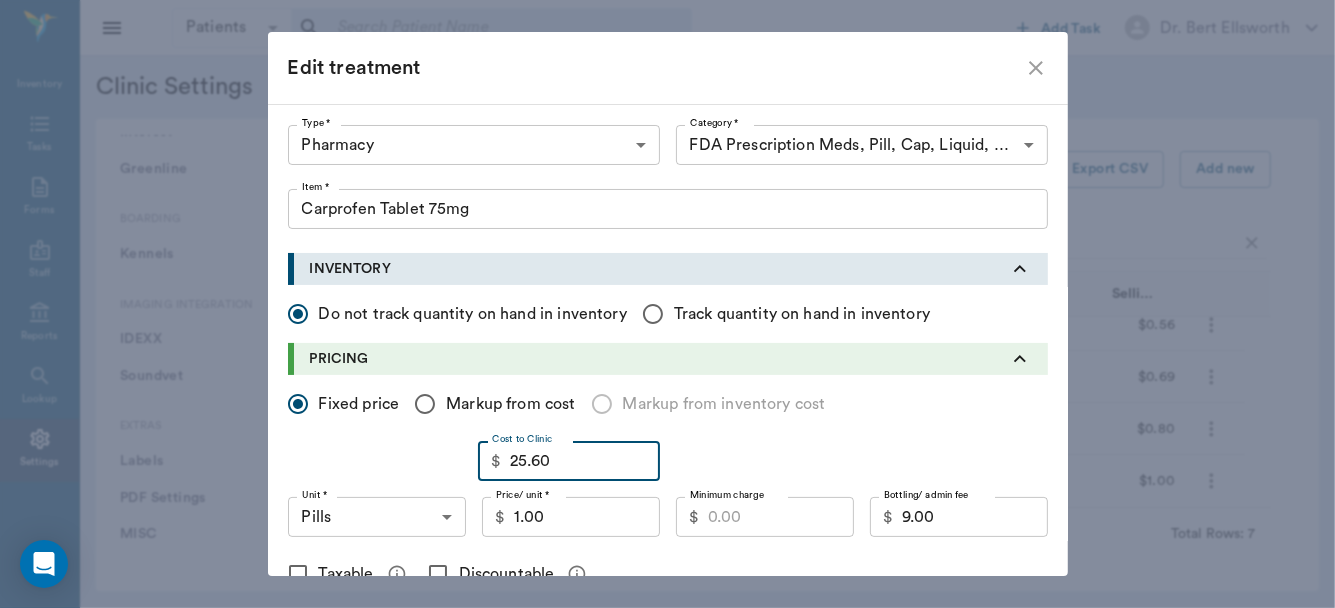 click on "25.60" at bounding box center (585, 461) 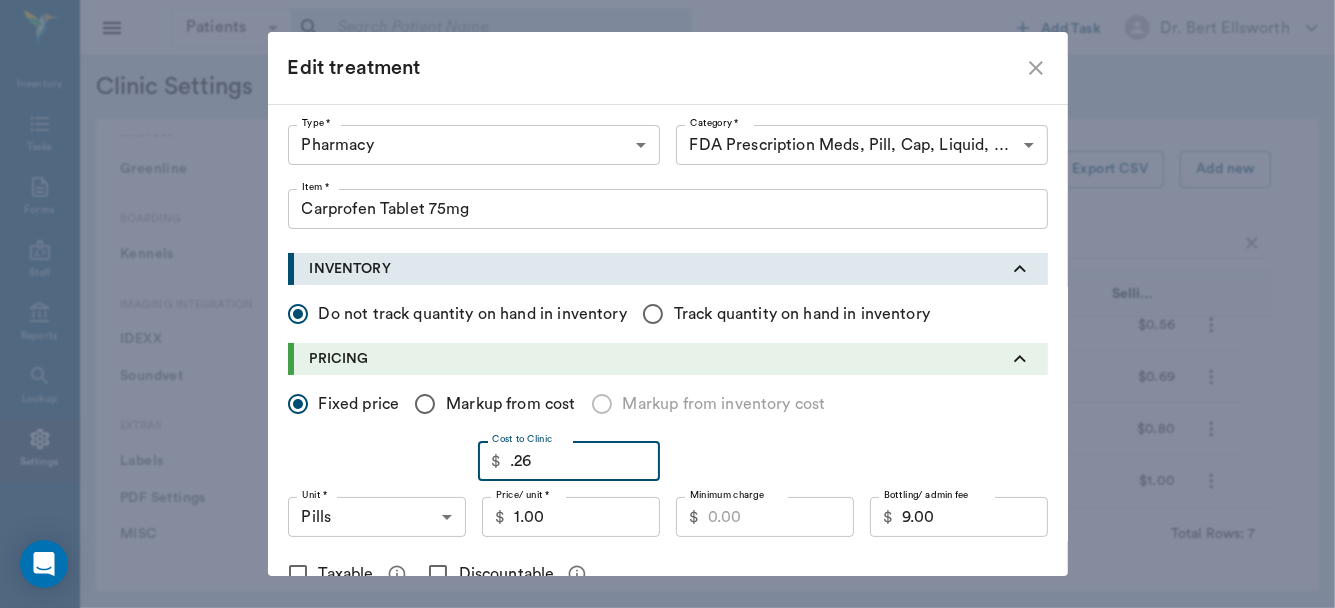 type on "0.26" 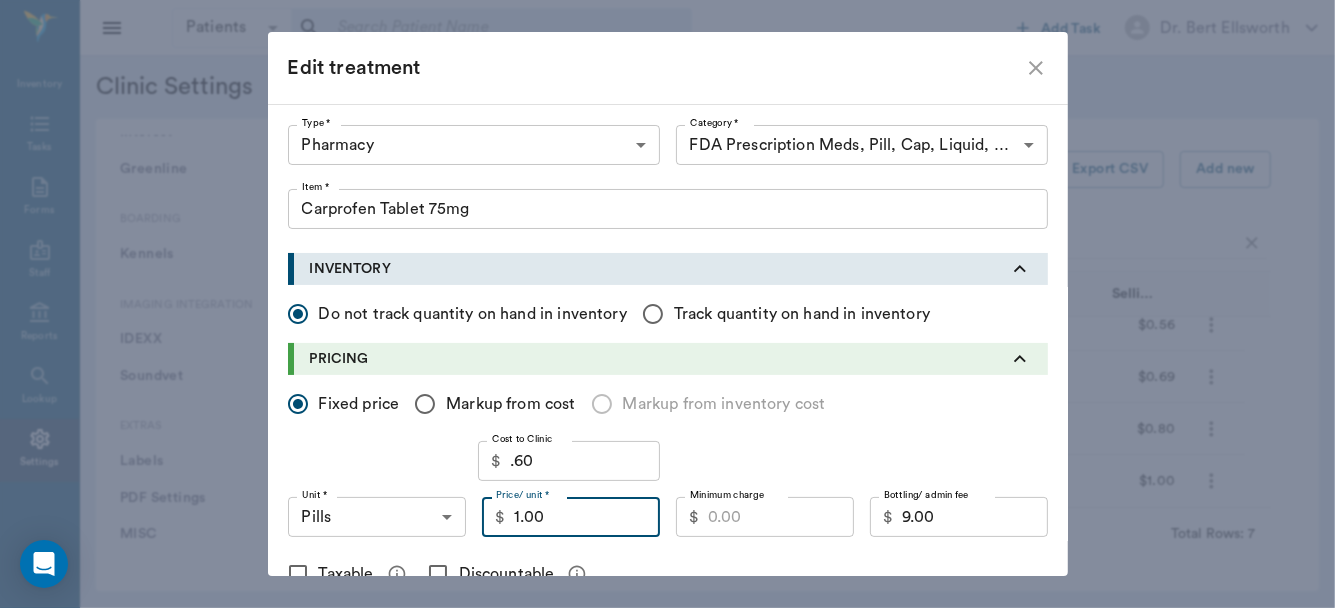 click on "1.00" at bounding box center [587, 517] 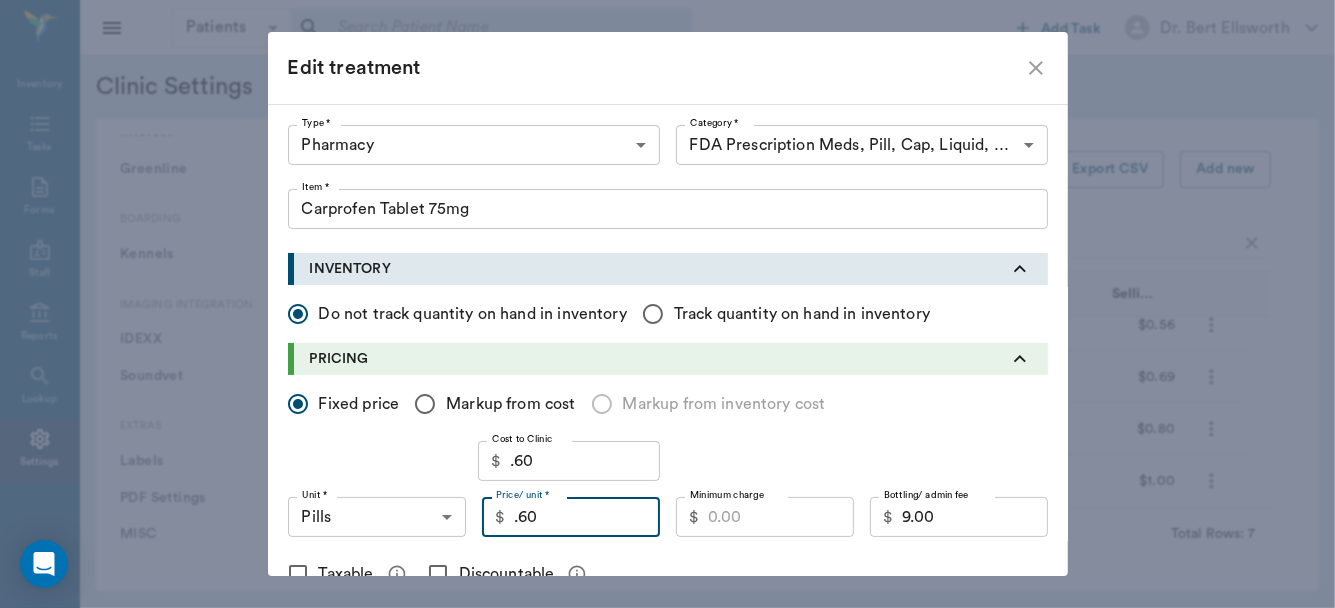 type on "0.60" 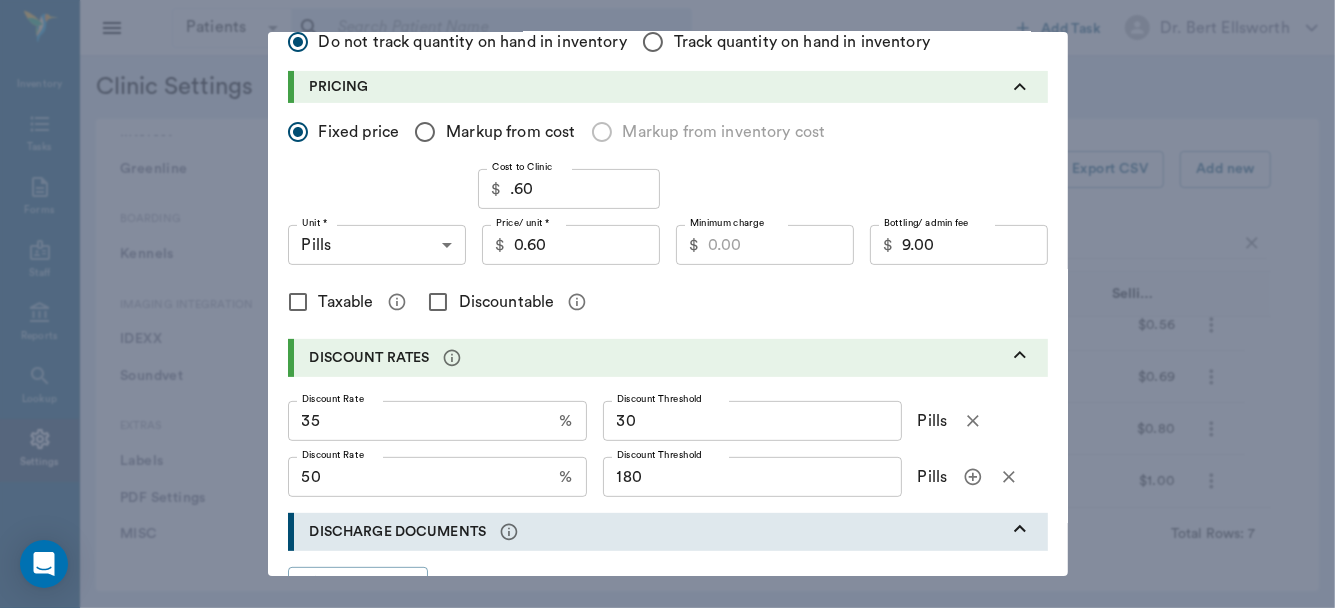 scroll, scrollTop: 277, scrollLeft: 0, axis: vertical 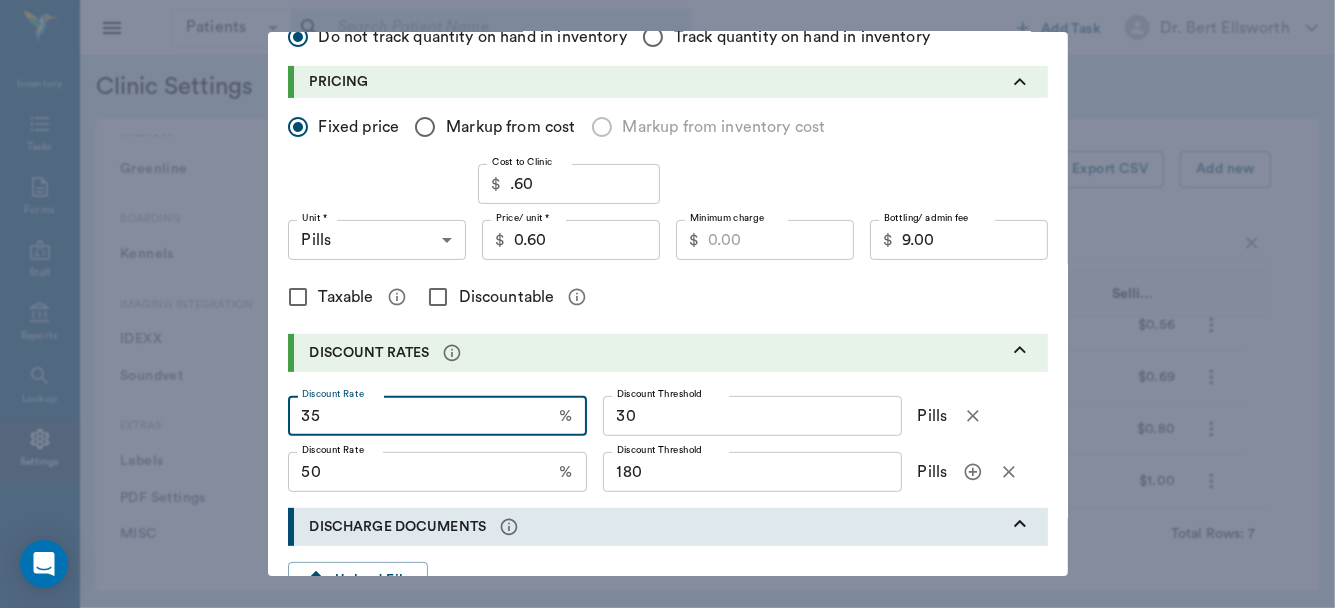 click on "35" at bounding box center [420, 416] 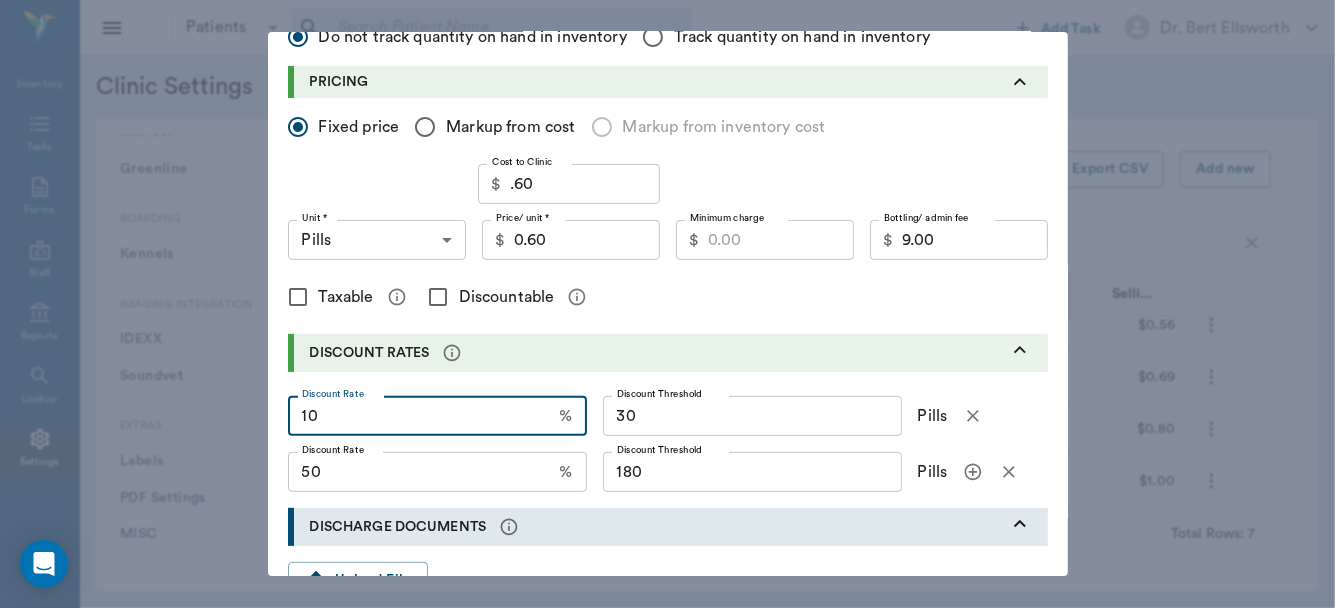 type on "10" 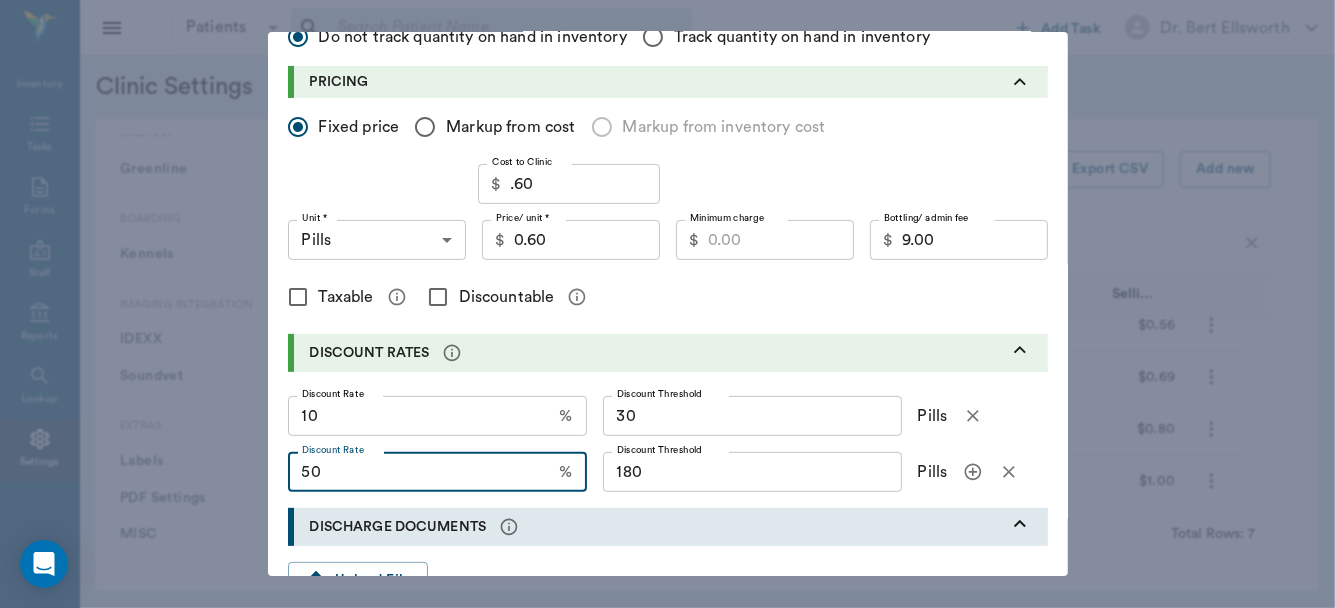 click on "50" at bounding box center [420, 472] 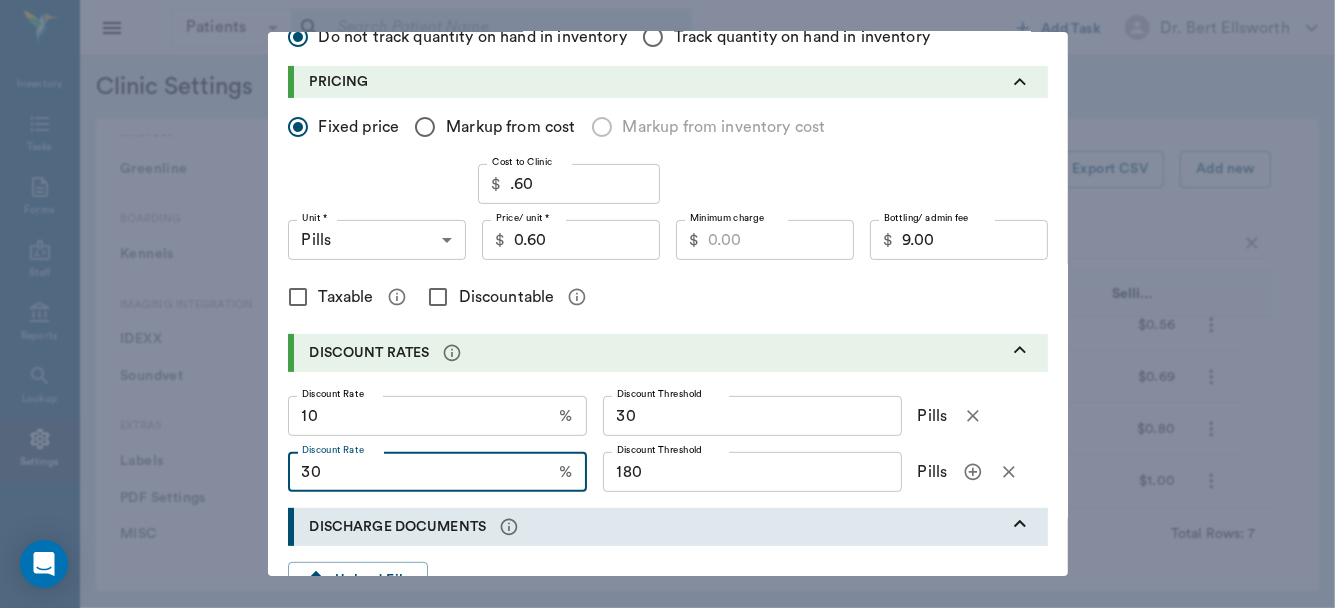 type on "30" 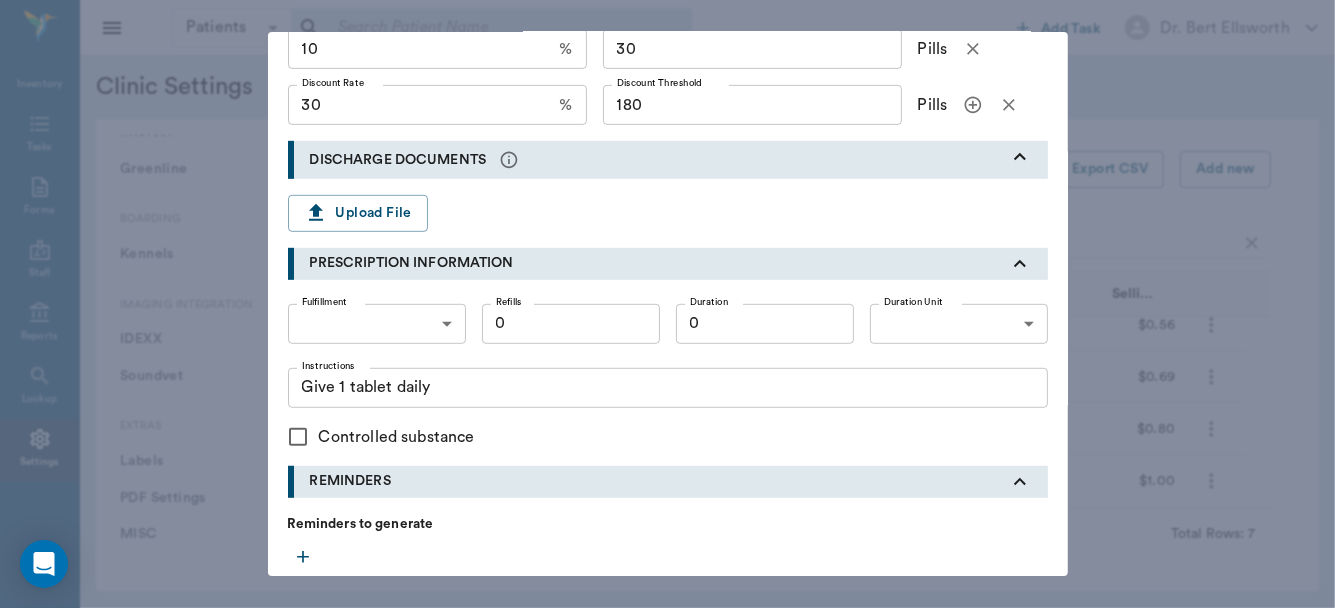 scroll, scrollTop: 737, scrollLeft: 0, axis: vertical 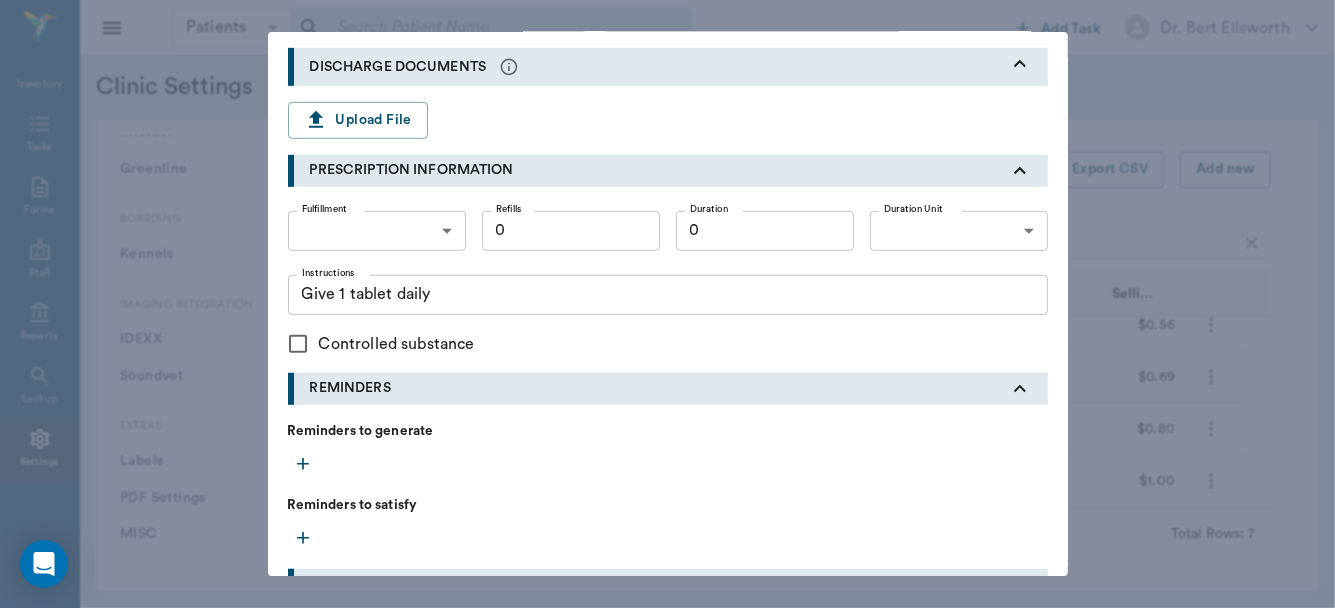 click on "Patients Patients ​ ​ Add Task Dr. Bert Ellsworth Nectar Messages Appts Labs Imaging Inventory Tasks Forms Staff Reports Lookup Settings Clinic Settings General Profile Office Hours Permissions Feature Flags AI Prompts Default Units Types and Categories Security / Auto Lock App Version Client Communication Email Settings Email Templates SMS Settings SMS Templates VOIP Mango Voice Client Portal Appointments Visit Types Calendar Options Direct Online Booking Direct Online Deposits Services & Prices Treatments Bundles Taxes Labs Group Discounts EMR SOAP Templates Surgery Templates Visit Note Templates Surgery Chart Diagnoses Patient Diagrams Forms Report Card Prescriptions Patient Options Species Breeds Colors Inventory Inventory Locations Vendors Finances Payment Estimates & Invoices Interest Greenline Boarding Kennels Imaging Integration IDEXX Soundvet Extras Labels PDF Settings MISC Treatments Export CSV Add new carp Type Category Item Unit Selling Price/Unit Pharmacy Carprofen 100mg tablets 180ct Bottles" at bounding box center (667, 304) 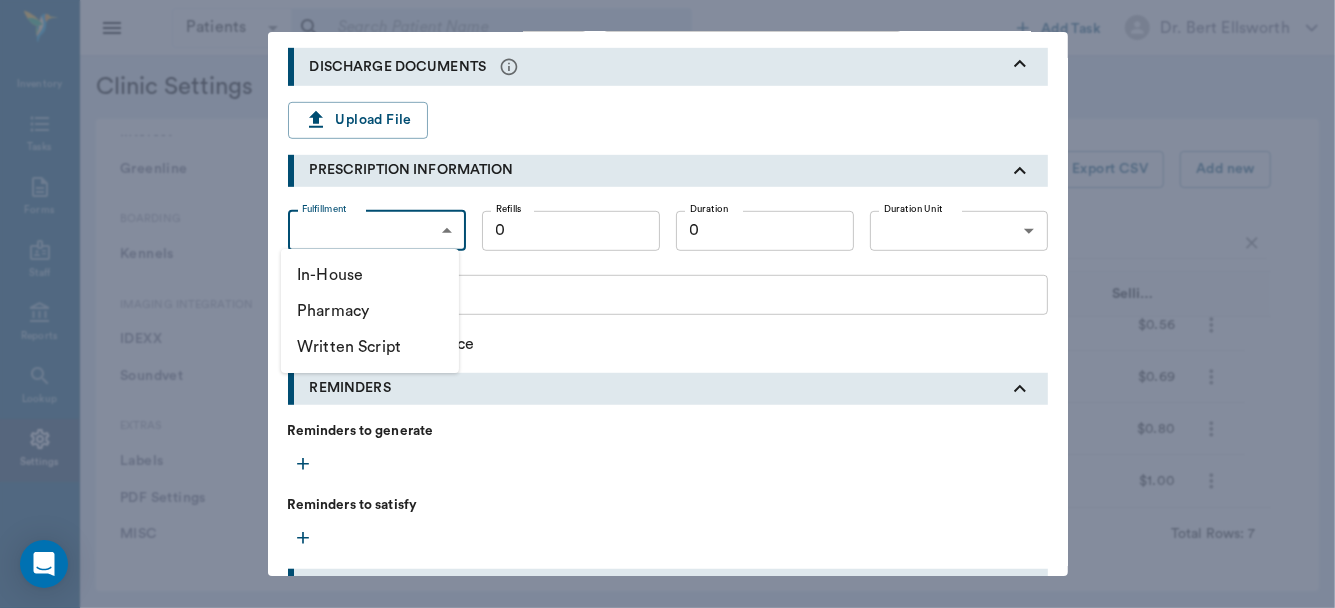 click on "In-House" at bounding box center (370, 275) 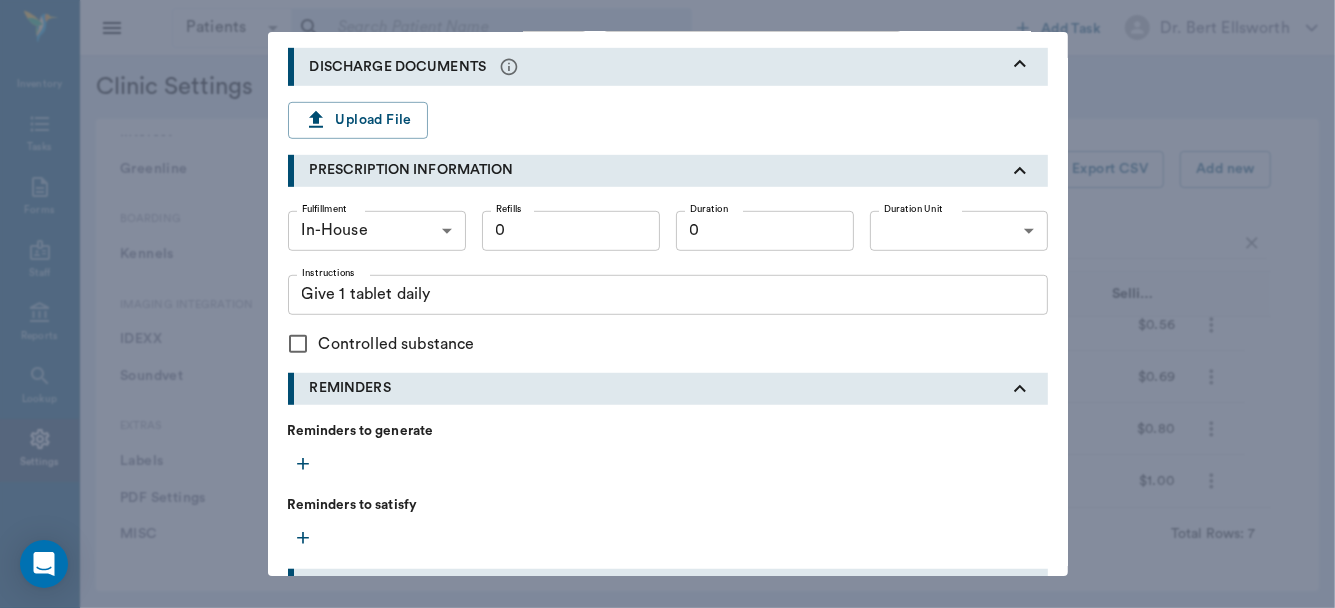 scroll, scrollTop: 949, scrollLeft: 0, axis: vertical 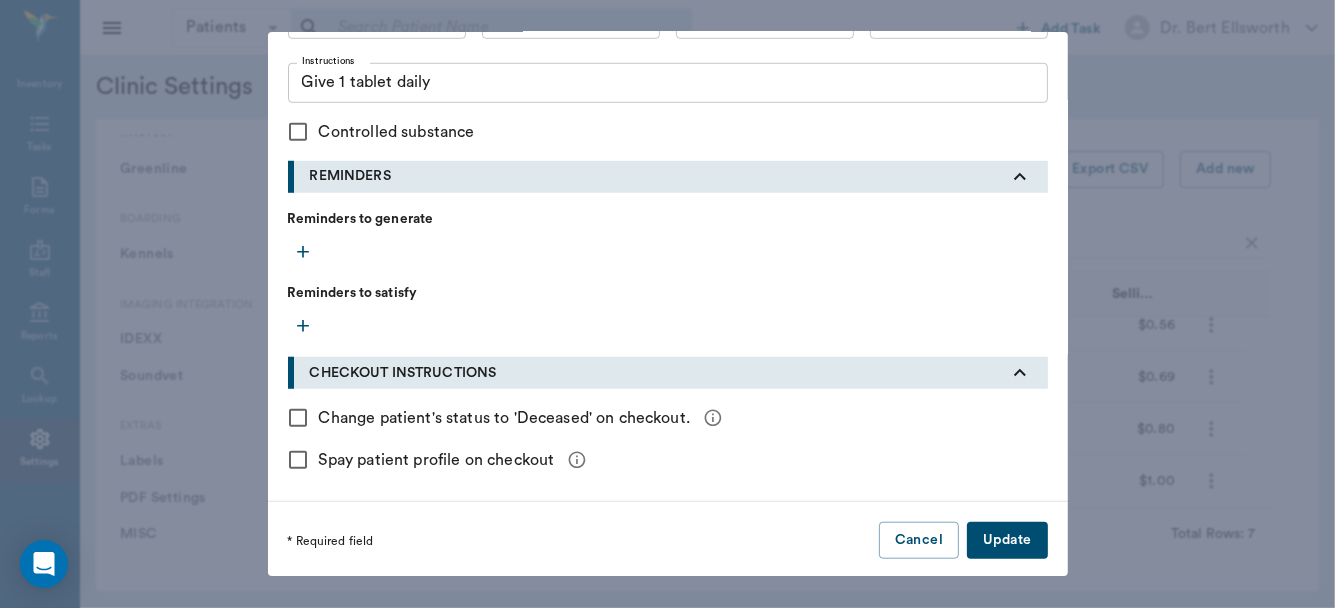 click on "Update" at bounding box center [1007, 540] 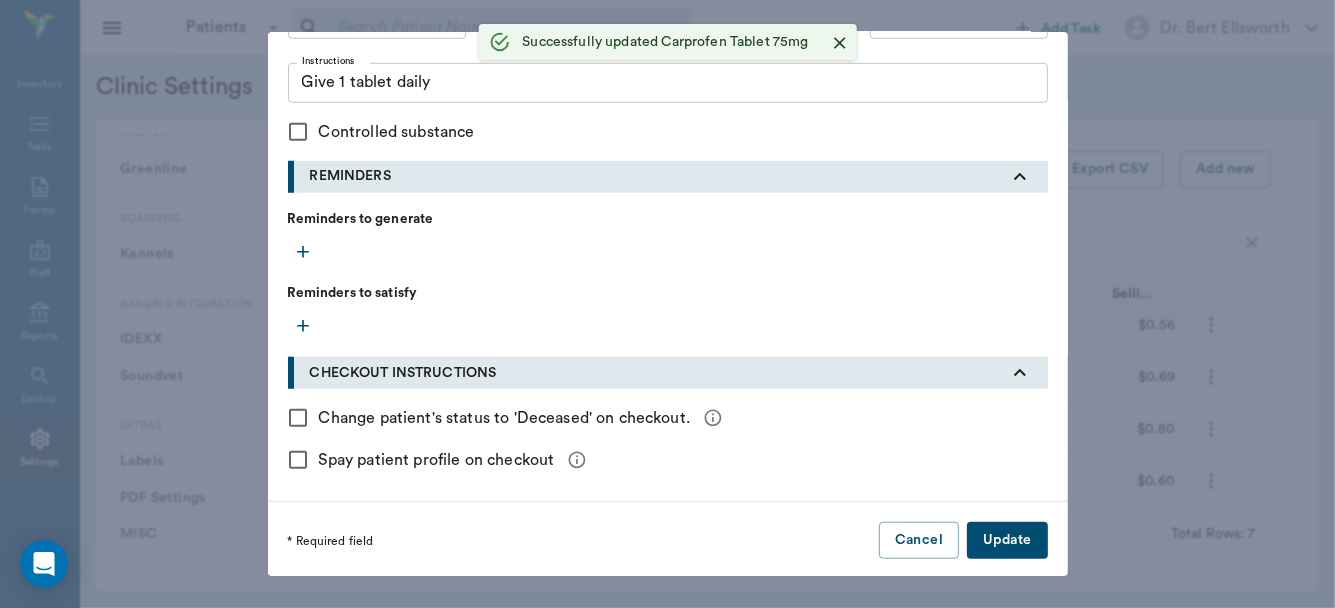 type 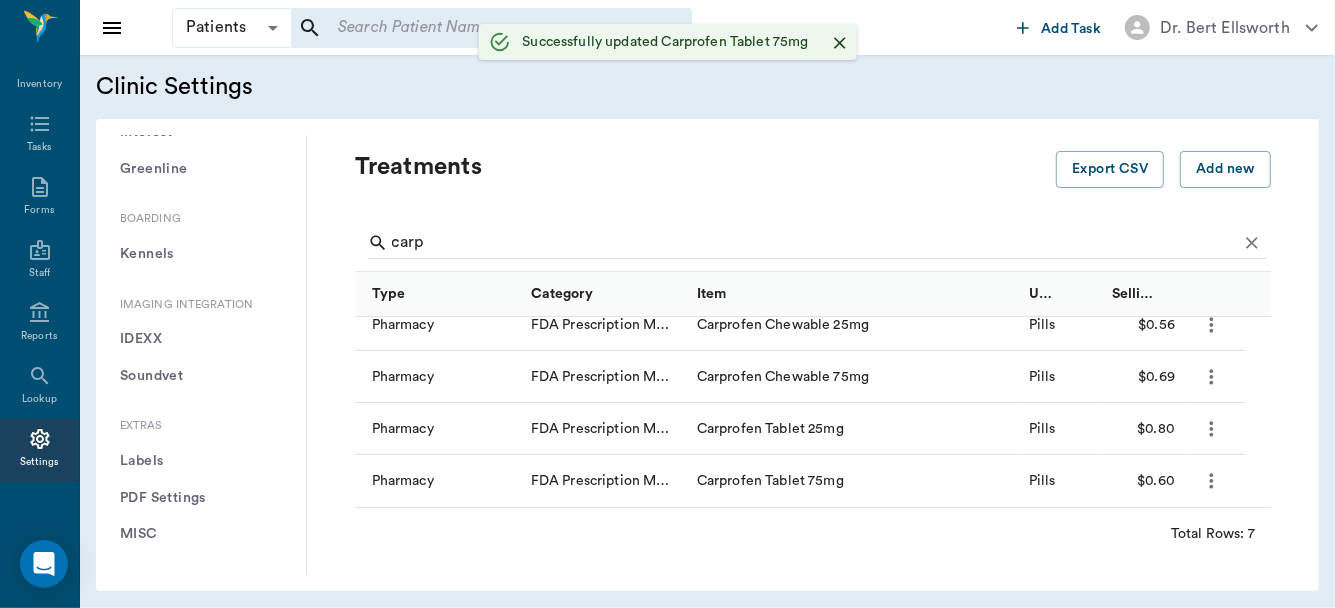scroll, scrollTop: 0, scrollLeft: 0, axis: both 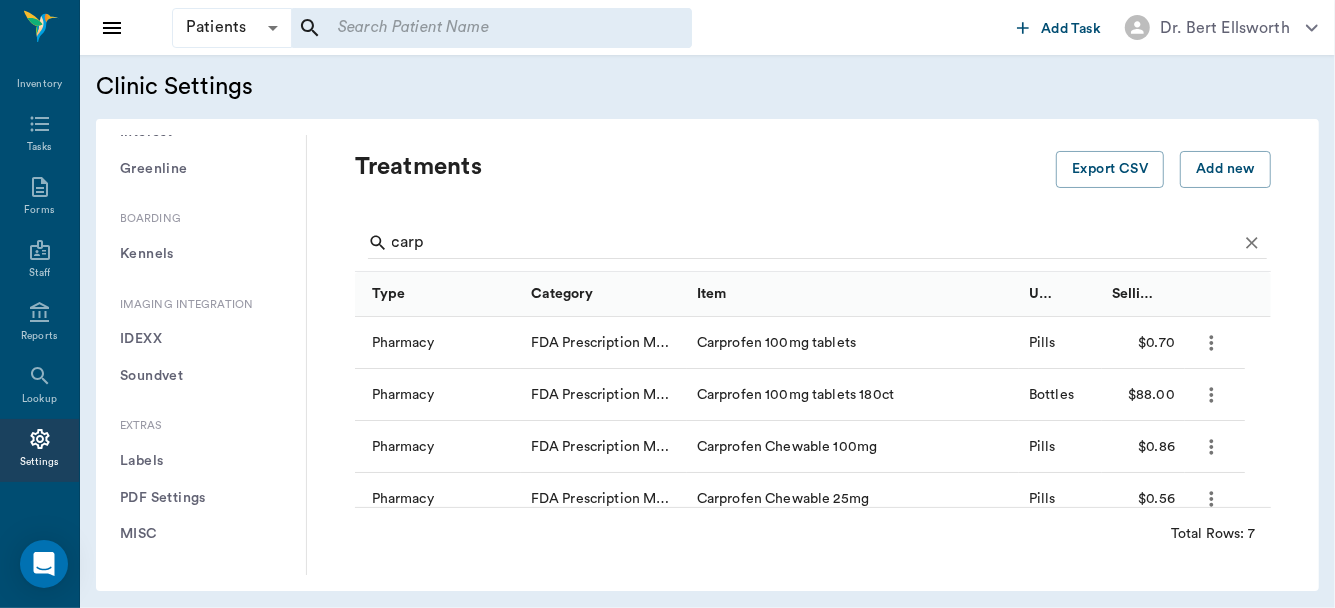 click 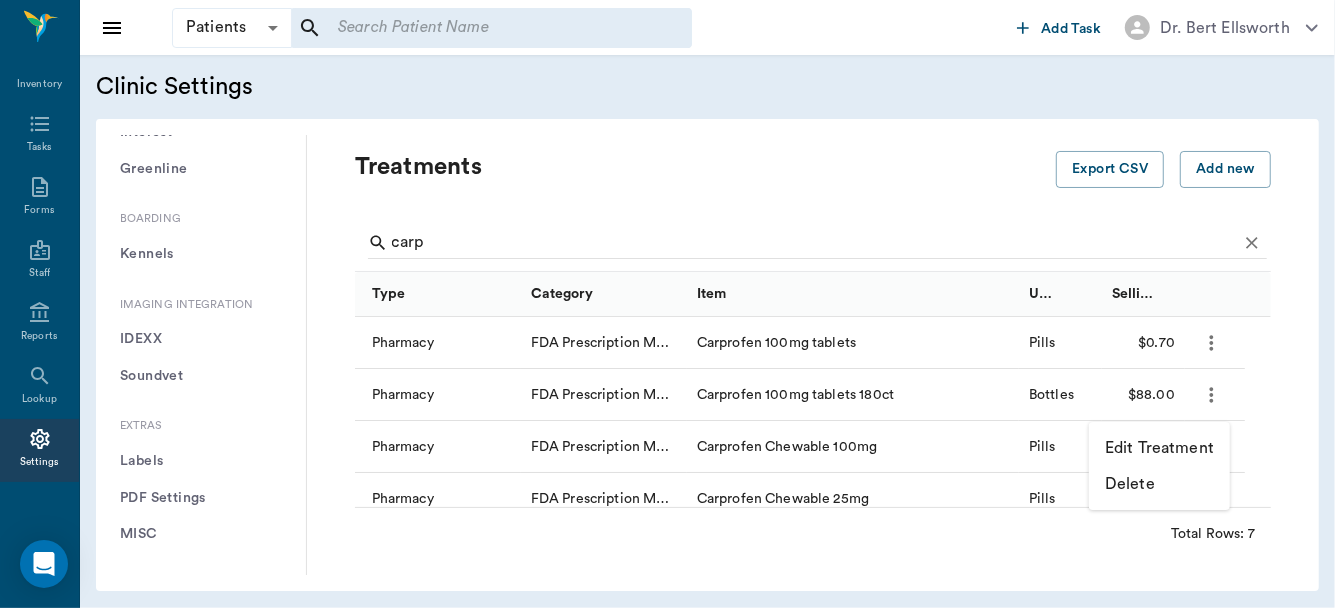 click on "Edit Treatment" at bounding box center [1159, 448] 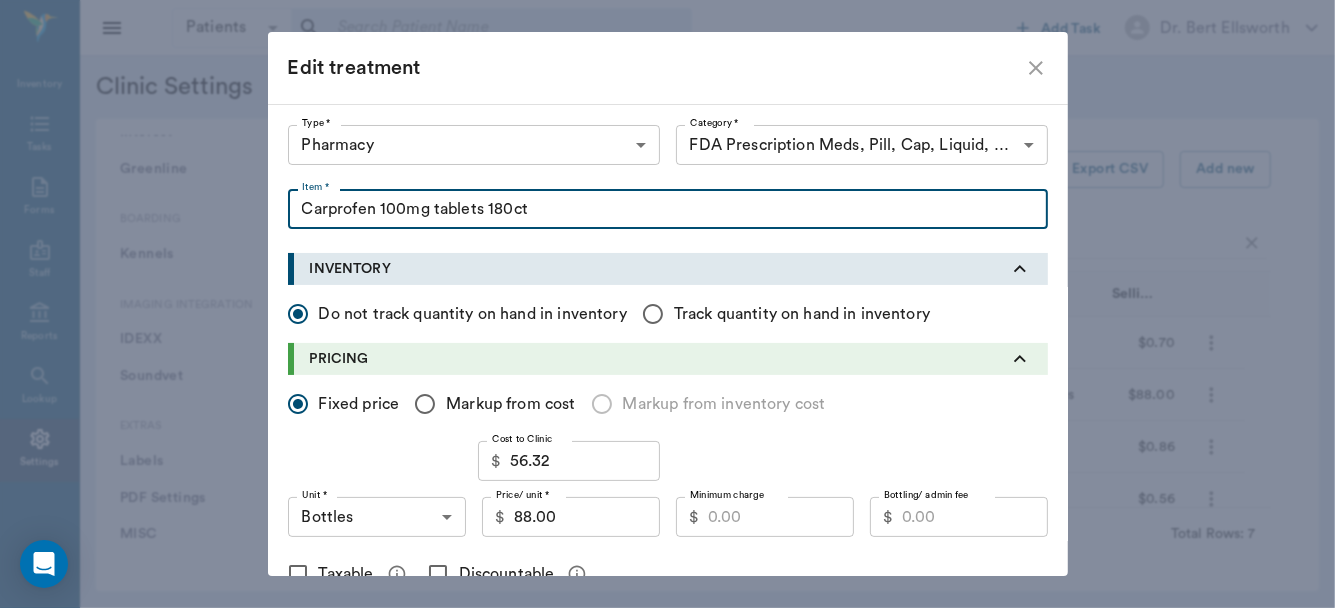 click on "Carprofen 100mg tablets 180ct" at bounding box center [668, 209] 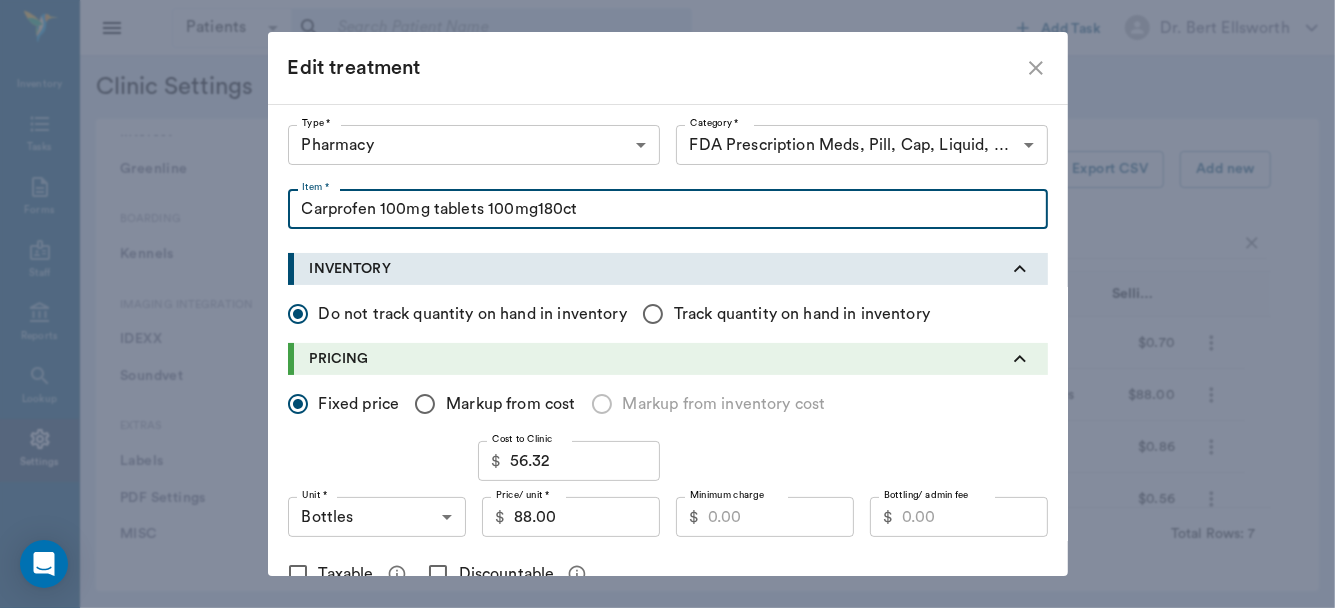 click on "Carprofen 100mg tablets 100mg180ct" at bounding box center (668, 209) 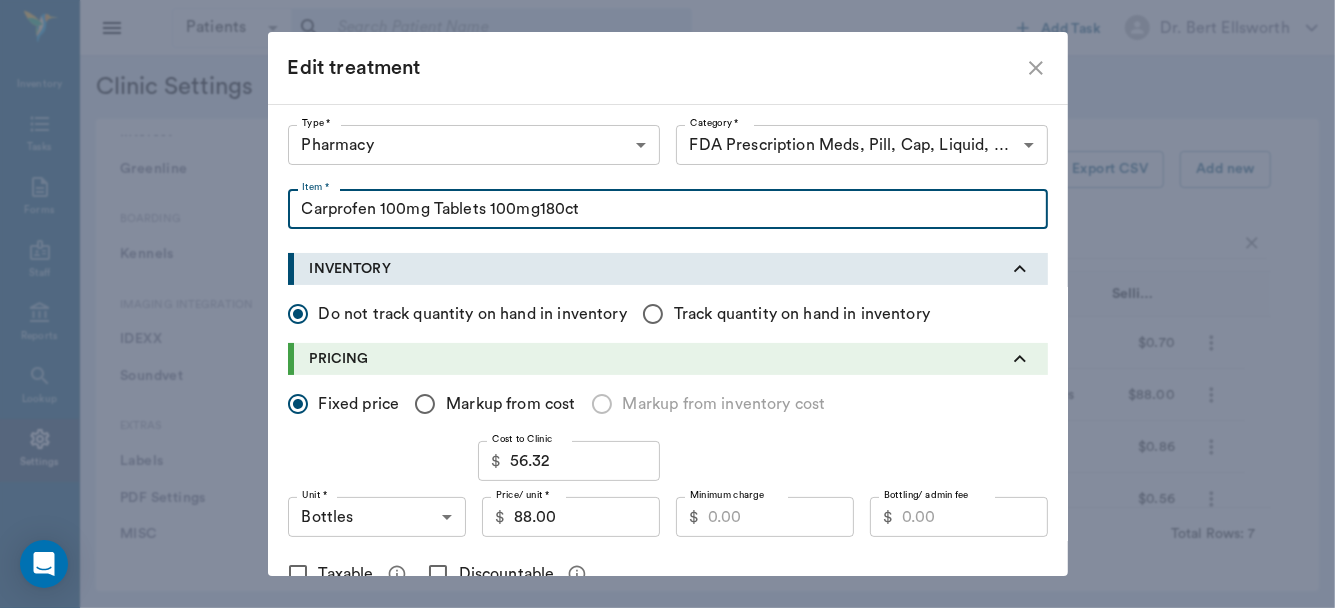 click on "Carprofen 100mg Tablets 100mg180ct" at bounding box center (668, 209) 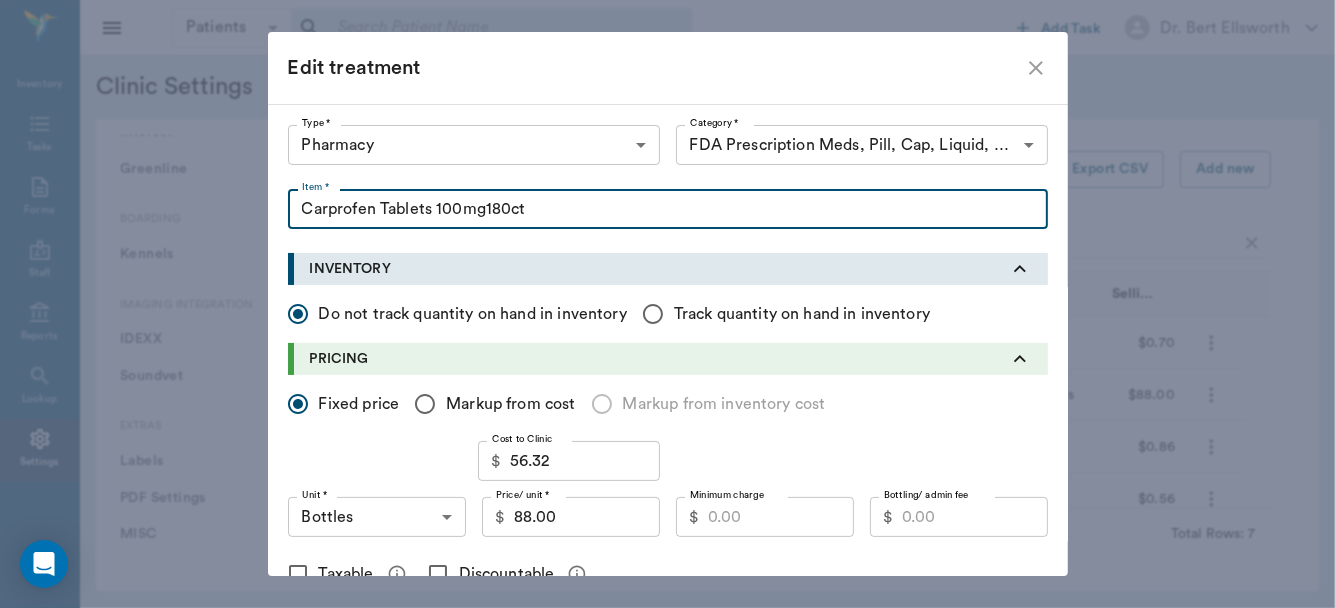 click on "Carprofen Tablets 100mg180ct" at bounding box center (668, 209) 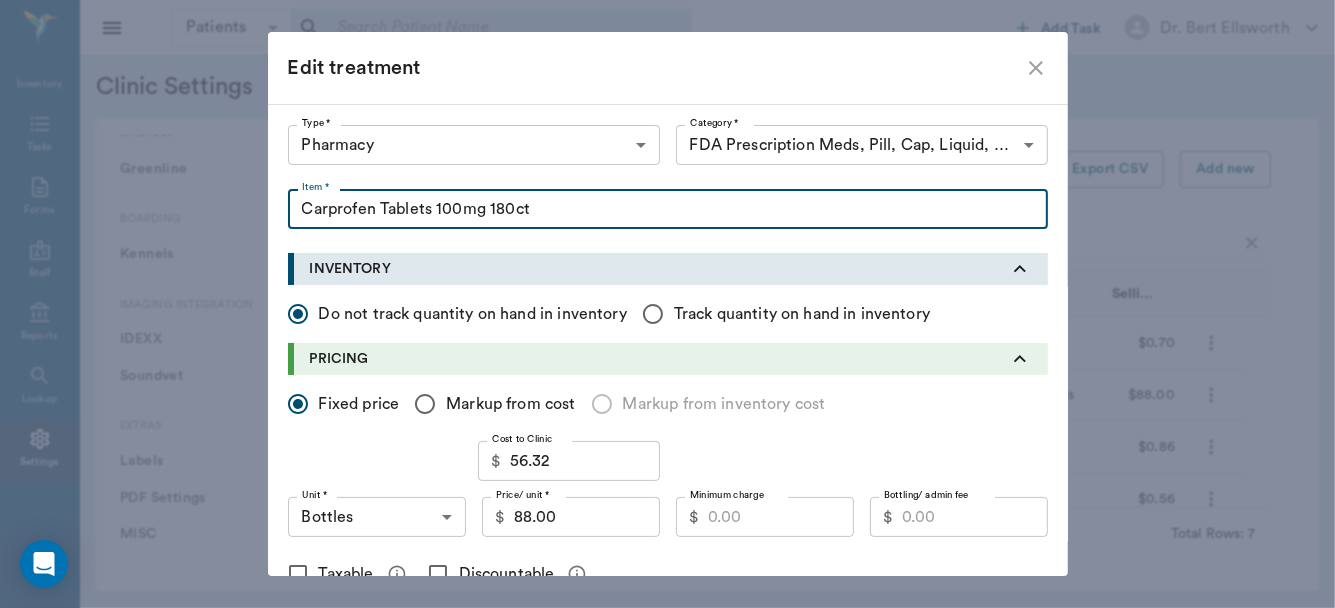 type on "Carprofen Tablets 100mg 180ct" 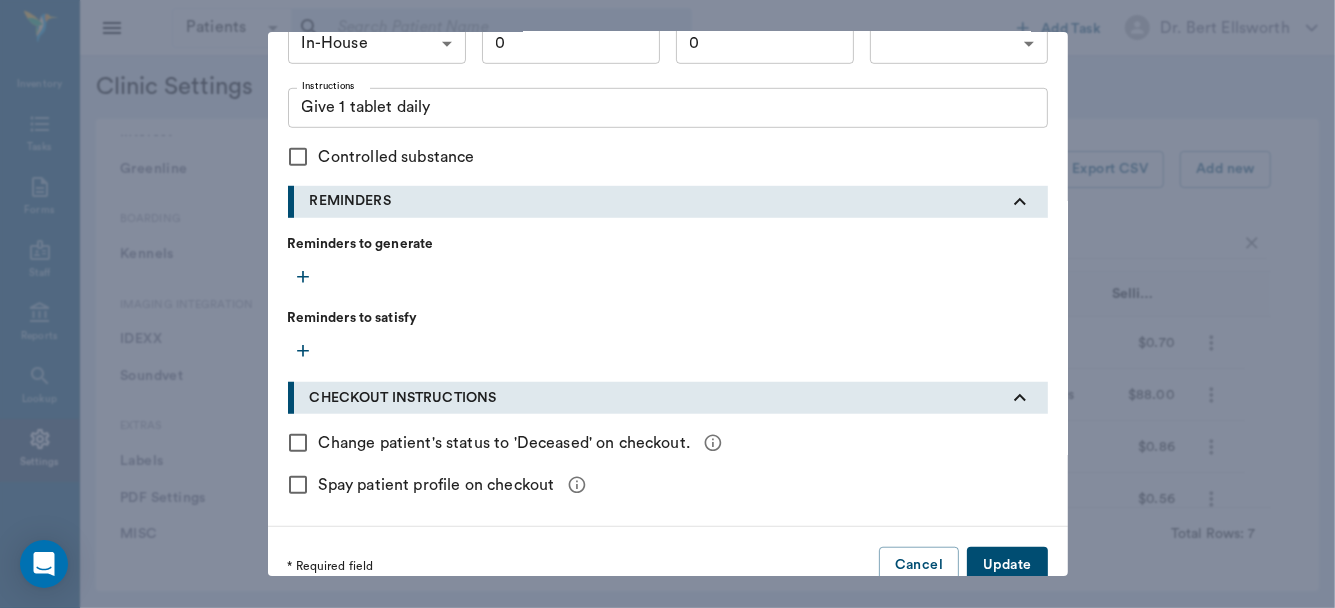 scroll, scrollTop: 874, scrollLeft: 0, axis: vertical 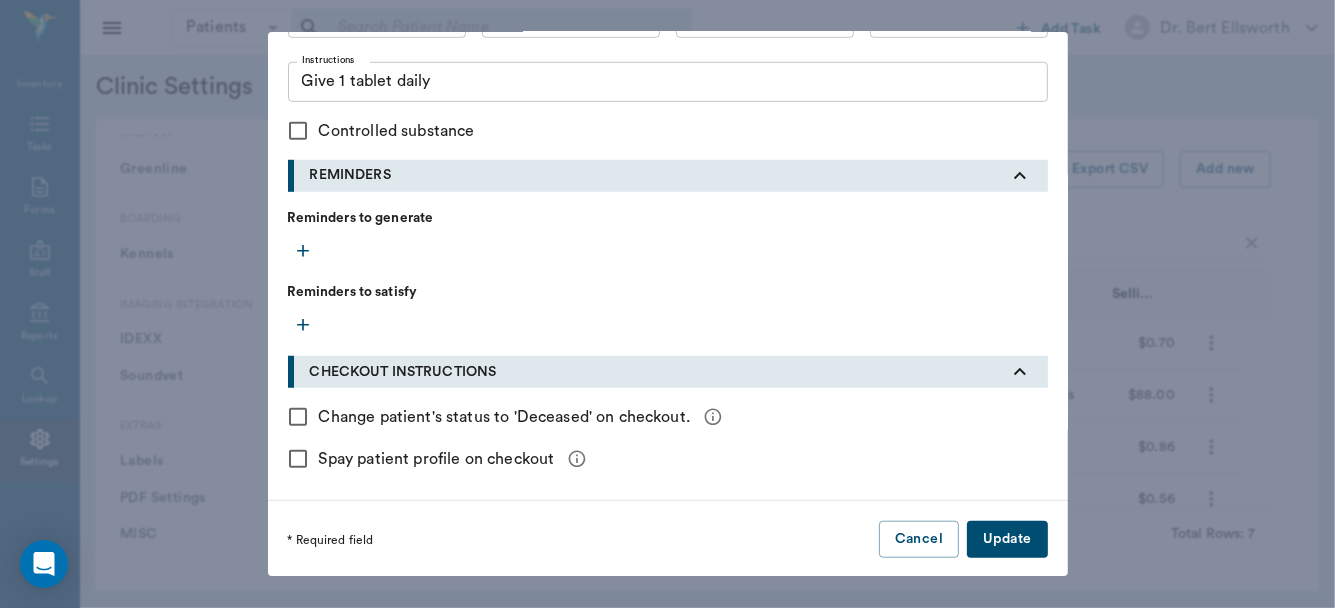click on "Update" at bounding box center (1007, 539) 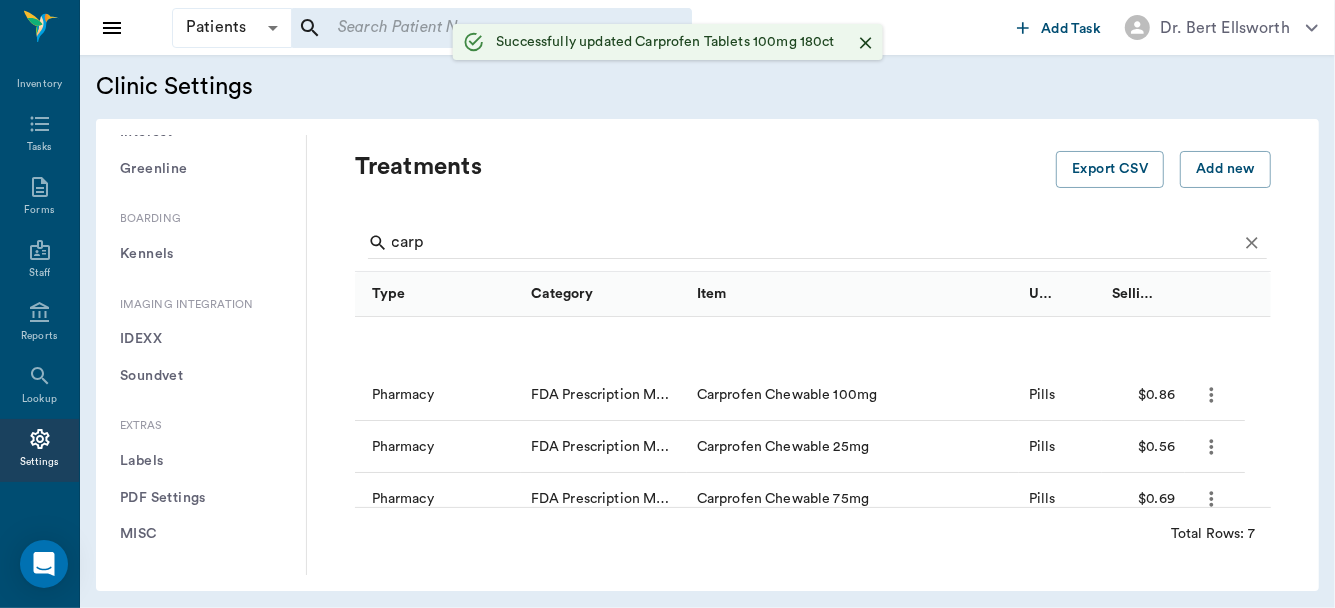 scroll, scrollTop: 186, scrollLeft: 0, axis: vertical 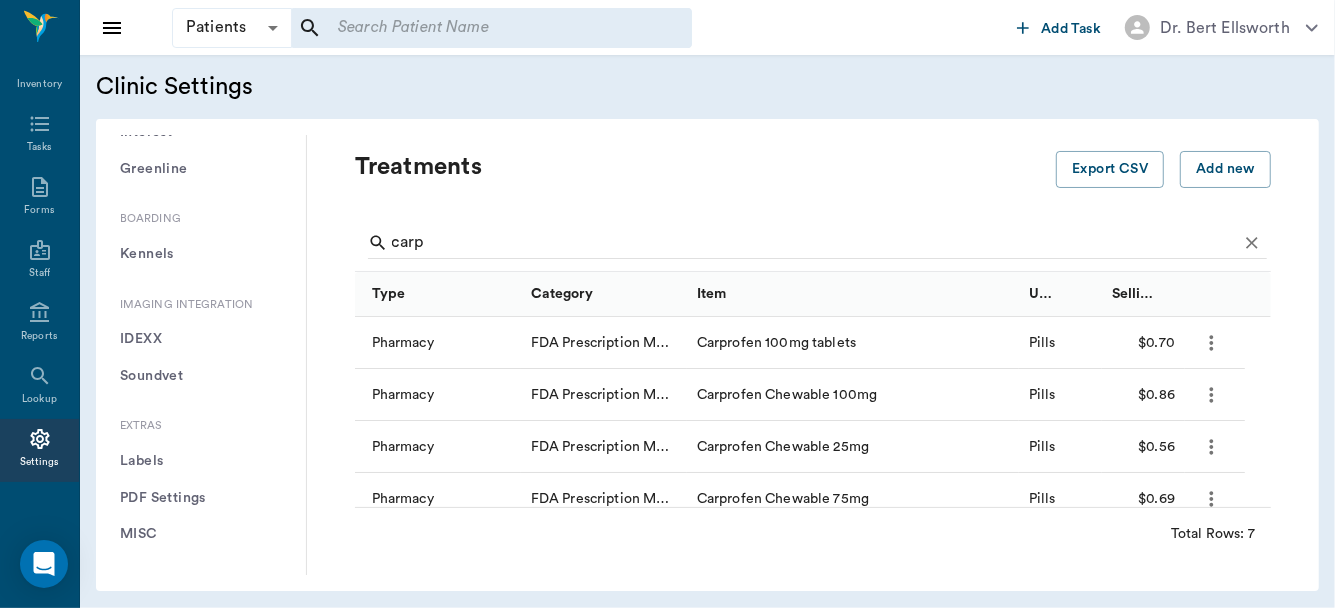 click 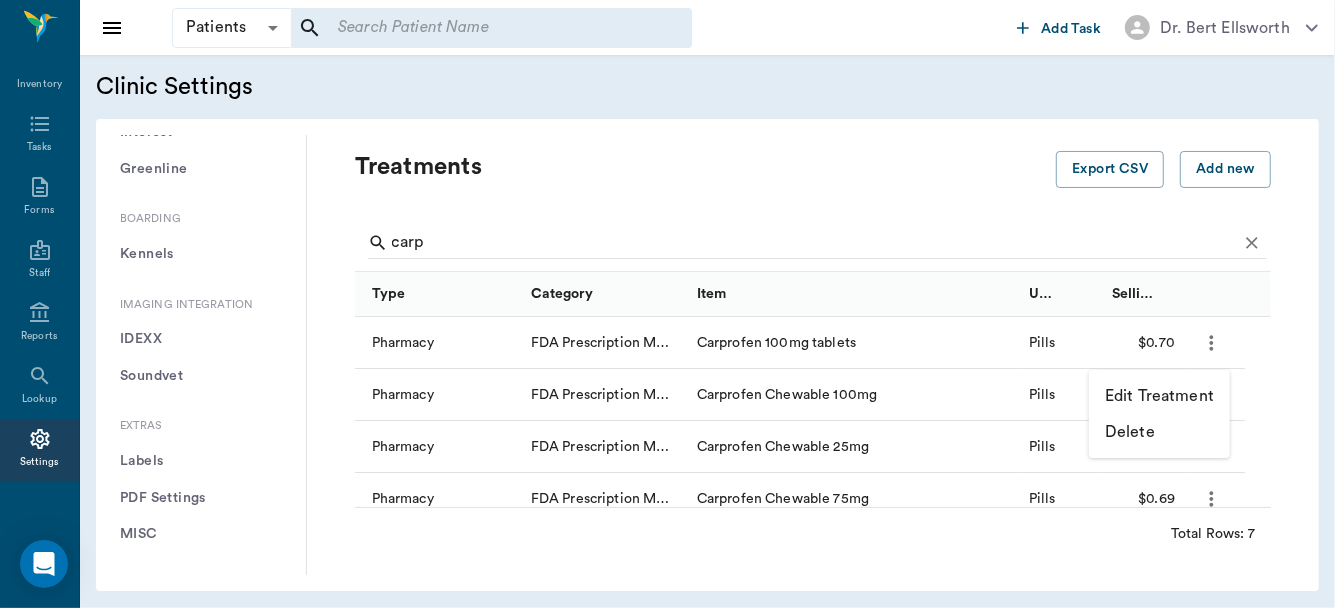 click on "Edit Treatment" at bounding box center (1159, 396) 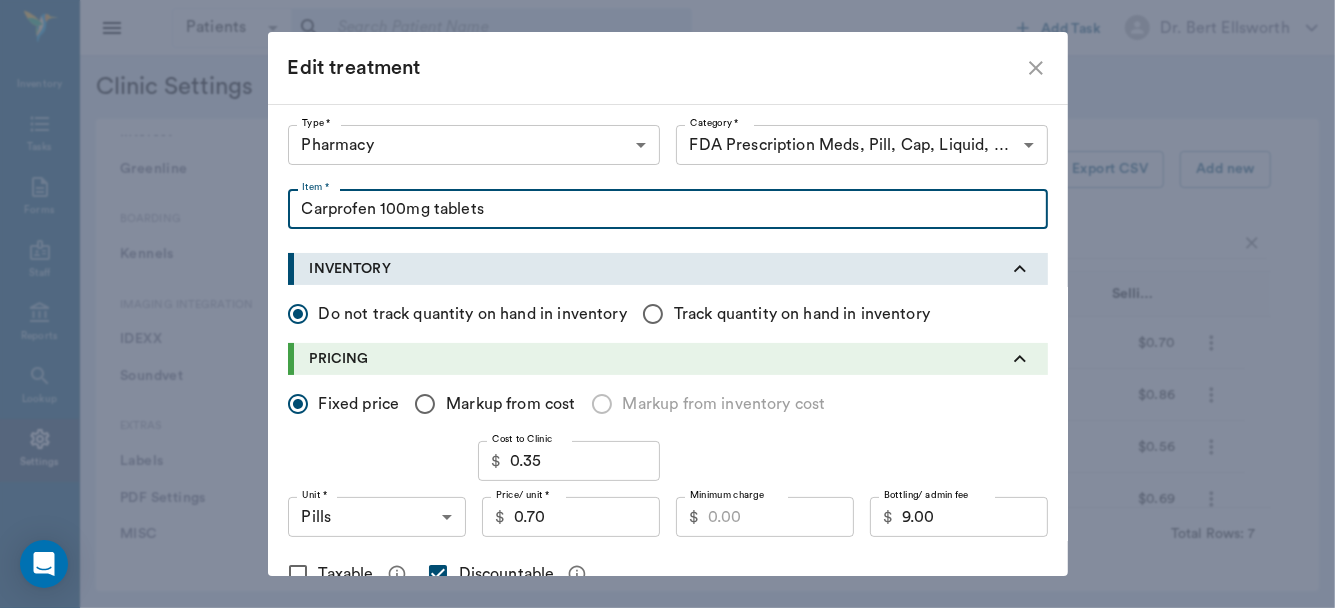 drag, startPoint x: 372, startPoint y: 207, endPoint x: 423, endPoint y: 211, distance: 51.156624 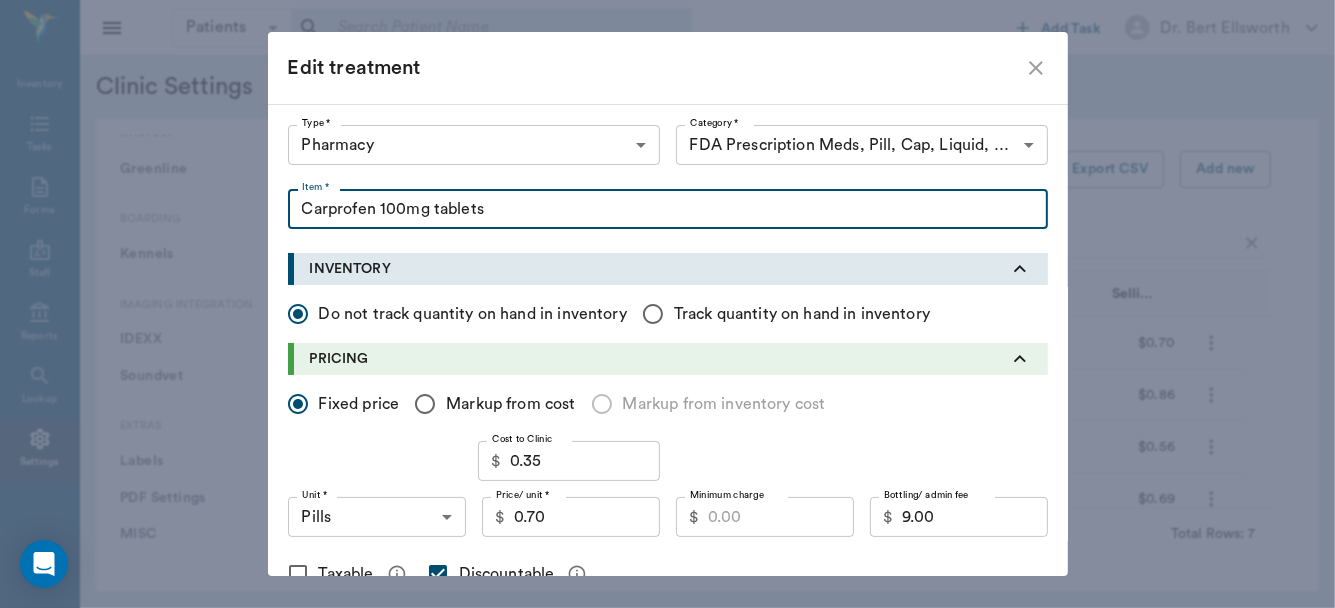 click on "Carprofen 100mg tablets" at bounding box center [668, 209] 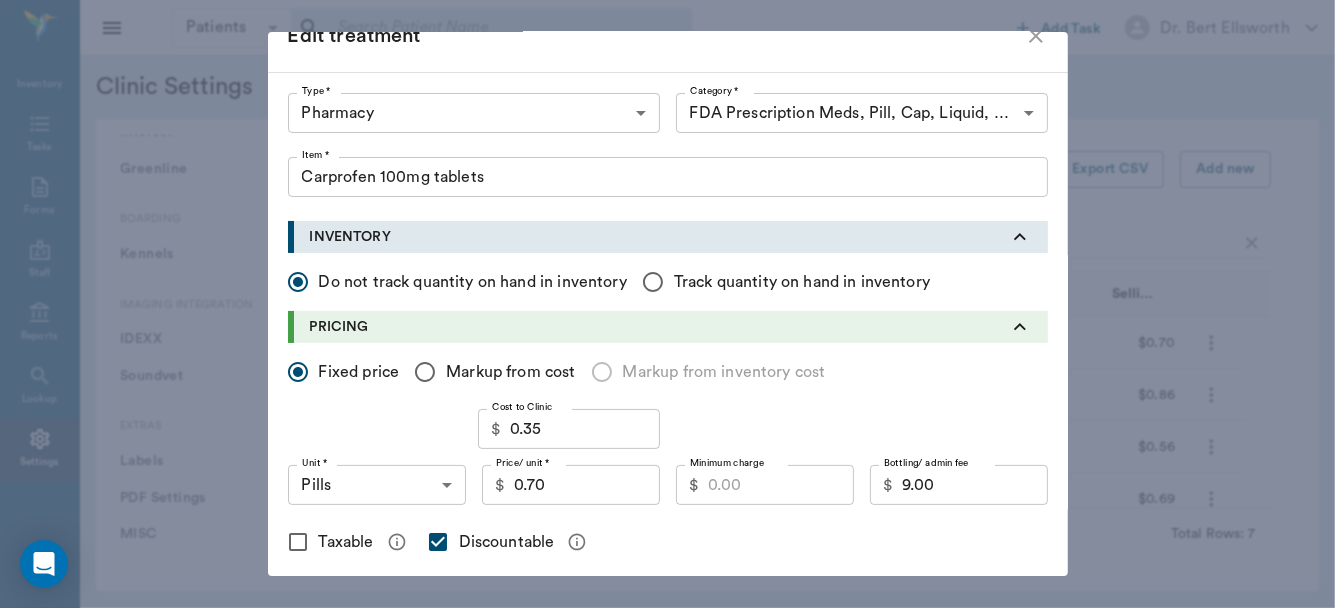 scroll, scrollTop: 0, scrollLeft: 0, axis: both 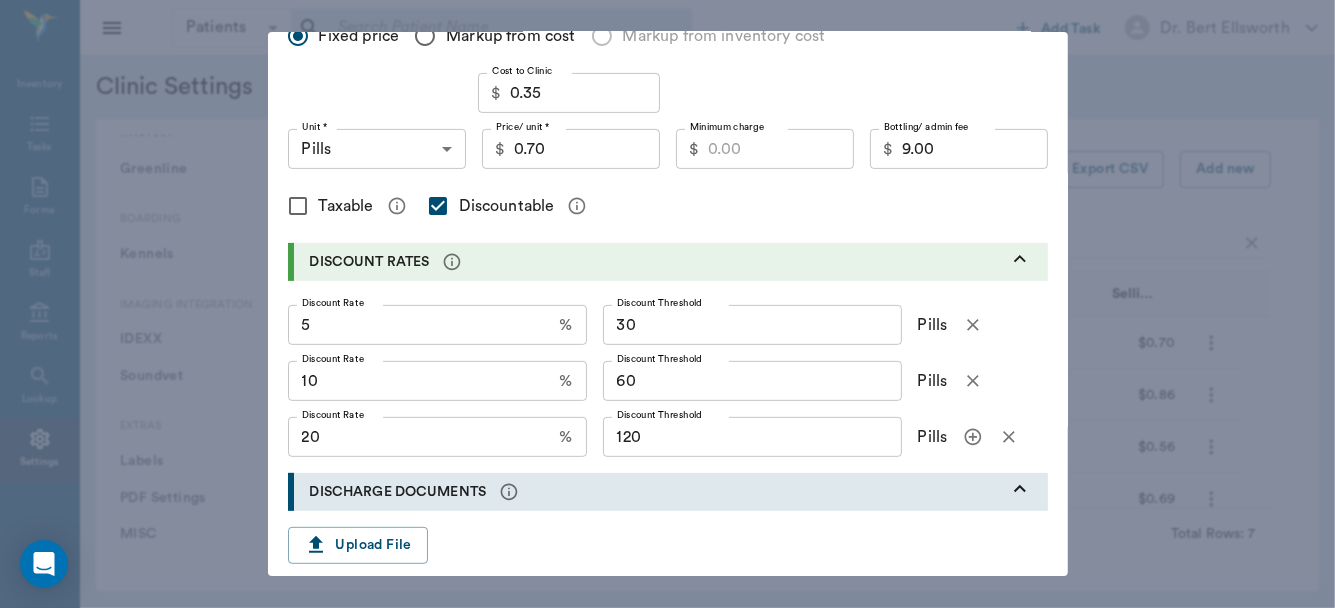 click on "Minimum charge" at bounding box center (781, 149) 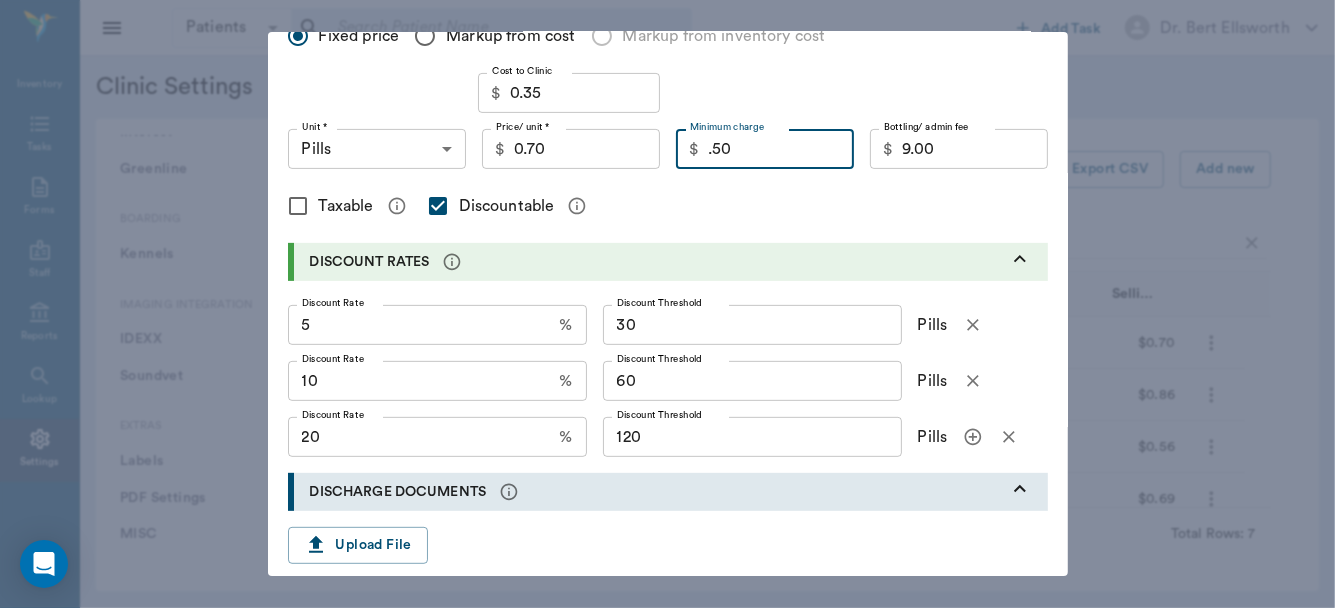 type on "0.50" 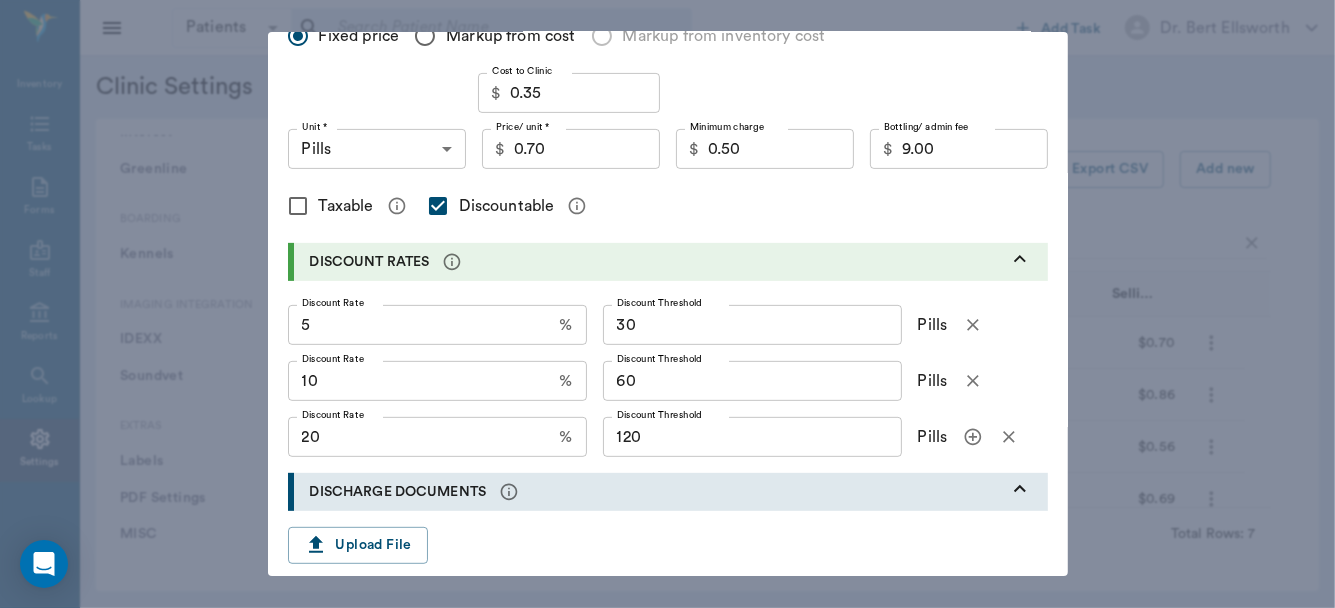 click on "Fixed price Markup from cost Markup from inventory cost Cost to Clinic $ 0.35 Cost to Clinic Unit * Pills PILLS Unit * Price/ unit * $ 0.70 Price/ unit * Minimum charge $ 0.50 Minimum charge Bottling/ admin fee $ 9.00 Bottling/ admin fee Taxable Discountable" at bounding box center (668, 125) 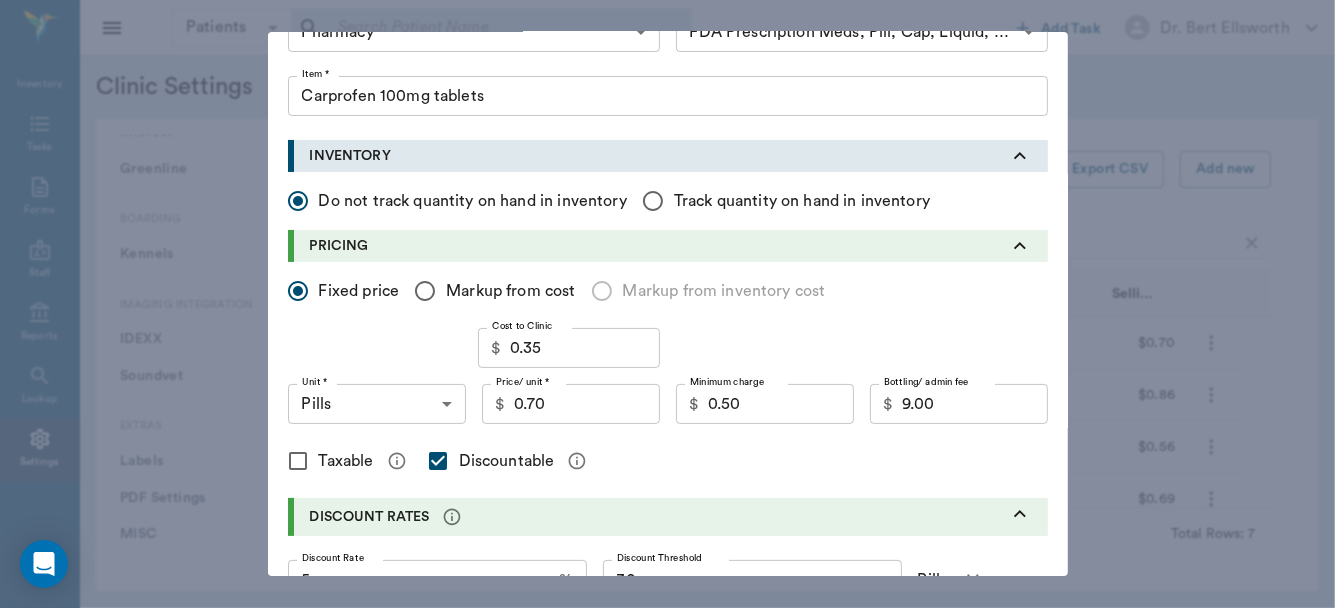 scroll, scrollTop: 4, scrollLeft: 0, axis: vertical 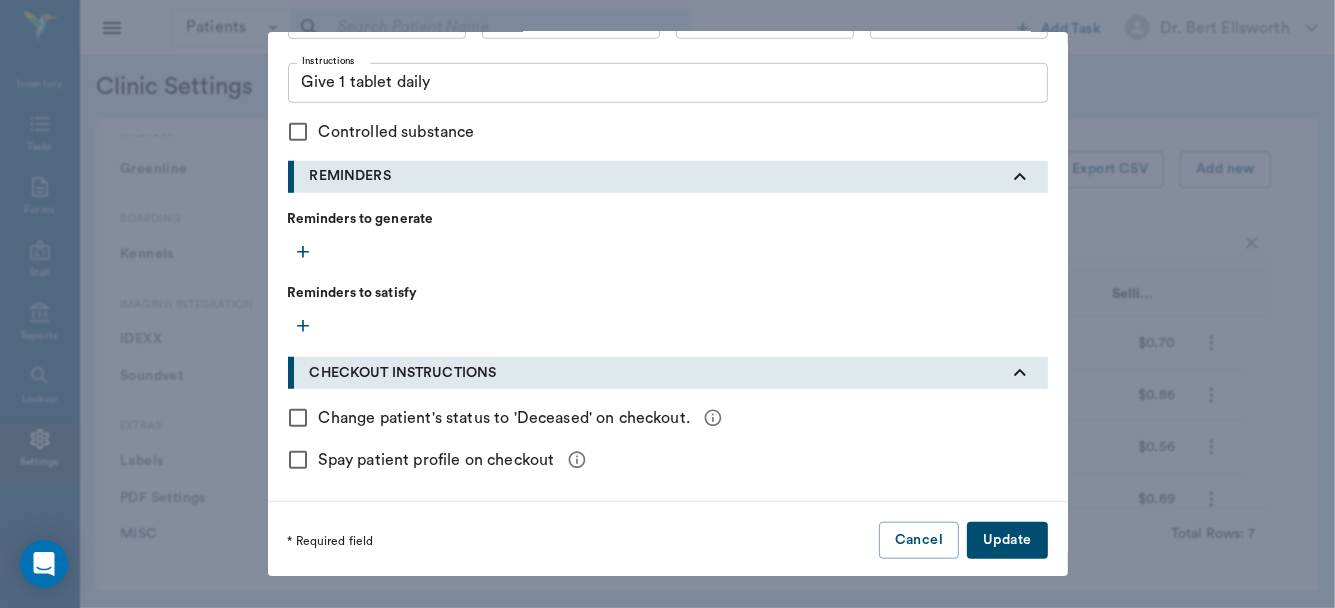 click on "Update" at bounding box center [1007, 540] 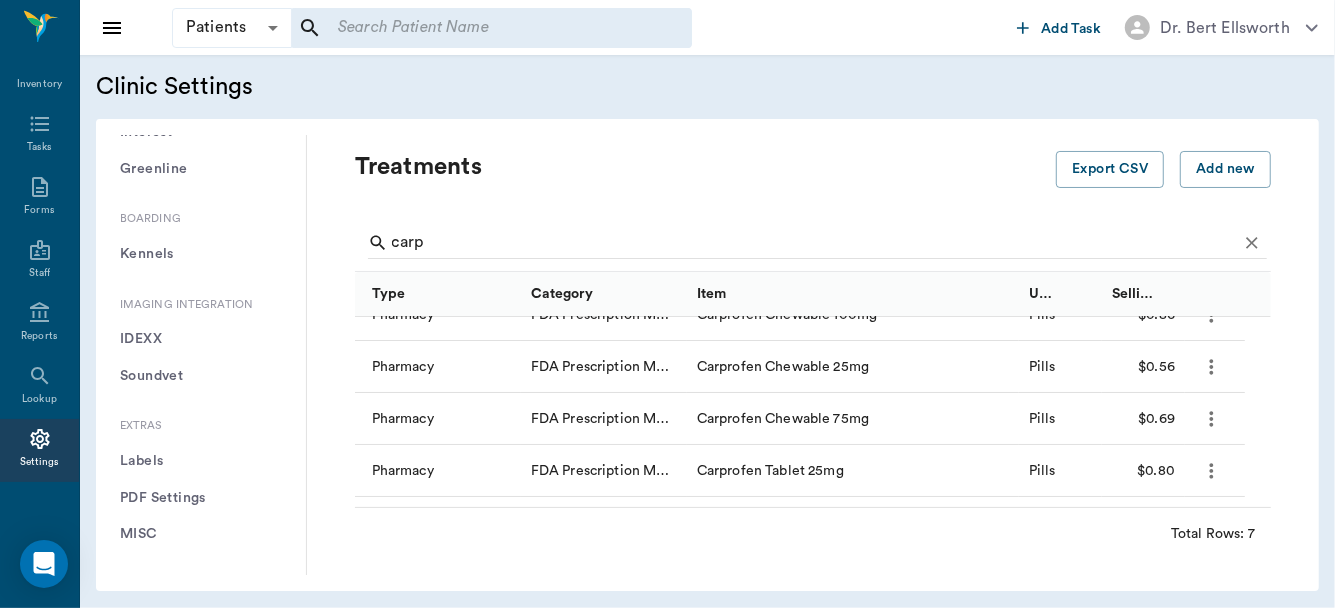 scroll, scrollTop: 0, scrollLeft: 0, axis: both 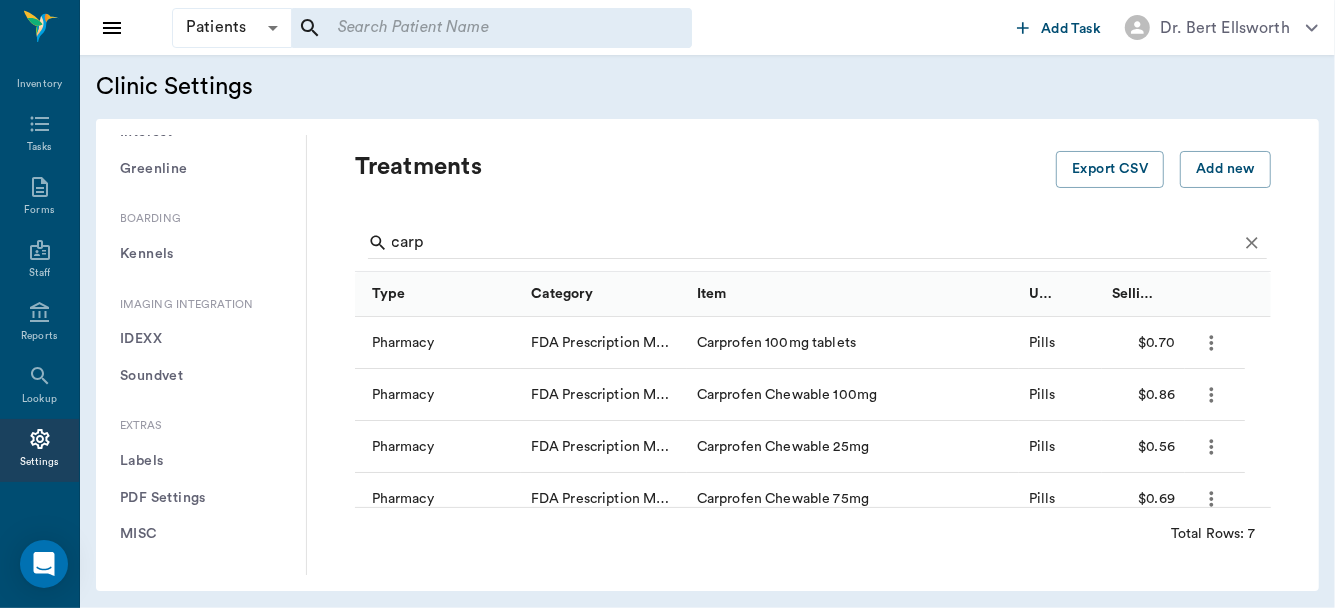 click 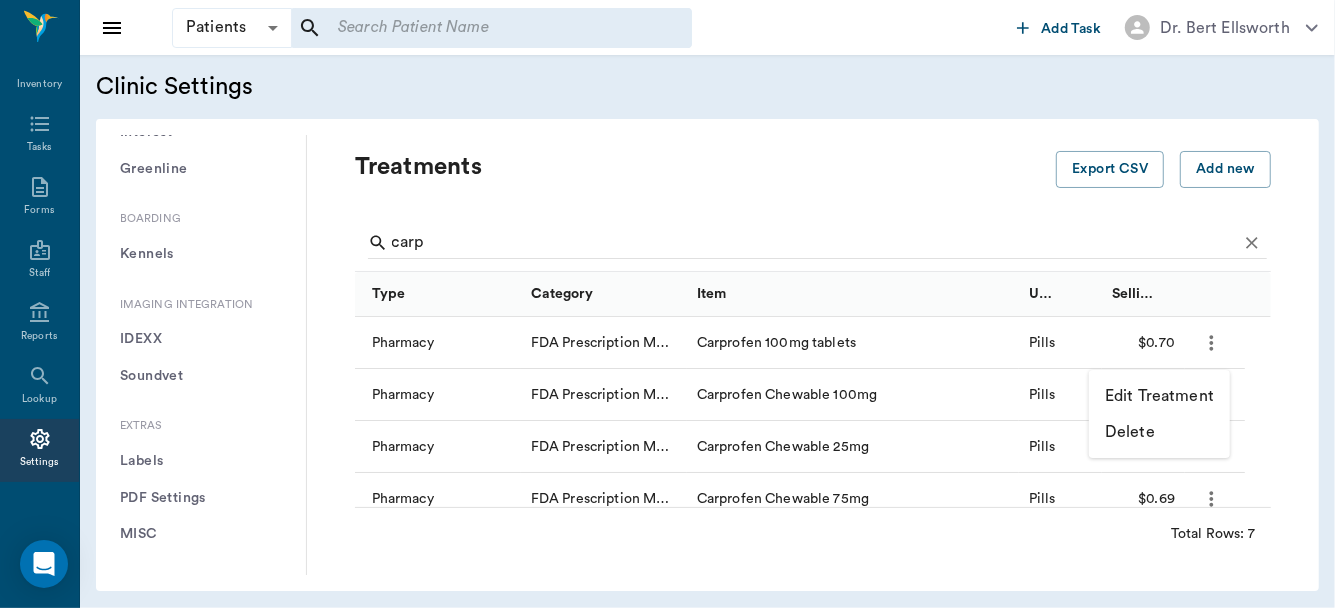 click on "Edit Treatment" at bounding box center (1159, 396) 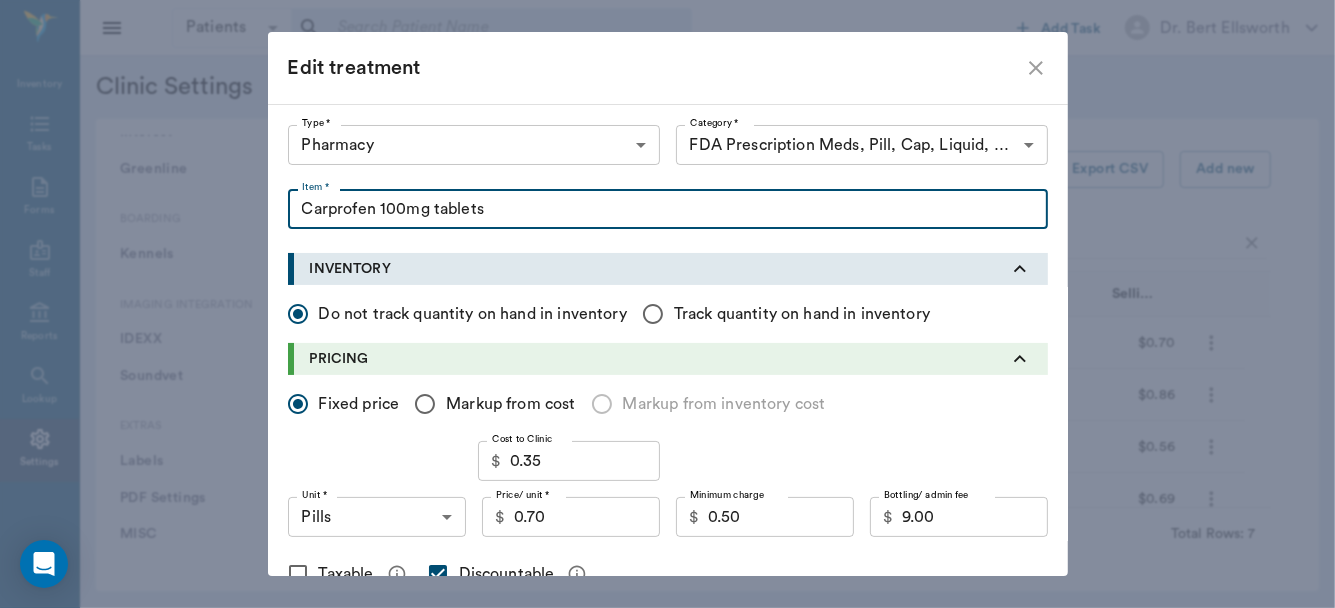 click on "Carprofen 100mg tablets" at bounding box center (668, 209) 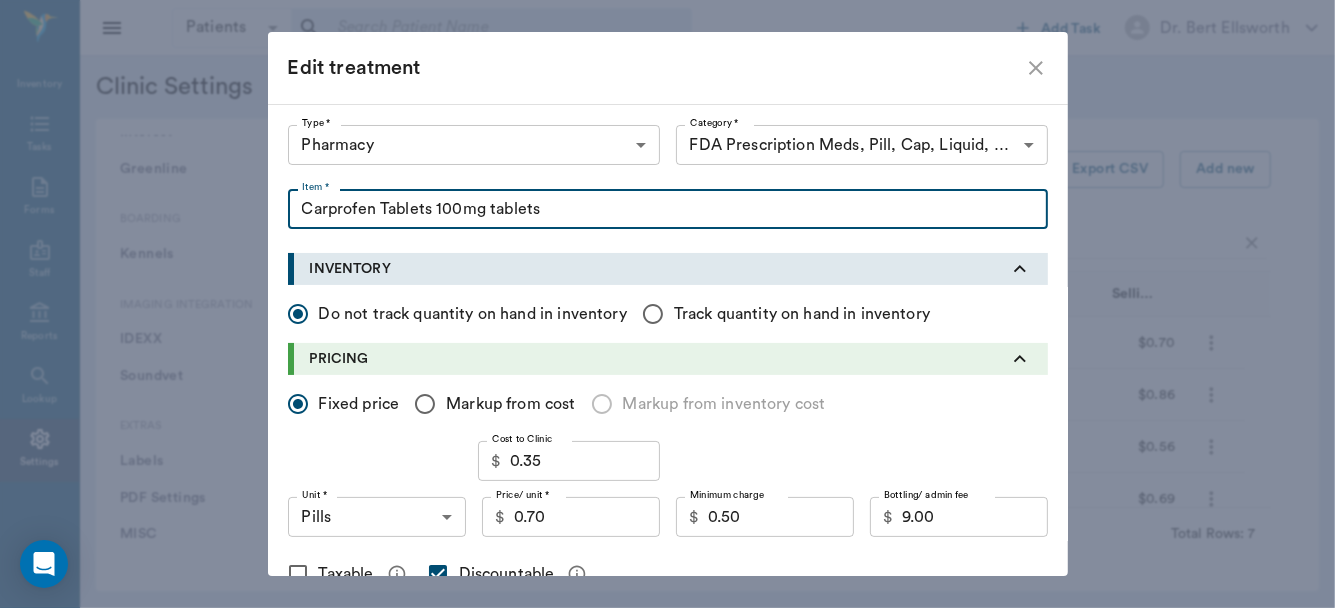 click on "Carprofen Tablets 100mg tablets" at bounding box center [668, 209] 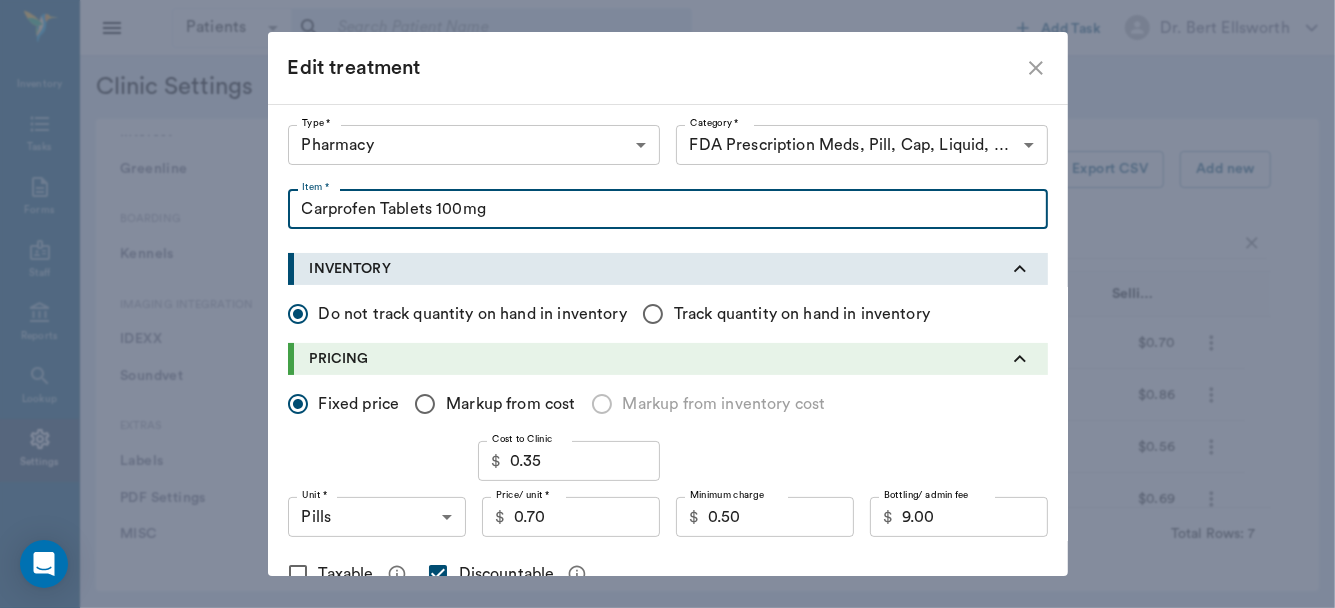 type on "Carprofen Tablets 100mg" 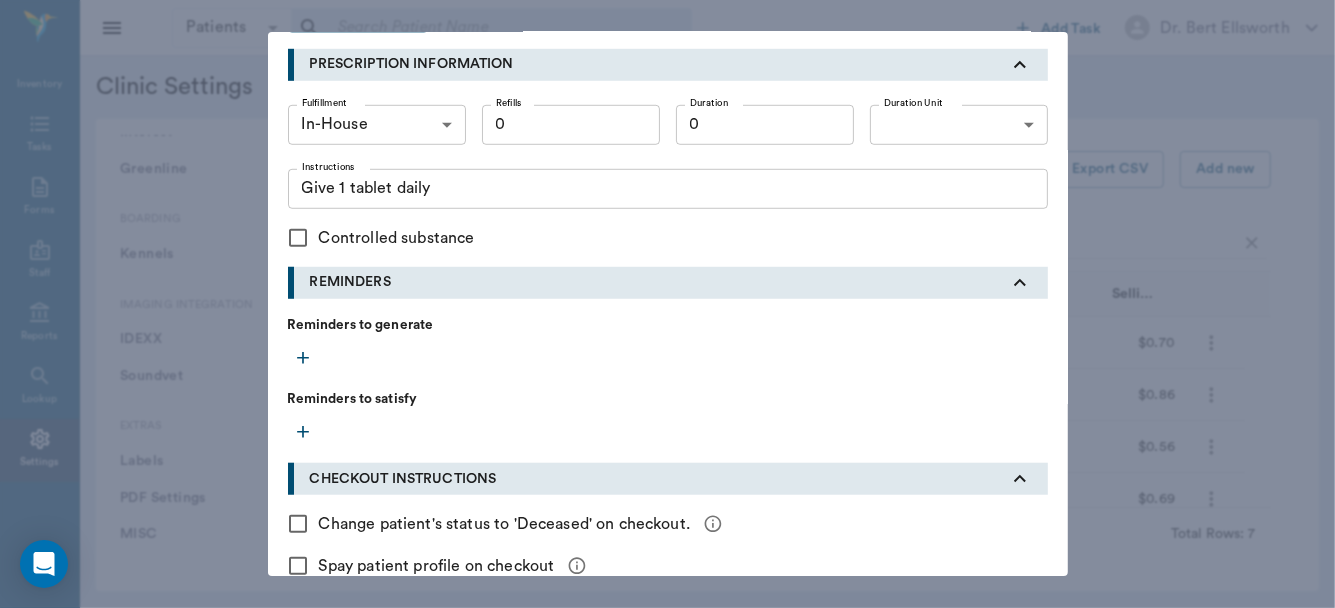 scroll, scrollTop: 1005, scrollLeft: 0, axis: vertical 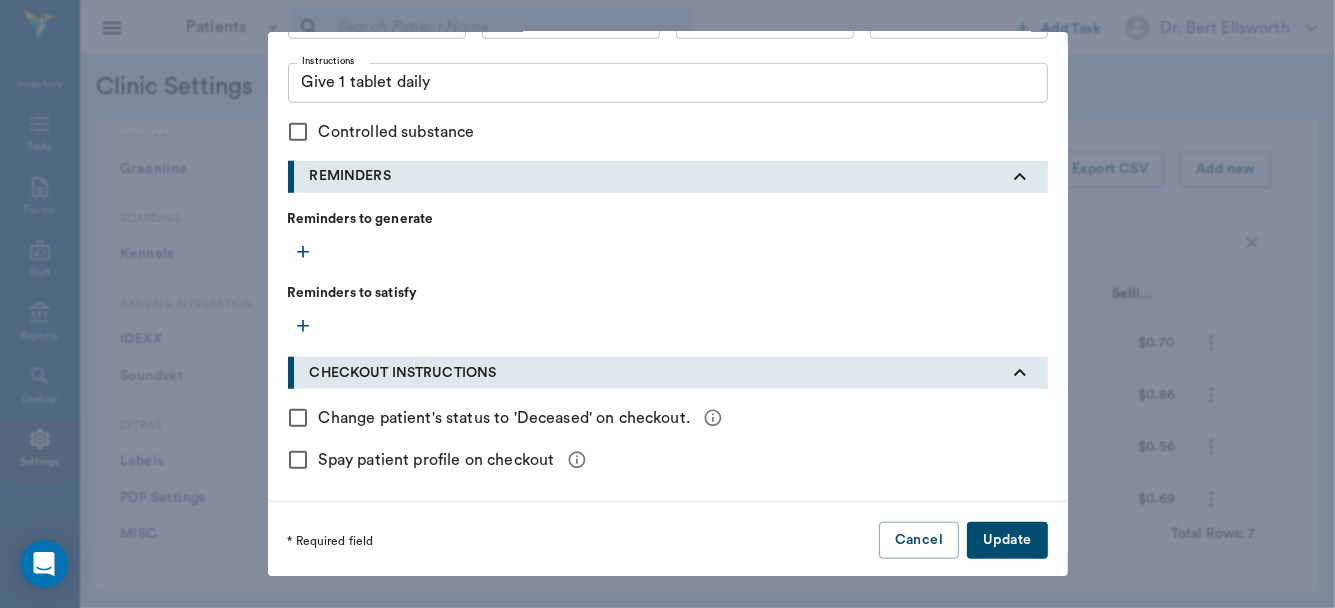 click on "Update" at bounding box center (1007, 540) 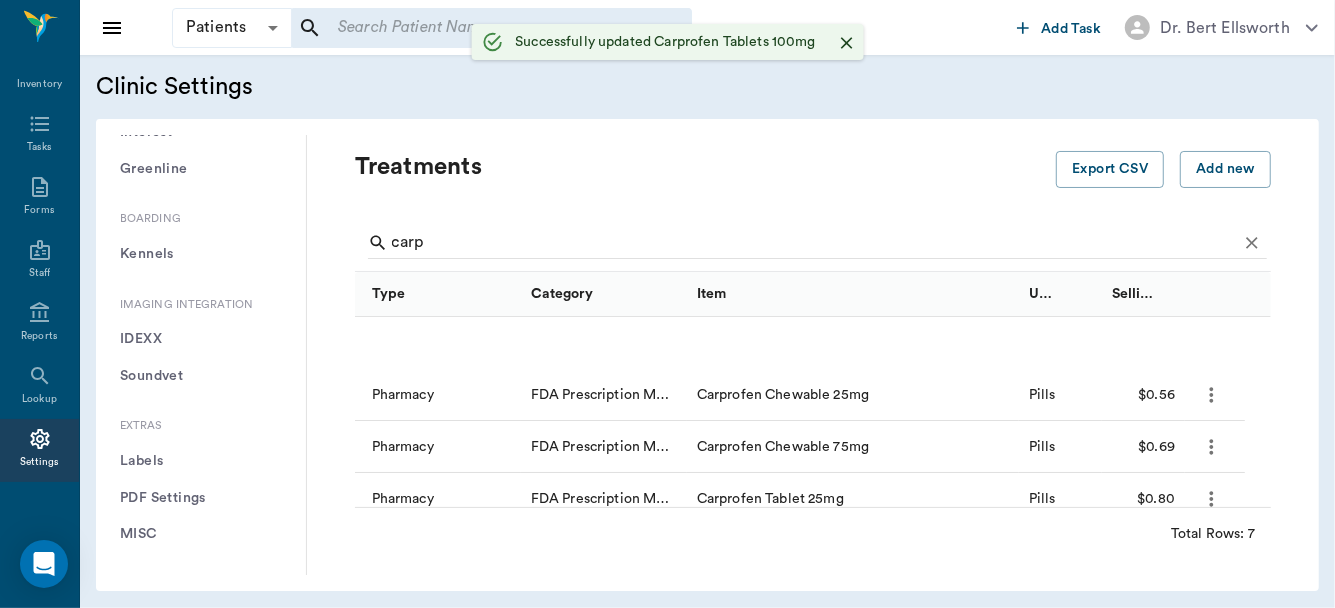 scroll, scrollTop: 186, scrollLeft: 0, axis: vertical 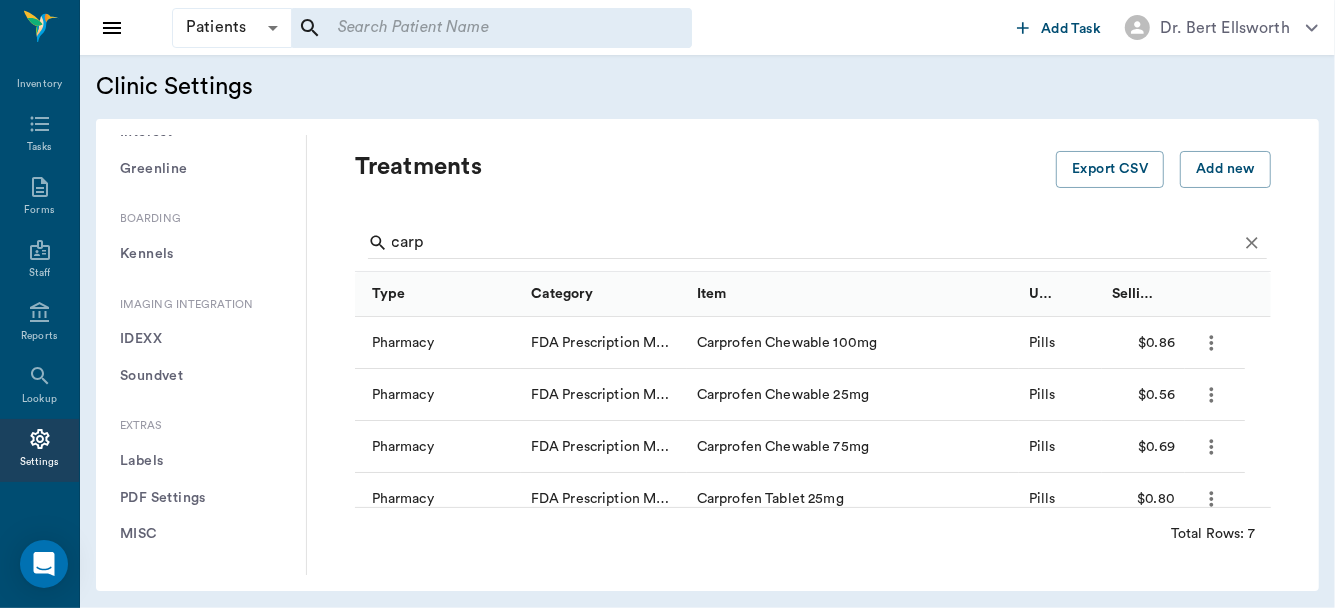 click 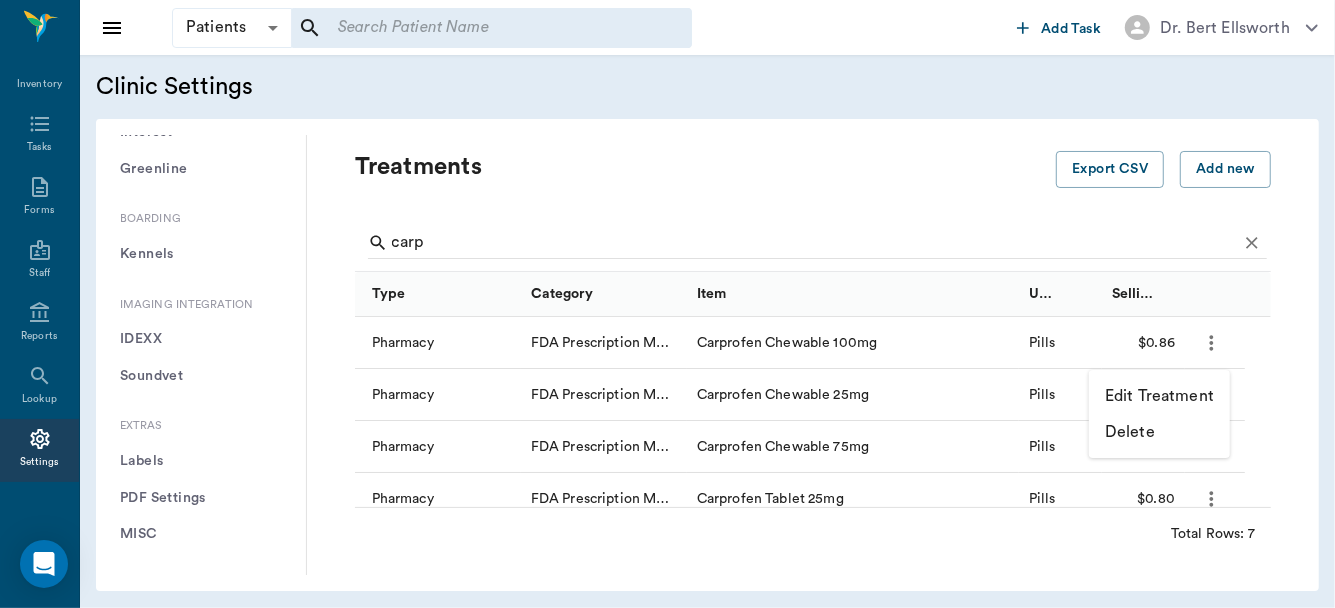 click on "Edit Treatment" at bounding box center (1159, 396) 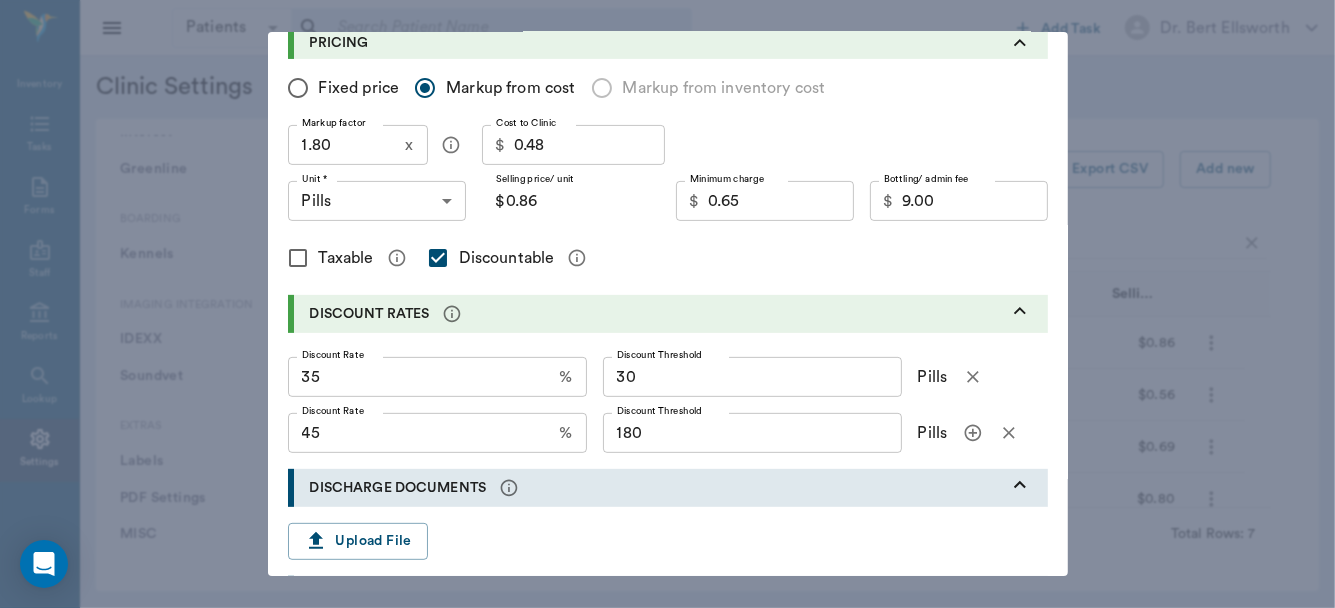 scroll, scrollTop: 211, scrollLeft: 0, axis: vertical 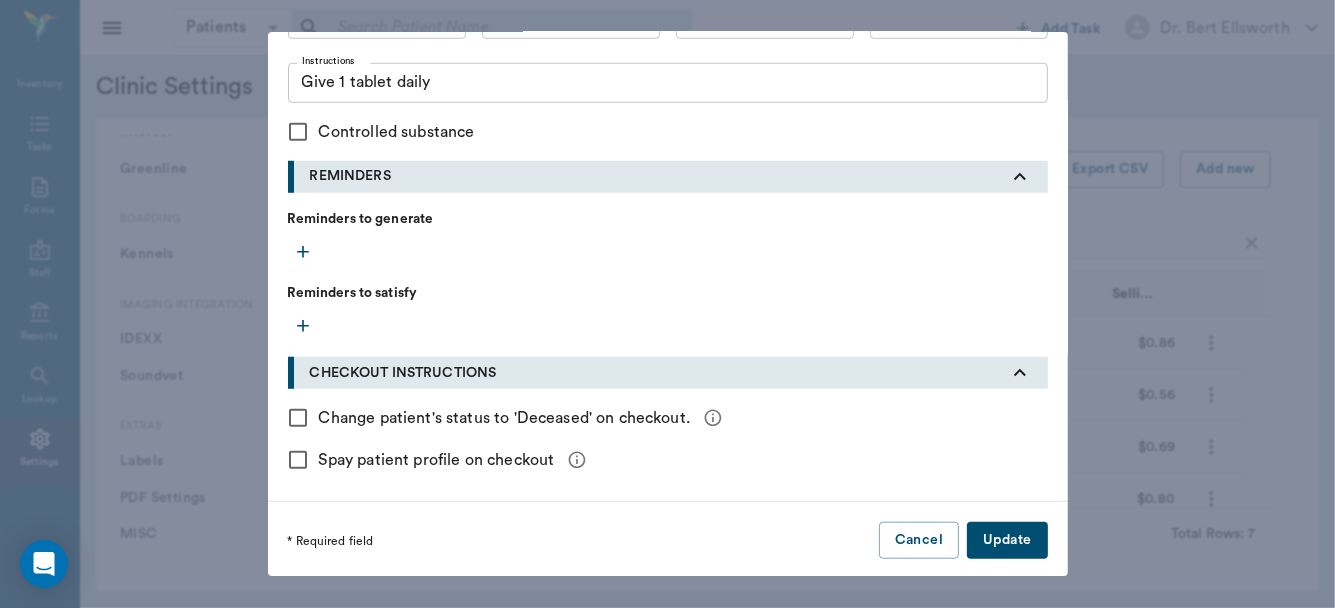 click on "Update" at bounding box center [1007, 540] 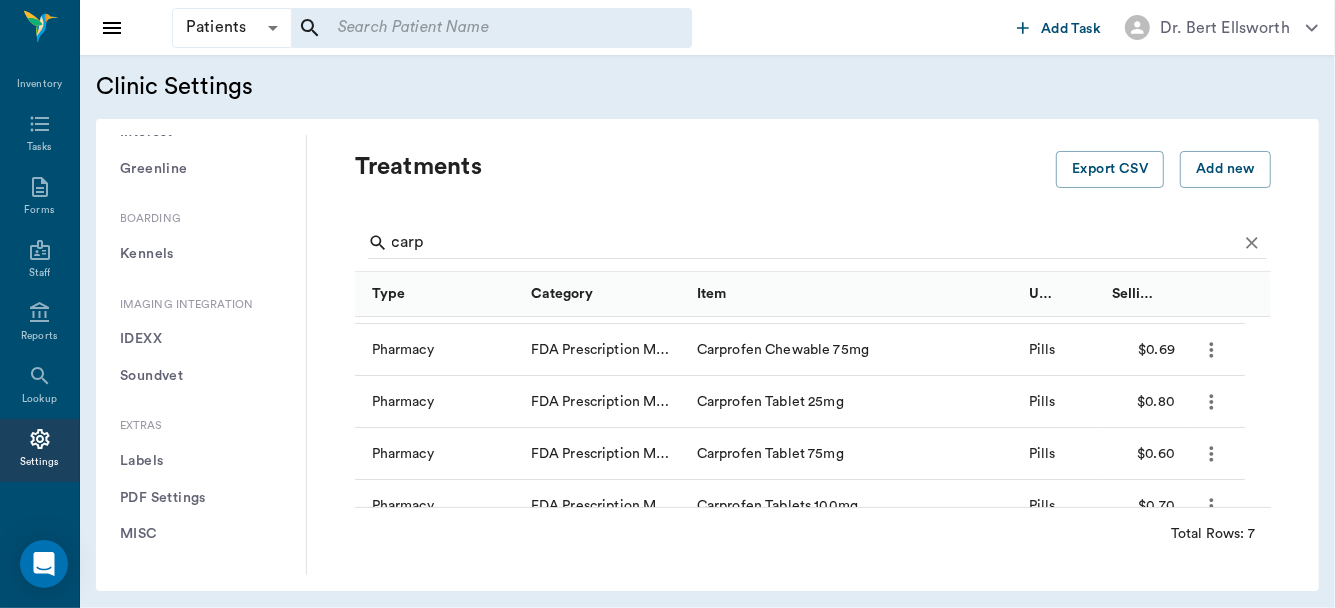 scroll, scrollTop: 99, scrollLeft: 0, axis: vertical 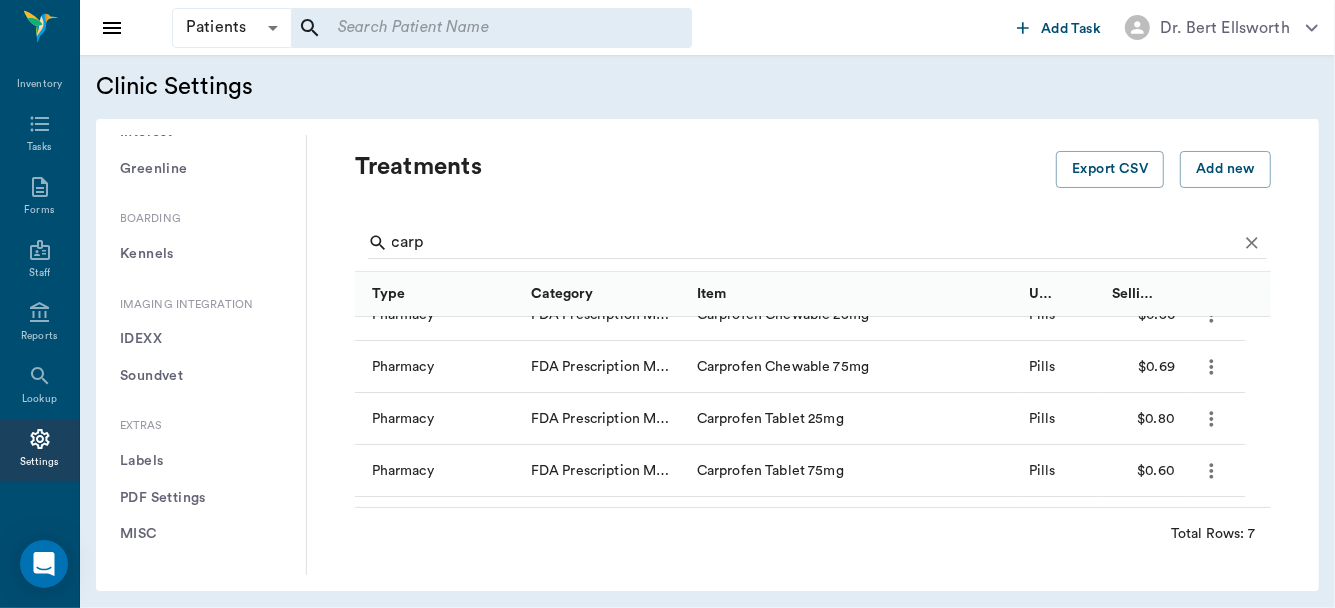 click 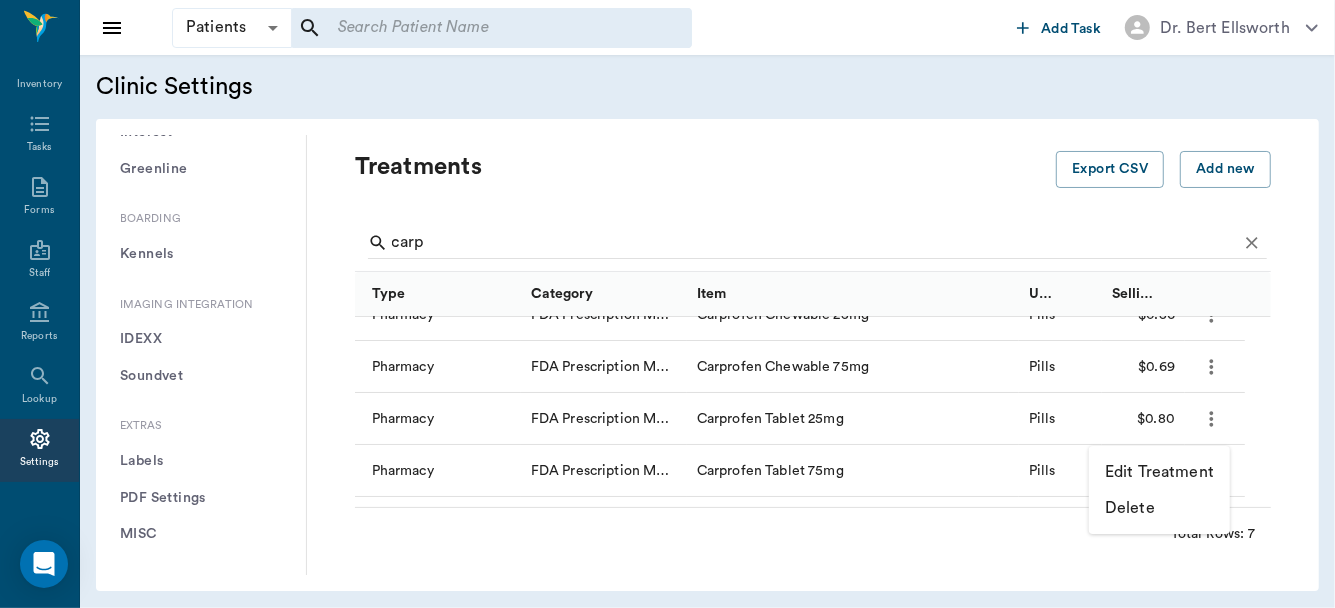 click on "Edit Treatment" at bounding box center (1159, 472) 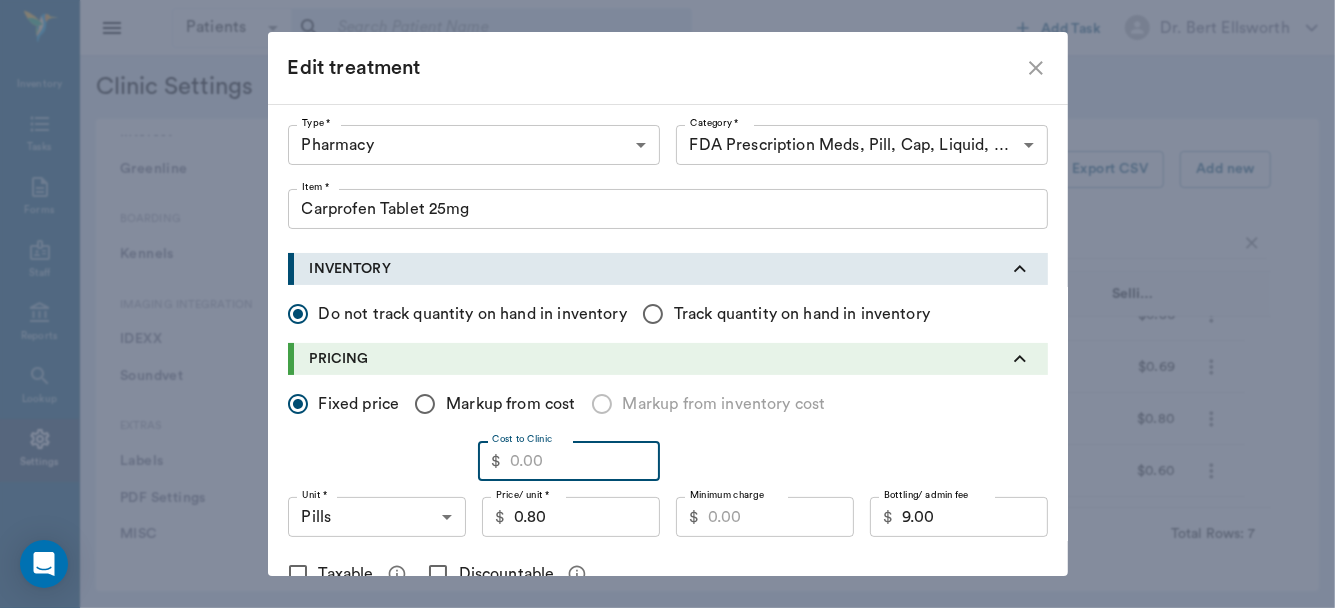 click on "Cost to Clinic" at bounding box center (585, 461) 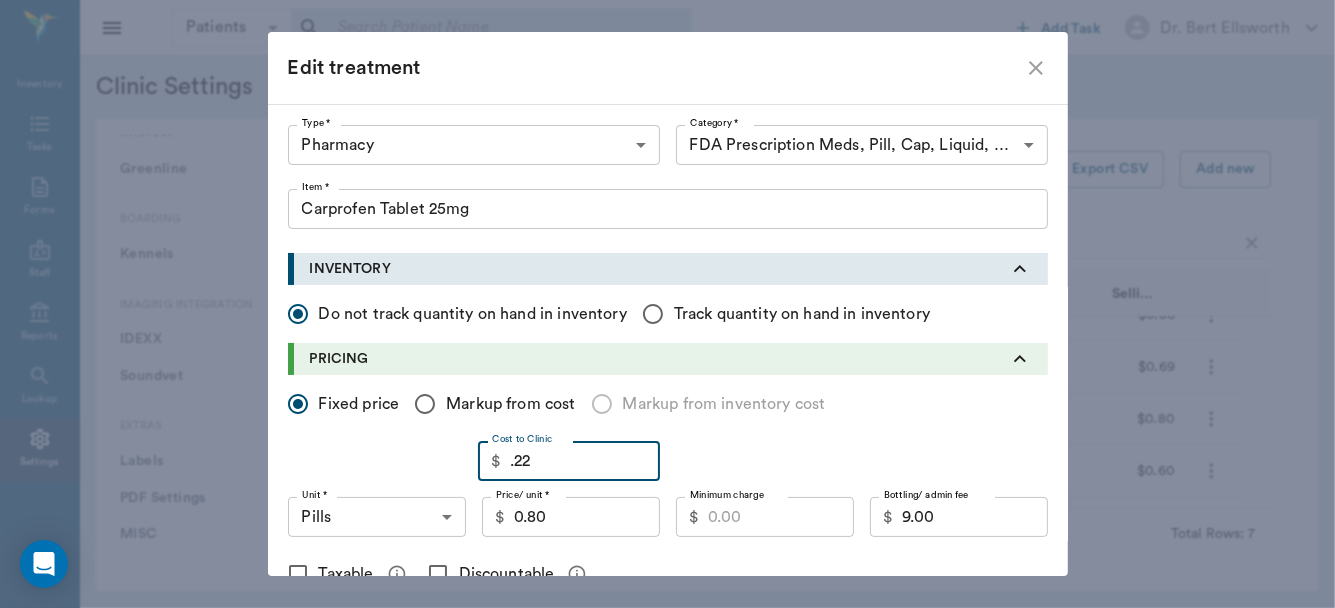 type on "0.22" 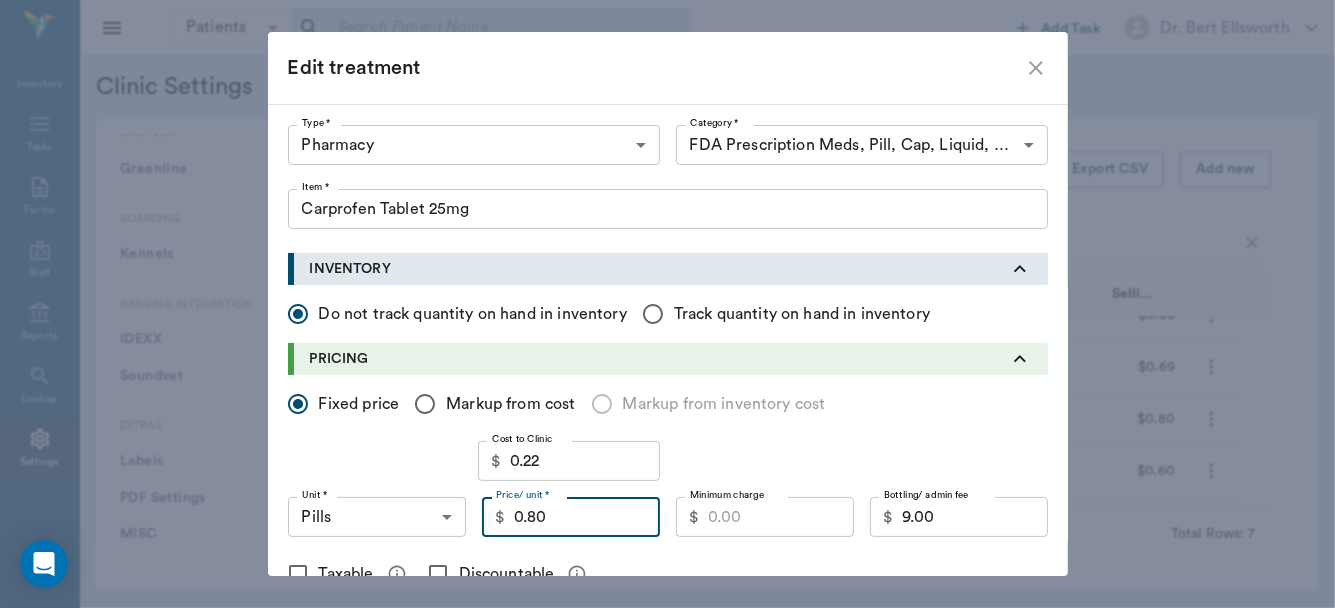 click on "0.80" at bounding box center (587, 517) 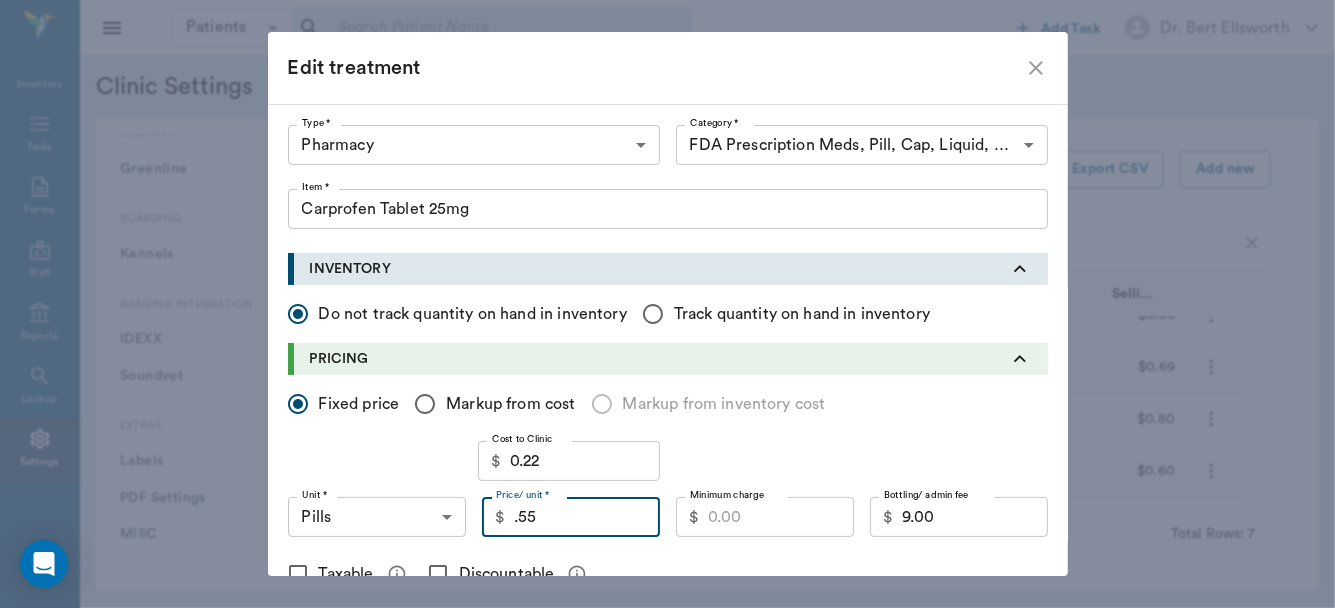 type on "0.55" 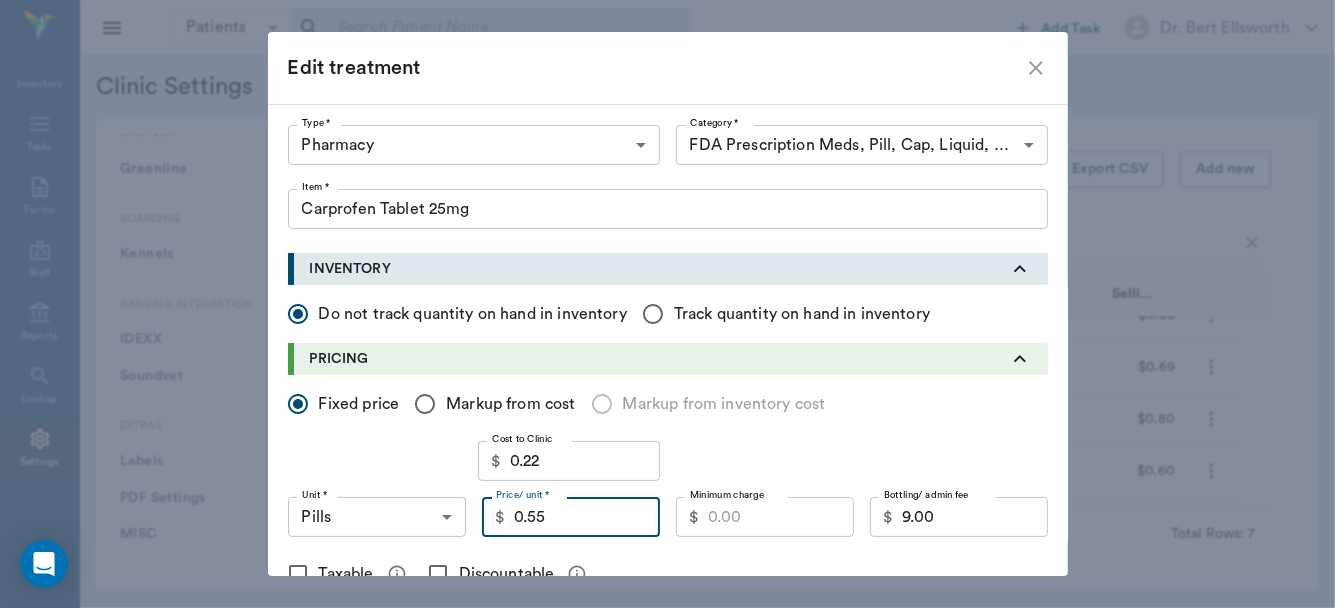click on "Minimum charge" at bounding box center (781, 517) 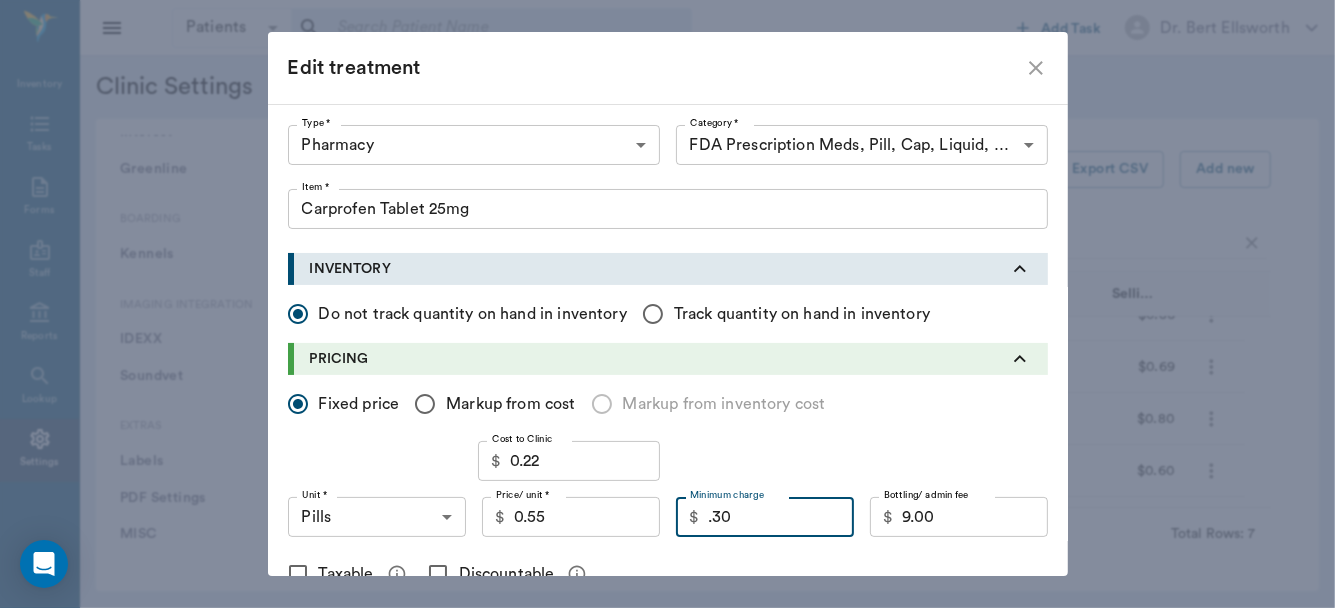 type on "0.30" 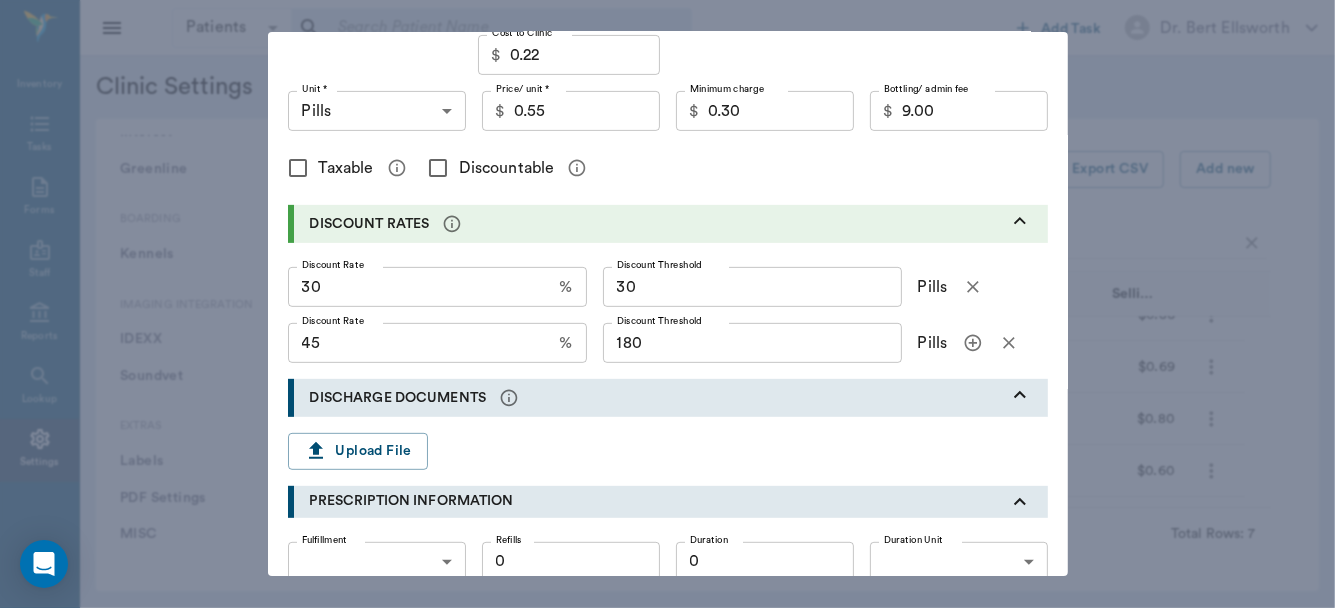 scroll, scrollTop: 403, scrollLeft: 0, axis: vertical 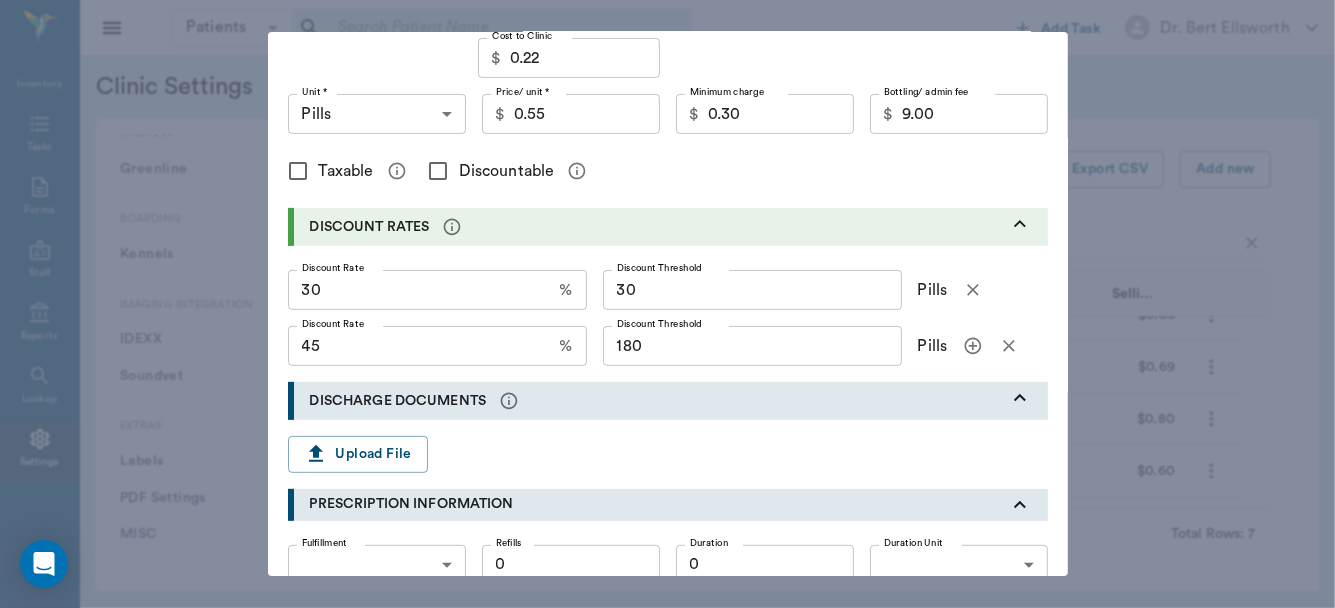 click on "Discountable" at bounding box center (438, 171) 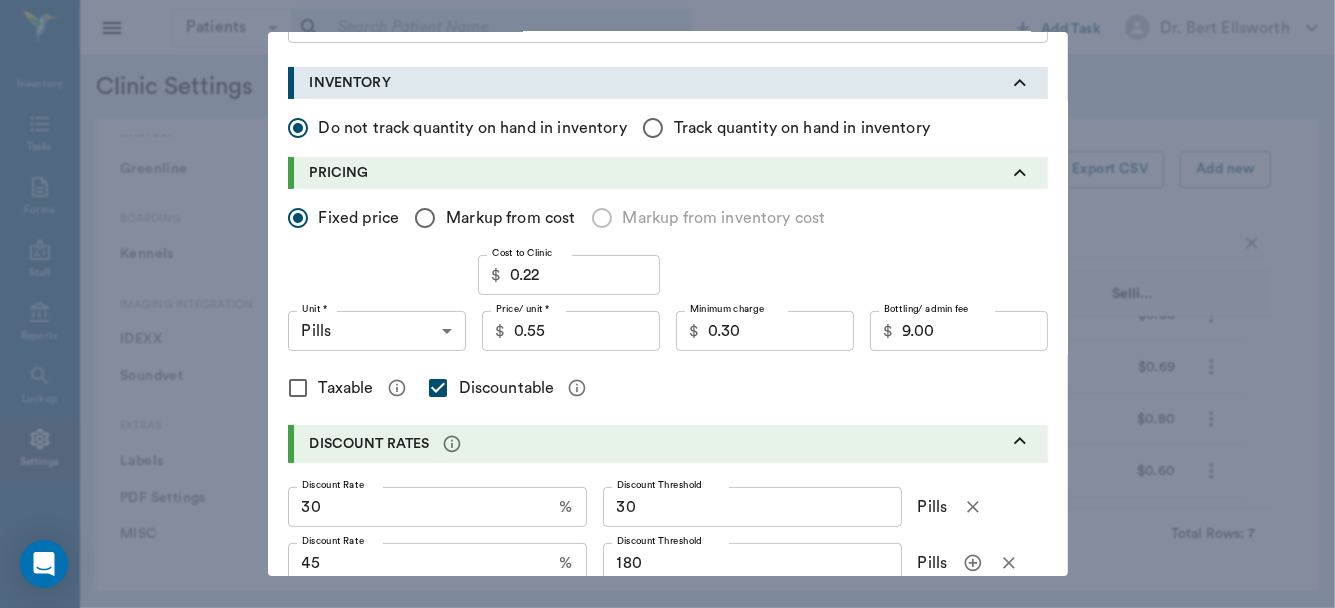 scroll, scrollTop: 128, scrollLeft: 0, axis: vertical 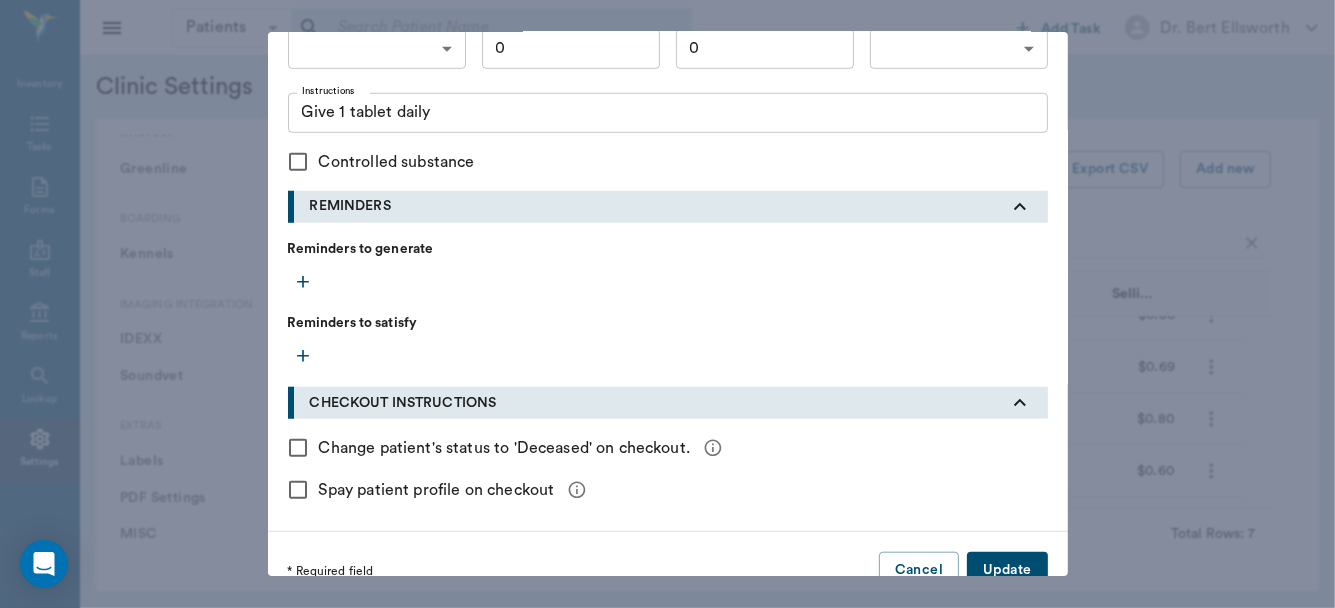 click on "Update" at bounding box center [1007, 570] 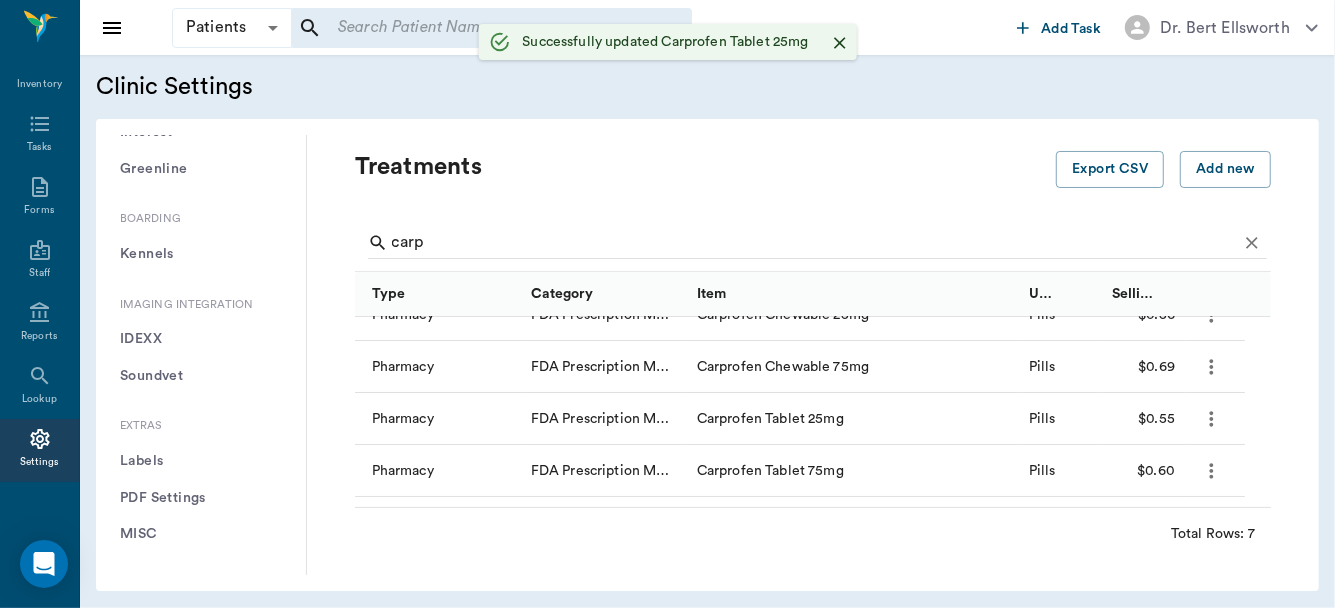 scroll, scrollTop: 0, scrollLeft: 0, axis: both 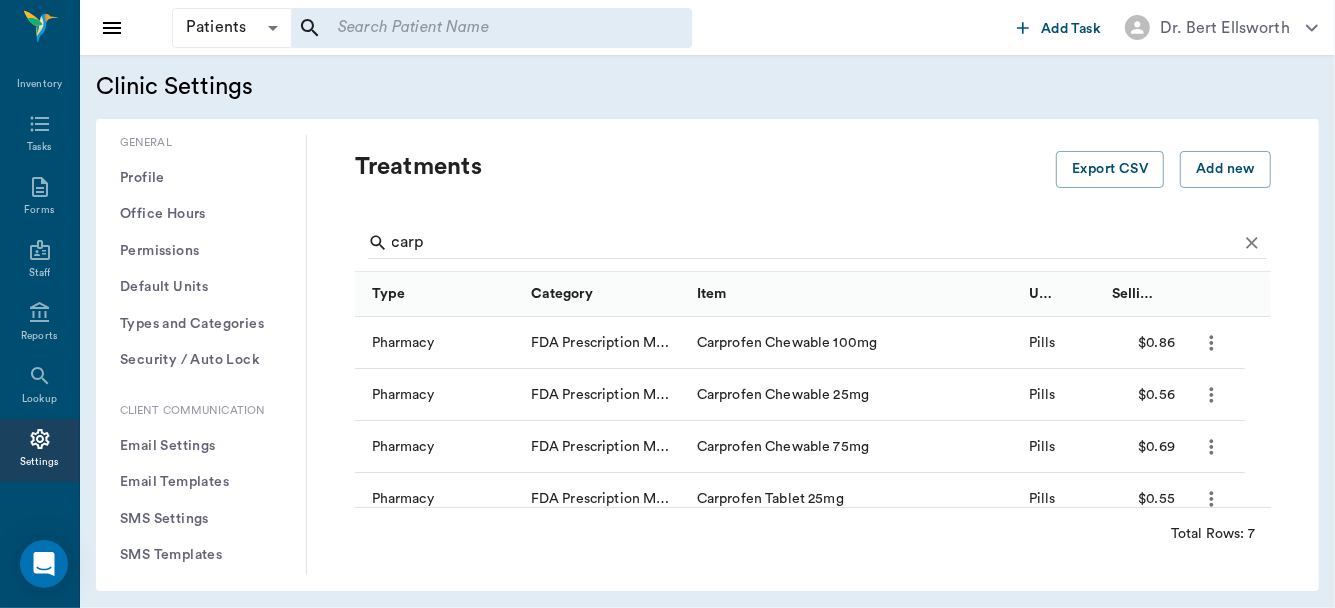 click on "Clinic Settings" at bounding box center (707, 87) 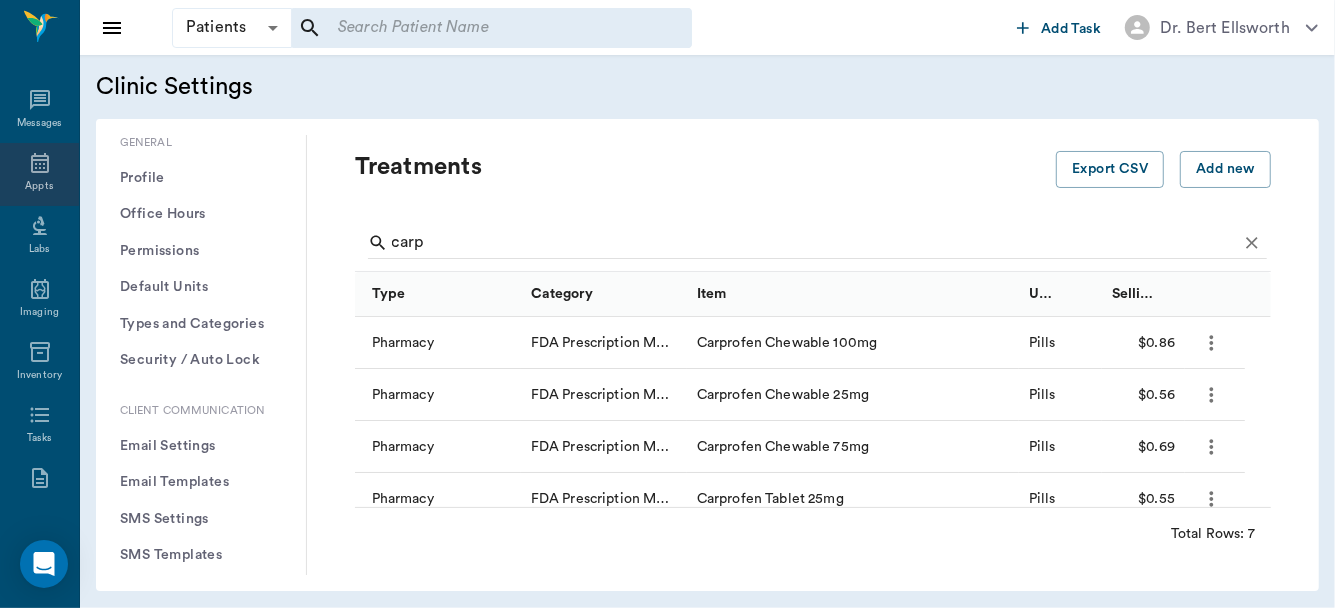 click 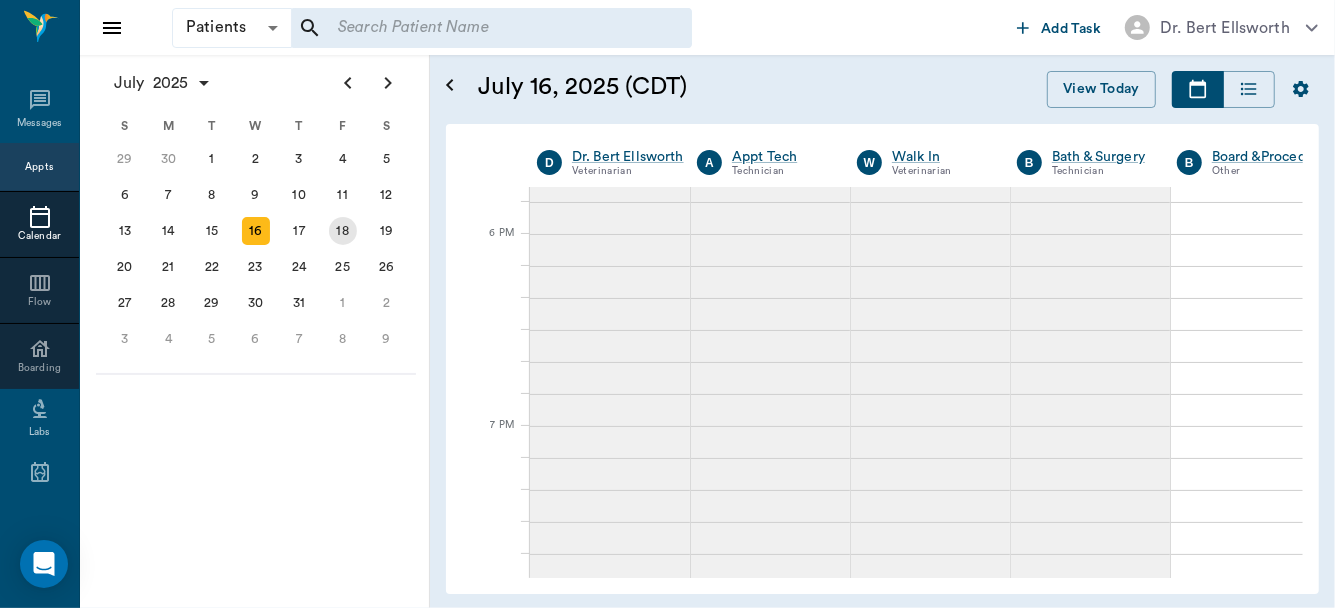 scroll, scrollTop: 1942, scrollLeft: 0, axis: vertical 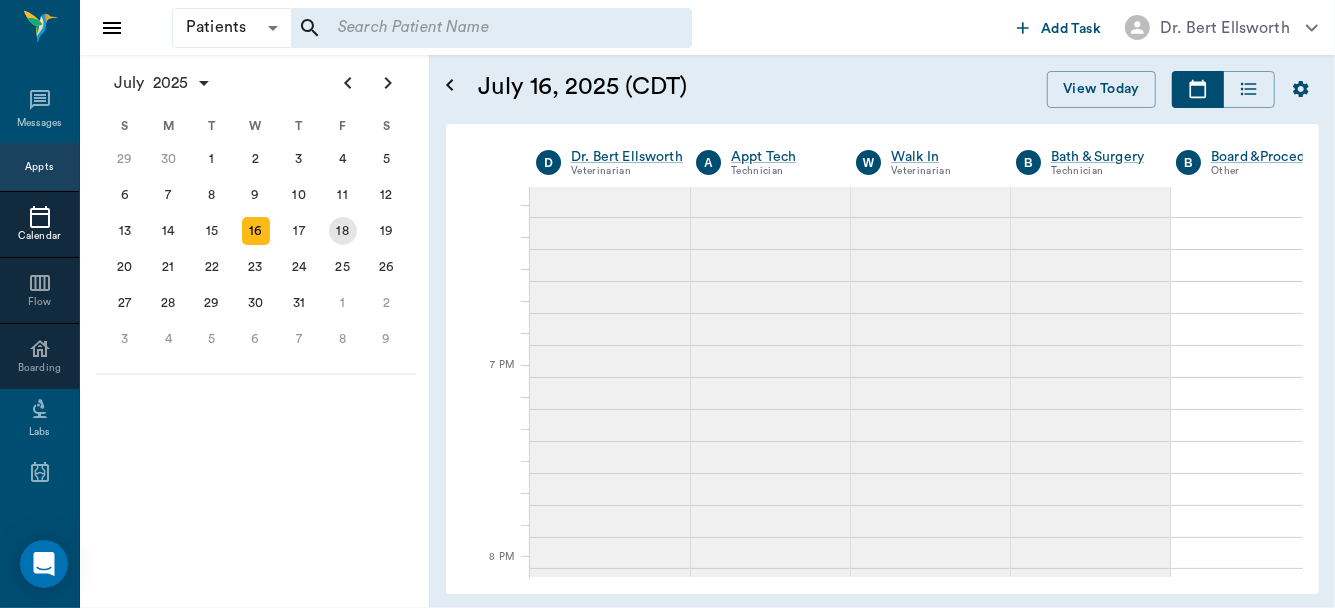 drag, startPoint x: 347, startPoint y: 218, endPoint x: 212, endPoint y: 284, distance: 150.26976 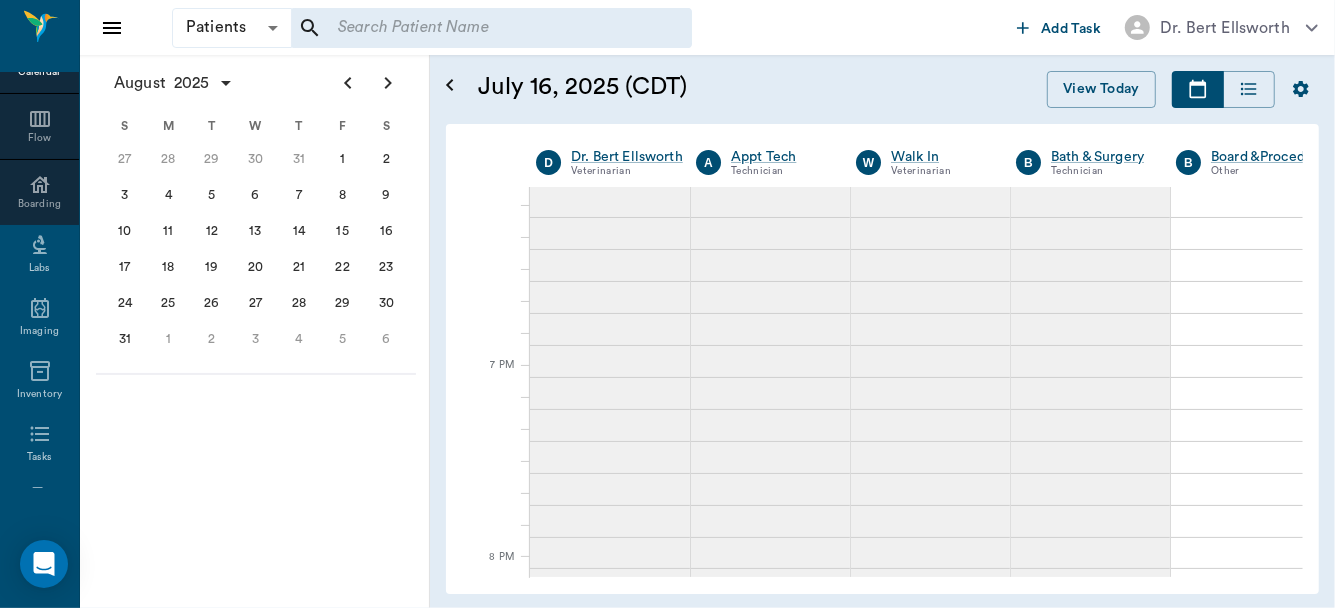 scroll, scrollTop: 475, scrollLeft: 0, axis: vertical 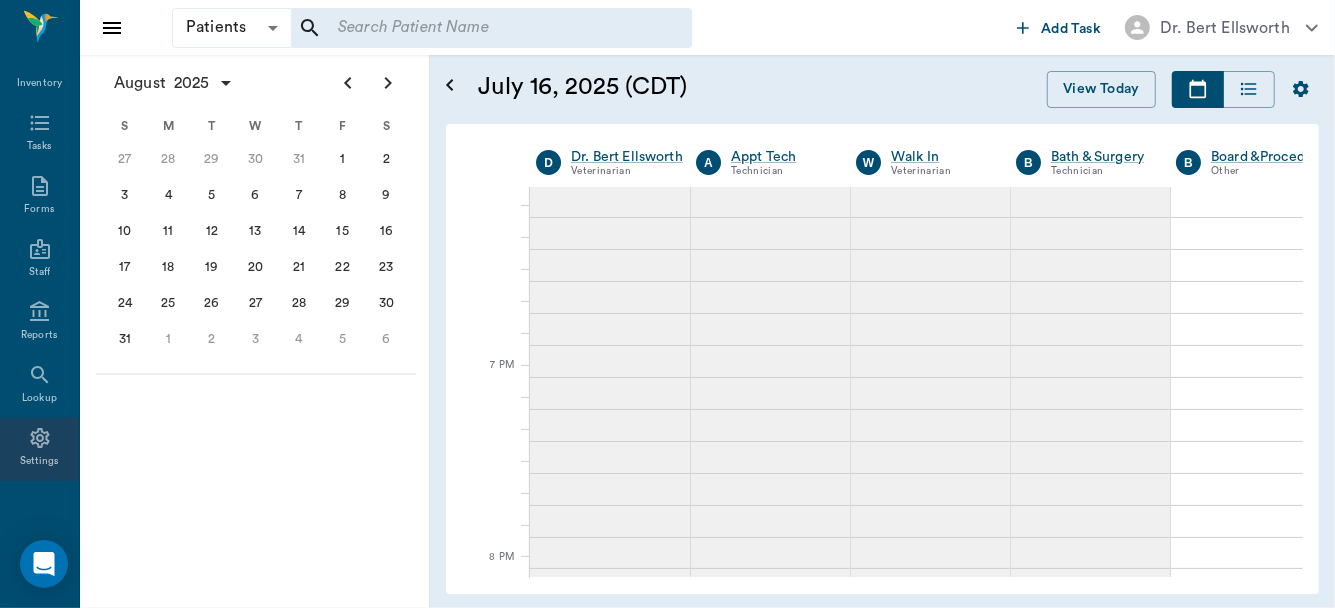 click 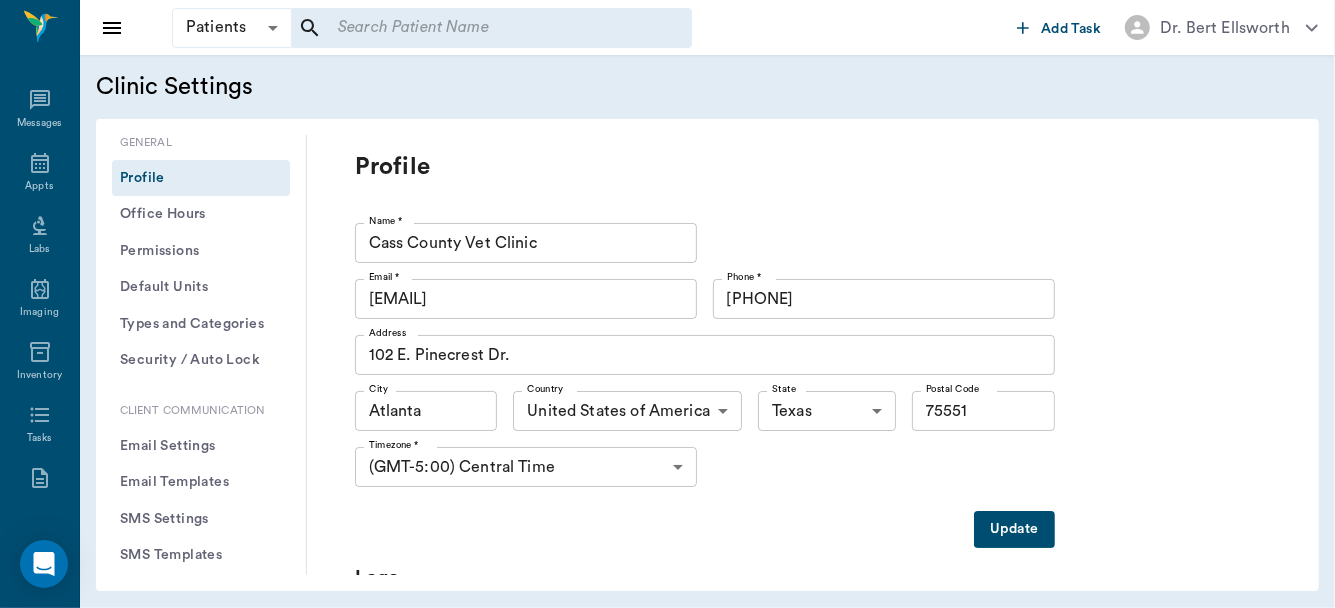 scroll, scrollTop: 291, scrollLeft: 0, axis: vertical 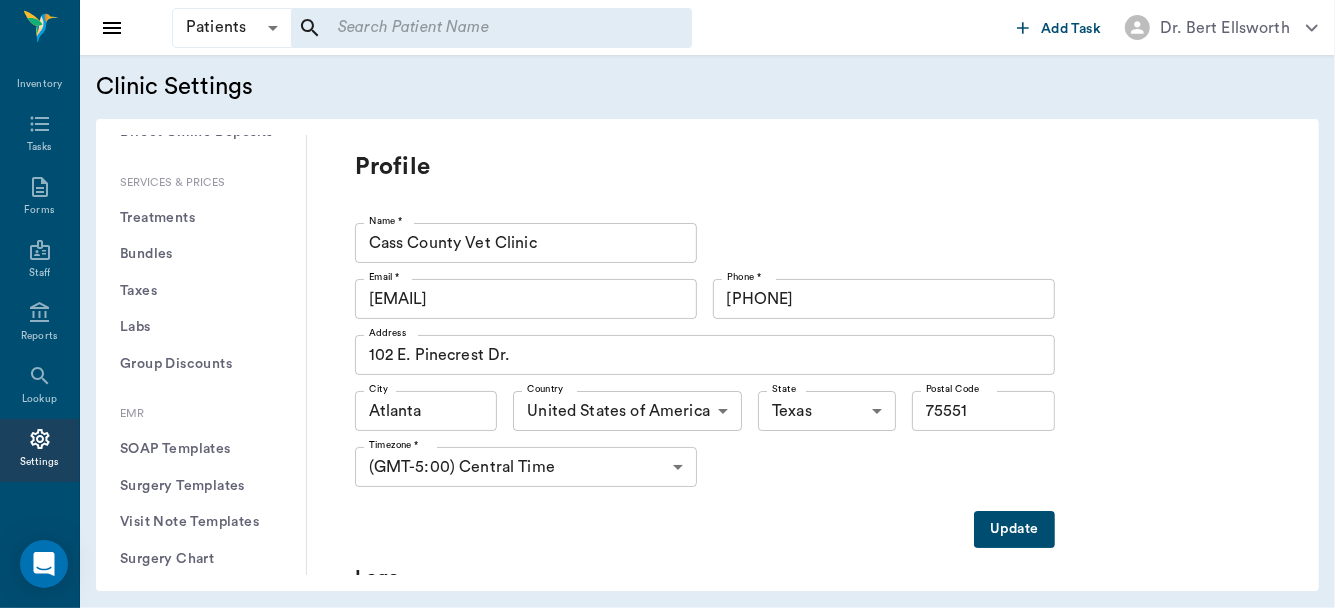 click on "Treatments" at bounding box center (201, 218) 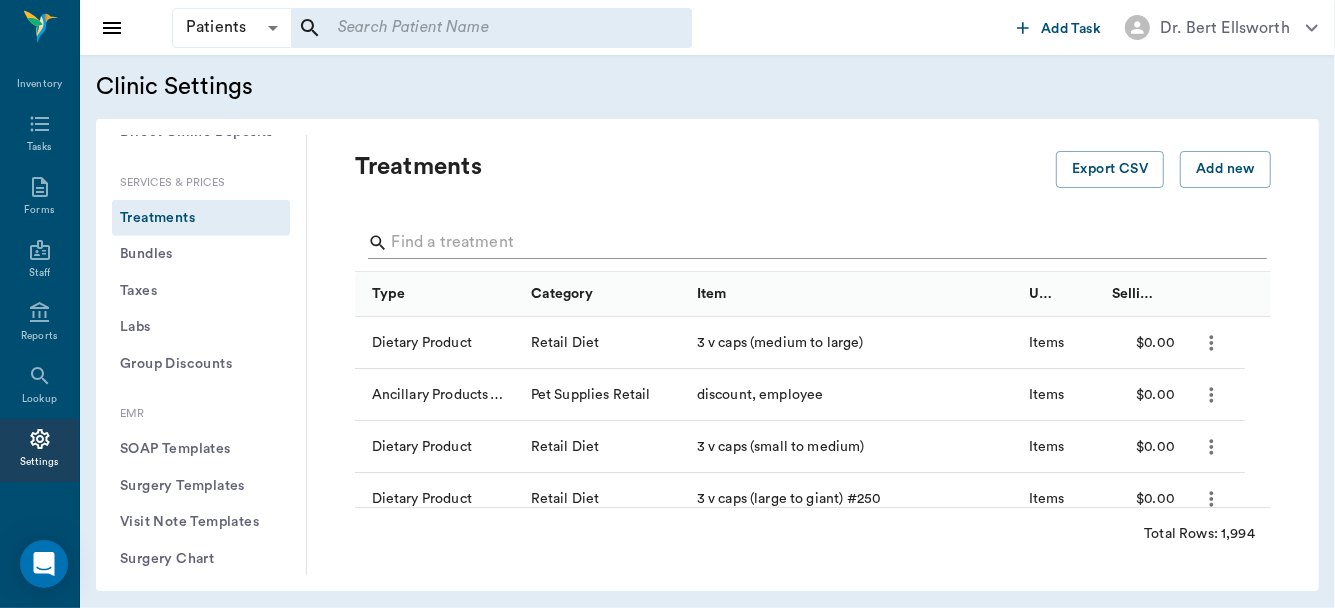 click at bounding box center [814, 243] 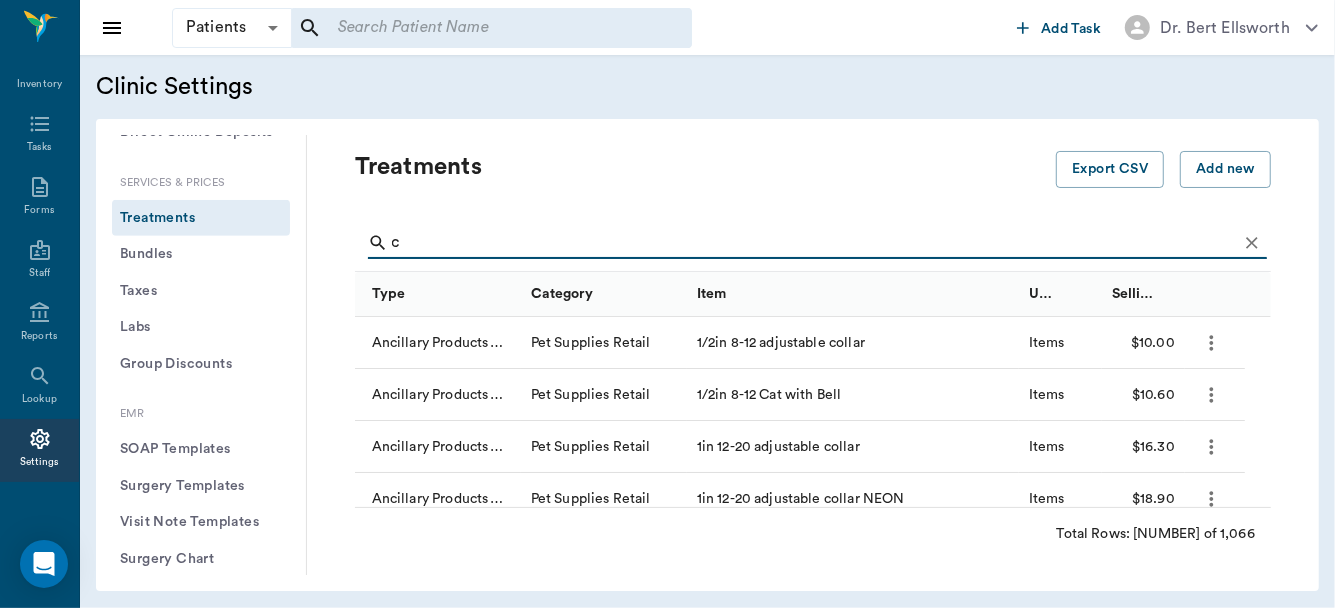 type on "c" 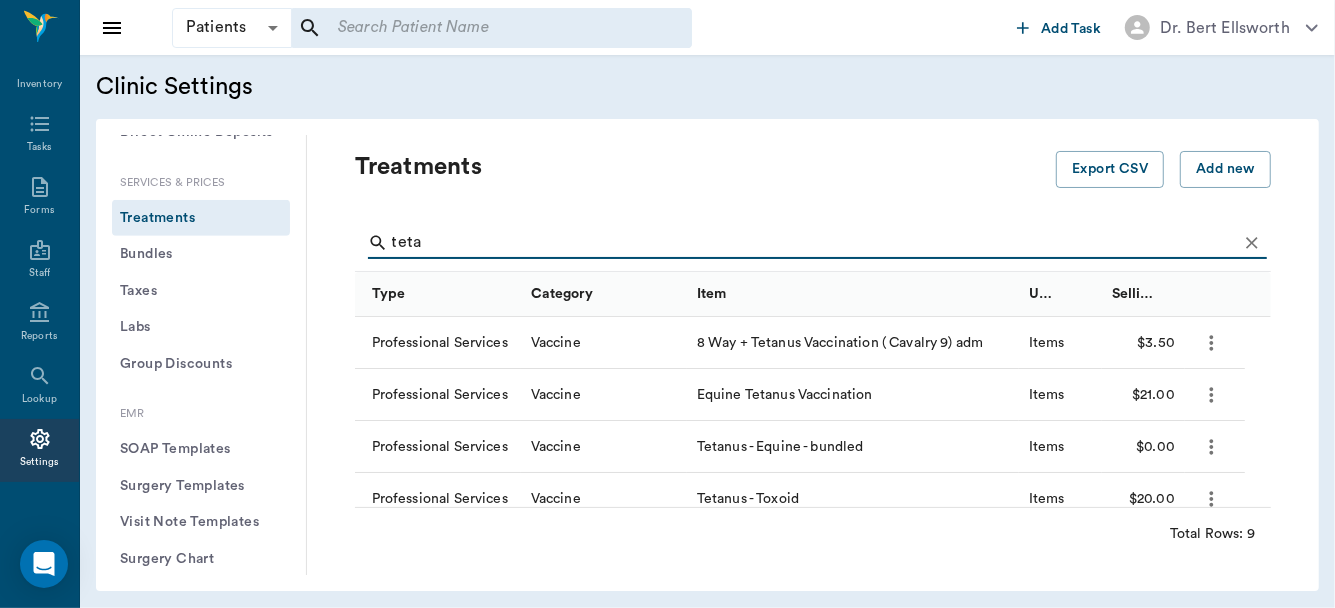 type on "teta" 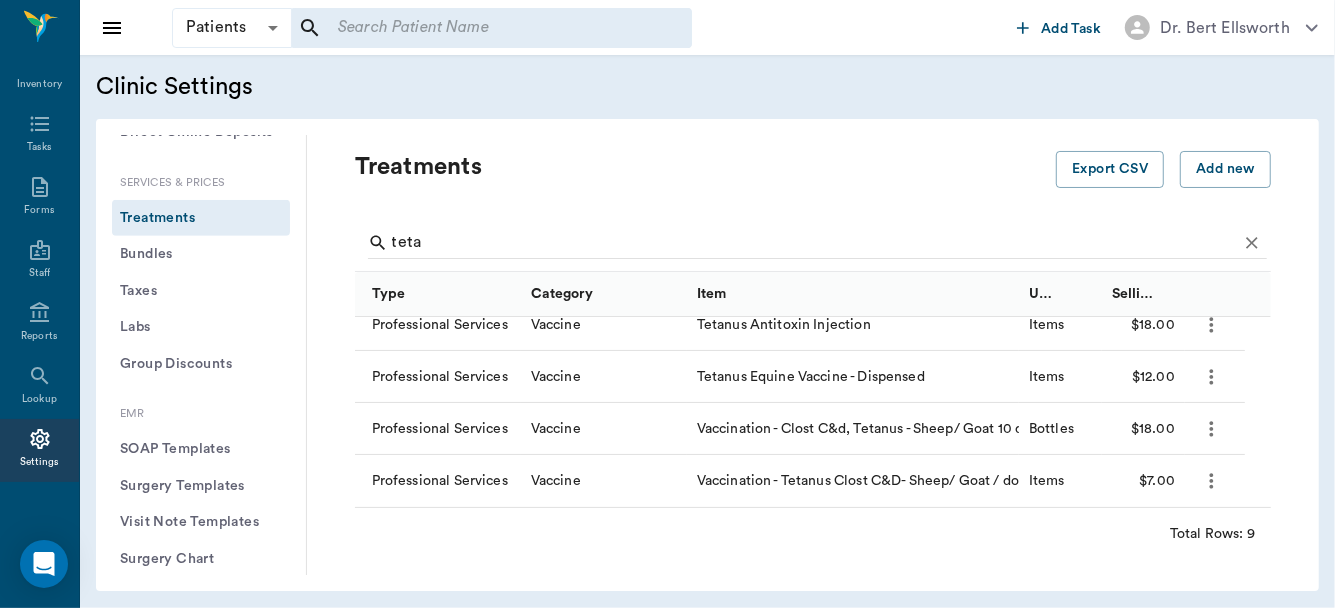 scroll, scrollTop: 291, scrollLeft: 0, axis: vertical 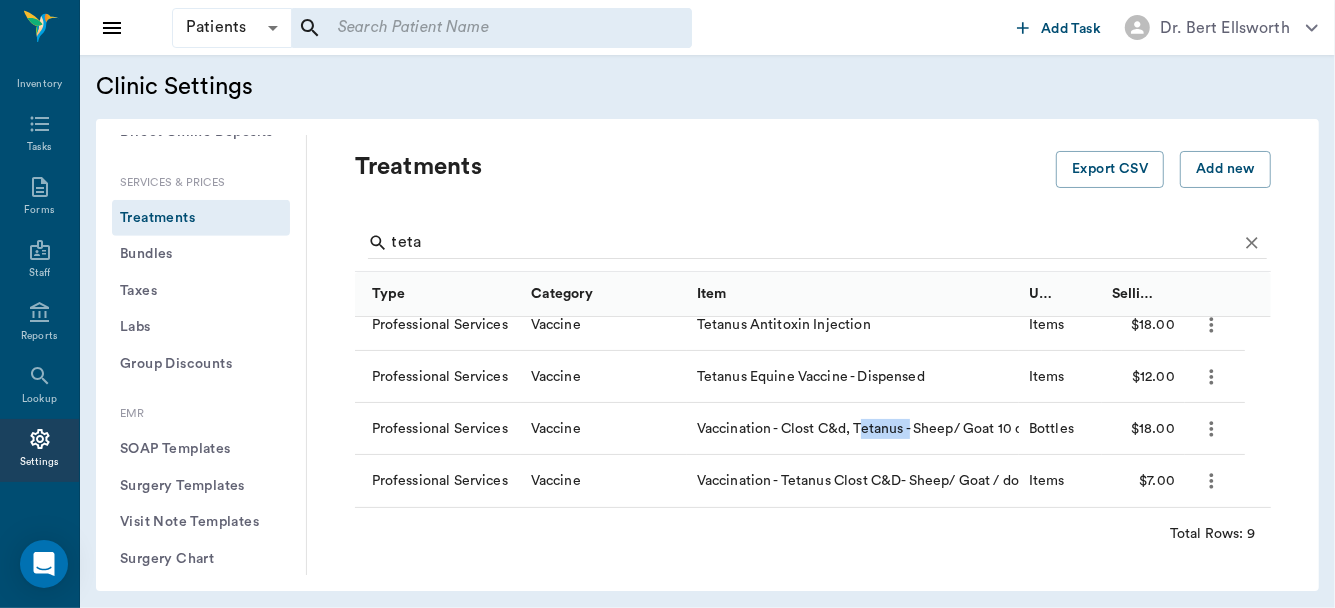 click on "Vaccination -  Clost C&d, Tetanus - Sheep/ Goat 10 dose bottle" at bounding box center (853, 429) 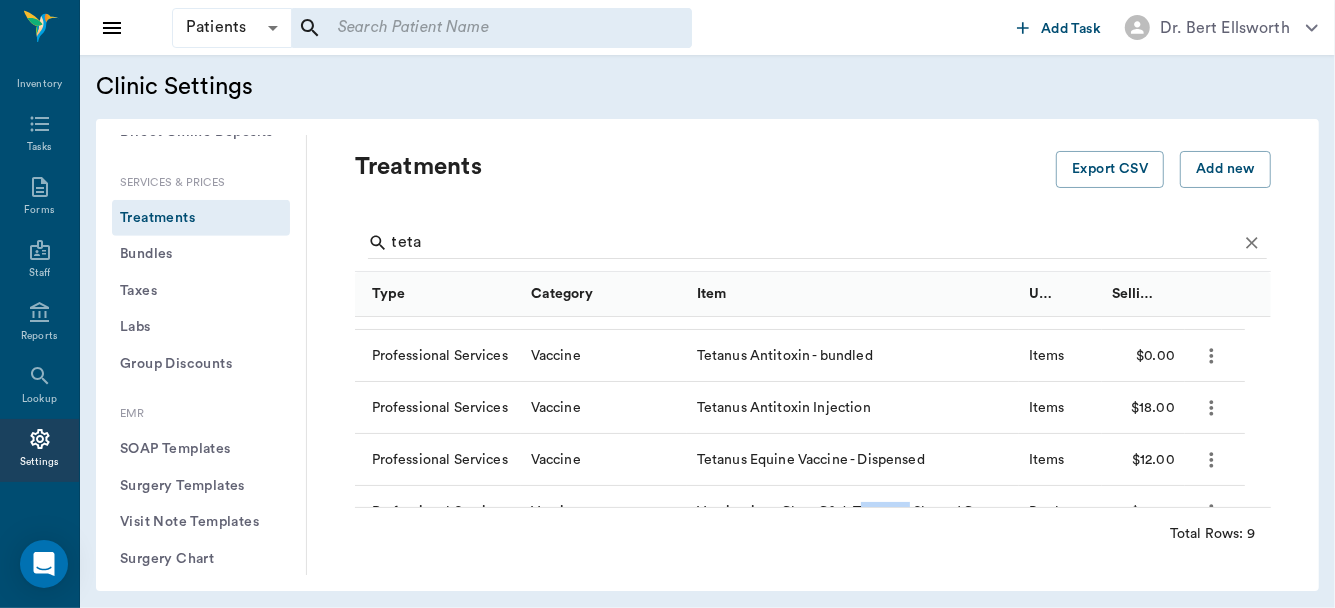 scroll, scrollTop: 291, scrollLeft: 0, axis: vertical 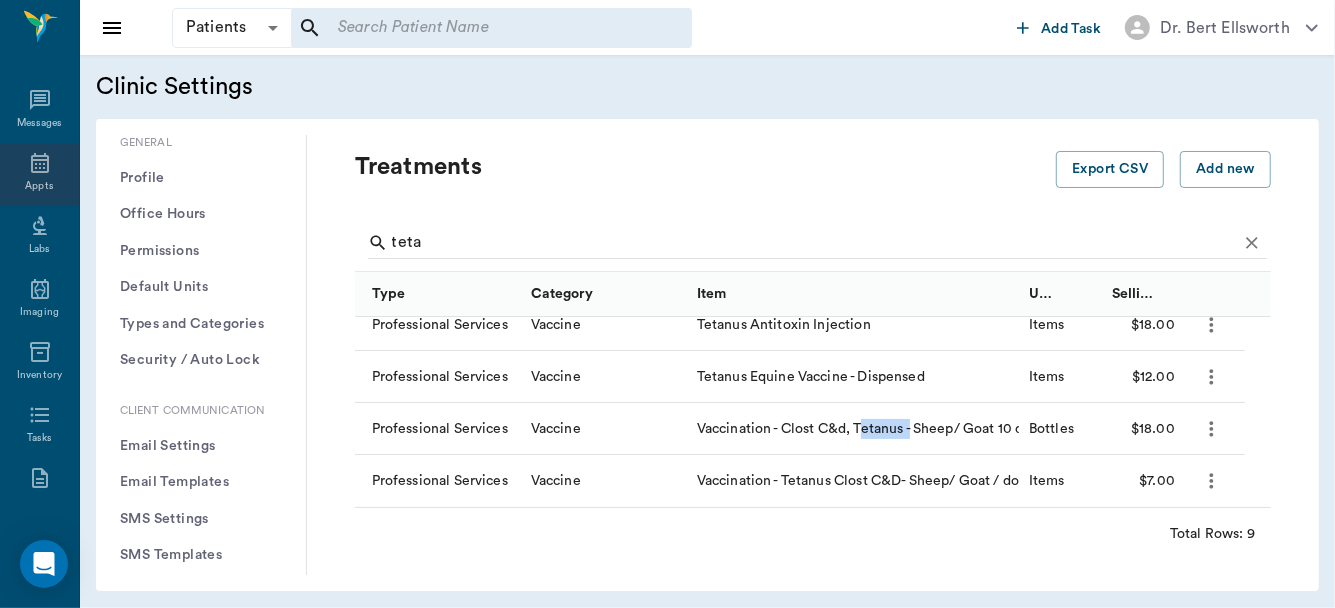 click 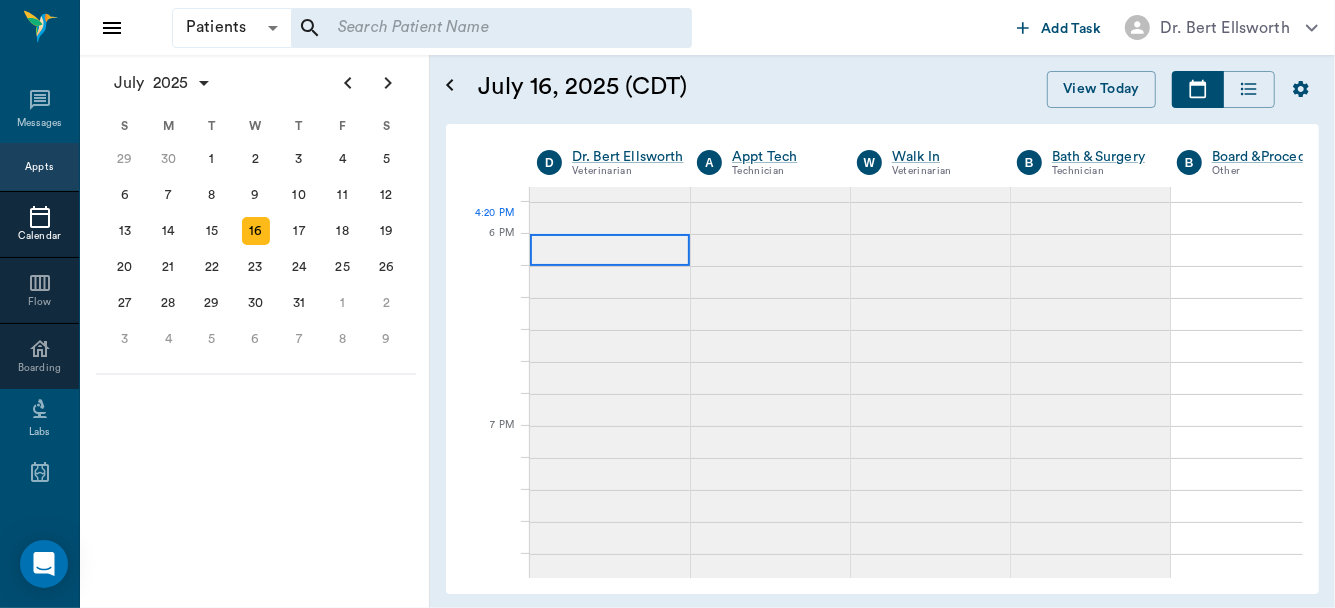 scroll, scrollTop: 1942, scrollLeft: 0, axis: vertical 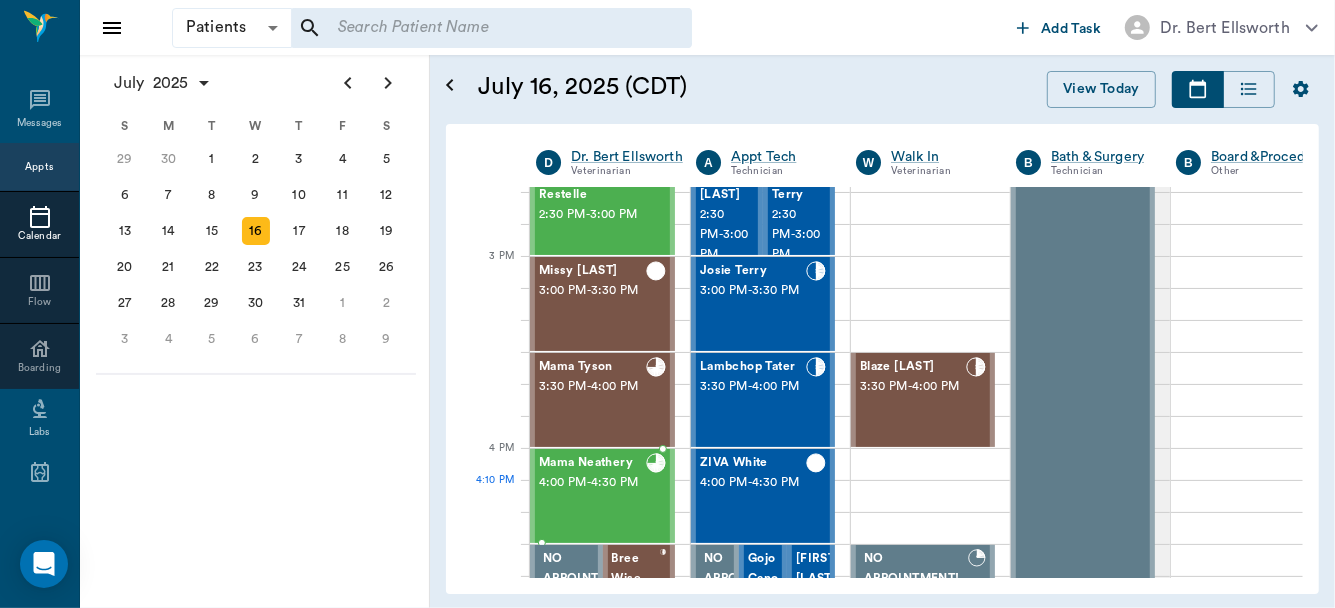click on "Mama Neathery 4:00 PM  -  4:30 PM" at bounding box center [592, 496] 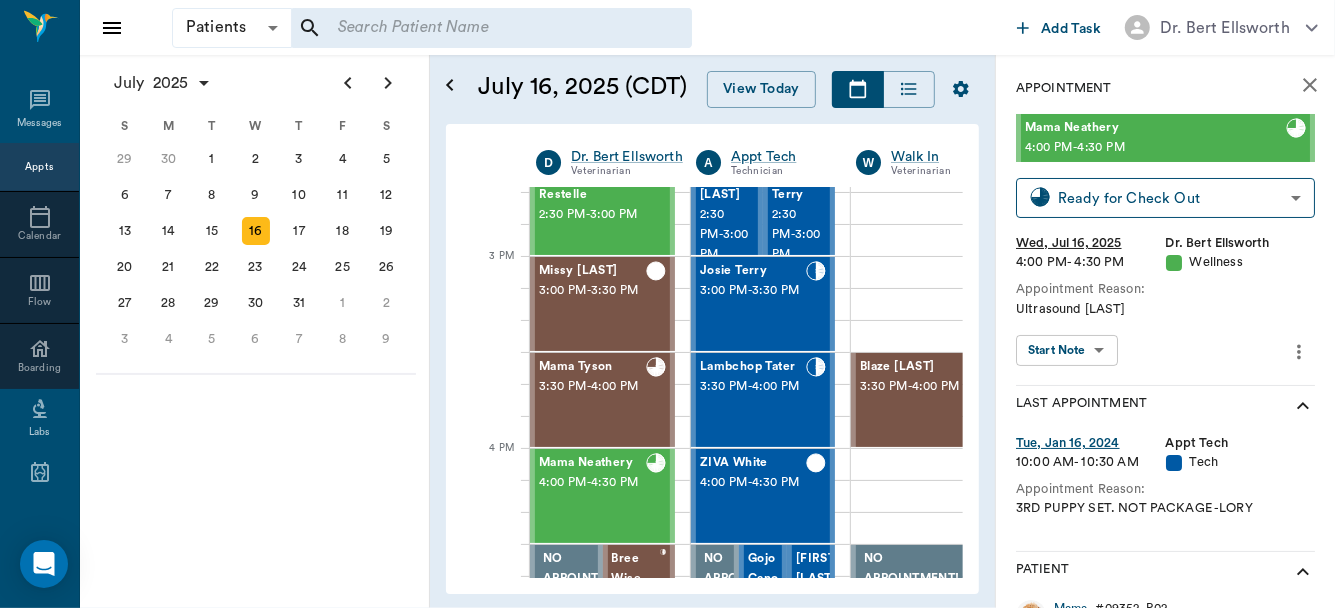 click on "Patients Patients ​ ​ Add Task Dr. Bert Ellsworth Nectar Messages Appts Calendar Flow Boarding Labs Imaging Inventory Tasks Forms Staff Reports Lookup Settings July 2025 S M T W T F S Jun 1 2 3 4 5 6 7 8 9 10 11 12 13 14 15 16 17 18 19 20 21 22 23 24 25 26 27 28 29 30 Jul 1 2 3 4 5 6 7 8 9 10 11 12 S M T W T F S 29 30 Jul 1 2 3 4 5 6 7 8 9 10 11 12 13 14 15 16 17 18 19 20 21 22 23 24 25 26 27 28 29 30 31 Aug 1 2 3 4 5 6 7 8 9 S M T W T F S 27 28 29 30 31 Aug 1 2 3 4 5 6 7 8 9 10 11 12 13 14 15 16 17 18 19 20 21 22 23 24 25 26 27 28 29 30 31 Sep 1 2 3 4 5 6 July 16, 2025 (CDT) View Today July 2025 Today 16 Wed Jul 2025 D Dr. Bert Ellsworth Veterinarian A Appt Tech Technician W Walk In Veterinarian B Bath & Surgery Technician B Board &Procedures Other D Dr. Kindall Jones Veterinarian 8 AM 9 AM 10 AM 11 AM 12 PM 1 PM 2 PM 3 PM 4 PM 5 PM 6 PM 7 PM 8 PM 9:47 PM 3:50 PM NO APPOINTMENT! 8:00 AM  -  8:30 AM Sadie Deming 8:30 AM  -  9:00 AM Winston Gooch 9:00 AM  -  9:30 AM Paul Gooch 9:00 AM  -  9:30 AM 9:30 AM" at bounding box center (667, 304) 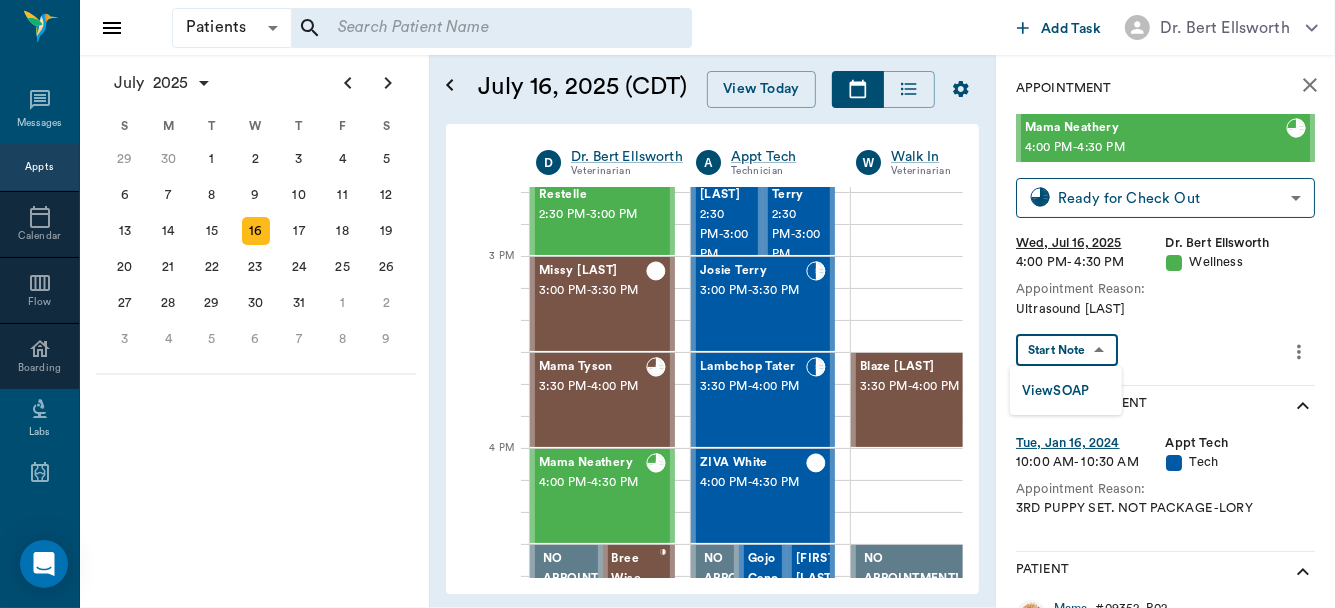 click on "View  SOAP" at bounding box center [1056, 391] 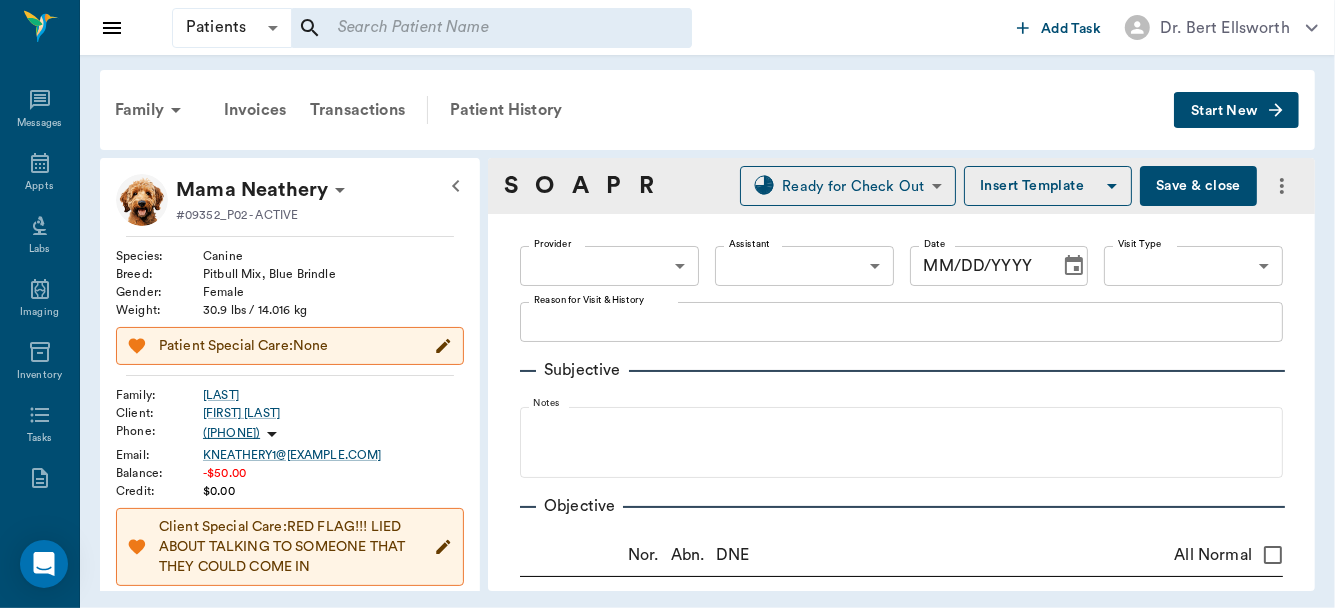 type on "63ec2f075fda476ae8351a4d" 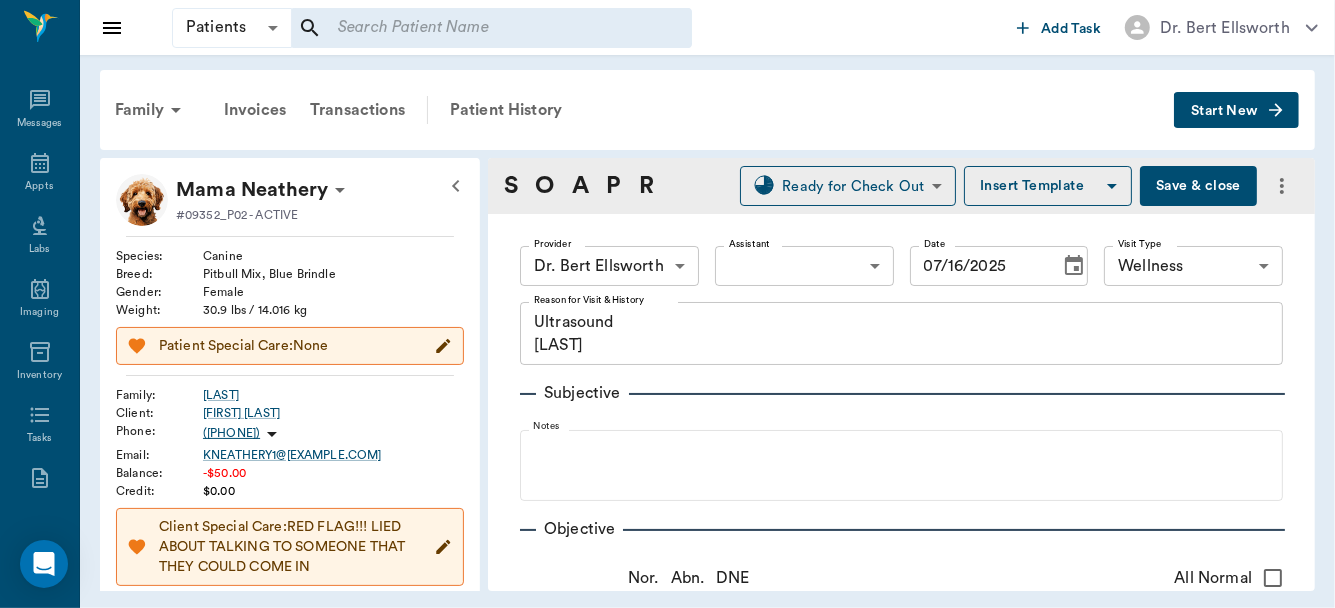 type on "07/16/2025" 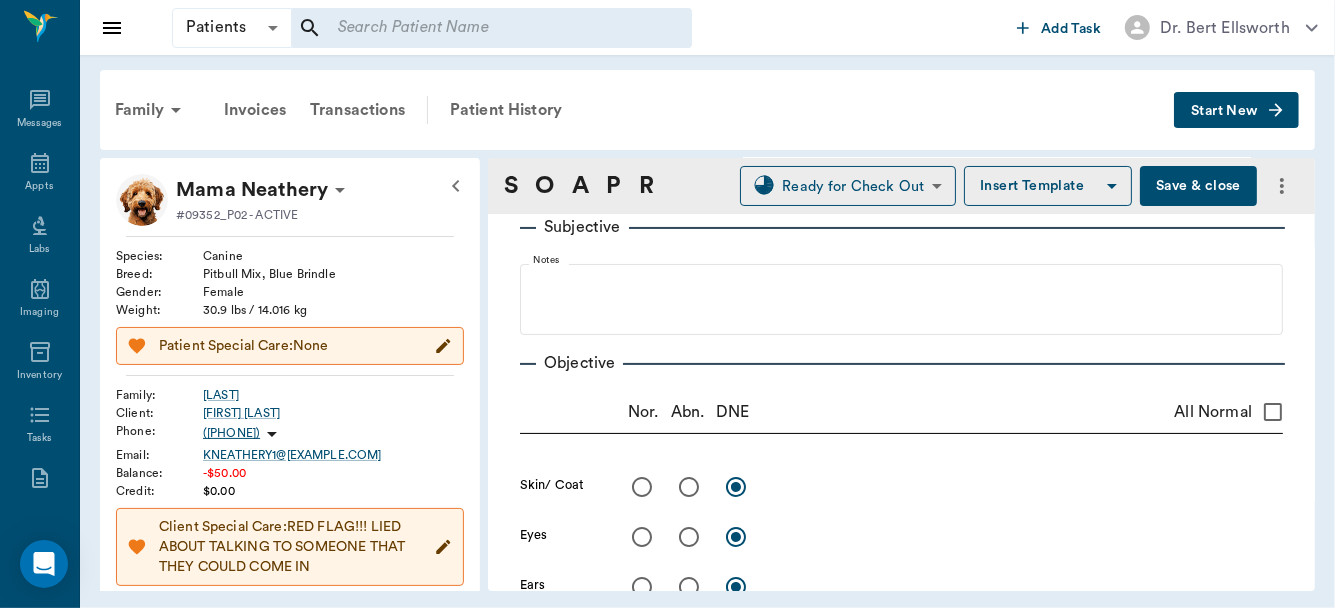 scroll, scrollTop: 150, scrollLeft: 0, axis: vertical 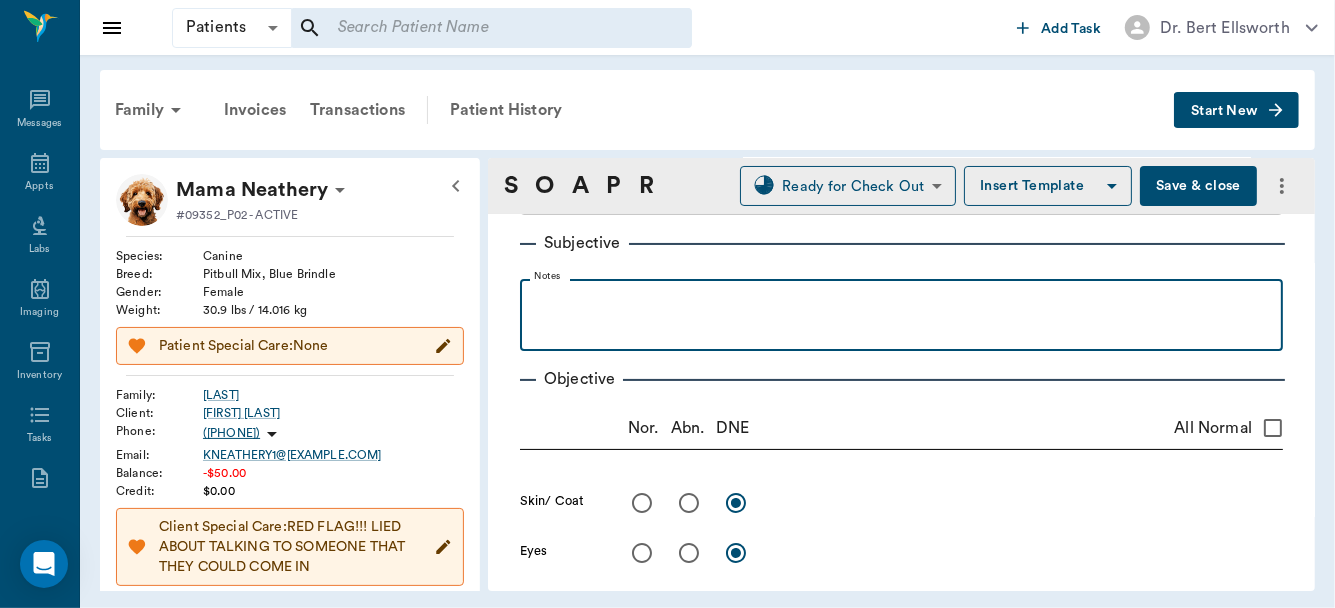 click at bounding box center [901, 301] 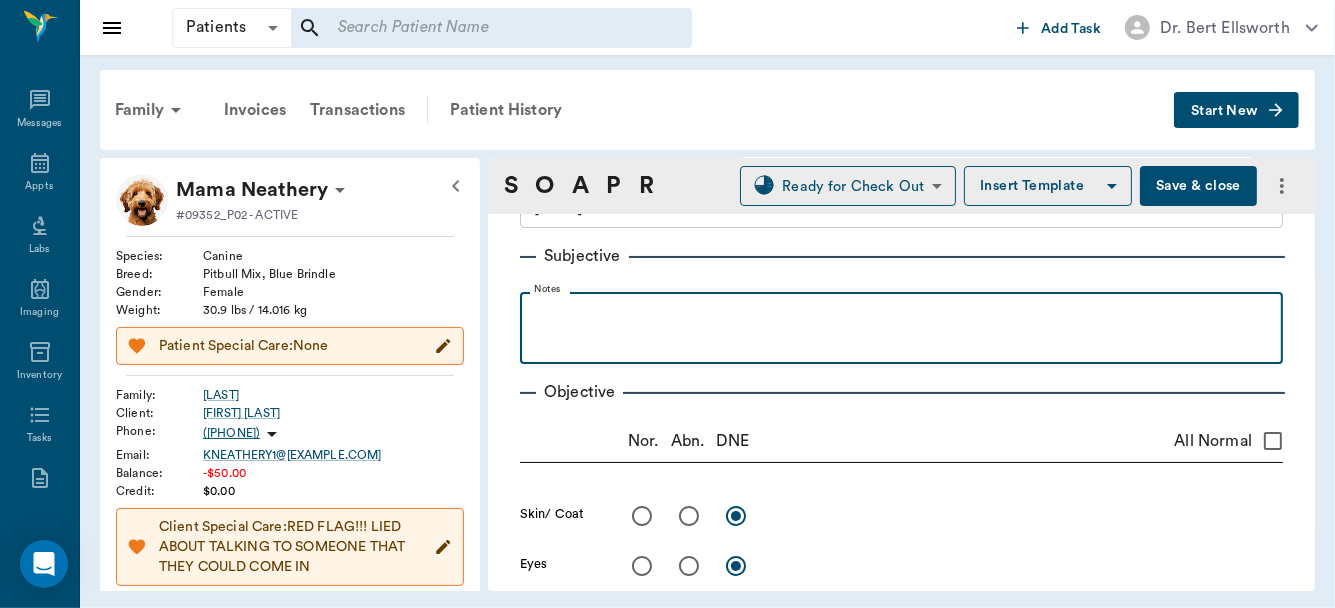 scroll, scrollTop: 34, scrollLeft: 0, axis: vertical 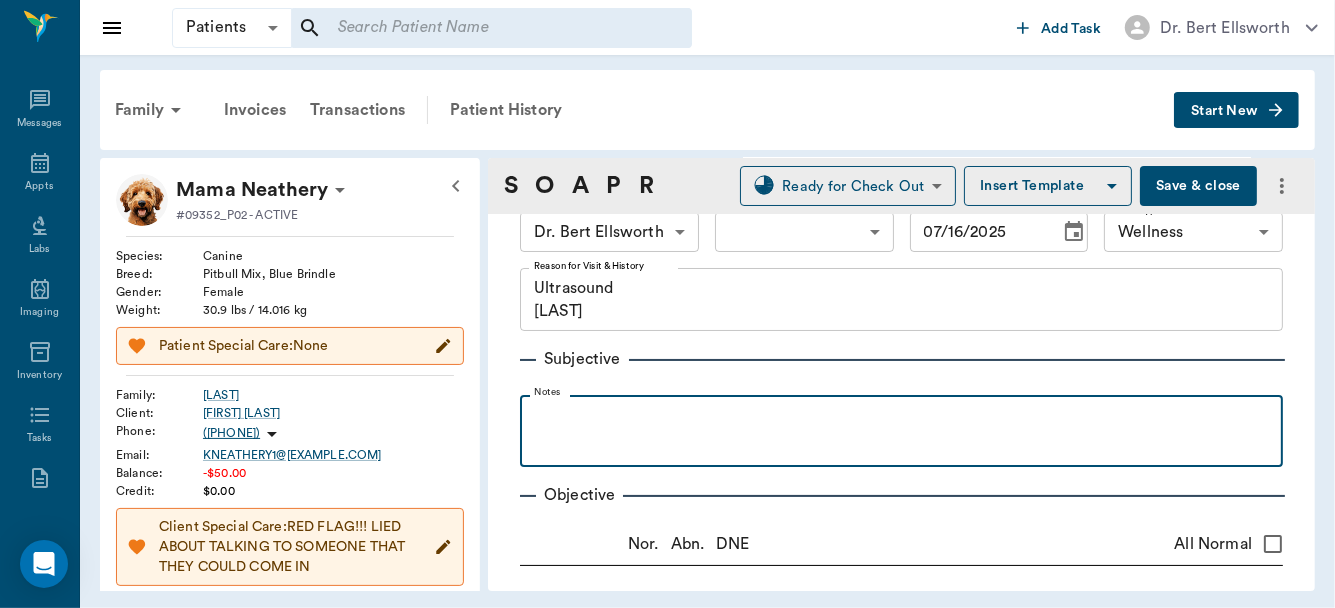 type 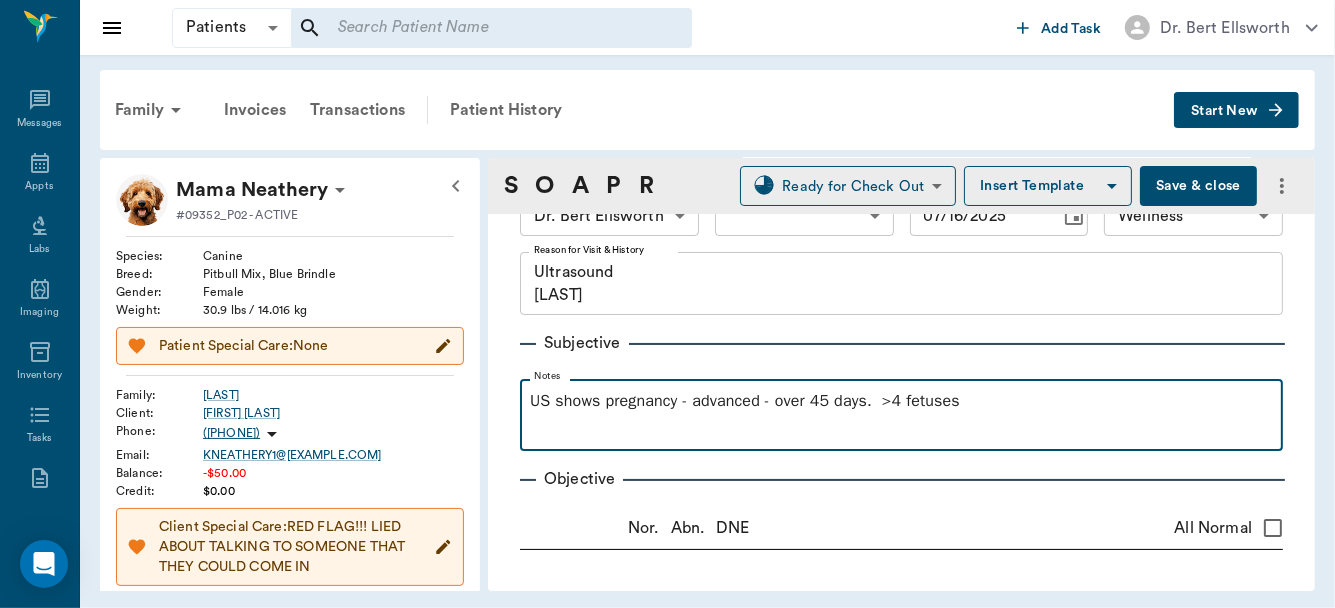 scroll, scrollTop: 30, scrollLeft: 0, axis: vertical 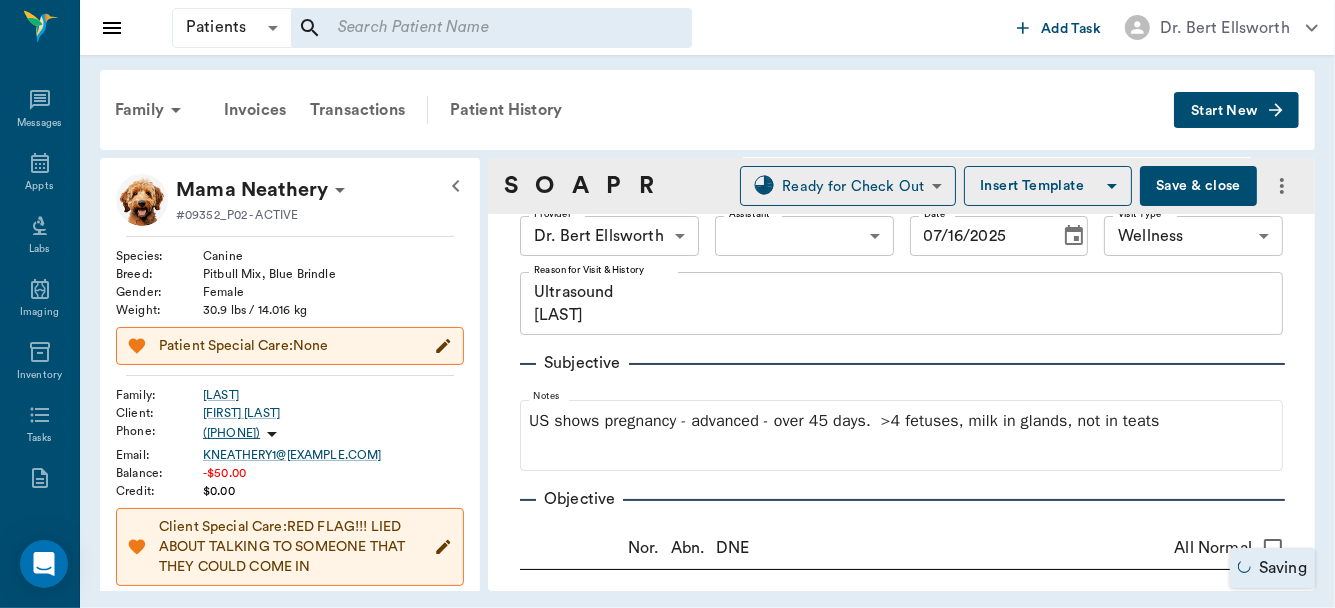 click on "Save & close" at bounding box center [1198, 186] 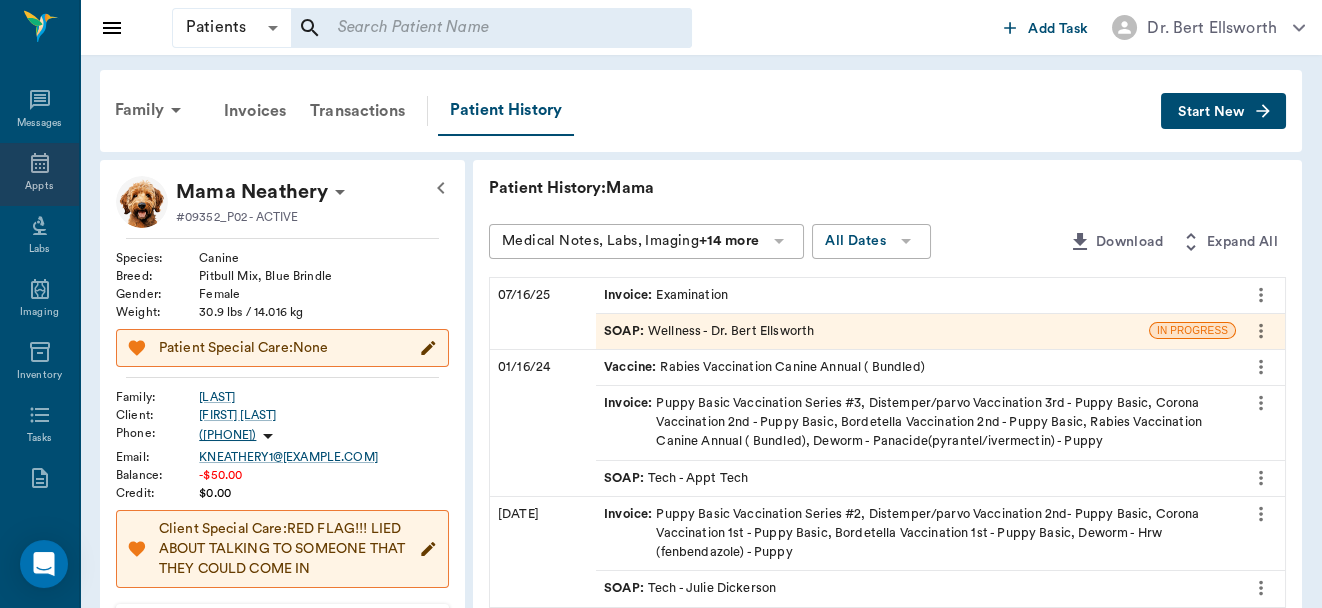 click 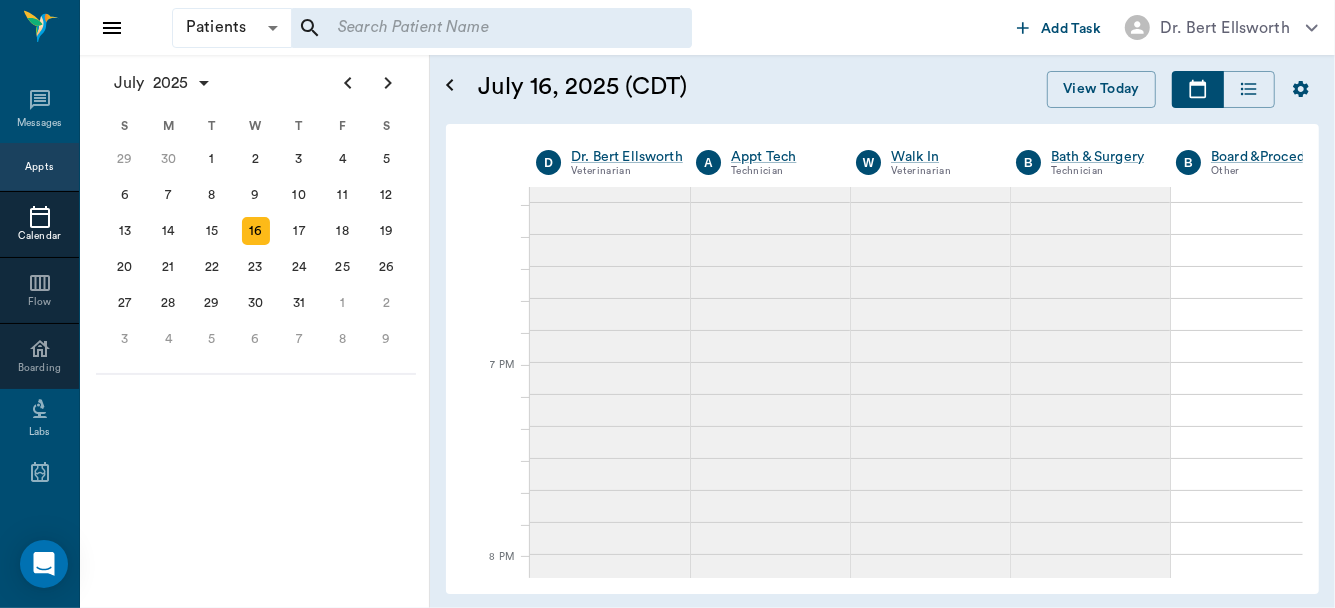 scroll, scrollTop: 1942, scrollLeft: 0, axis: vertical 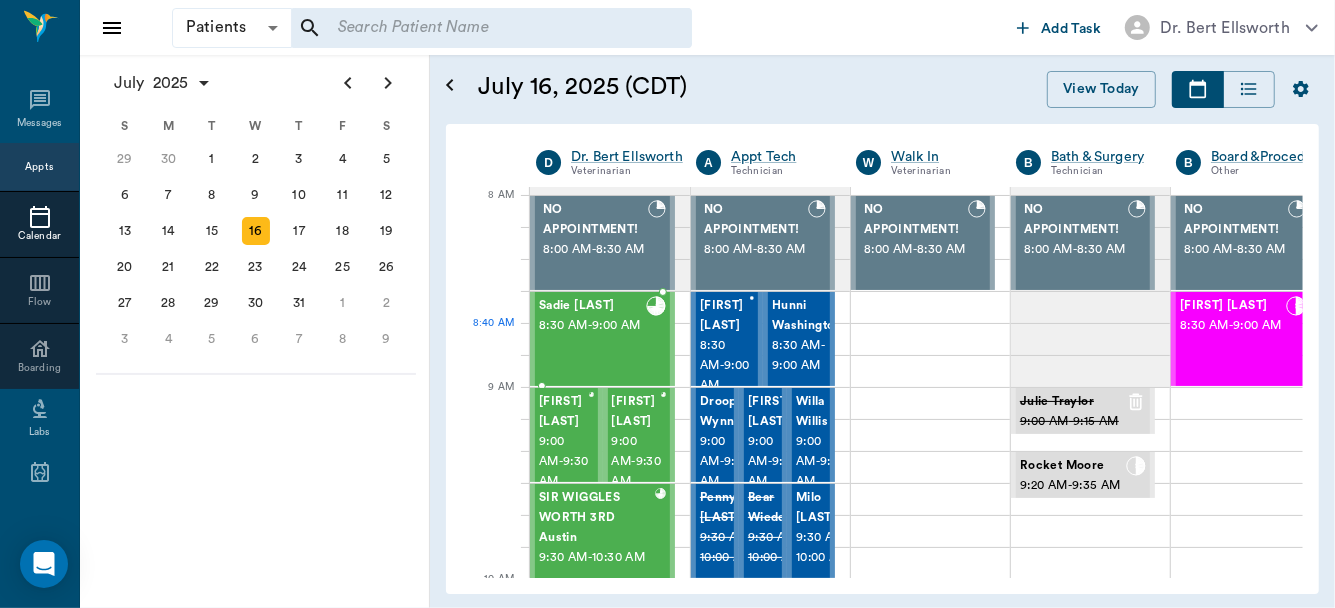 click on "8:30 AM  -  9:00 AM" at bounding box center (592, 326) 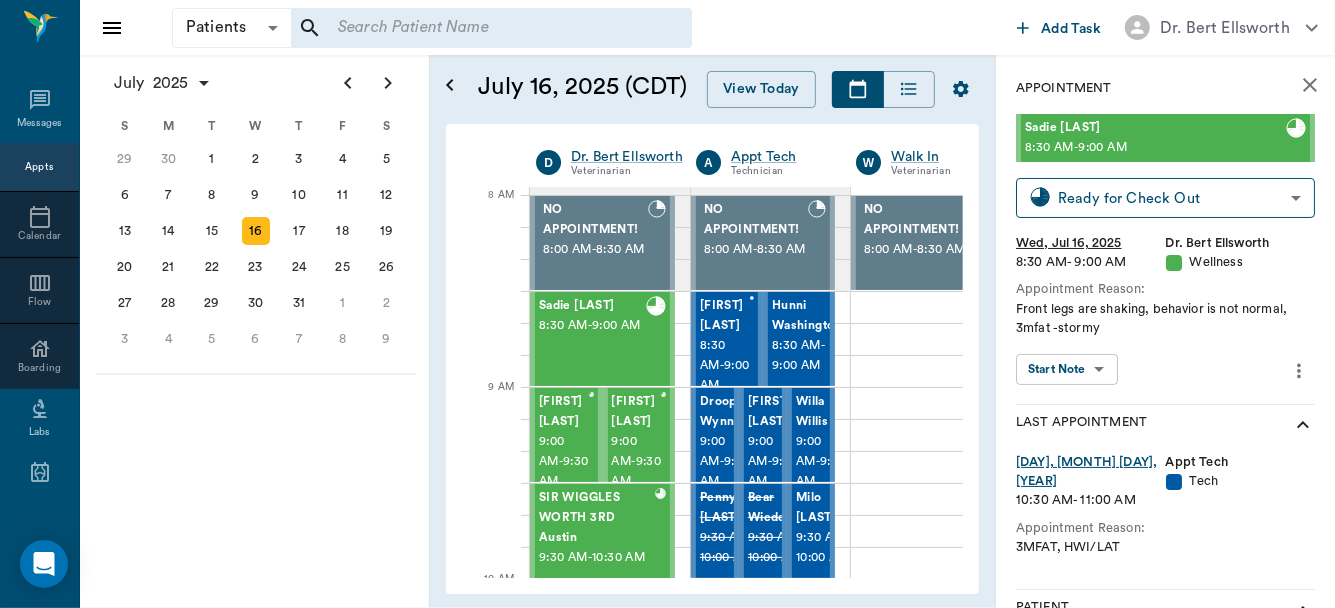 click on "Patients Patients ​ ​ Add Task Dr. Bert Ellsworth Nectar Messages Appts Calendar Flow Boarding Labs Imaging Inventory Tasks Forms Staff Reports Lookup Settings July 2025 S M T W T F S Jun 1 2 3 4 5 6 7 8 9 10 11 12 13 14 15 16 17 18 19 20 21 22 23 24 25 26 27 28 29 30 Jul 1 2 3 4 5 6 7 8 9 10 11 12 S M T W T F S 29 30 Jul 1 2 3 4 5 6 7 8 9 10 11 12 13 14 15 16 17 18 19 20 21 22 23 24 25 26 27 28 29 30 31 Aug 1 2 3 4 5 6 7 8 9 S M T W T F S 27 28 29 30 31 Aug 1 2 3 4 5 6 7 8 9 10 11 12 13 14 15 16 17 18 19 20 21 22 23 24 25 26 27 28 29 30 31 Sep 1 2 3 4 5 6 July 16, 2025 (CDT) View Today July 2025 Today 16 Wed Jul 2025 D Dr. Bert Ellsworth Veterinarian A Appt Tech Technician W Walk In Veterinarian B Bath & Surgery Technician B Board &Procedures Other D Dr. Kindall Jones Veterinarian 8 AM 9 AM 10 AM 11 AM 12 PM 1 PM 2 PM 3 PM 4 PM 5 PM 6 PM 7 PM 8 PM 9:52 PM 8:20 AM NO APPOINTMENT! 8:00 AM  -  8:30 AM Sadie Deming 8:30 AM  -  9:00 AM Winston Gooch 9:00 AM  -  9:30 AM Paul Gooch 9:00 AM  -  9:30 AM 9:30 AM" at bounding box center [667, 304] 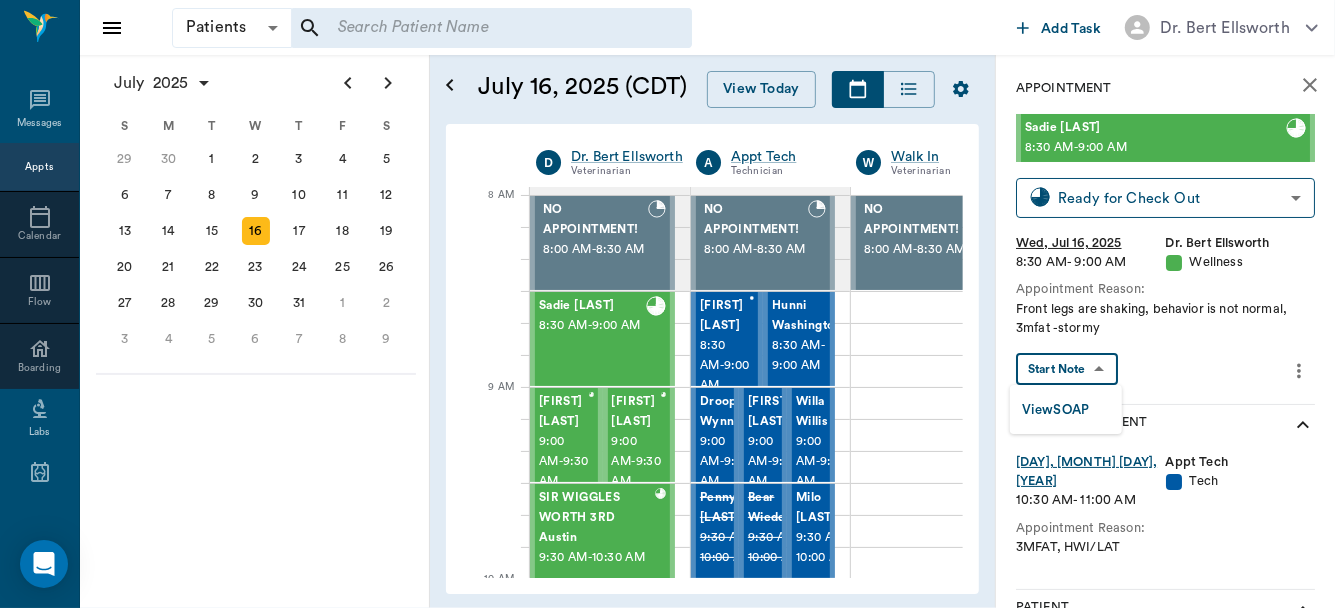 click on "View  SOAP" at bounding box center [1066, 409] 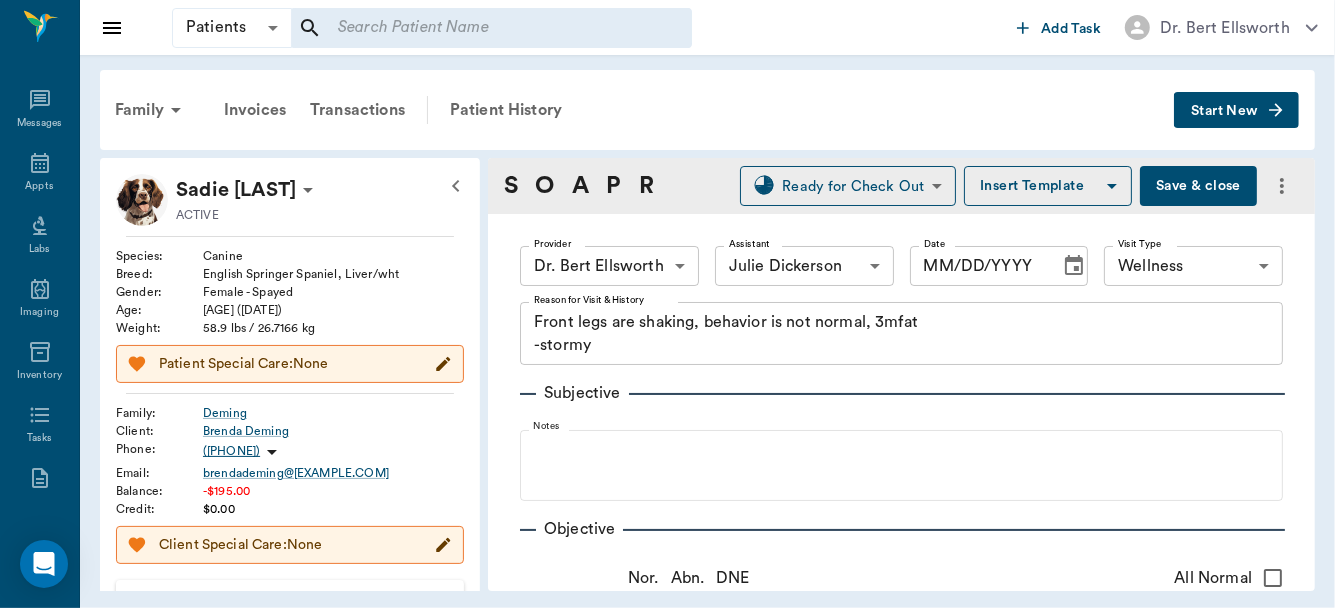 type on "63ec2f075fda476ae8351a4d" 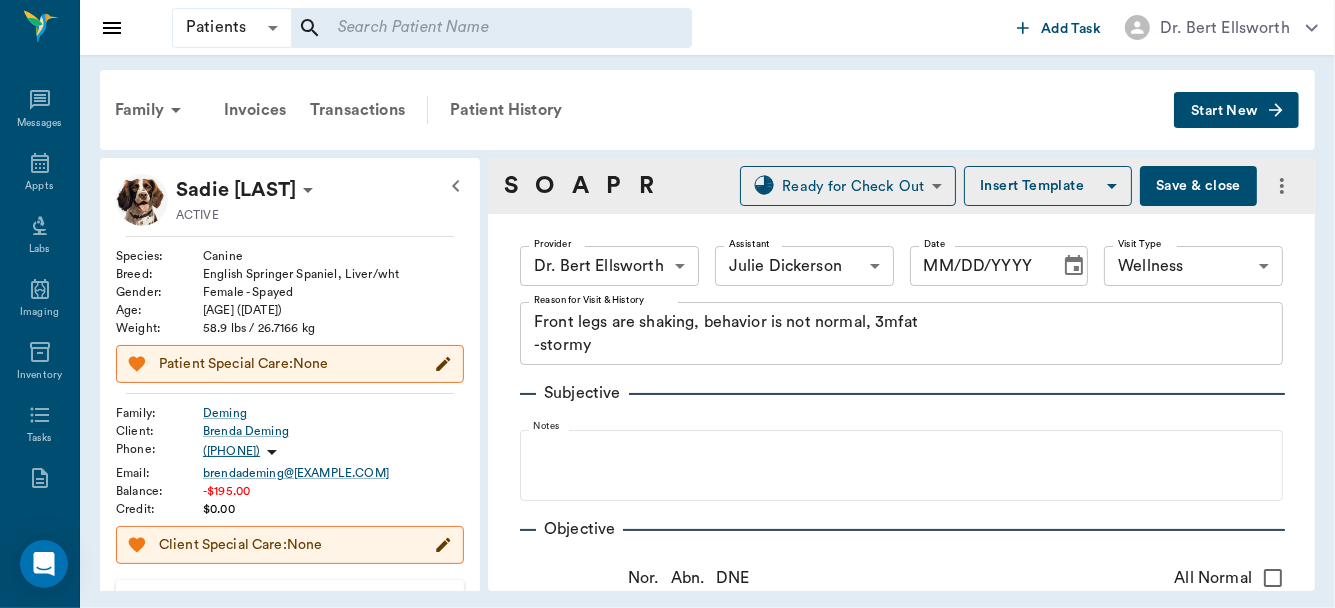 type on "63ec2e7e52e12b0ba117b124" 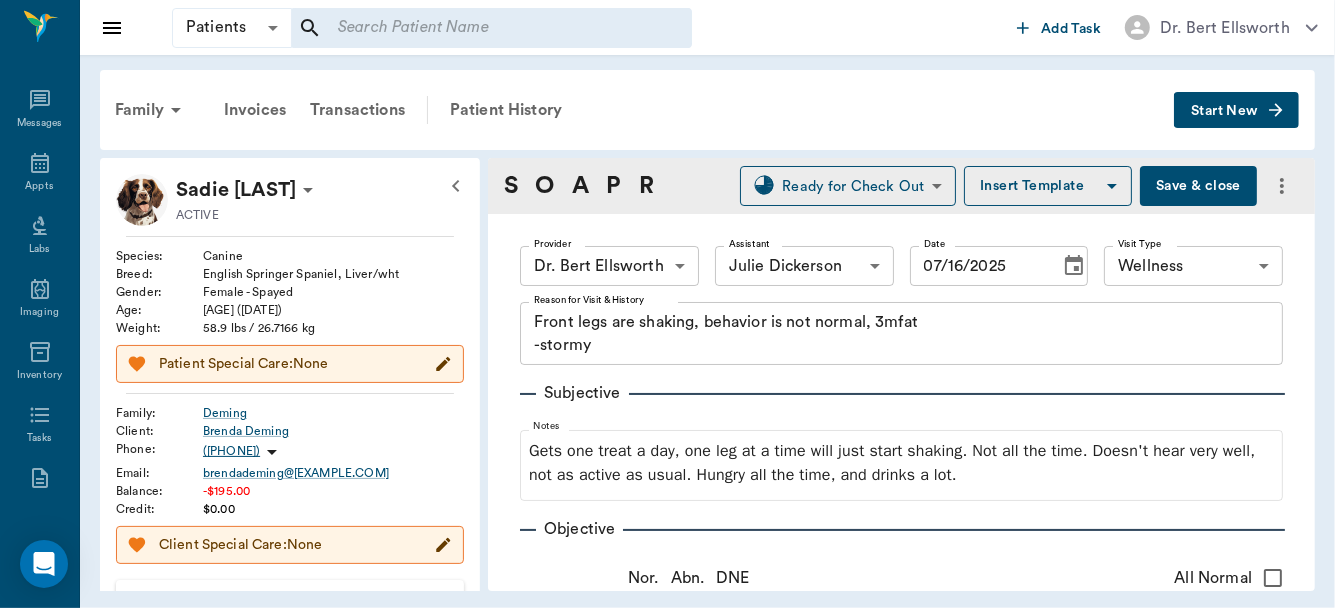 type on "07/16/2025" 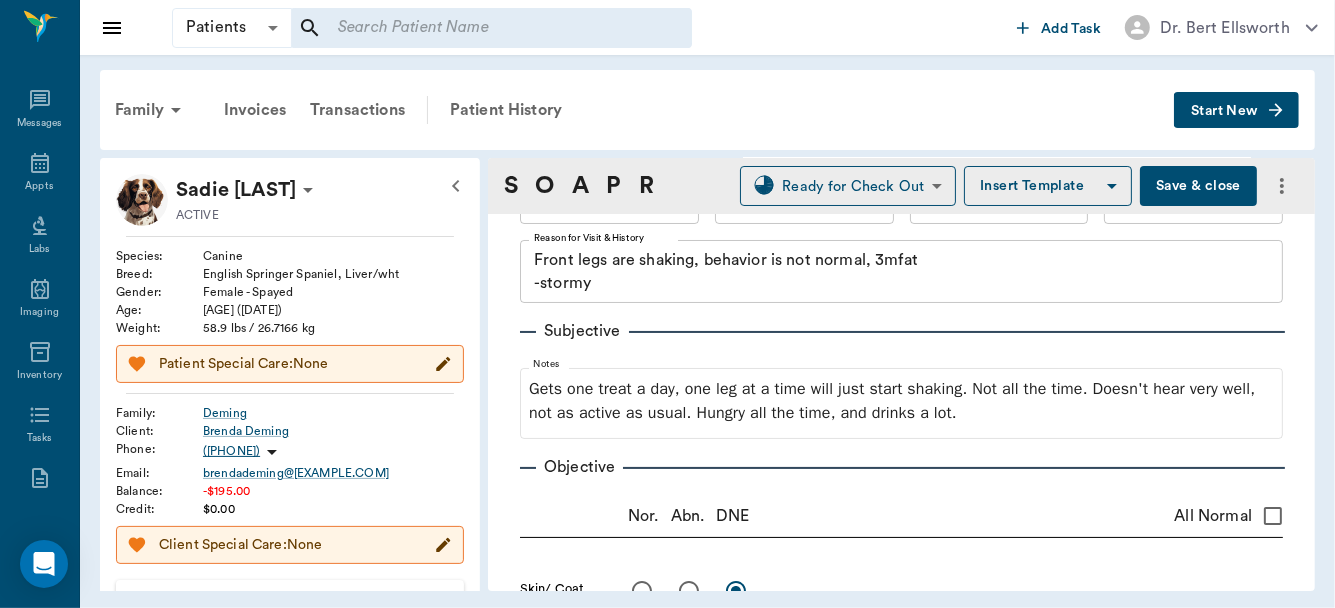 scroll, scrollTop: 103, scrollLeft: 0, axis: vertical 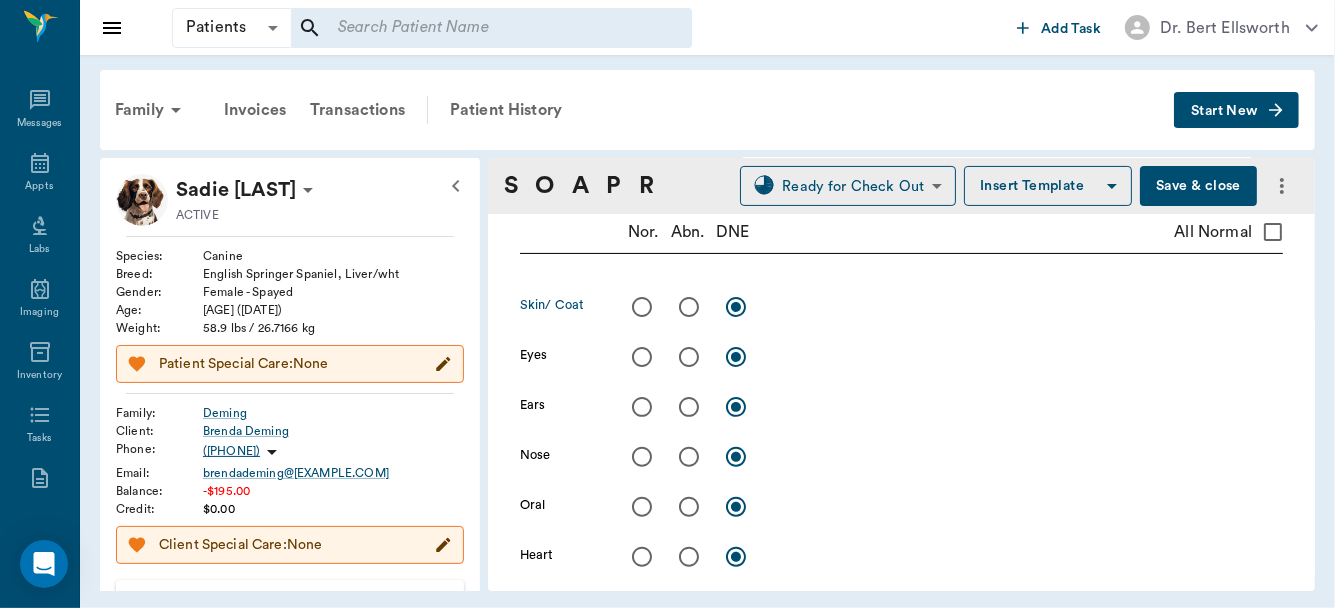 click at bounding box center [642, 307] 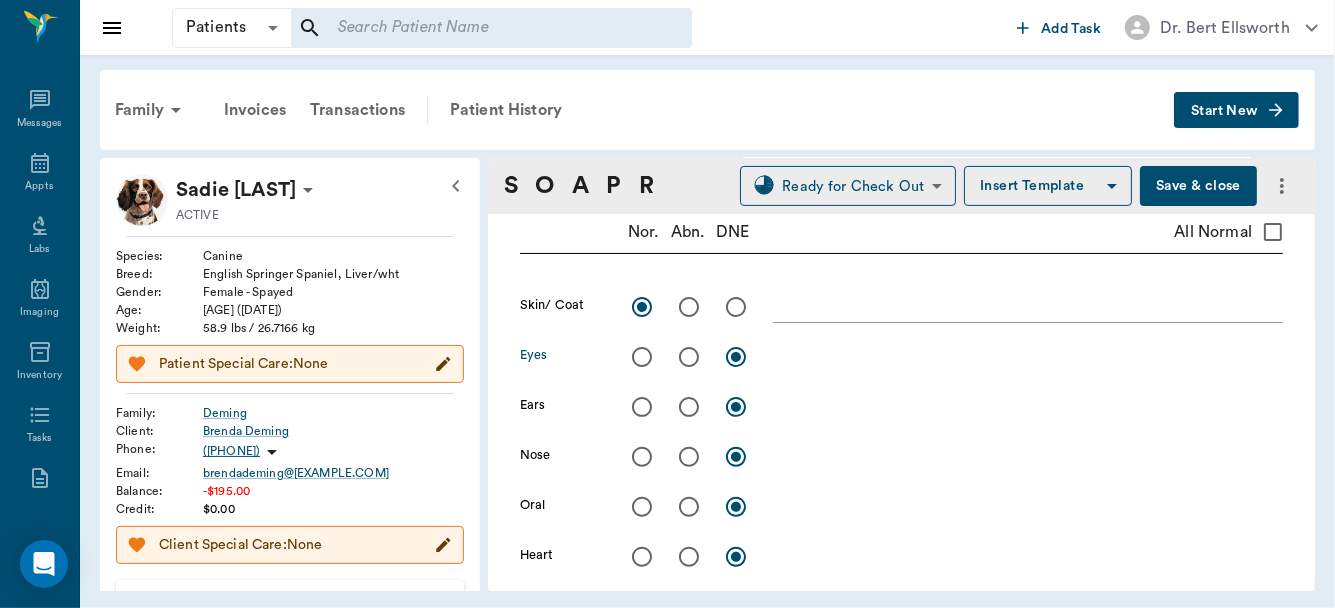 click at bounding box center (642, 357) 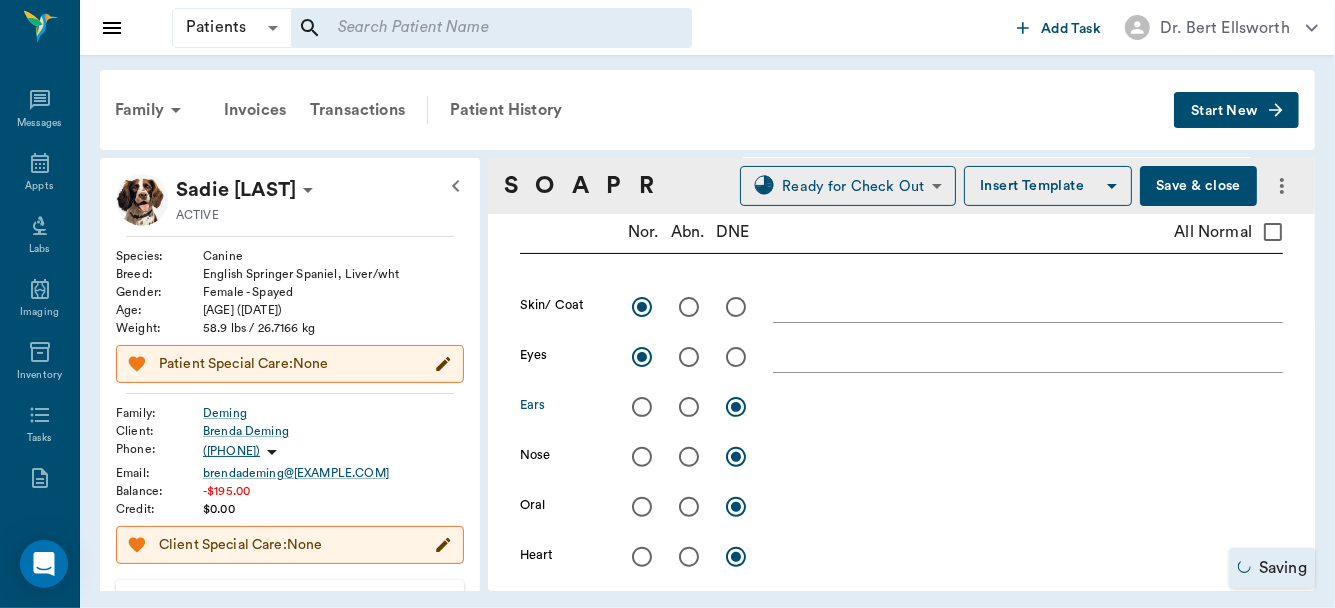 click at bounding box center [642, 407] 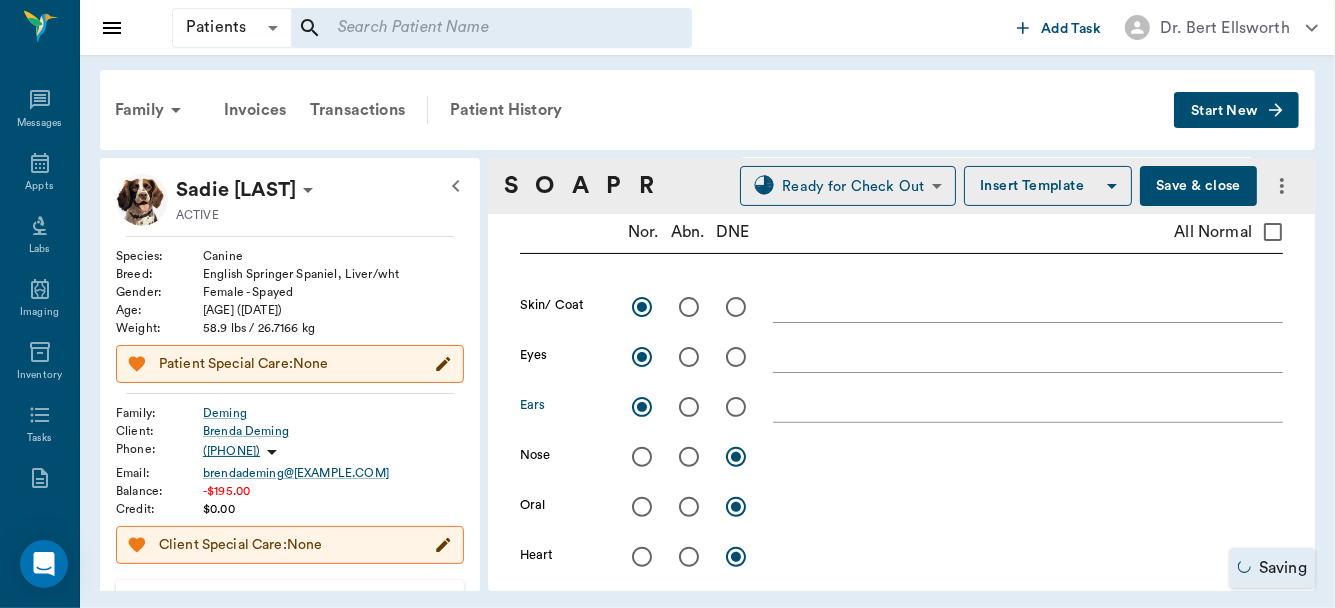 click at bounding box center (642, 457) 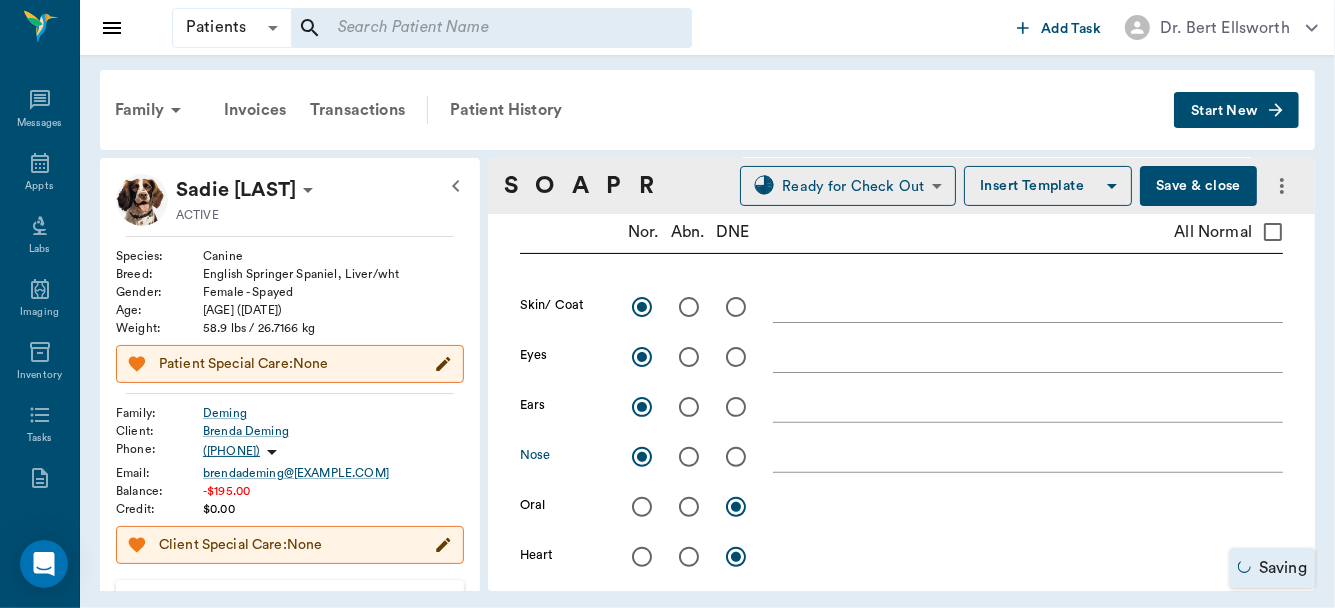 click at bounding box center (642, 507) 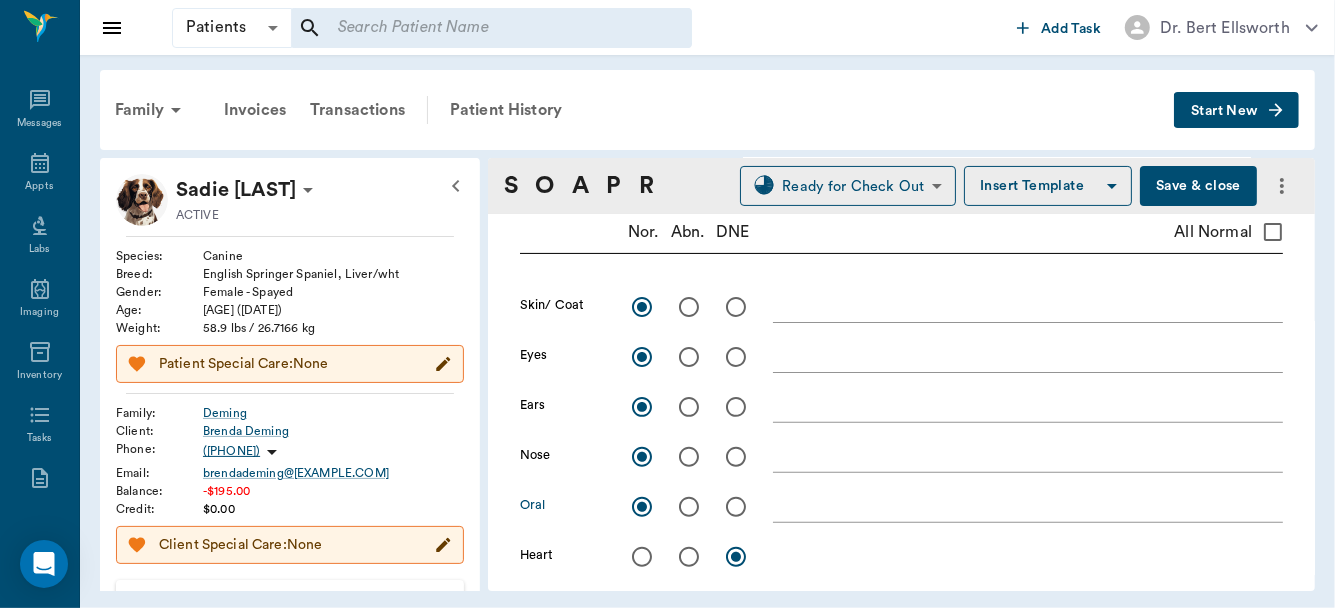 click at bounding box center (642, 557) 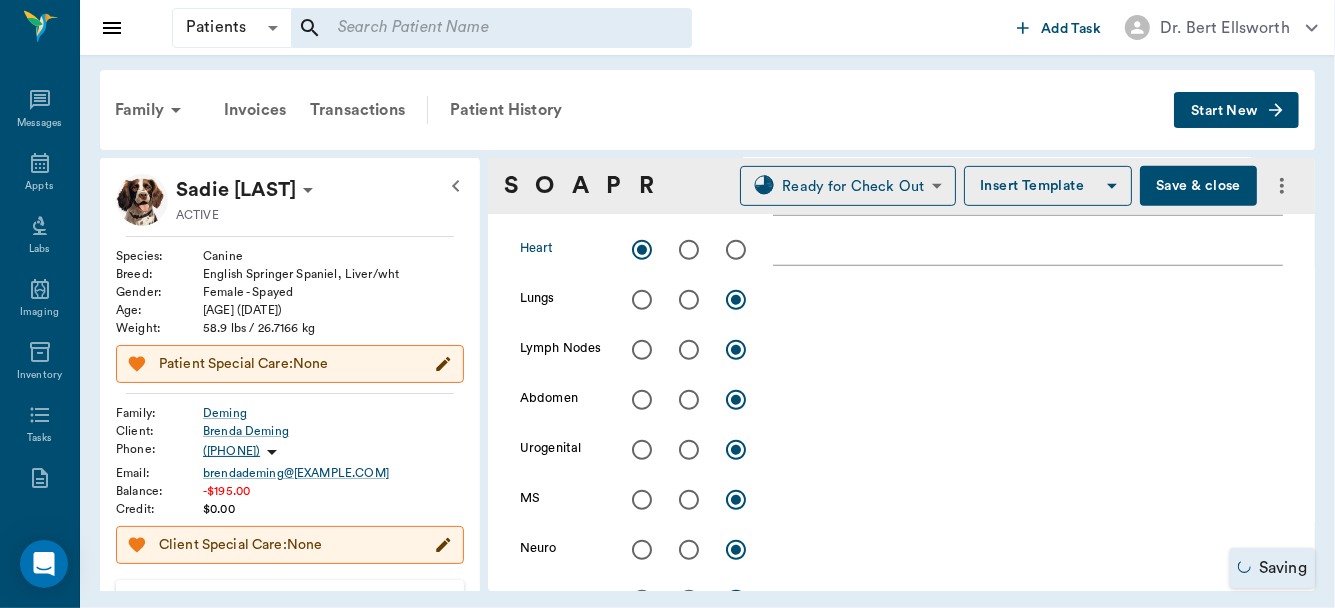 scroll, scrollTop: 704, scrollLeft: 0, axis: vertical 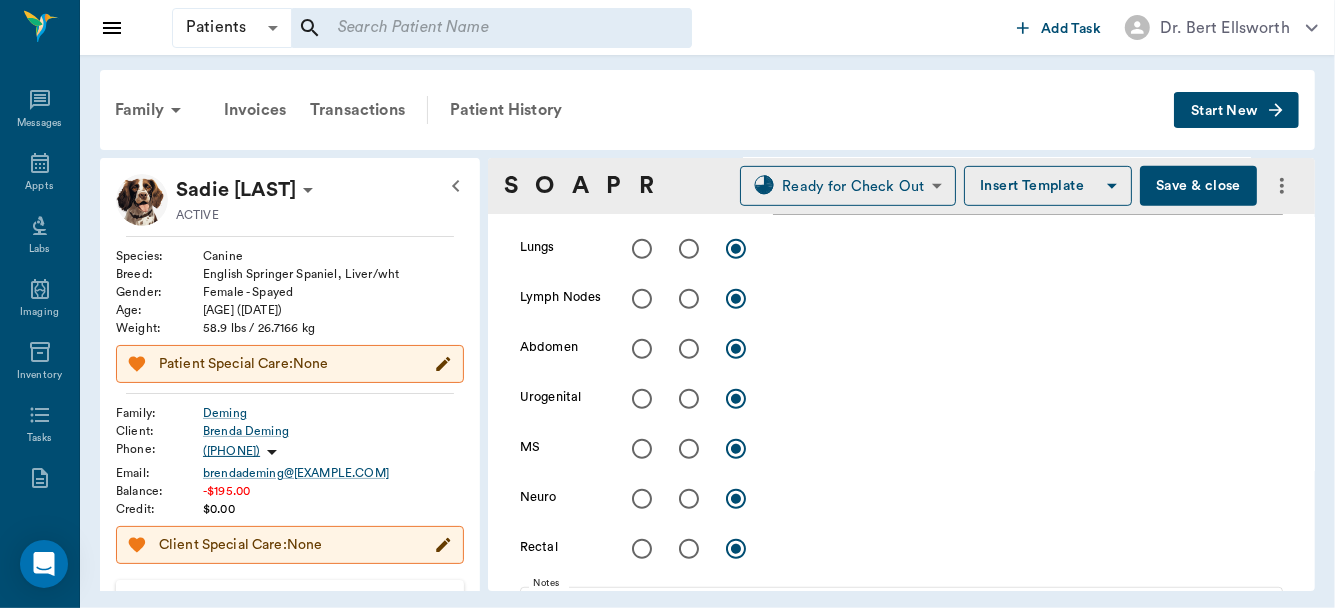 click at bounding box center (642, 249) 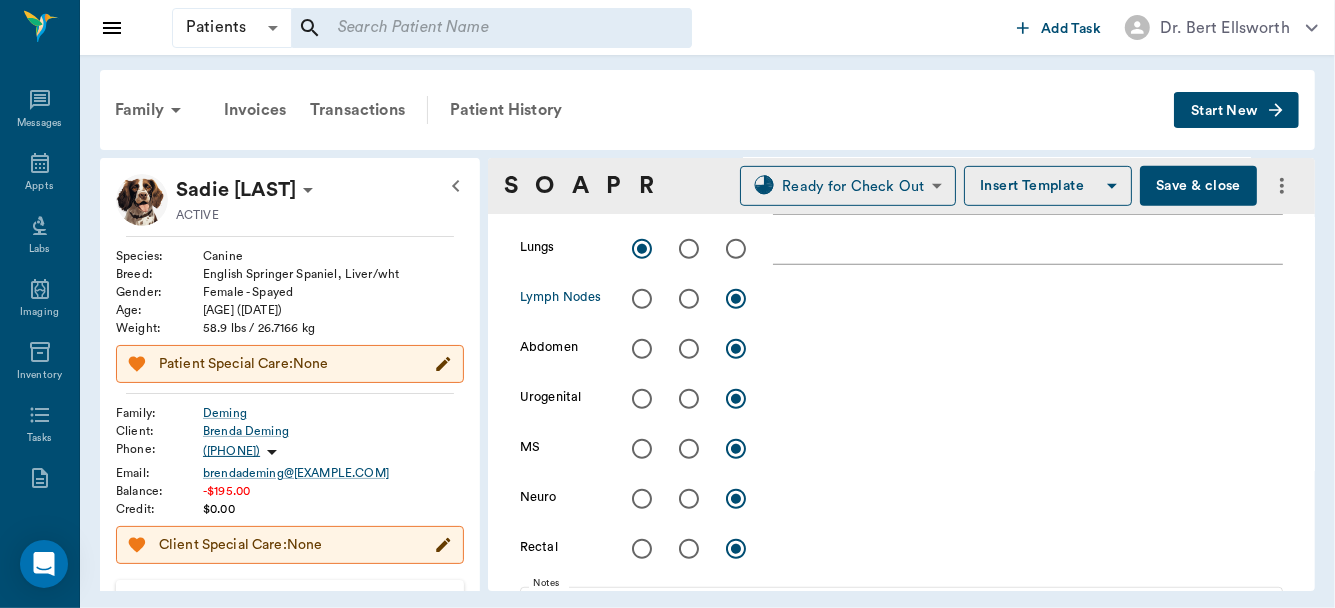 click at bounding box center [642, 299] 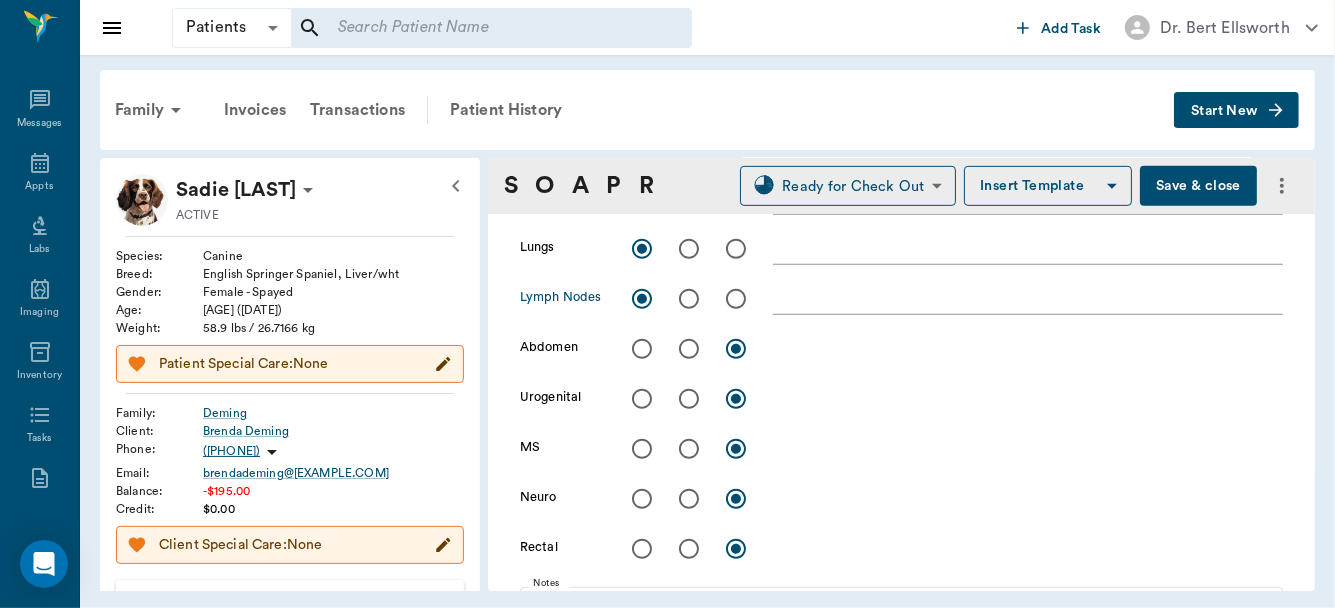 click at bounding box center [642, 449] 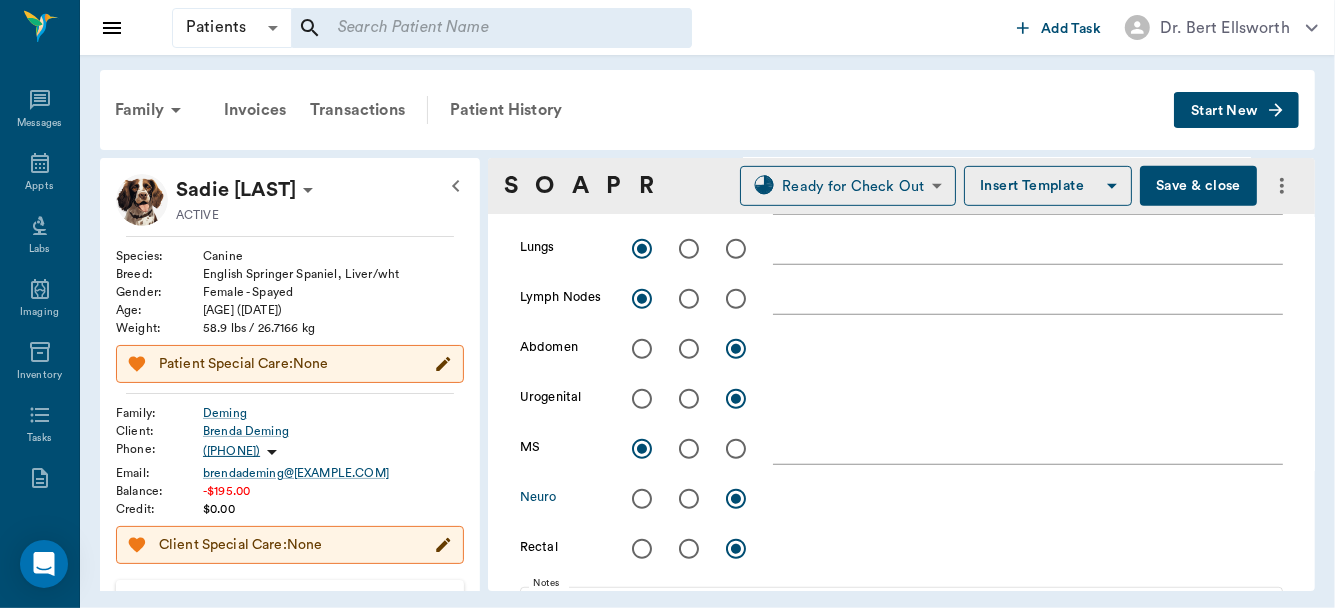 click at bounding box center [642, 499] 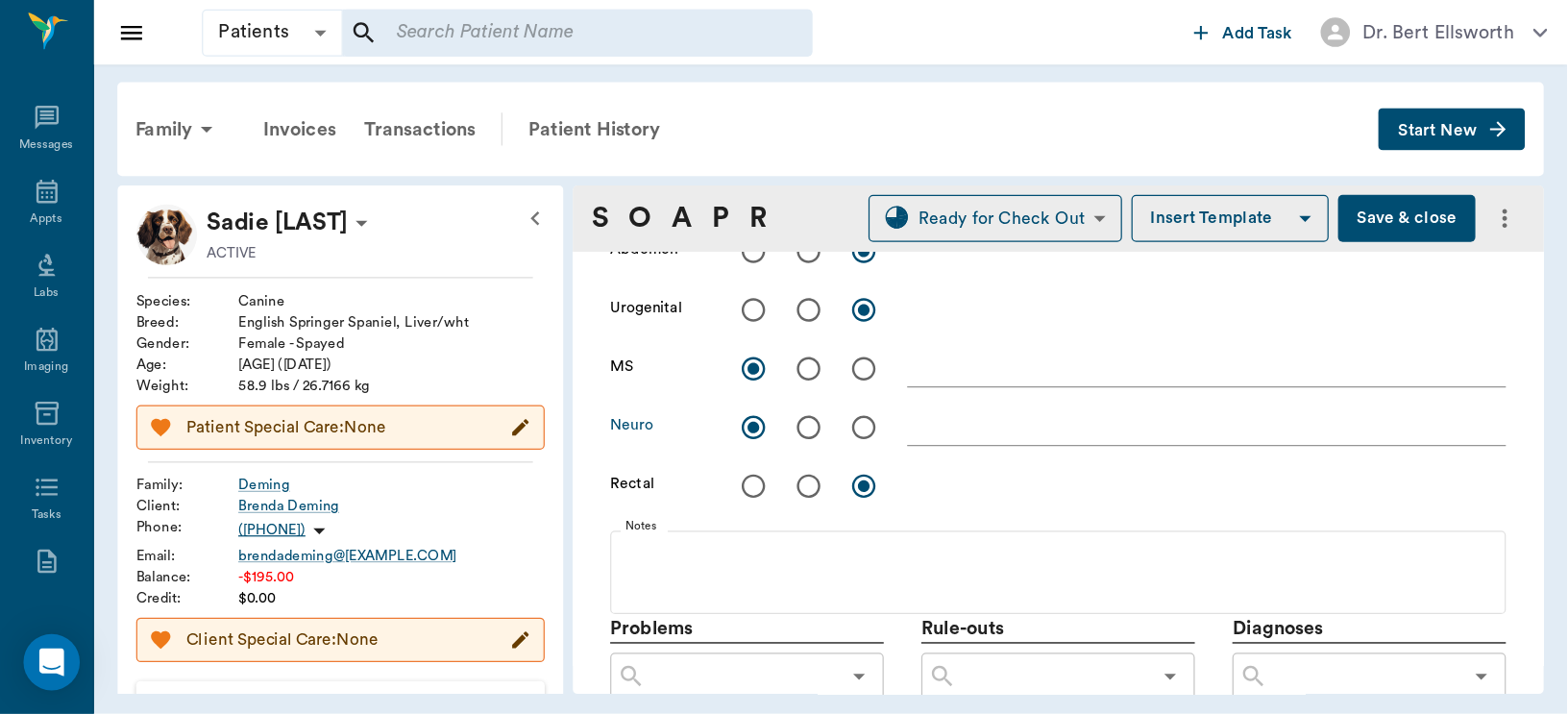 scroll, scrollTop: 830, scrollLeft: 0, axis: vertical 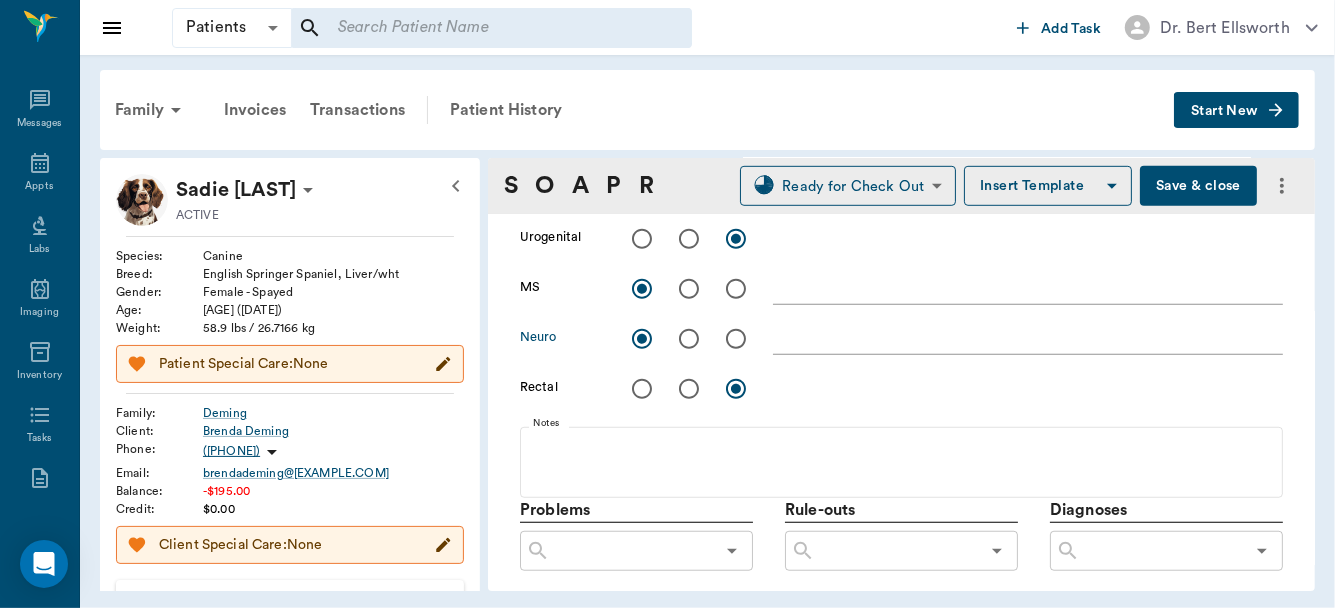 click at bounding box center [642, 389] 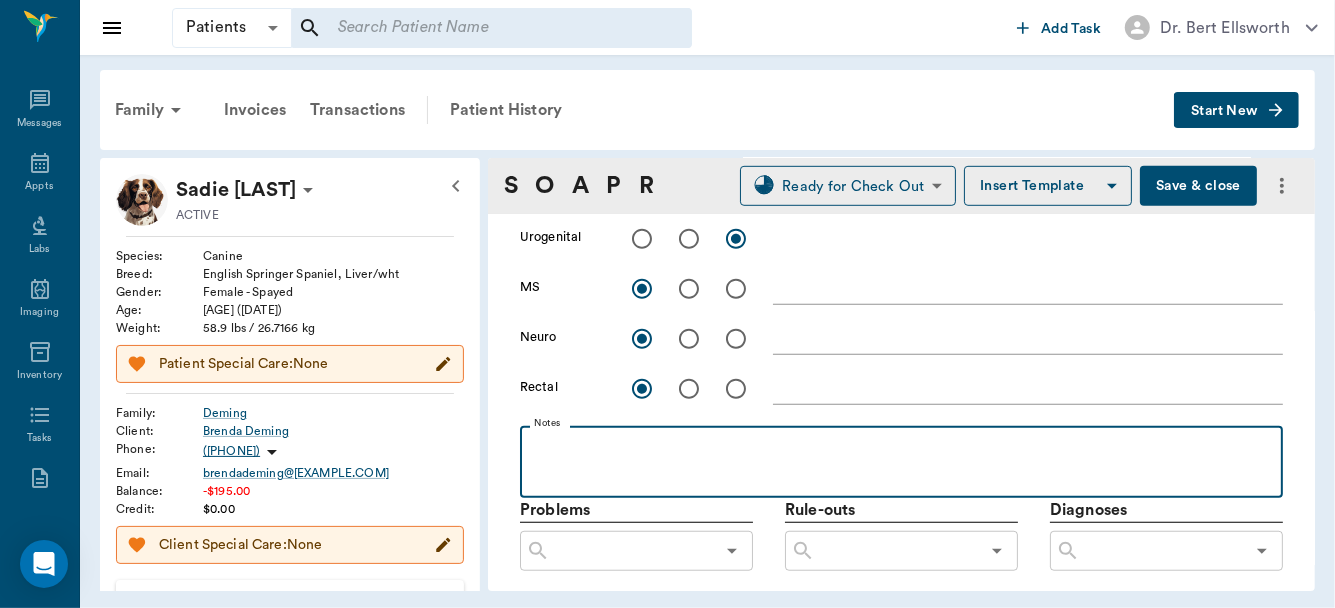 click at bounding box center [901, 448] 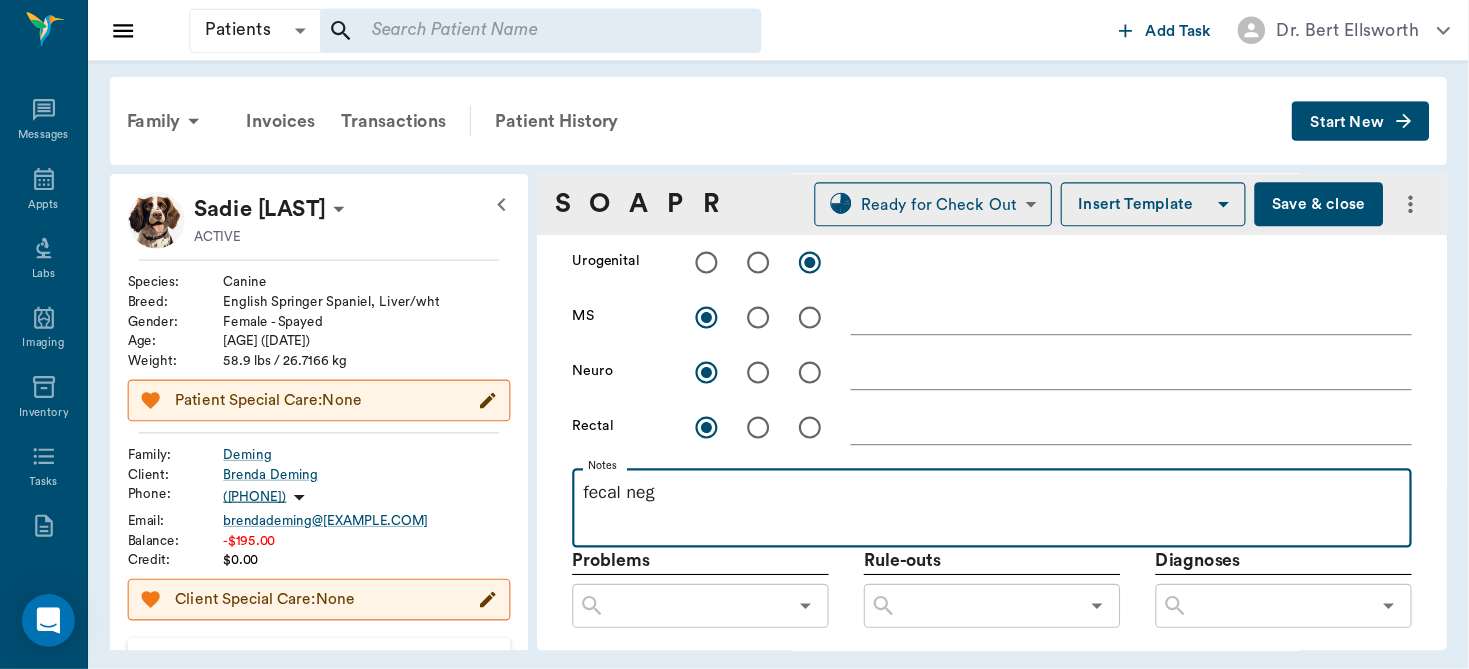 scroll, scrollTop: 865, scrollLeft: 0, axis: vertical 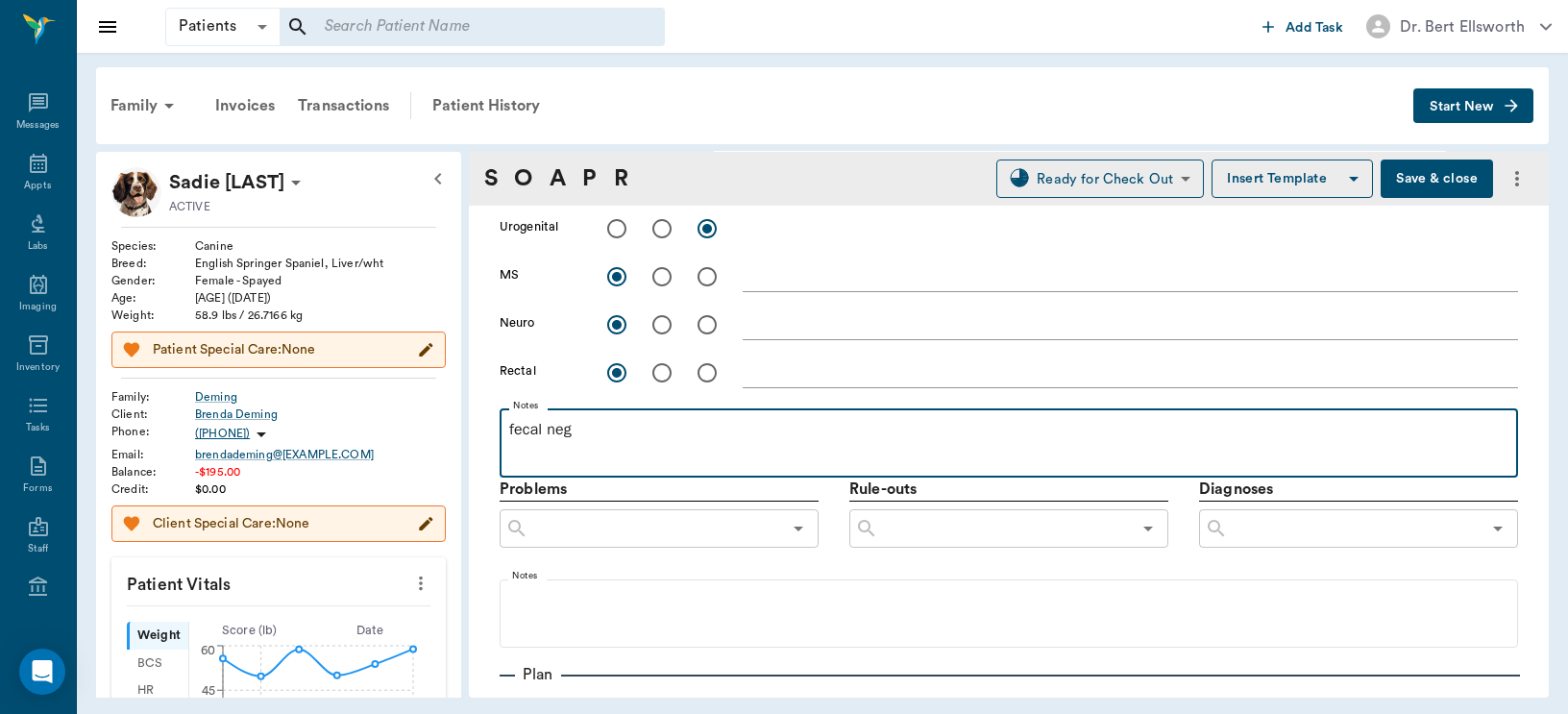 click on "fecal neg" at bounding box center (1009, 430) 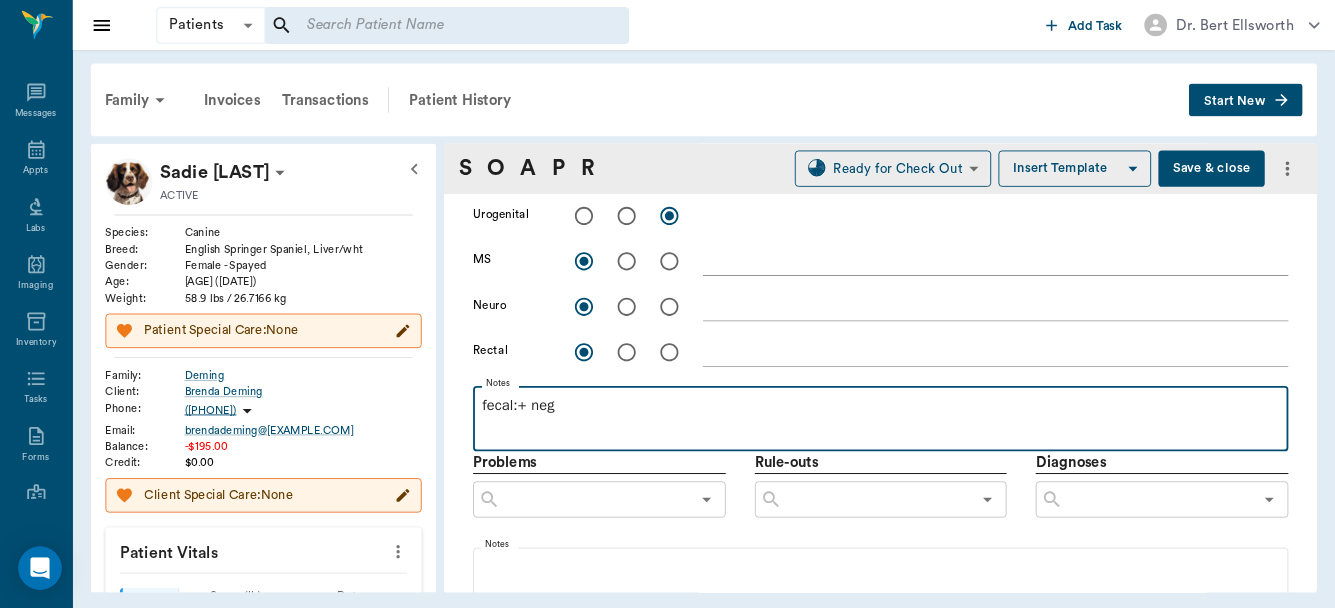 scroll, scrollTop: 864, scrollLeft: 0, axis: vertical 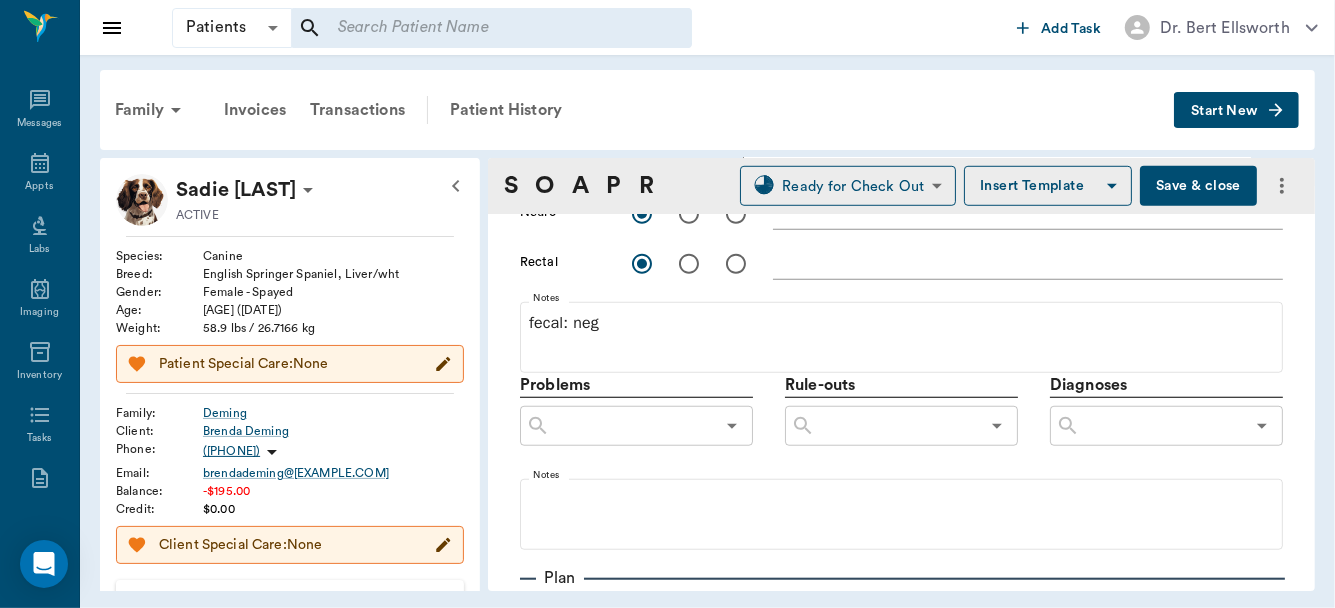 click at bounding box center [897, 426] 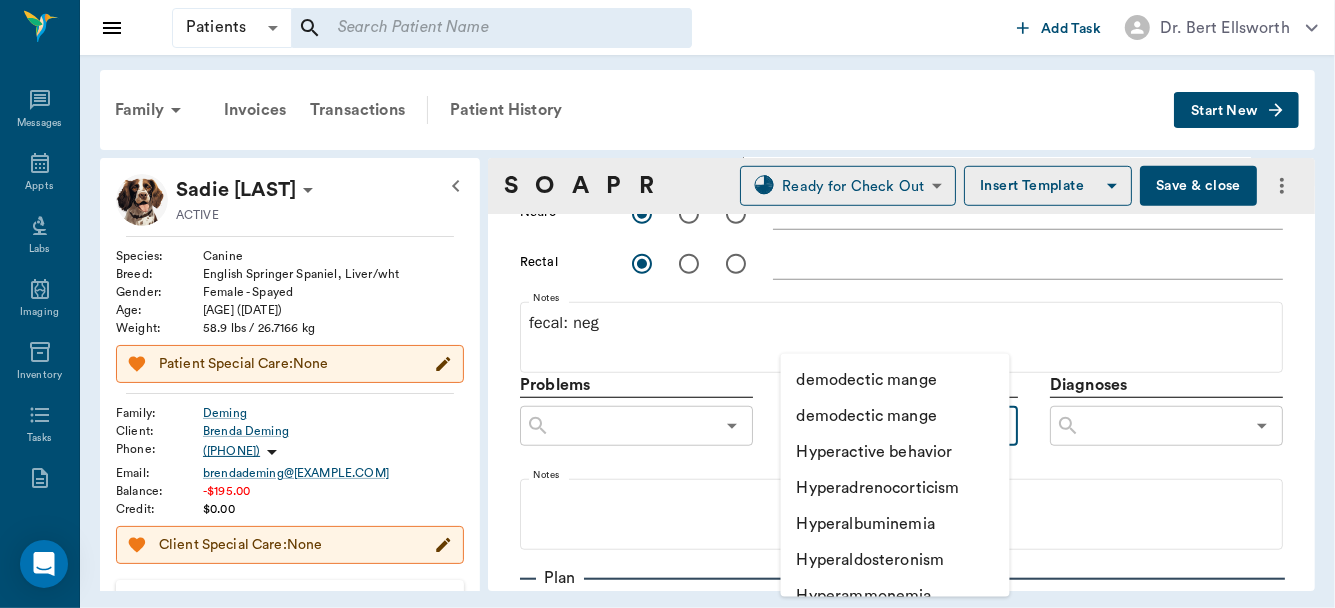 scroll, scrollTop: 1080, scrollLeft: 0, axis: vertical 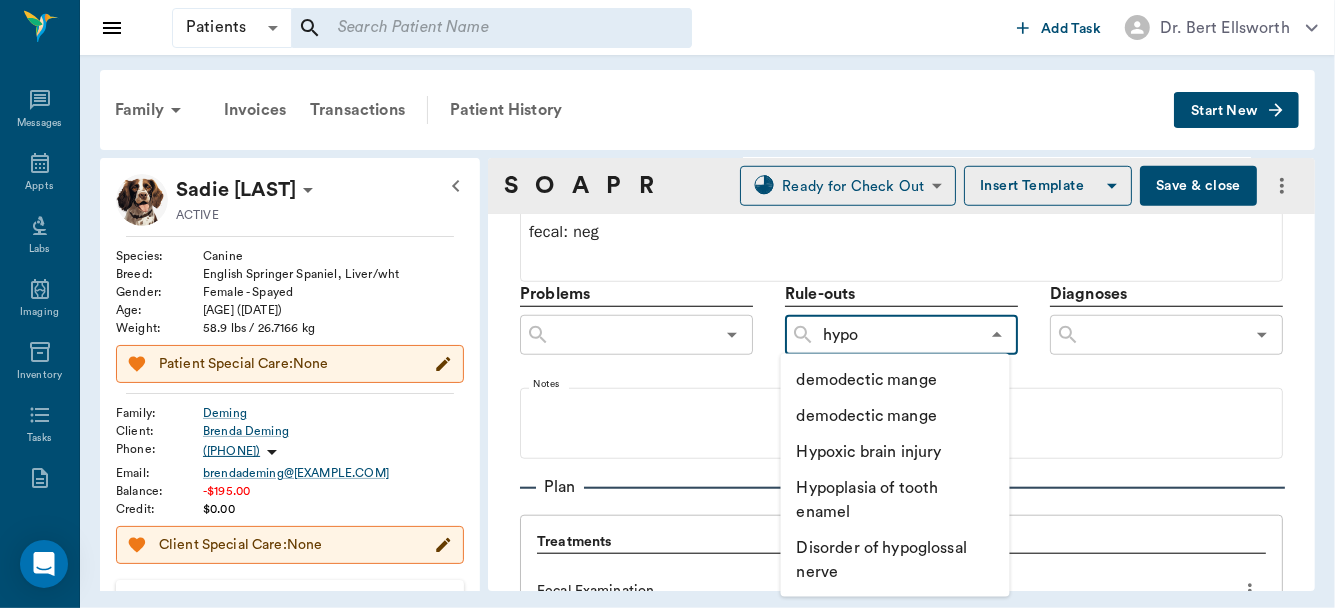 type on "hypot" 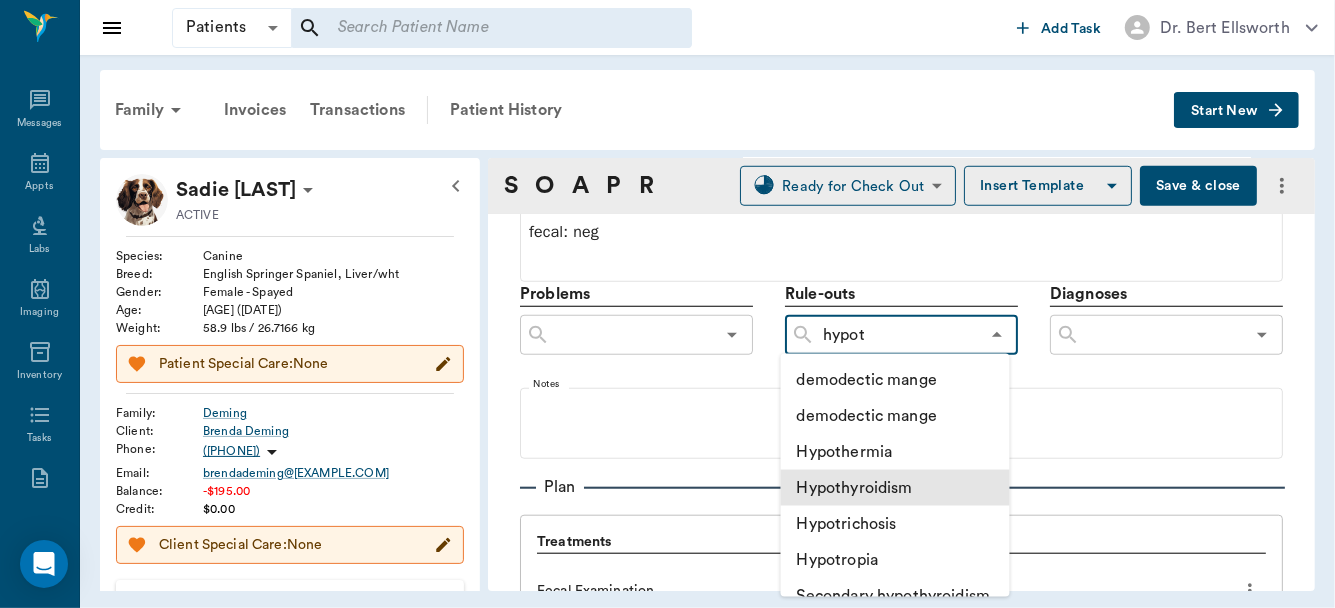 click on "Hypothyroidism" at bounding box center (895, 488) 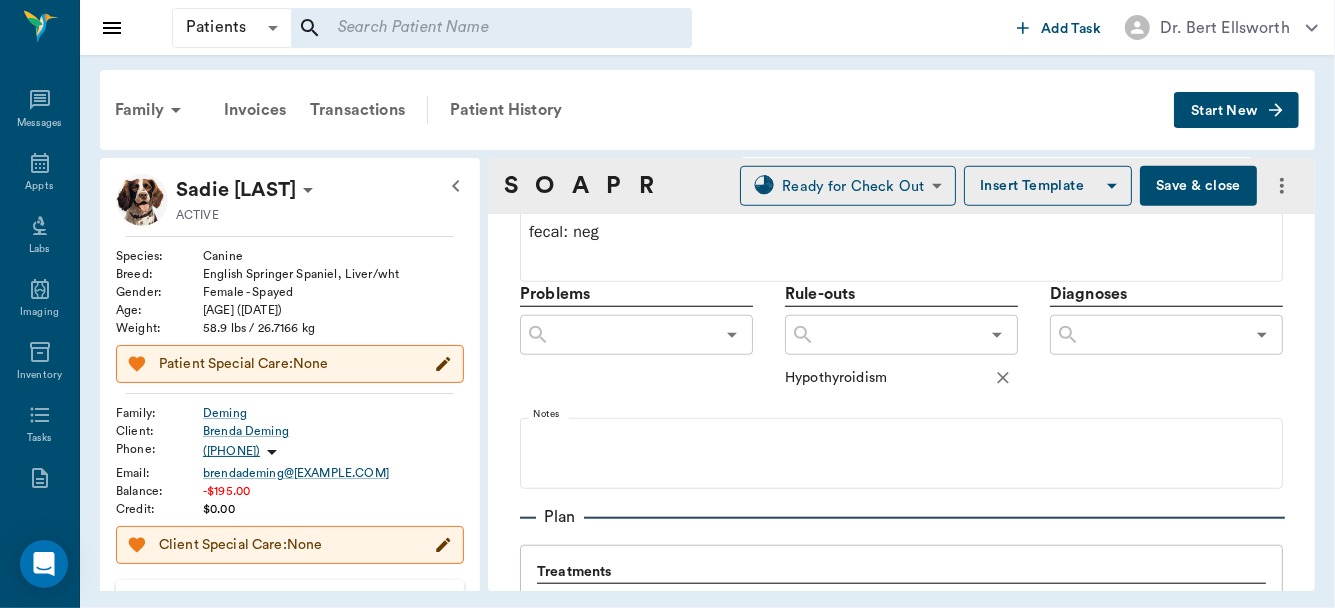 click at bounding box center [897, 335] 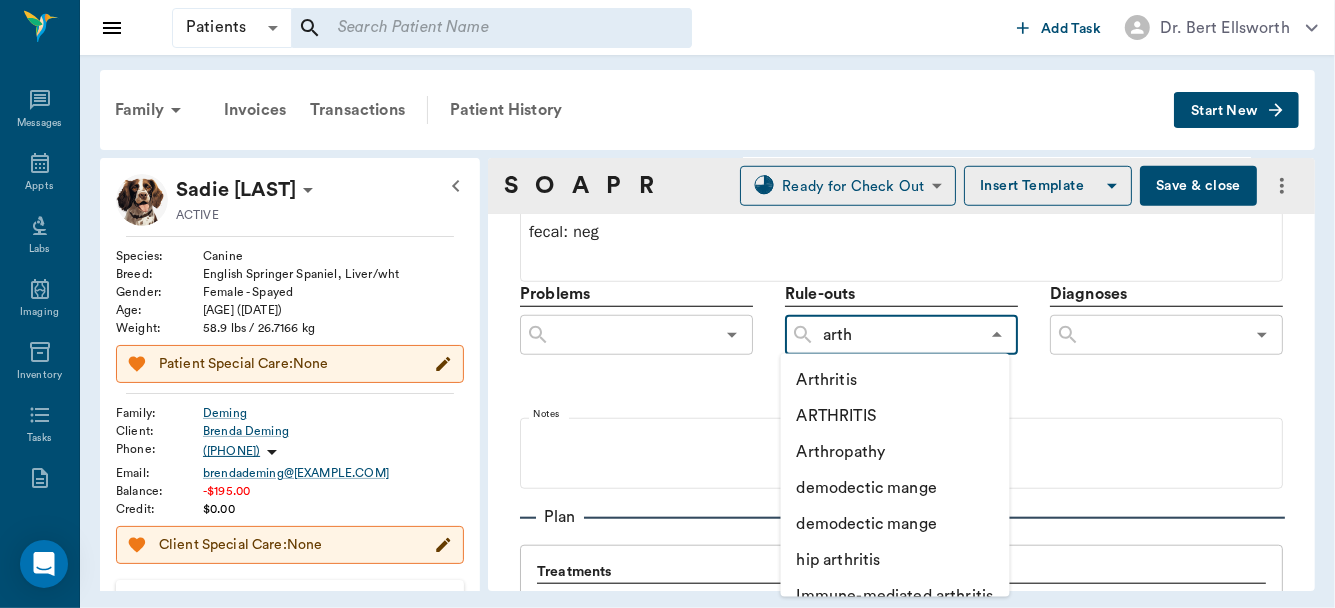 type on "arthr" 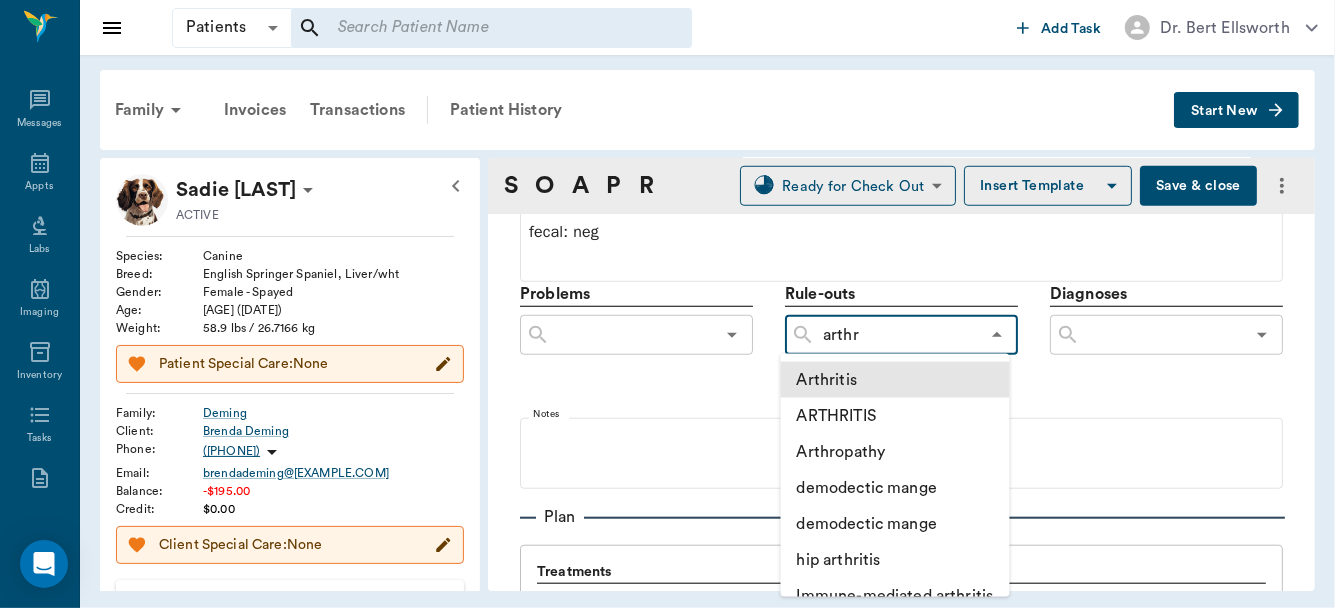 click on "Arthritis" at bounding box center (895, 380) 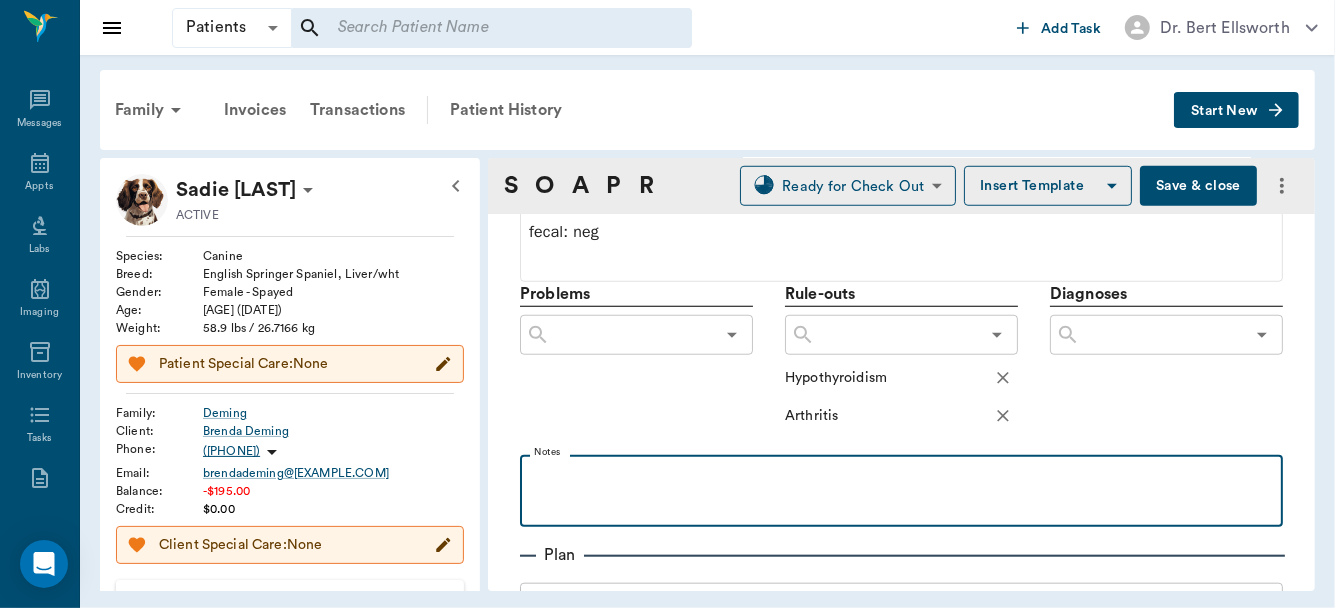click at bounding box center [901, 477] 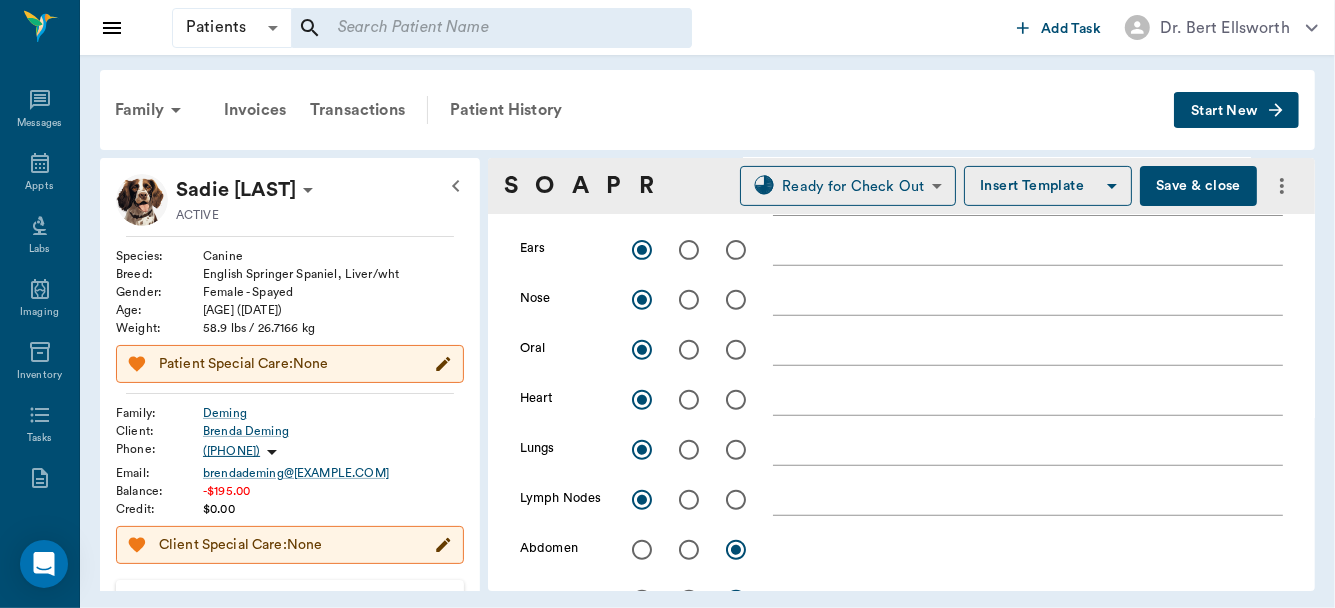 scroll, scrollTop: 140, scrollLeft: 0, axis: vertical 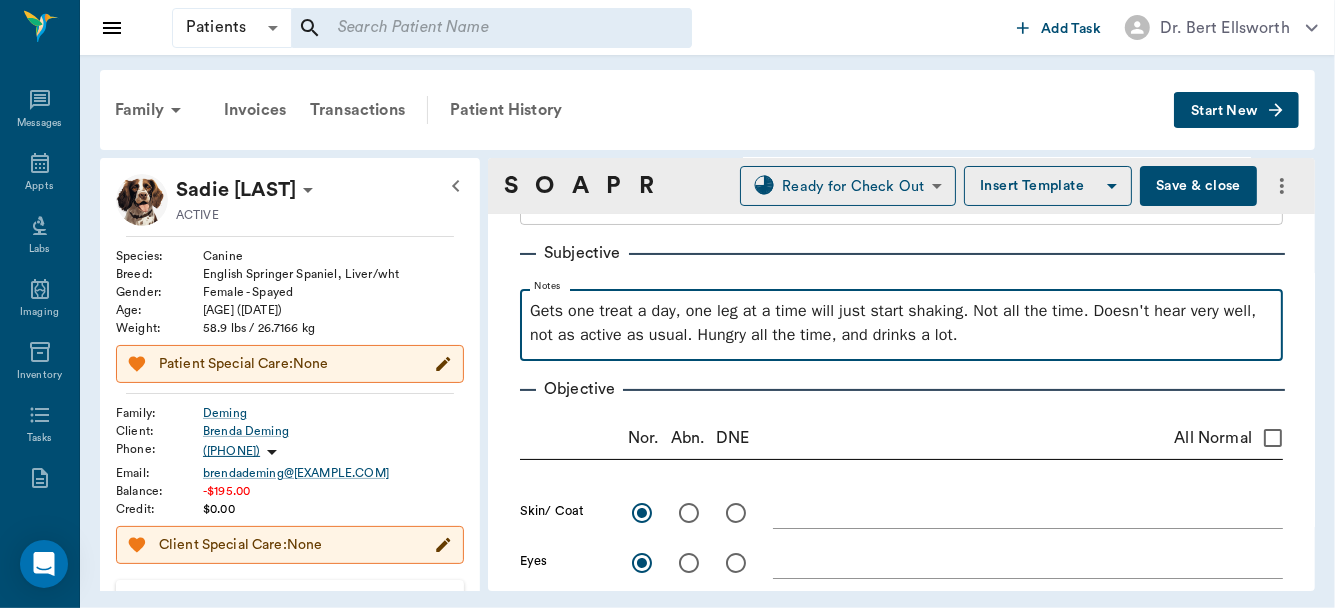 click on "Gets one treat a day, one leg at a time will just start shaking. Not all the time. Doesn't hear very well, not as active as usual. Hungry all the time, and drinks a lot." at bounding box center (901, 323) 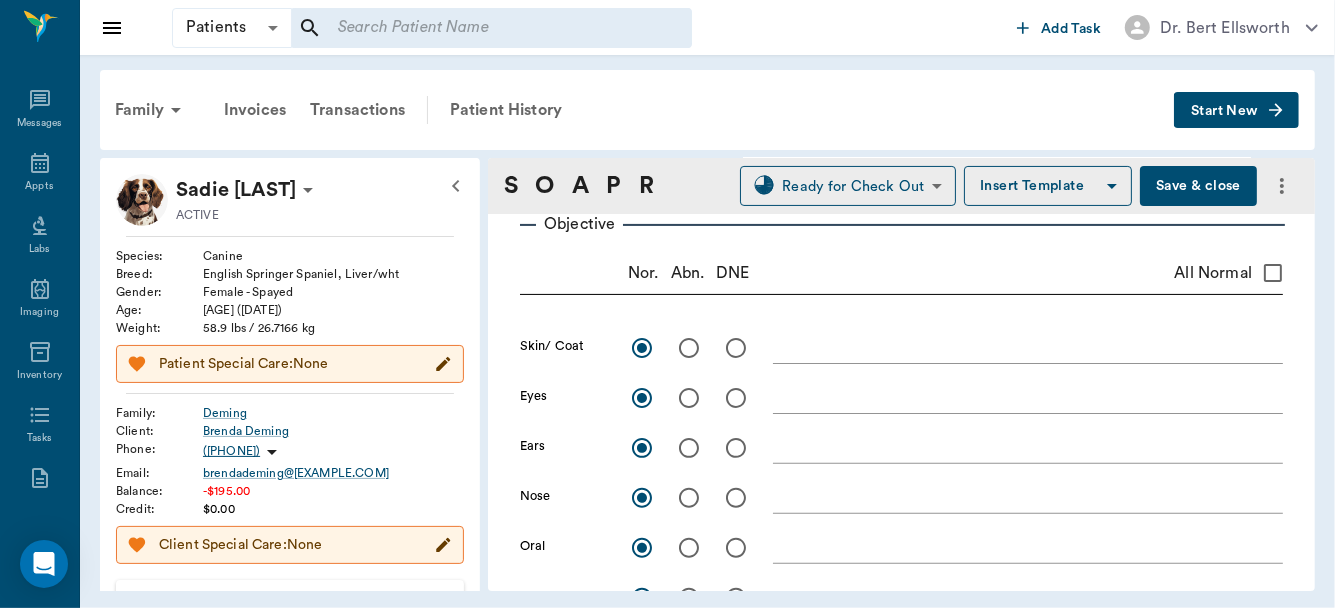 scroll, scrollTop: 0, scrollLeft: 0, axis: both 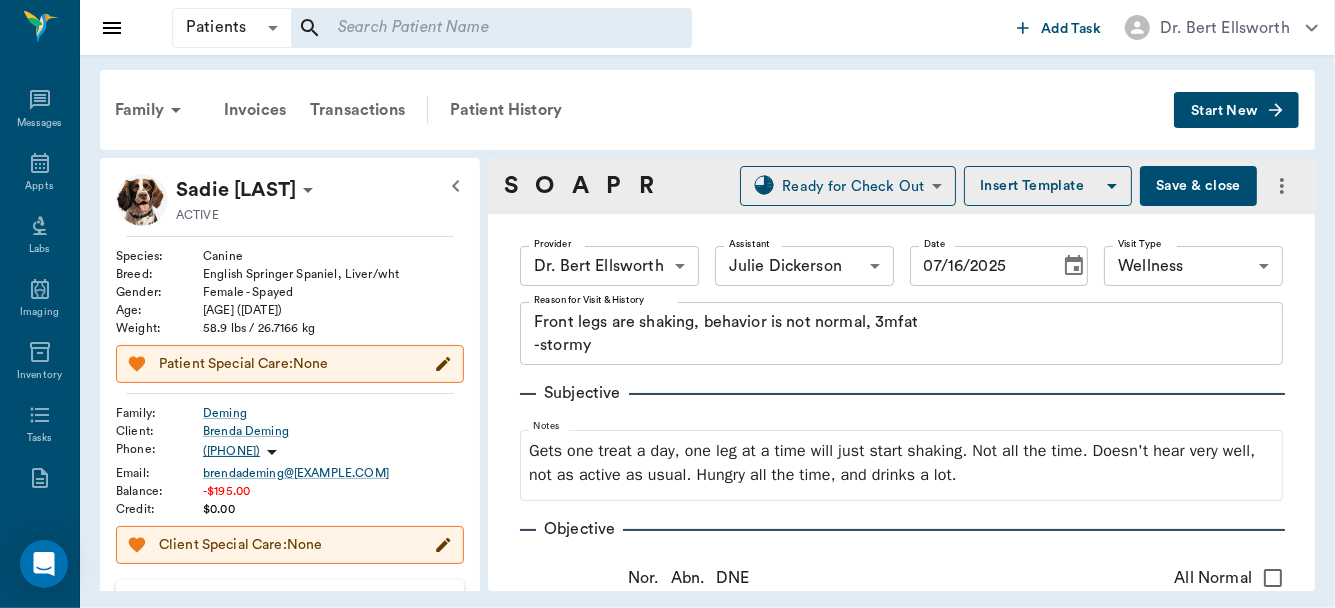 click on "Save & close" at bounding box center (1198, 186) 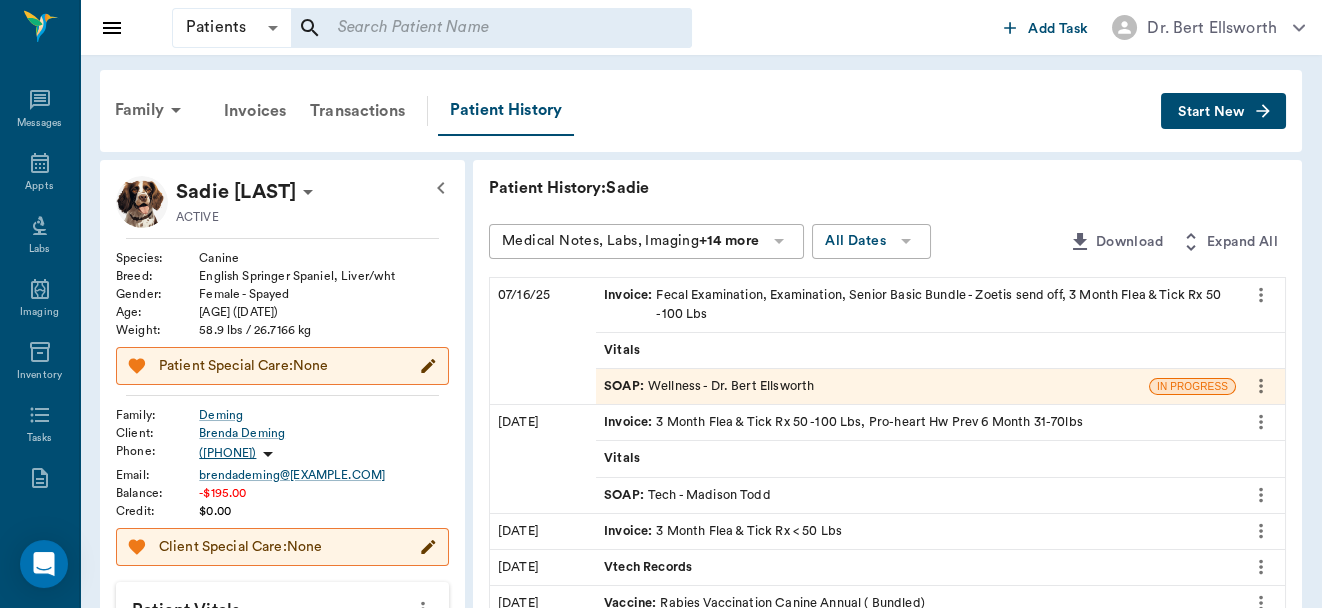 click on "Invoice : Fecal Examination, Examination, Senior Basic Bundle - Zoetis send off, 3 Month Flea & Tick Rx 50 -100 Lbs" at bounding box center [916, 305] 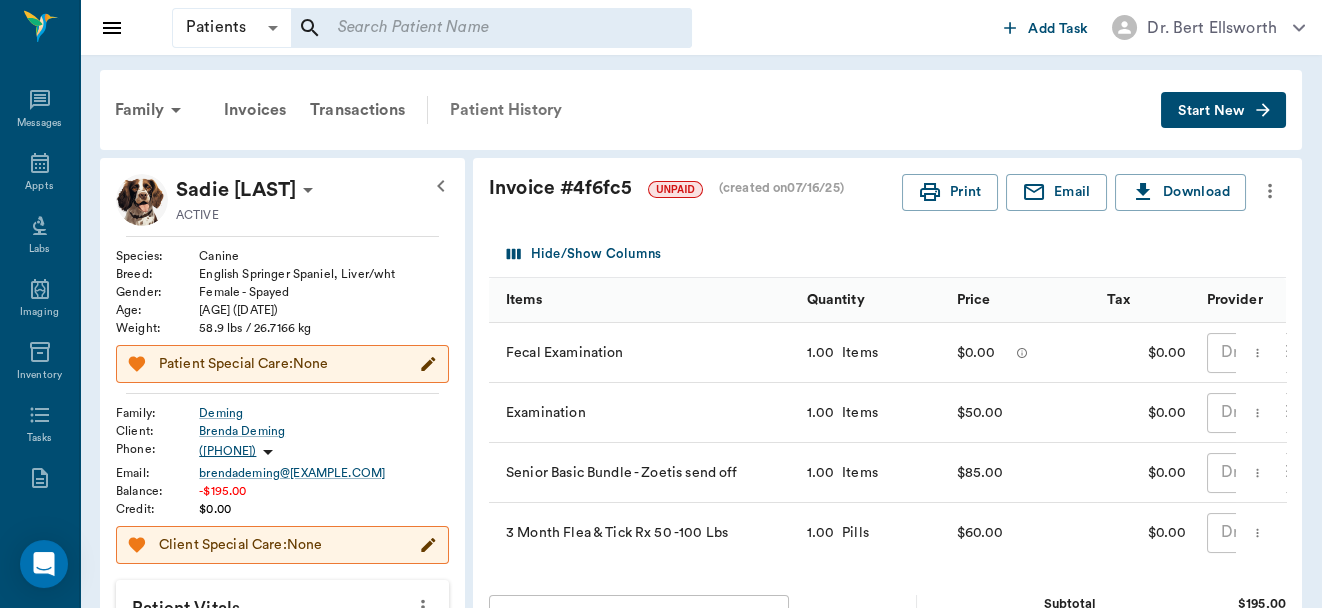 click on "Patient History" at bounding box center (506, 110) 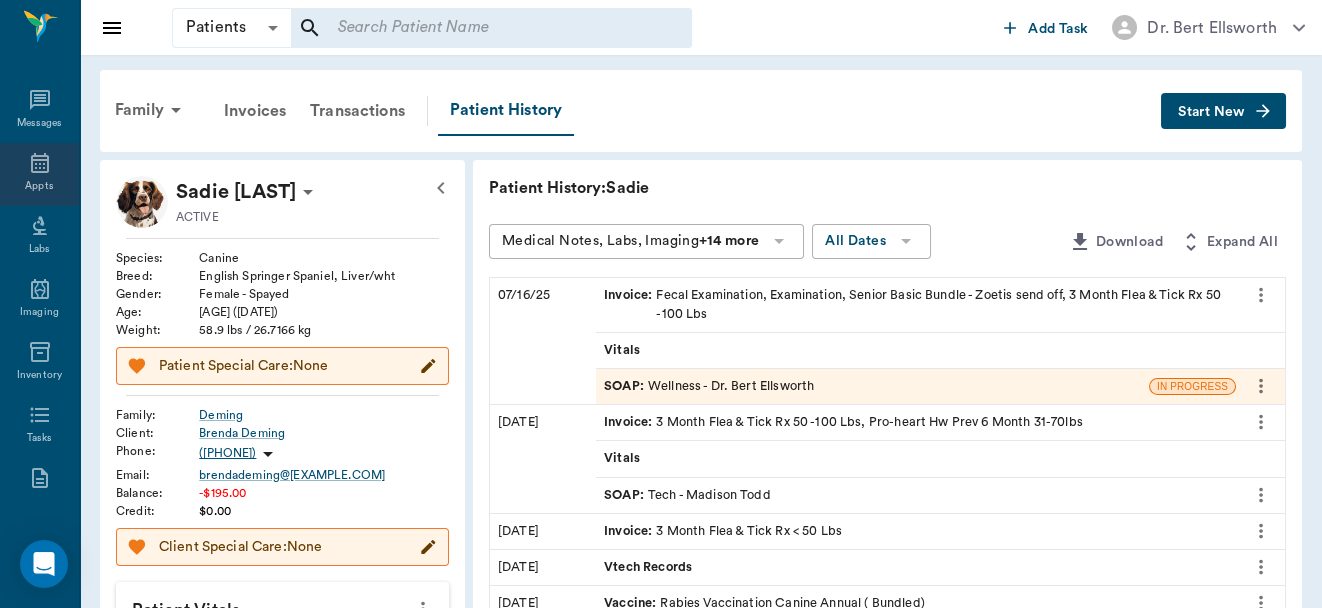 click 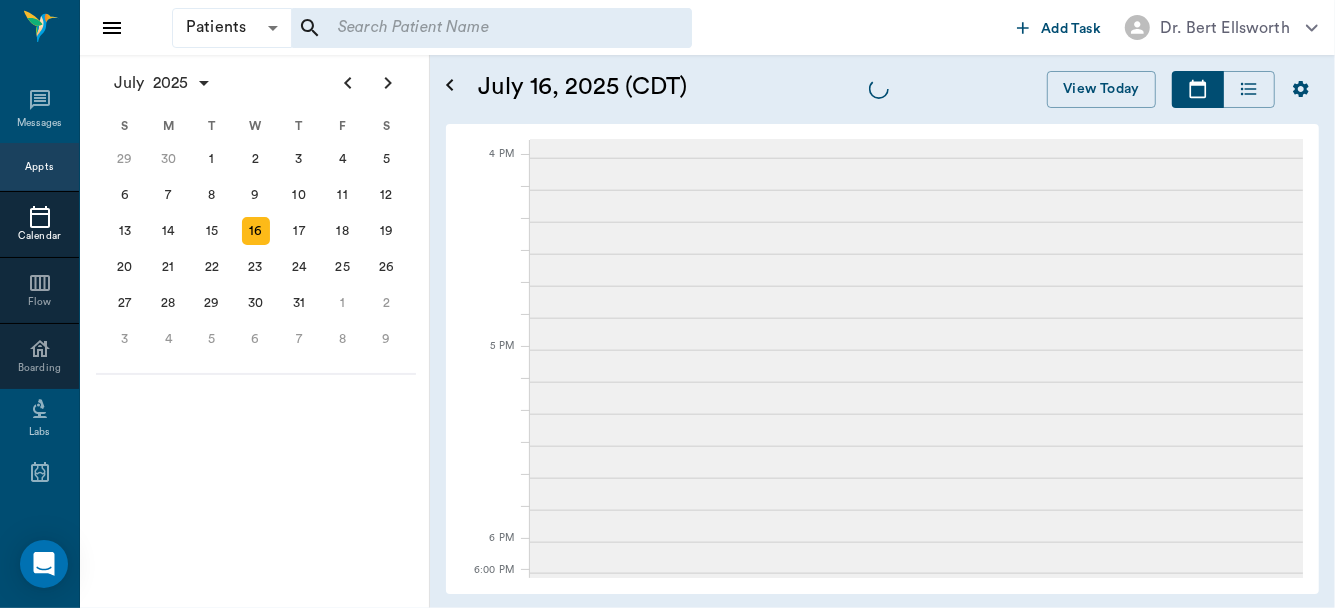 scroll, scrollTop: 1433, scrollLeft: 0, axis: vertical 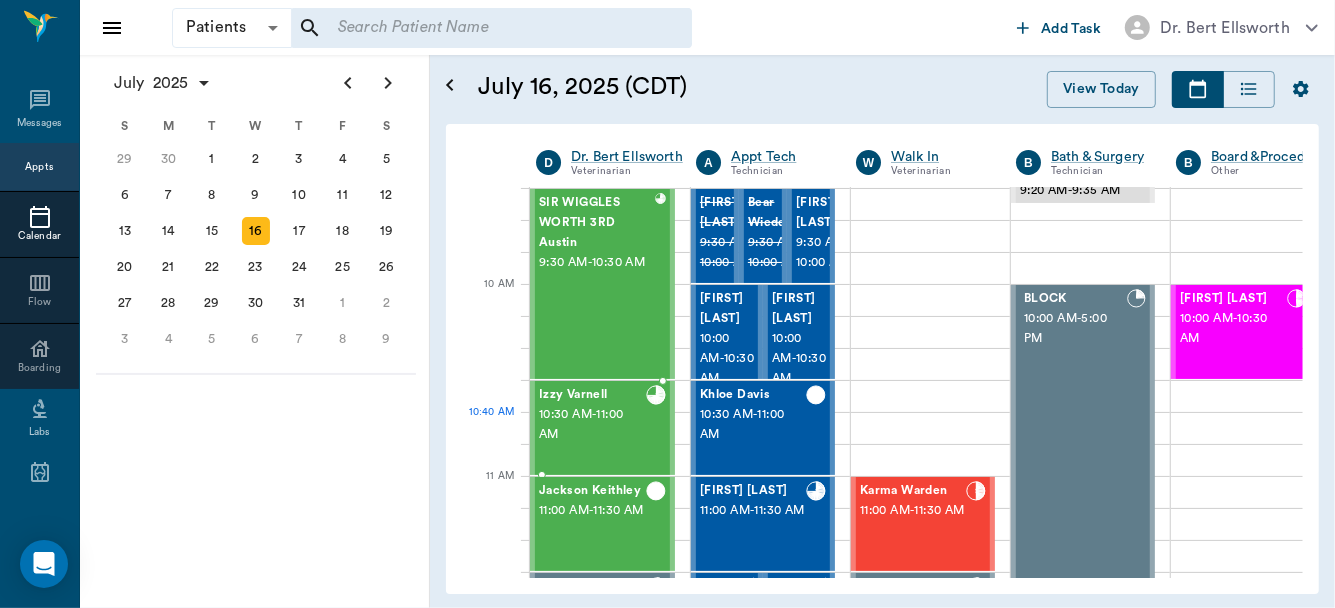 click on "10:30 AM  -  11:00 AM" at bounding box center [592, 425] 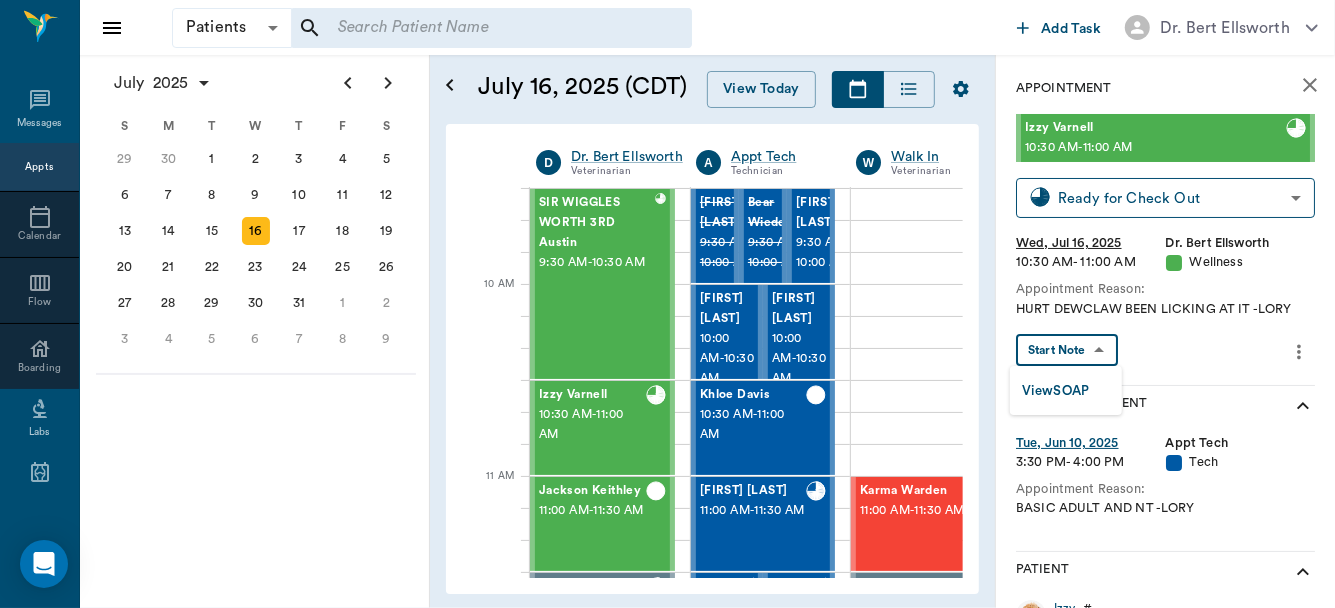 click on "Patients Patients ​ ​ Add Task Dr. Bert Ellsworth Nectar Messages Appts Calendar Flow Boarding Labs Imaging Inventory Tasks Forms Staff Reports Lookup Settings July 2025 S M T W T F S Jun 1 2 3 4 5 6 7 8 9 10 11 12 13 14 15 16 17 18 19 20 21 22 23 24 25 26 27 28 29 30 Jul 1 2 3 4 5 6 7 8 9 10 11 12 S M T W T F S 29 30 Jul 1 2 3 4 5 6 7 8 9 10 11 12 13 14 15 16 17 18 19 20 21 22 23 24 25 26 27 28 29 30 31 Aug 1 2 3 4 5 6 7 8 9 S M T W T F S 27 28 29 30 31 Aug 1 2 3 4 5 6 7 8 9 10 11 12 13 14 15 16 17 18 19 20 21 22 23 24 25 26 27 28 29 30 31 Sep 1 2 3 4 5 6 July 16, 2025 (CDT) View Today July 2025 Today 16 Wed Jul 2025 D Dr. Bert Ellsworth Veterinarian A Appt Tech Technician W Walk In Veterinarian B Bath & Surgery Technician B Board &Procedures Other D Dr. Kindall Jones Veterinarian 8 AM 9 AM 10 AM 11 AM 12 PM 1 PM 2 PM 3 PM 4 PM 5 PM 6 PM 7 PM 8 PM 10:01 PM 10:00 AM NO APPOINTMENT! 8:00 AM - 8:30 AM Sadie Deming 8:30 AM - 9:00 AM Winston Gooch 9:00 AM - 9:30 AM Paul Gooch 9:00 AM - 9:30 AM 9:30 AM" at bounding box center [667, 304] 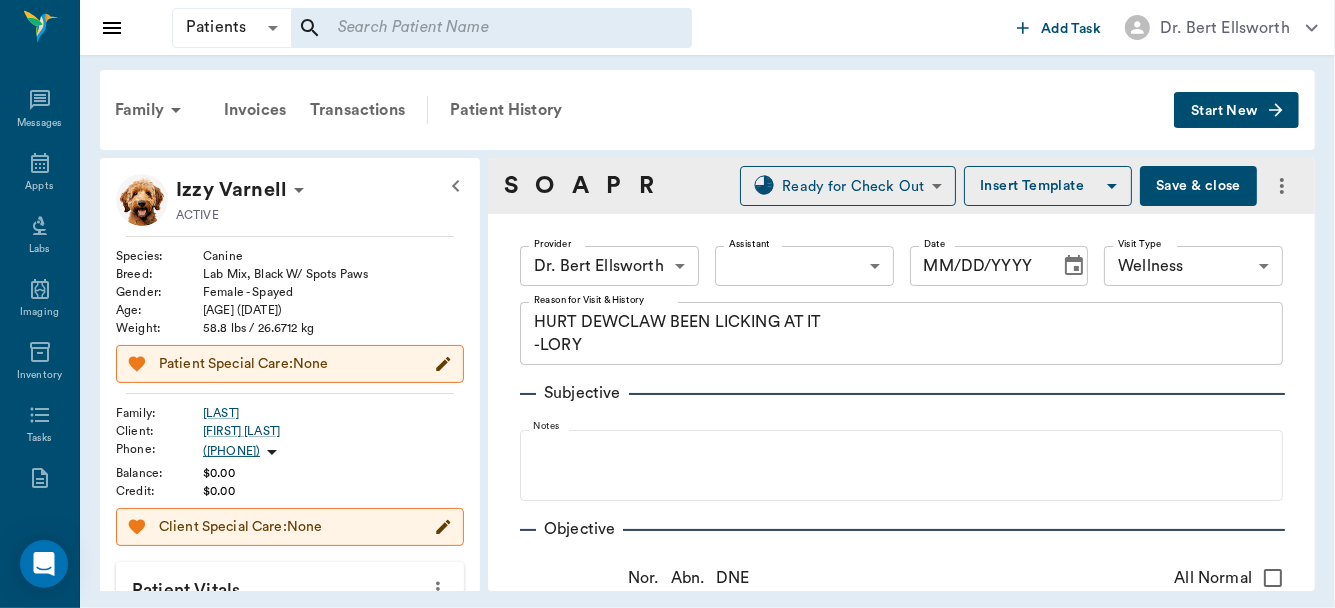 type on "63ec2f075fda476ae8351a4d" 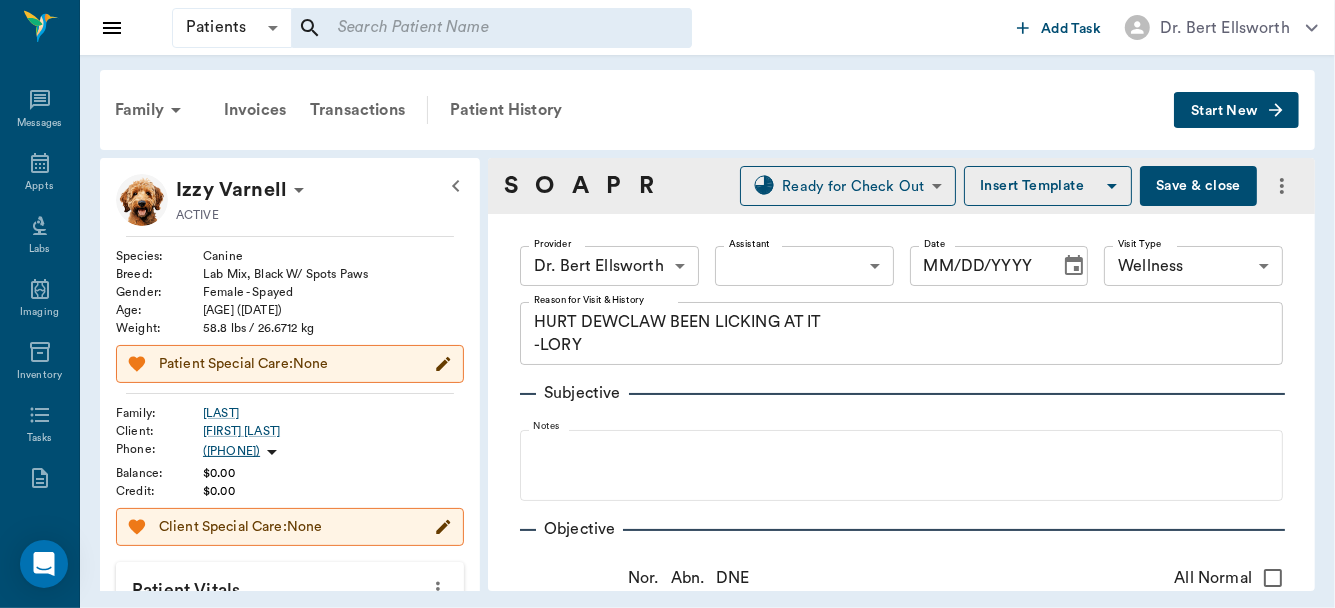 type on "65d2be4f46e3a538d89b8c14" 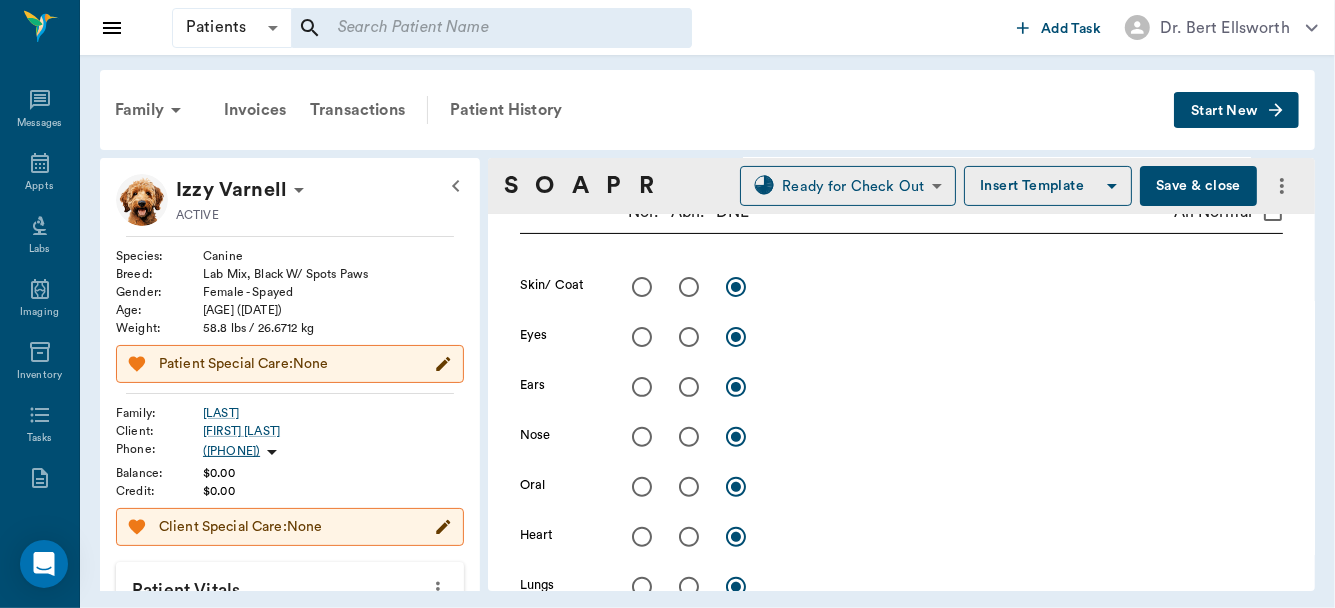 scroll, scrollTop: 0, scrollLeft: 0, axis: both 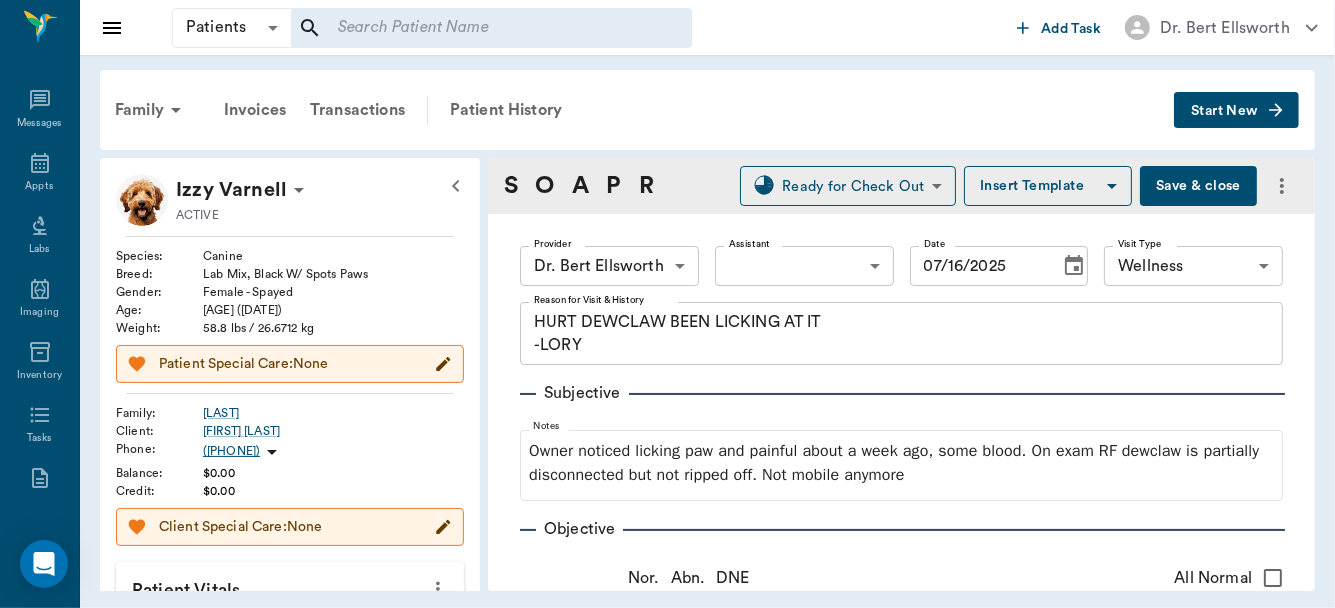 click on "Save & close" at bounding box center (1198, 186) 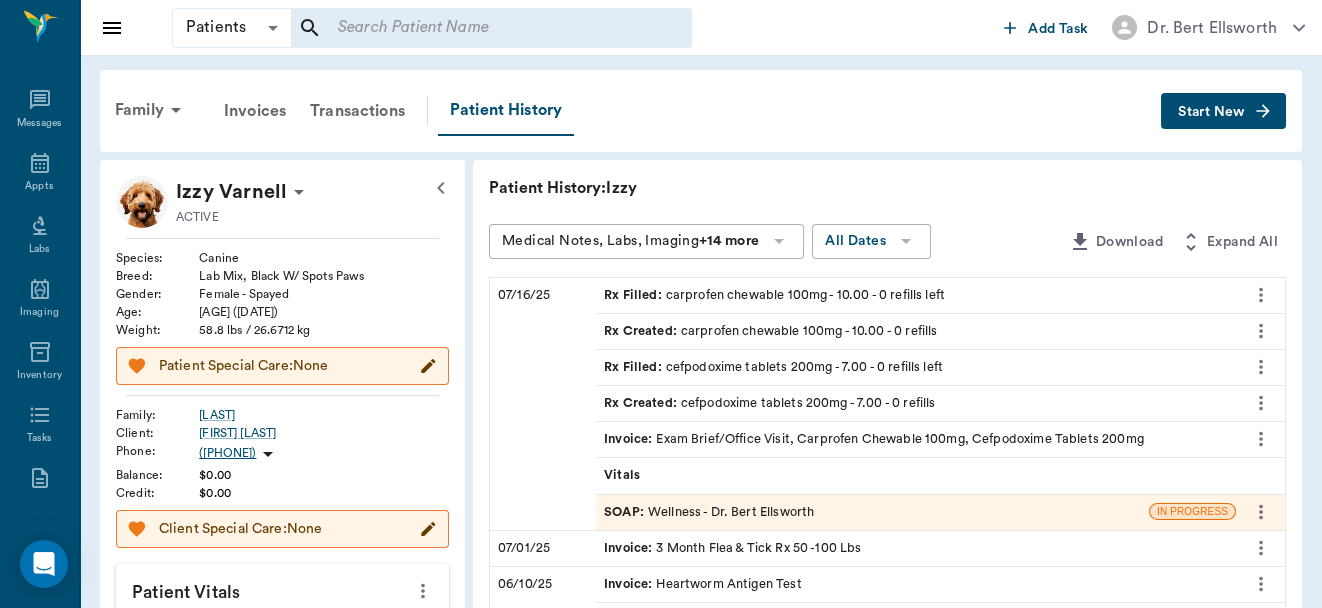 click on "Vitals" at bounding box center [916, 475] 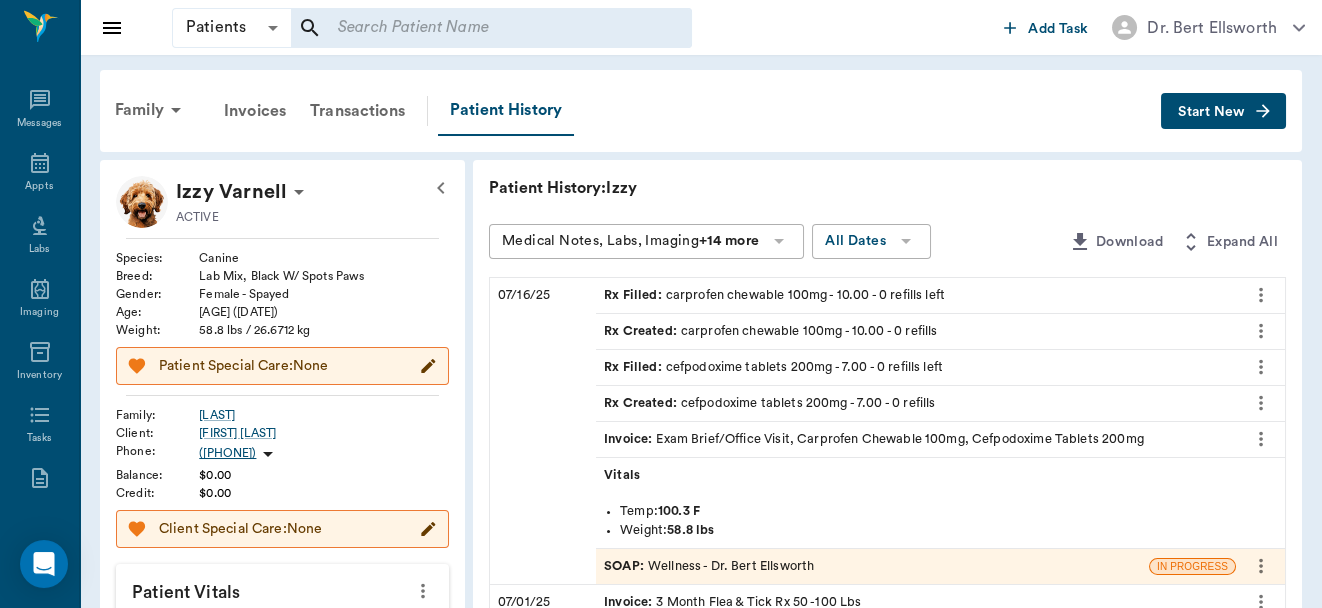 click on "SOAP : Wellness - Dr. Bert Ellsworth" at bounding box center [709, 566] 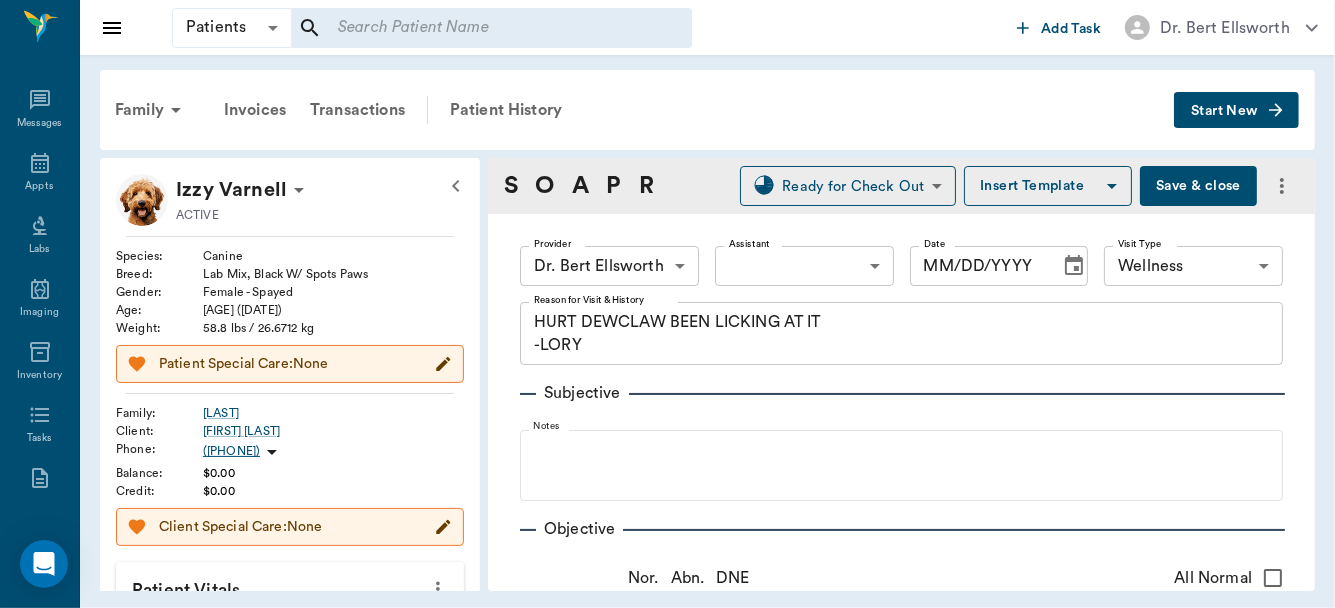 type on "63ec2f075fda476ae8351a4d" 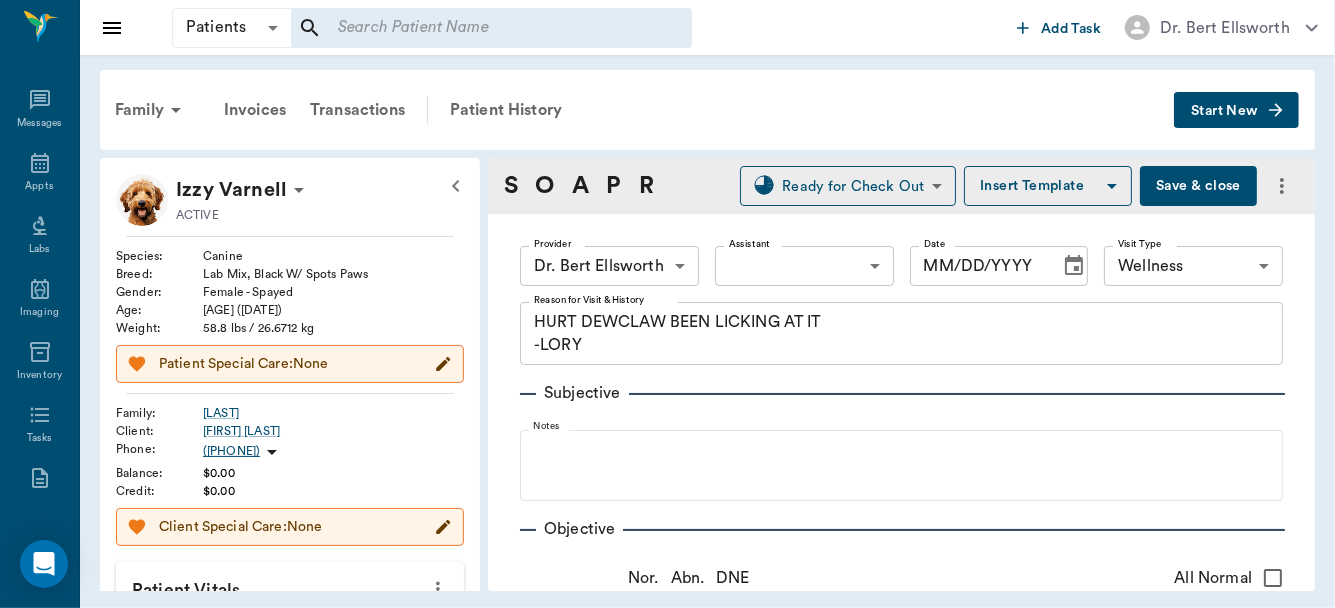 type on "65d2be4f46e3a538d89b8c14" 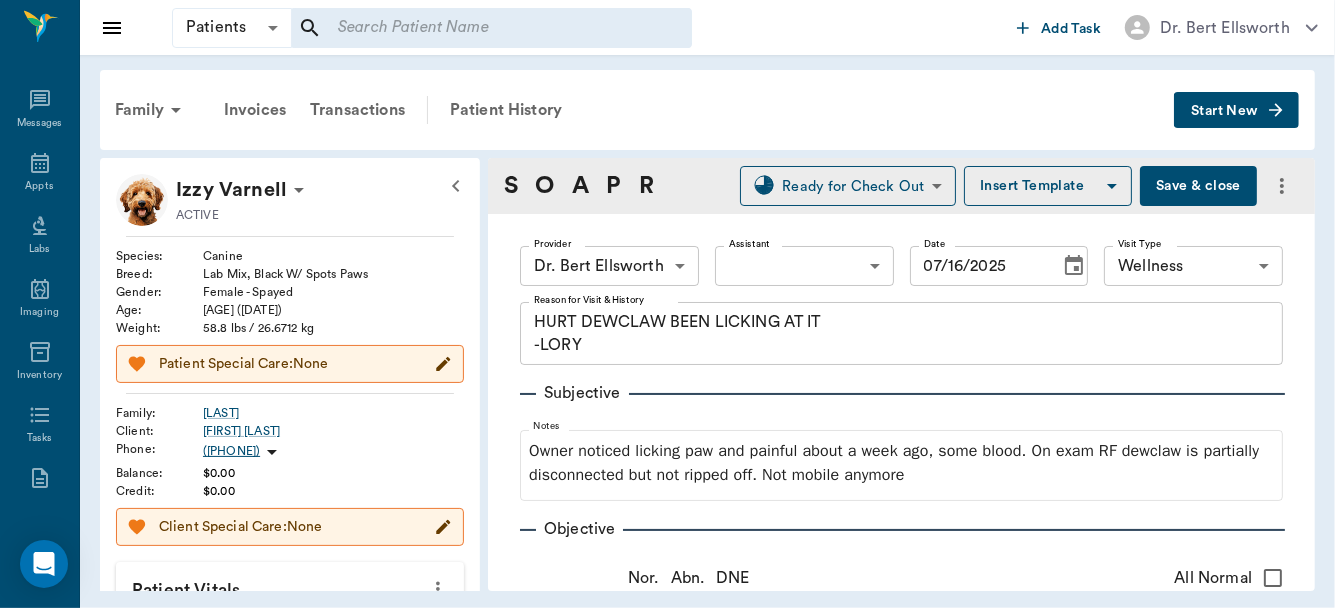 click on "Save & close" at bounding box center [1198, 186] 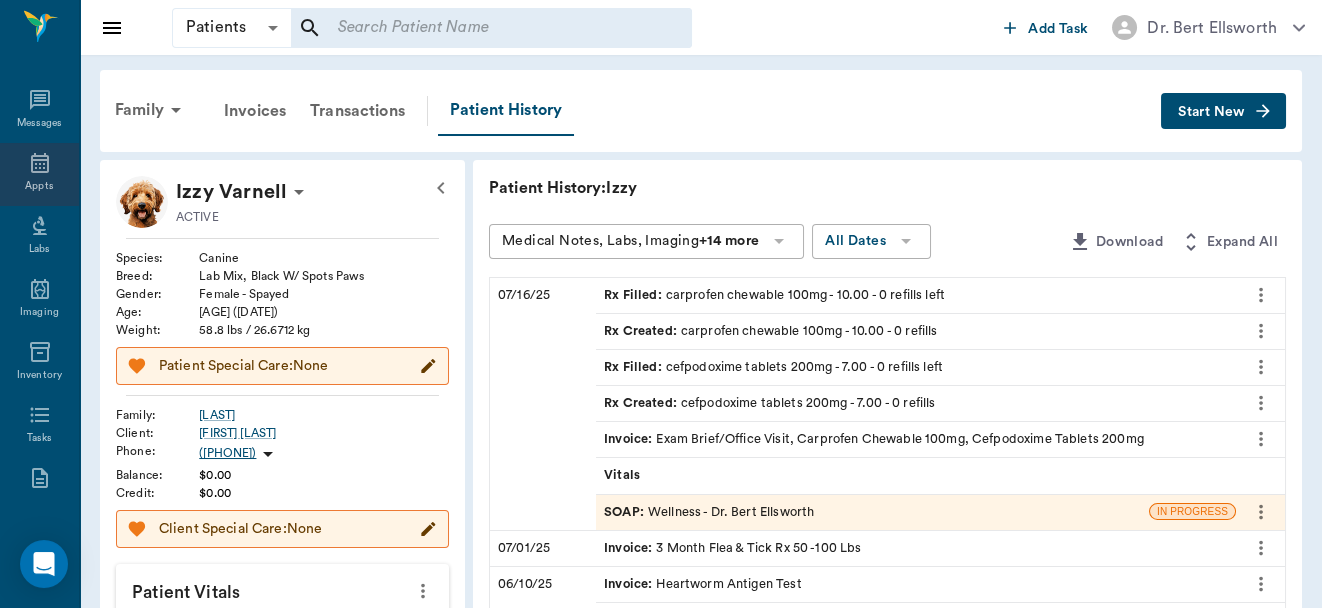 click 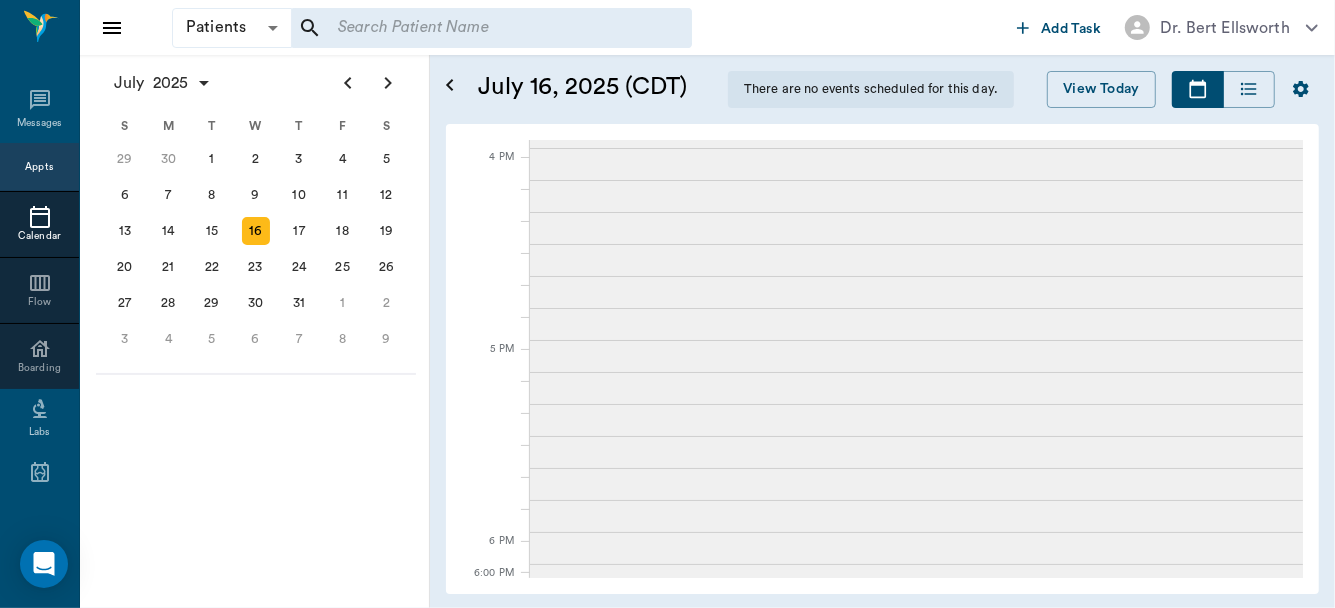 scroll, scrollTop: 1430, scrollLeft: 0, axis: vertical 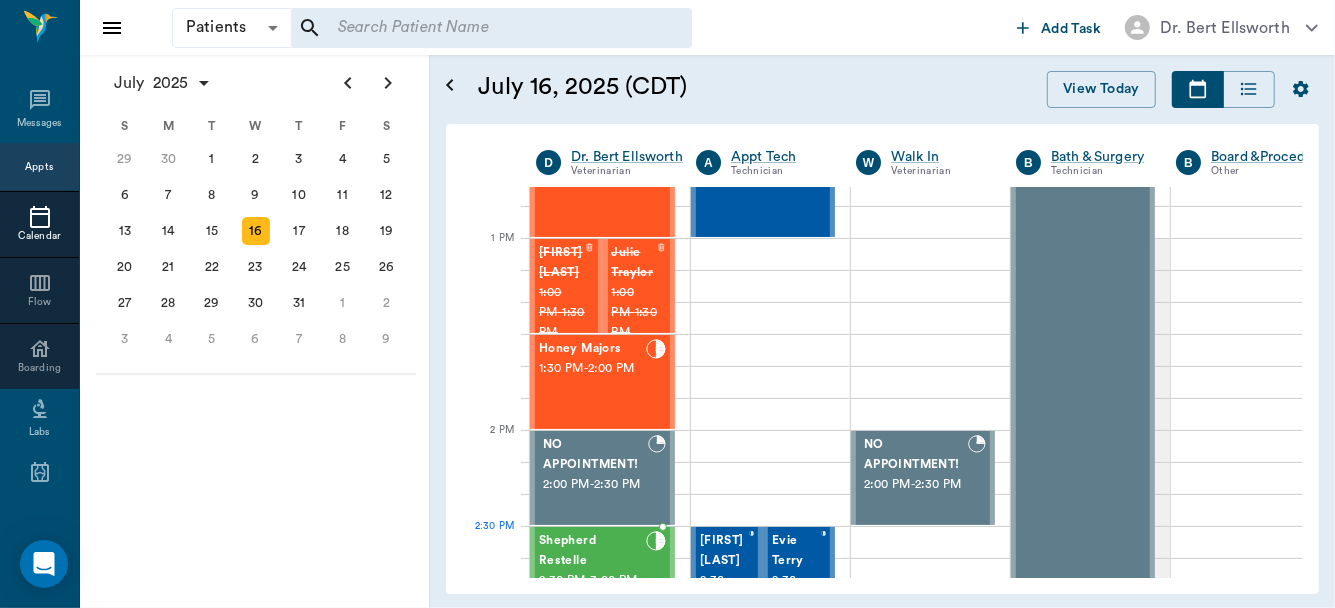 click on "Shepherd Restelle" at bounding box center [592, 551] 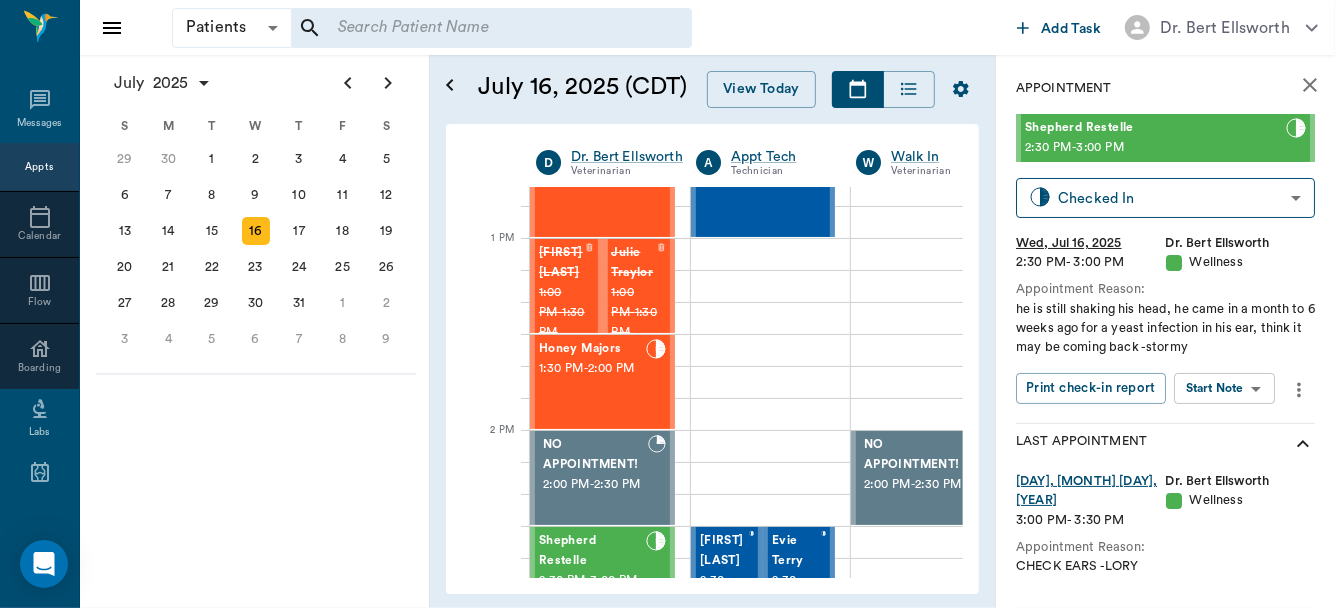 click on "Patients Patients ​ ​ Add Task Dr. Bert Ellsworth Nectar Messages Appts Calendar Flow Boarding Labs Imaging Inventory Tasks Forms Staff Reports Lookup Settings July 2025 S M T W T F S Jun 1 2 3 4 5 6 7 8 9 10 11 12 13 14 15 16 17 18 19 20 21 22 23 24 25 26 27 28 29 30 Jul 1 2 3 4 5 6 7 8 9 10 11 12 S M T W T F S 29 30 Jul 1 2 3 4 5 6 7 8 9 10 11 12 13 14 15 16 17 18 19 20 21 22 23 24 25 26 27 28 29 30 31 Aug 1 2 3 4 5 6 7 8 9 S M T W T F S 27 28 29 30 31 Aug 1 2 3 4 5 6 7 8 9 10 11 12 13 14 15 16 17 18 19 20 21 22 23 24 25 26 27 28 29 30 31 Sep 1 2 3 4 5 6 July 16, 2025 (CDT) View Today July 2025 Today 16 Wed Jul 2025 D Dr. Bert Ellsworth Veterinarian A Appt Tech Technician W Walk In Veterinarian B Bath & Surgery Technician B Board &Procedures Other D Dr. Kindall Jones Veterinarian 8 AM 9 AM 10 AM 11 AM 12 PM 1 PM 2 PM 3 PM 4 PM 5 PM 6 PM 7 PM 8 PM 10:03 PM 1:50 PM NO APPOINTMENT! 8:00 AM - 8:30 AM Sadie Deming 8:30 AM - 9:00 AM Winston Gooch 9:00 AM - 9:30 AM Paul Gooch 9:00 AM - 9:30 AM 9:30 AM" at bounding box center (667, 304) 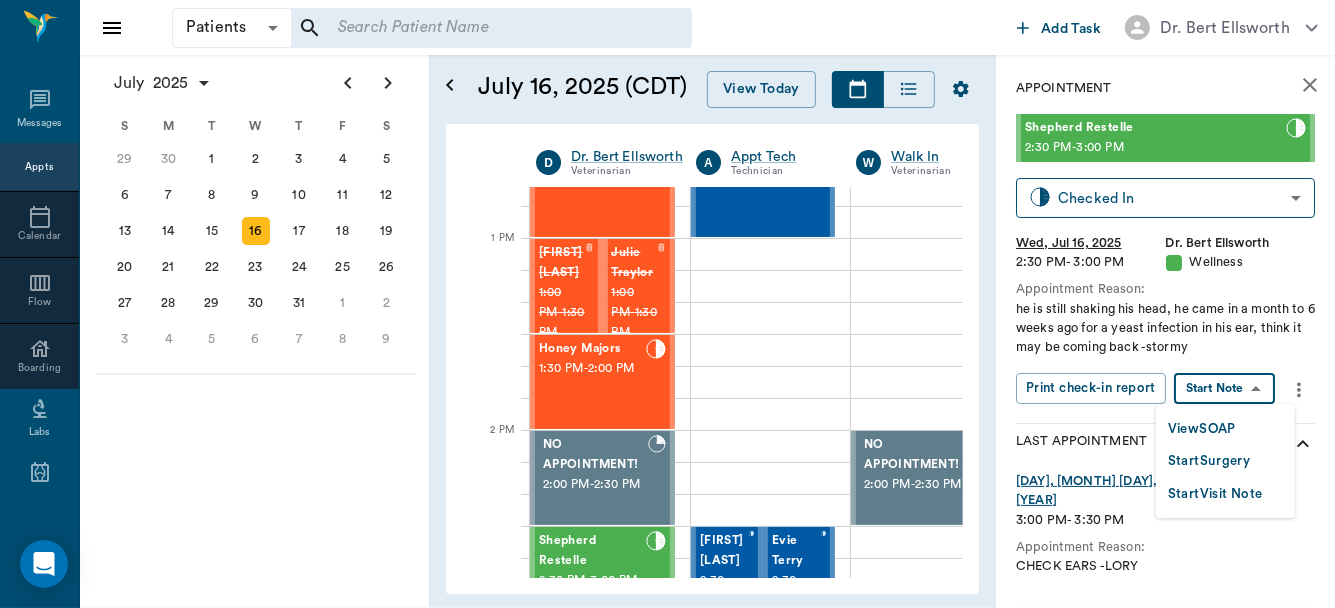 click on "View  SOAP" at bounding box center [1202, 429] 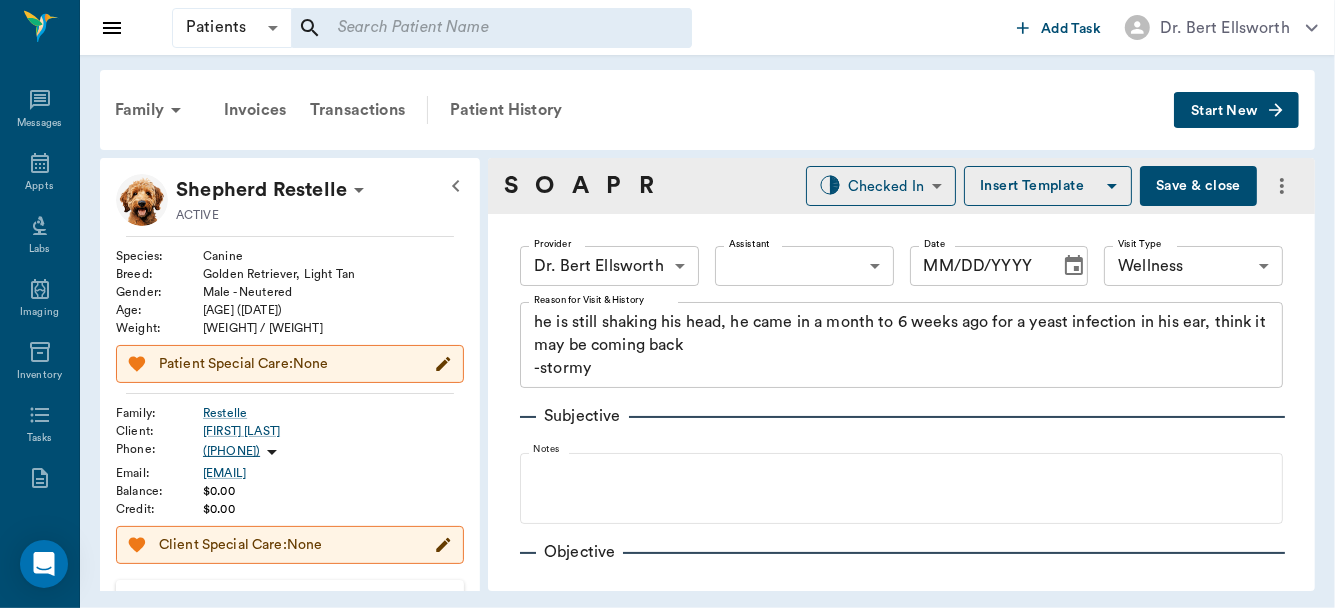 type on "63ec2f075fda476ae8351a4d" 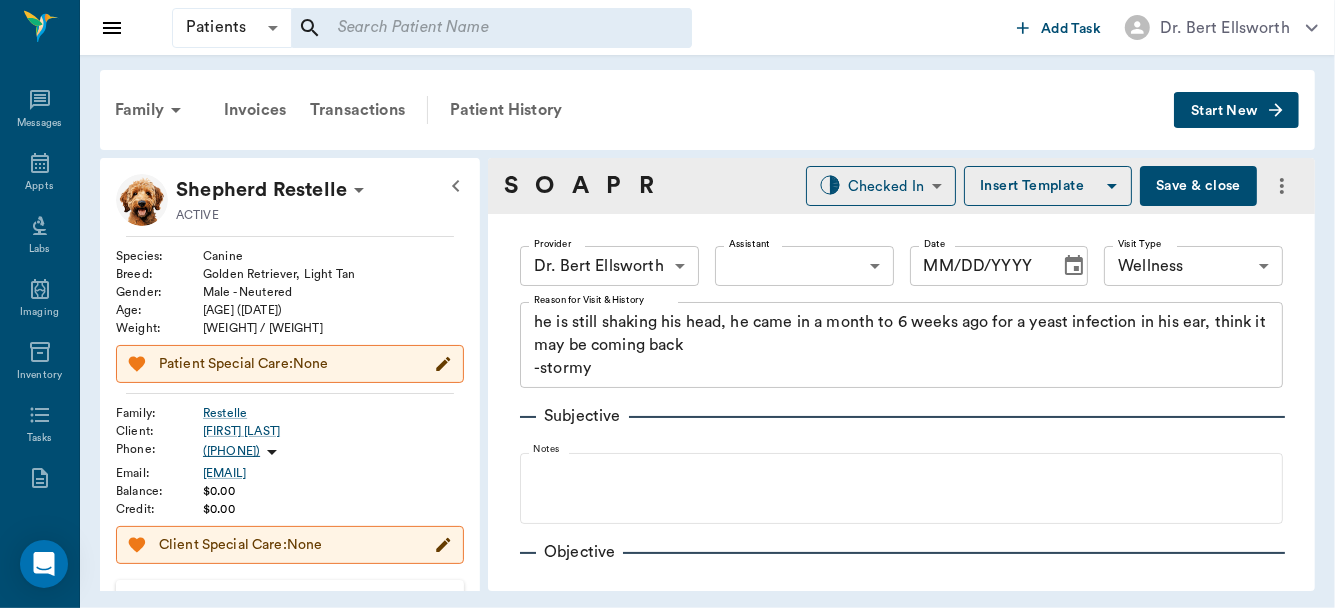 type on "65d2be4f46e3a538d89b8c14" 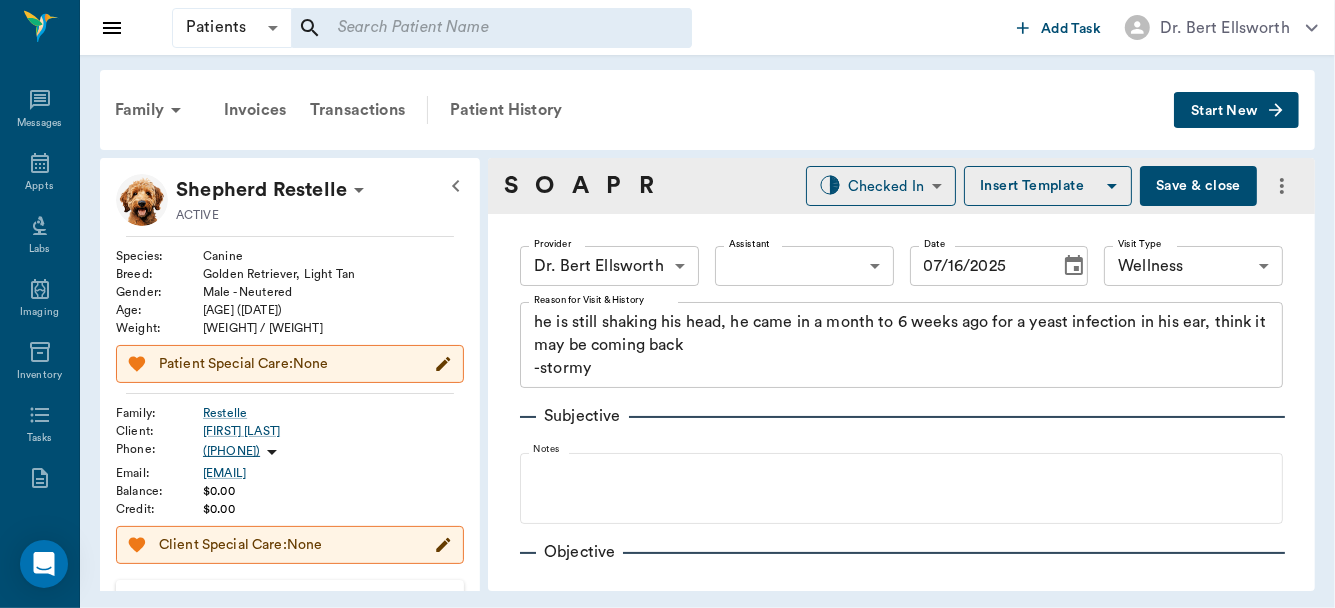type on "07/16/2025" 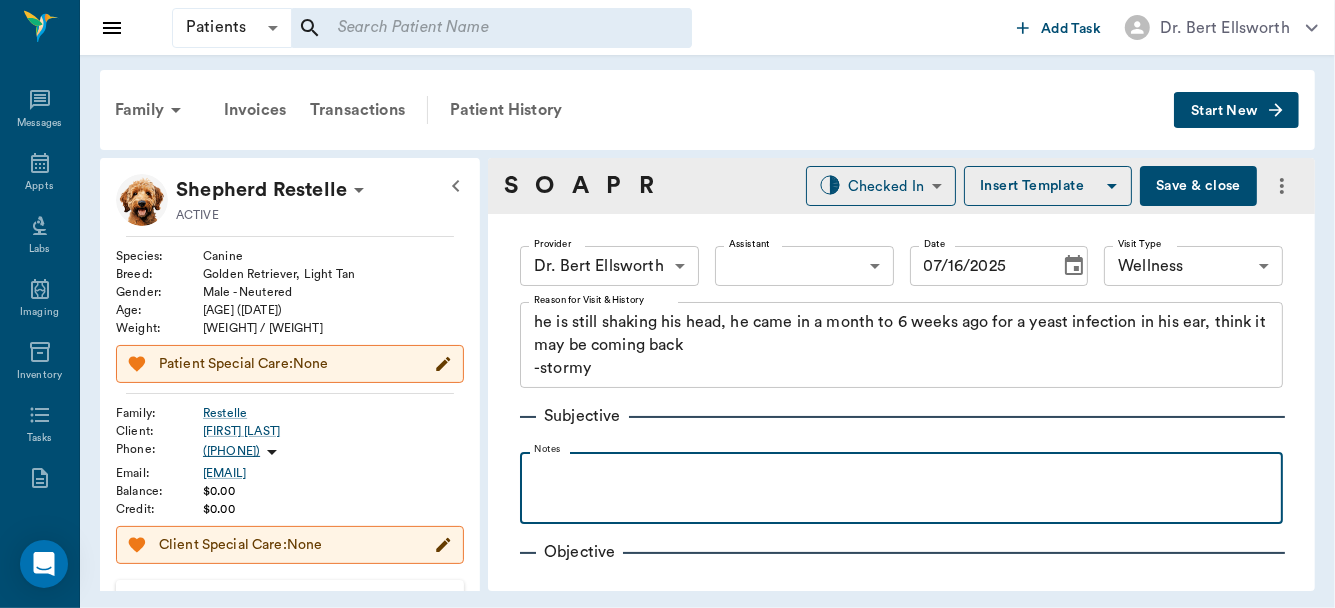 click at bounding box center [901, 474] 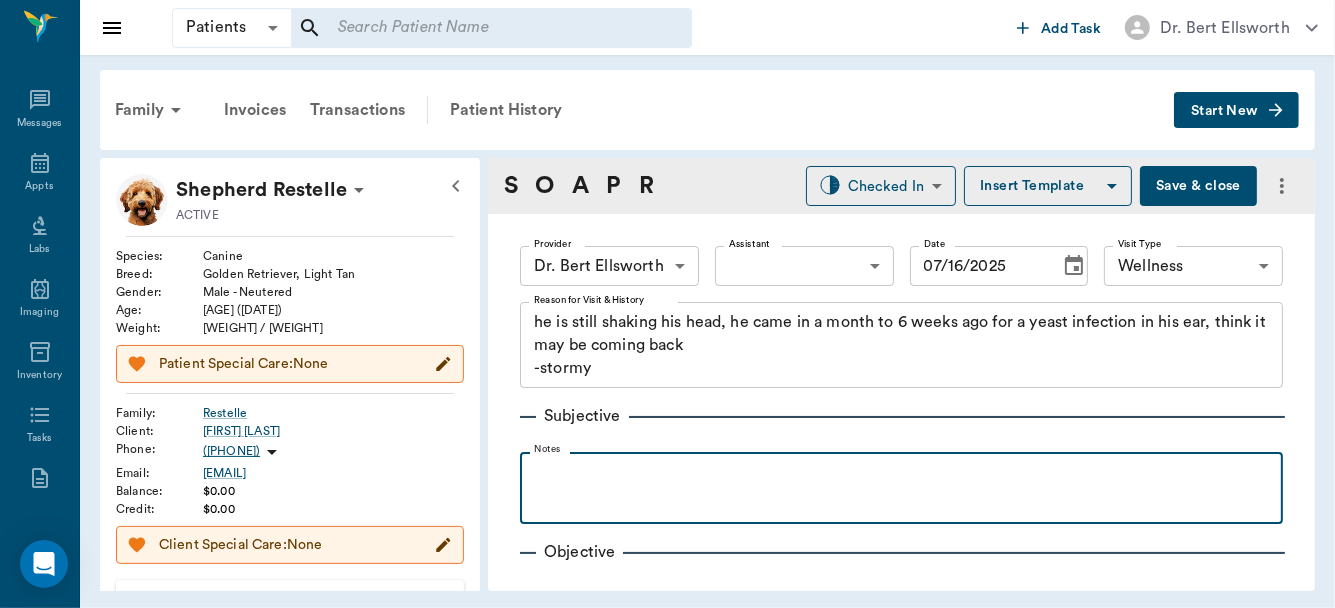 type 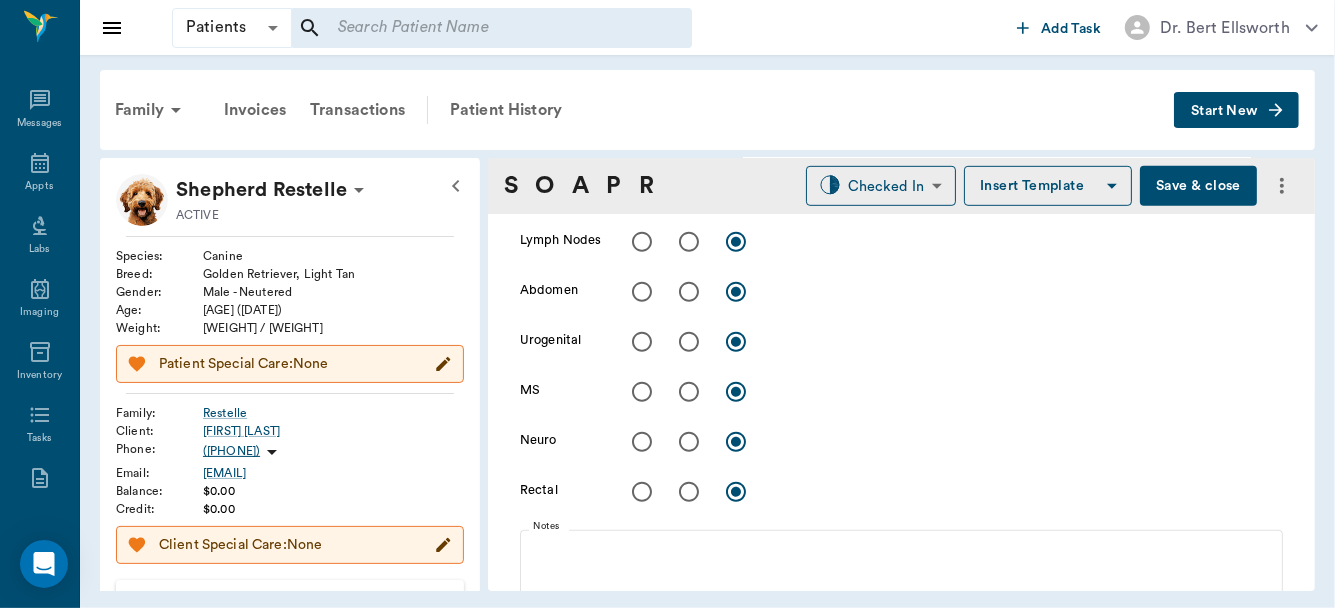 scroll, scrollTop: 774, scrollLeft: 0, axis: vertical 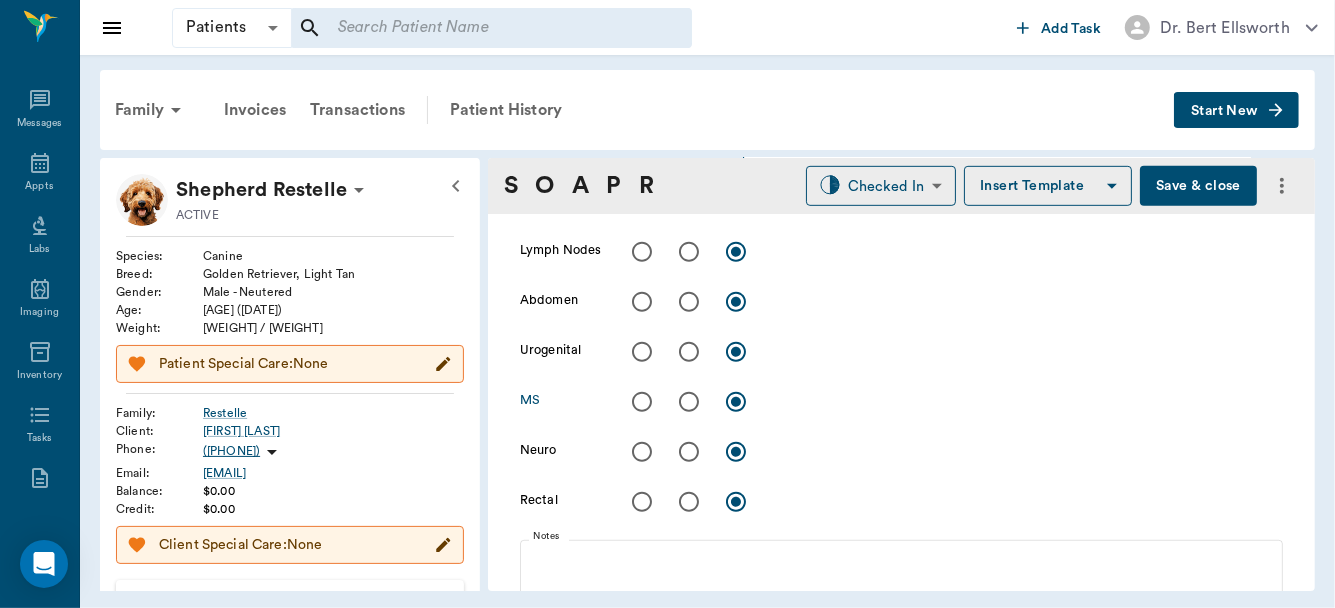 click at bounding box center [642, 402] 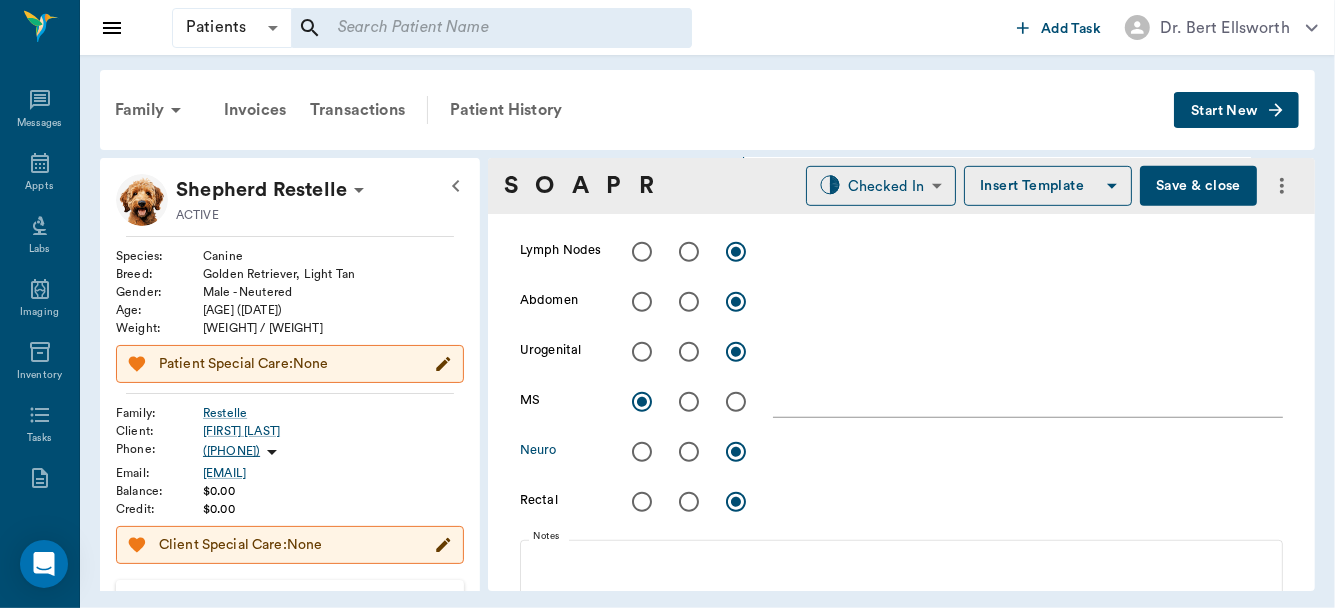click at bounding box center (642, 452) 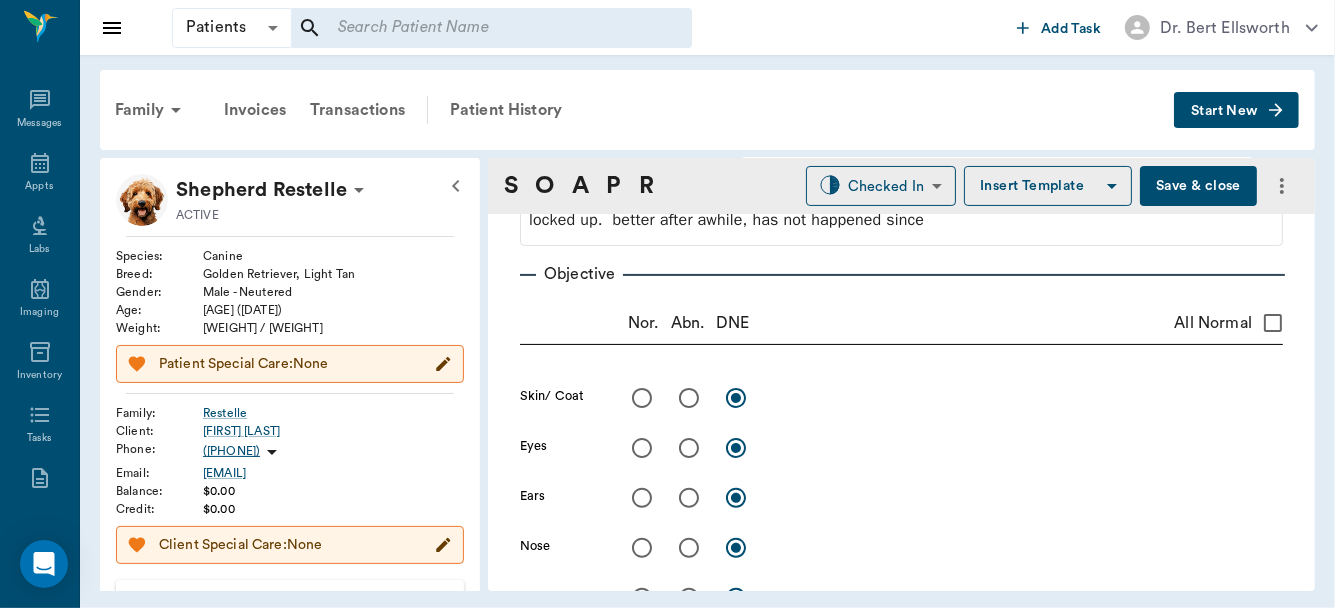 scroll, scrollTop: 331, scrollLeft: 0, axis: vertical 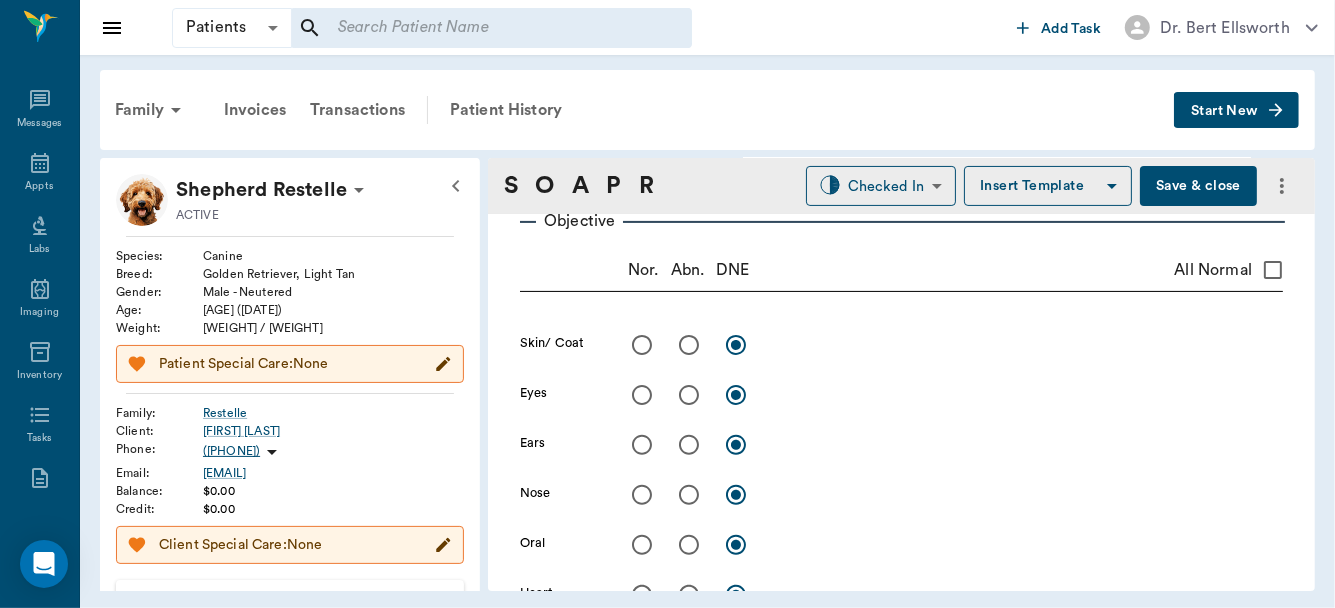 click at bounding box center (689, 445) 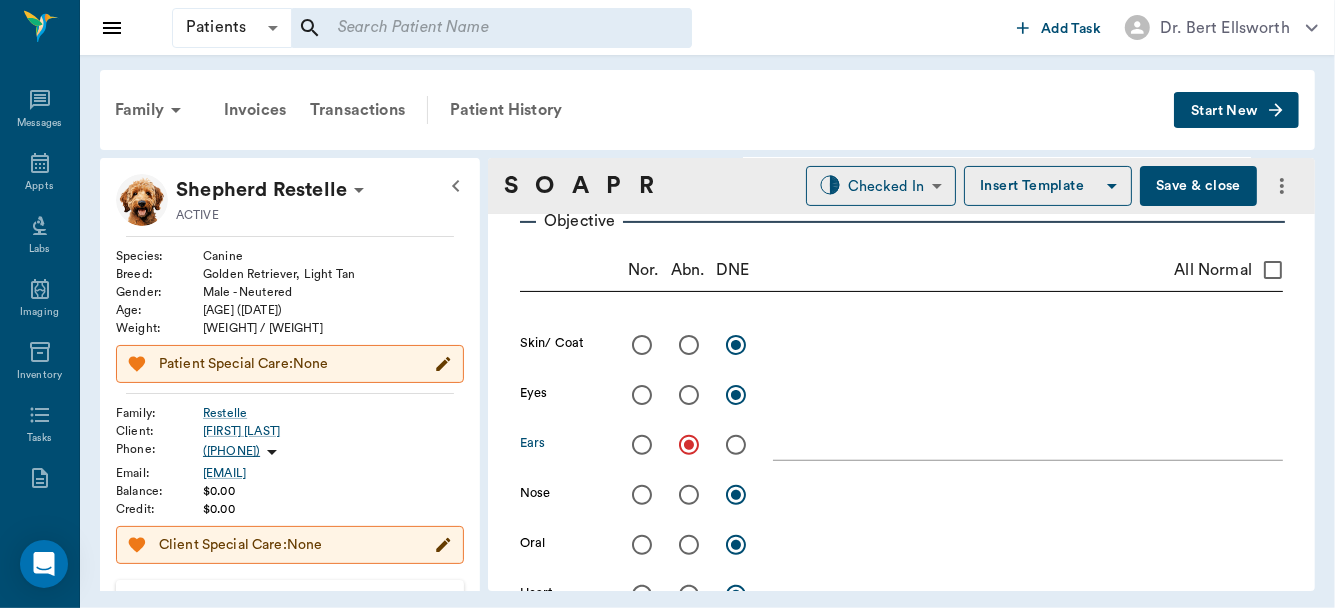 click at bounding box center (1028, 444) 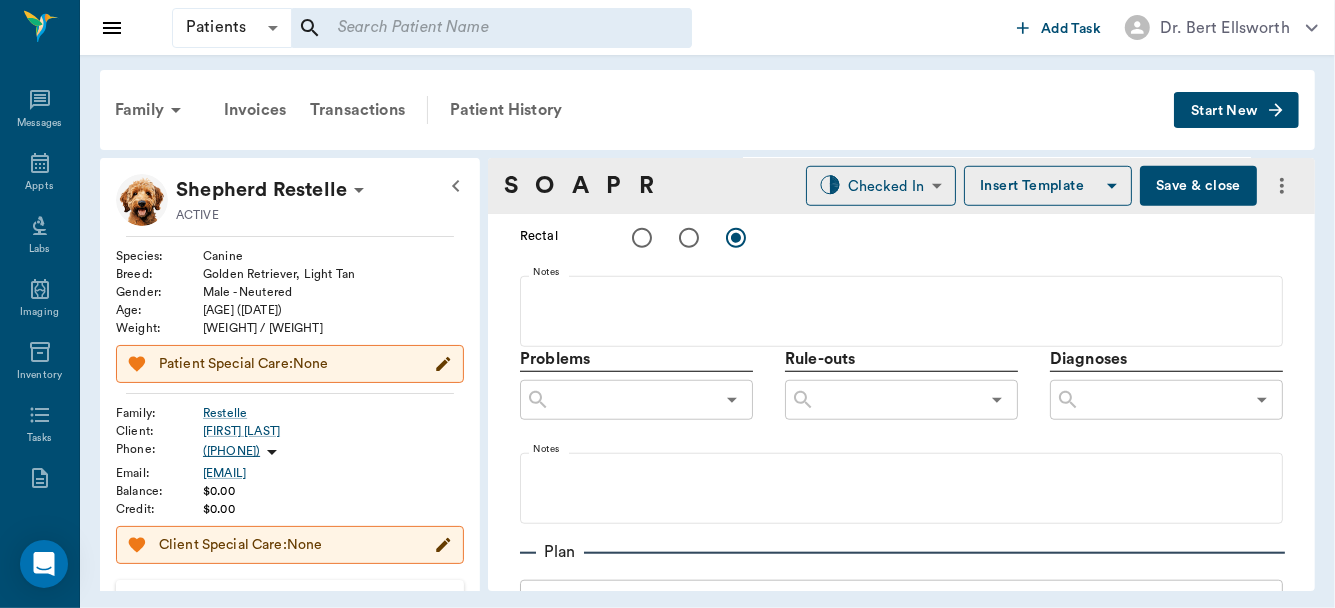 scroll, scrollTop: 1057, scrollLeft: 0, axis: vertical 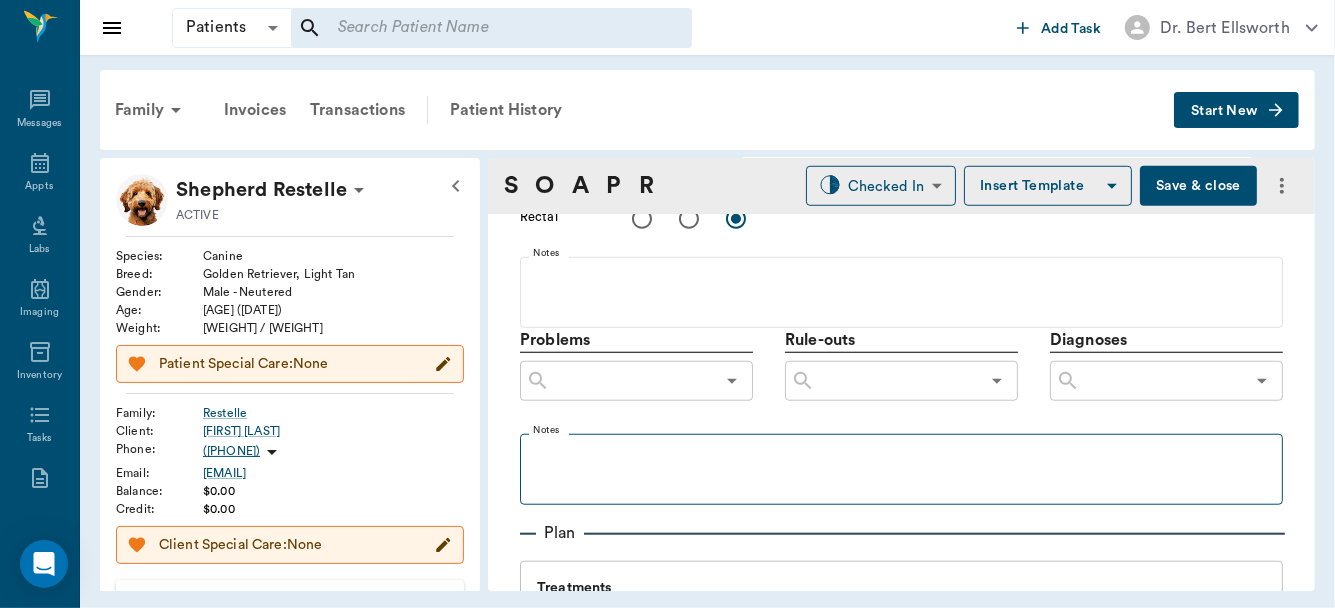 type on "Better than before but some infection. cleaned" 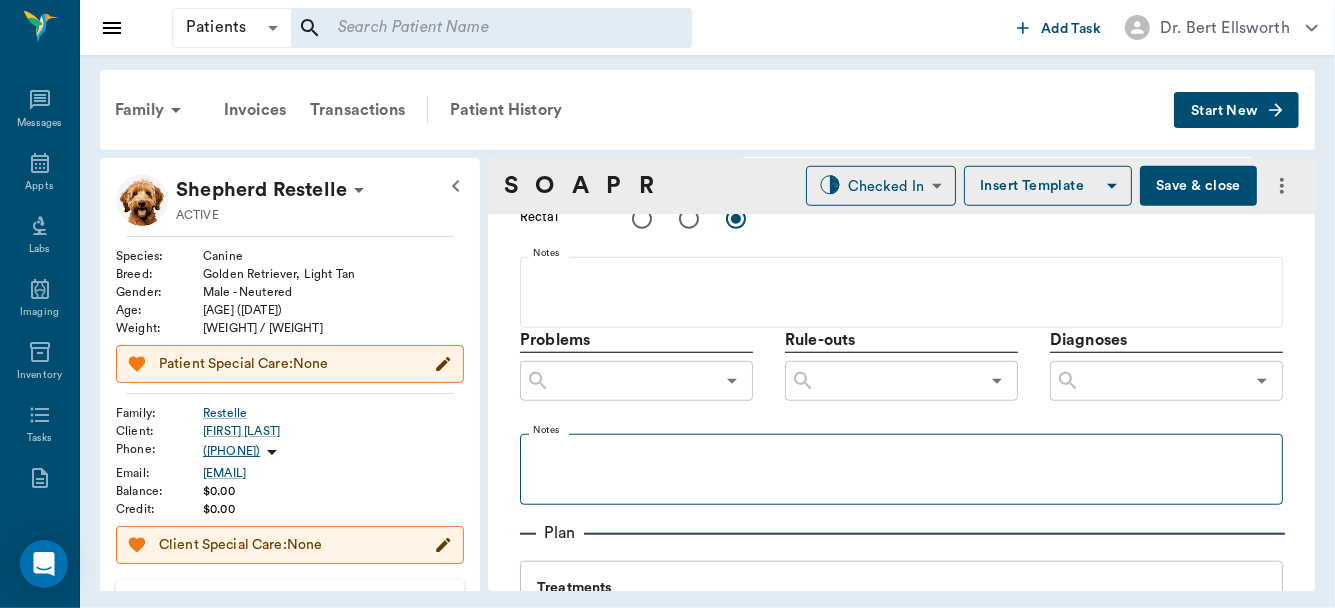 click on "Notes" at bounding box center [901, 465] 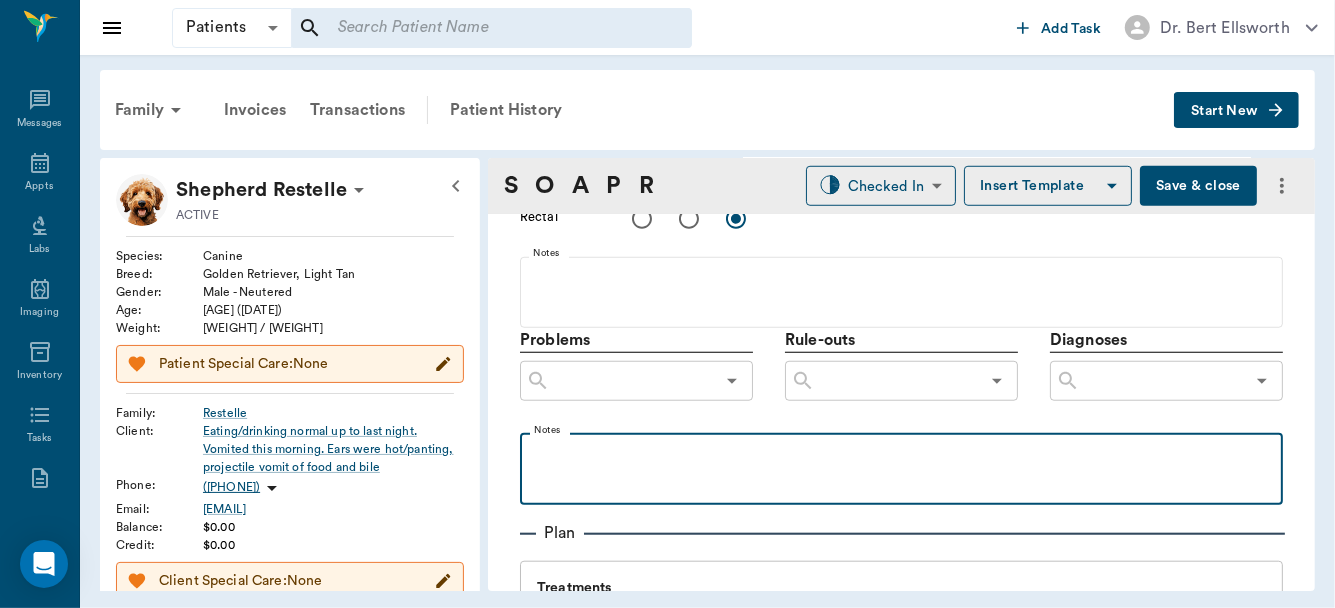 click at bounding box center (901, 455) 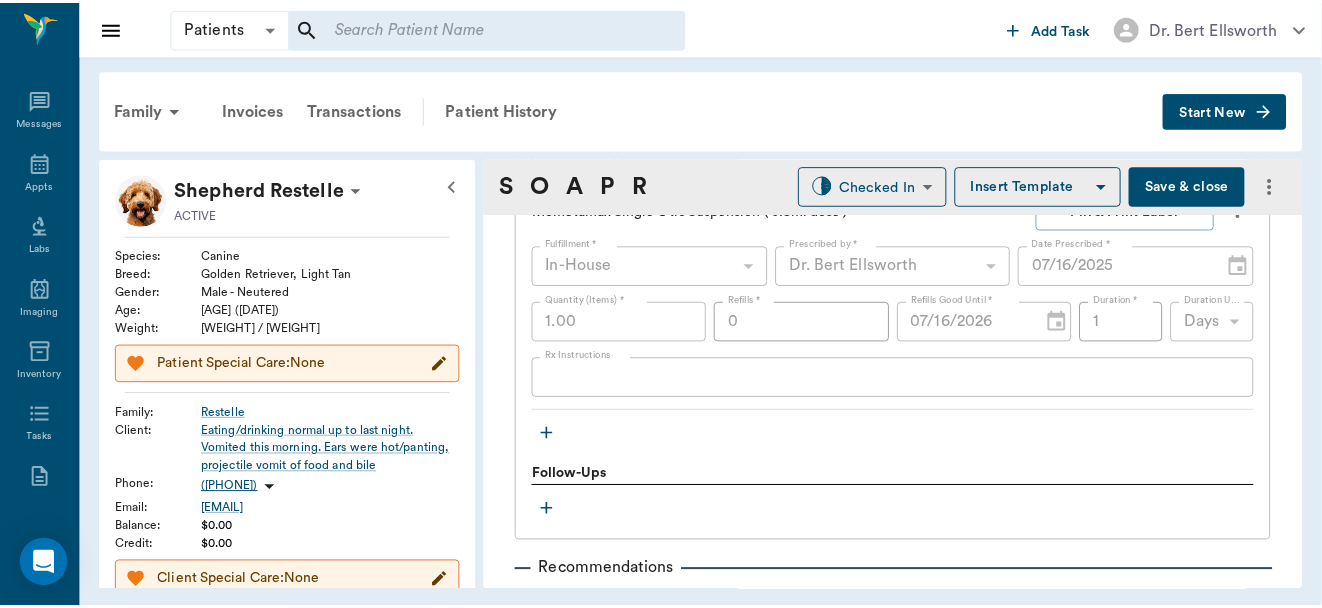 scroll, scrollTop: 1731, scrollLeft: 0, axis: vertical 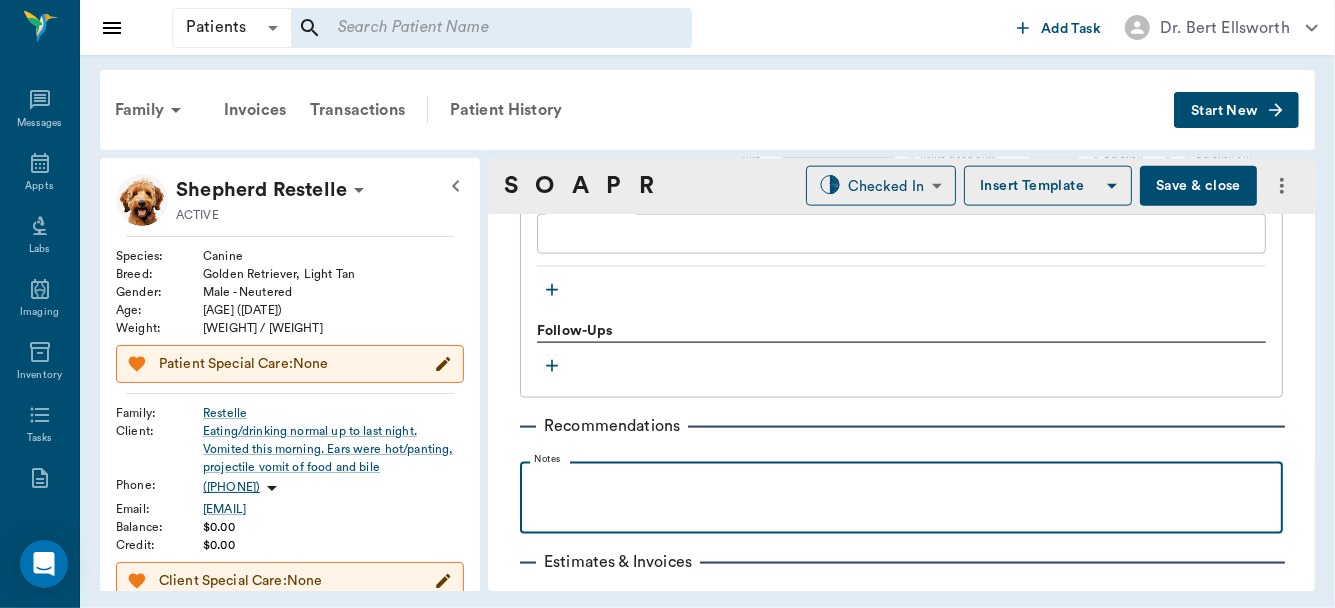 click at bounding box center [901, 484] 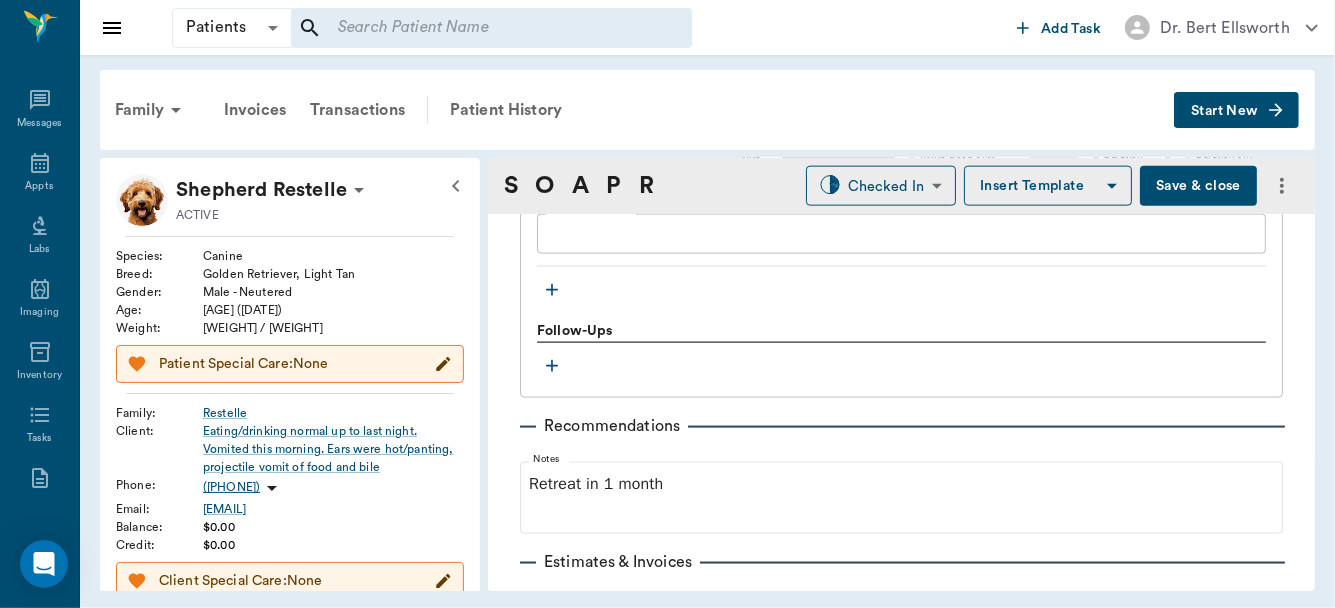 click on "Save & close" at bounding box center [1198, 186] 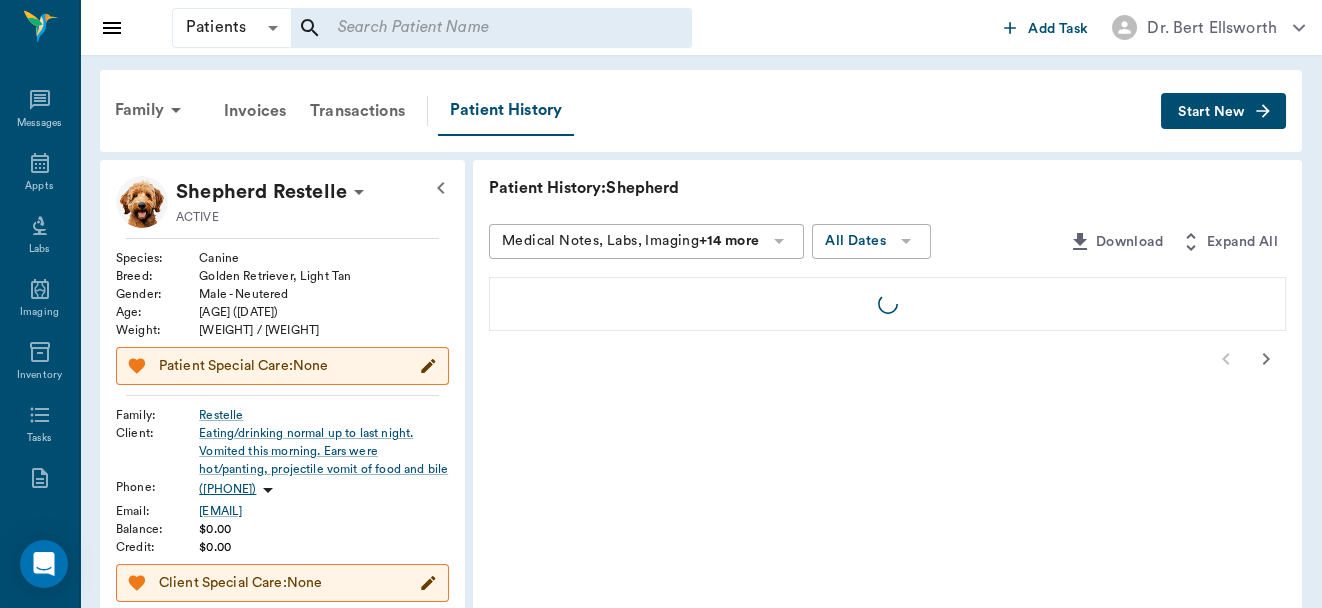click on "Patient History:  [LAST]" at bounding box center [887, 188] 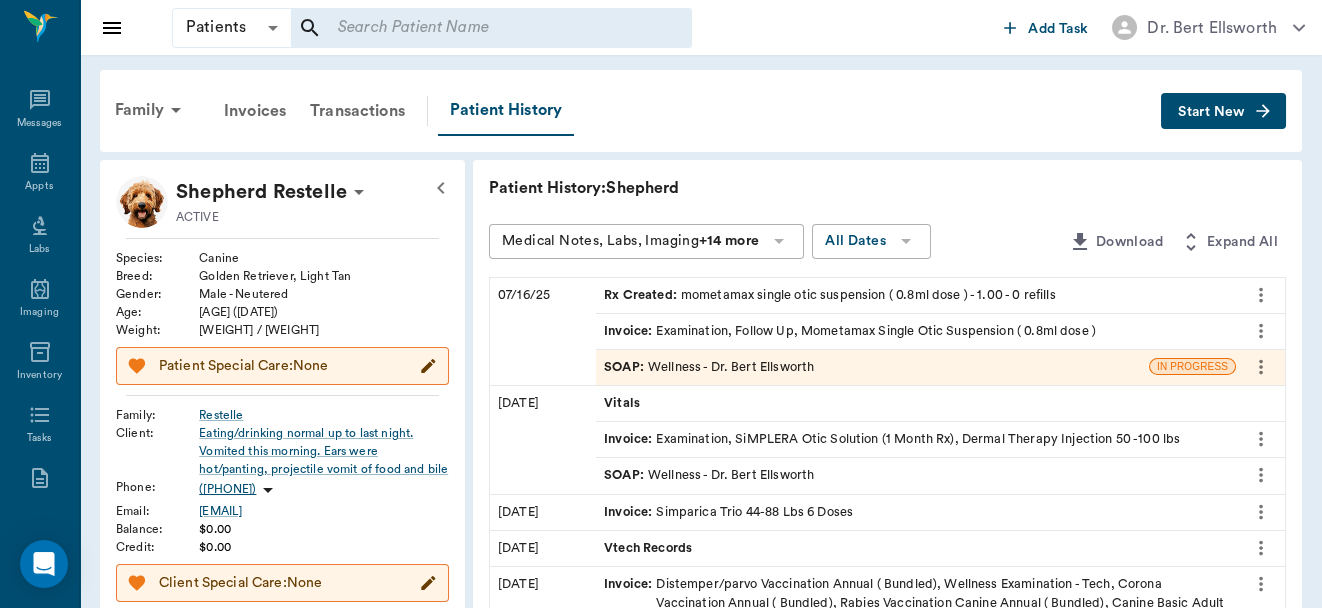 scroll, scrollTop: 531, scrollLeft: 0, axis: vertical 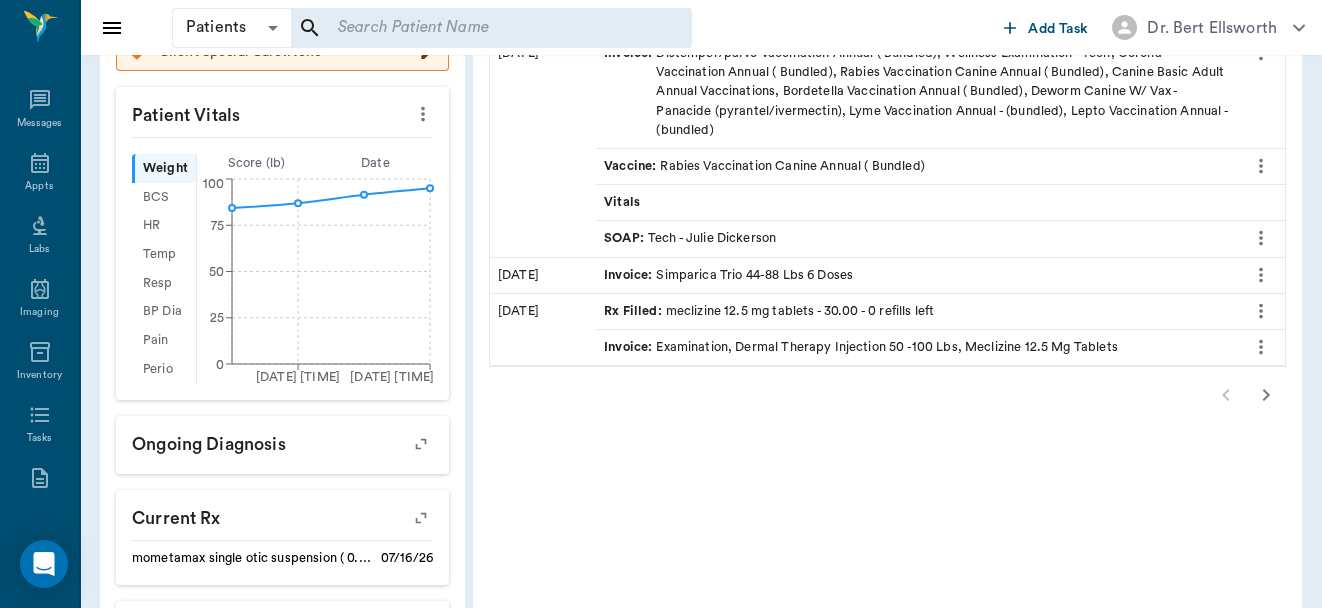 click 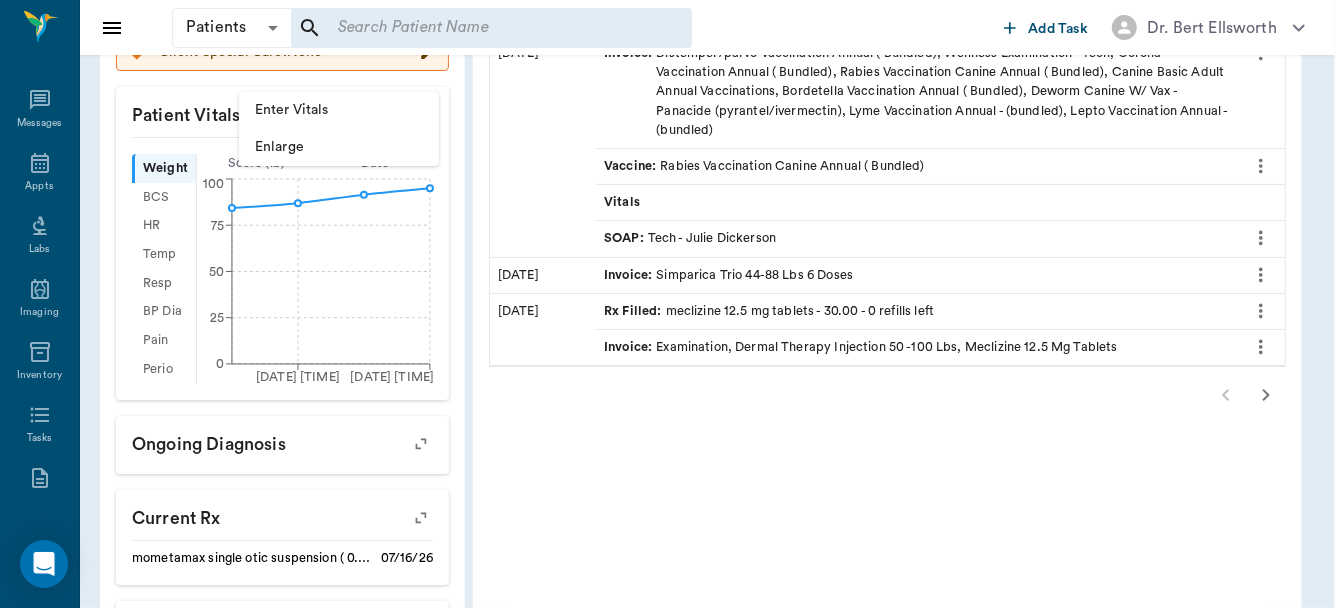 click on "Enter Vitals" at bounding box center [339, 110] 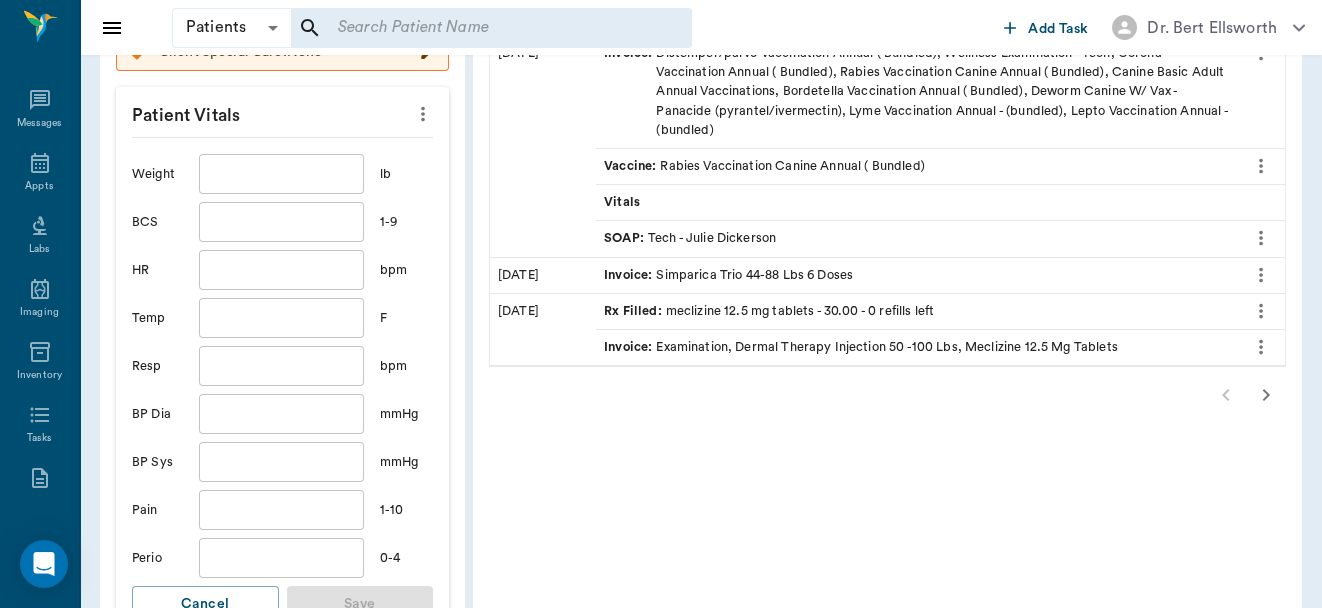 click at bounding box center [281, 174] 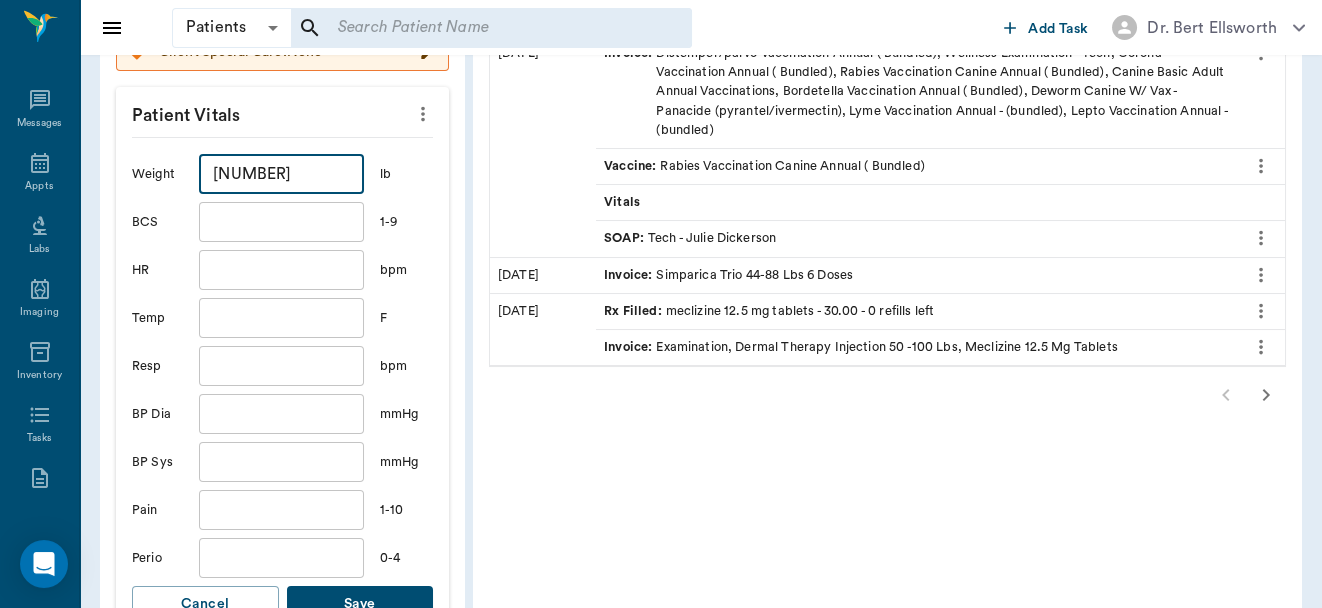 type on "[NUMBER]" 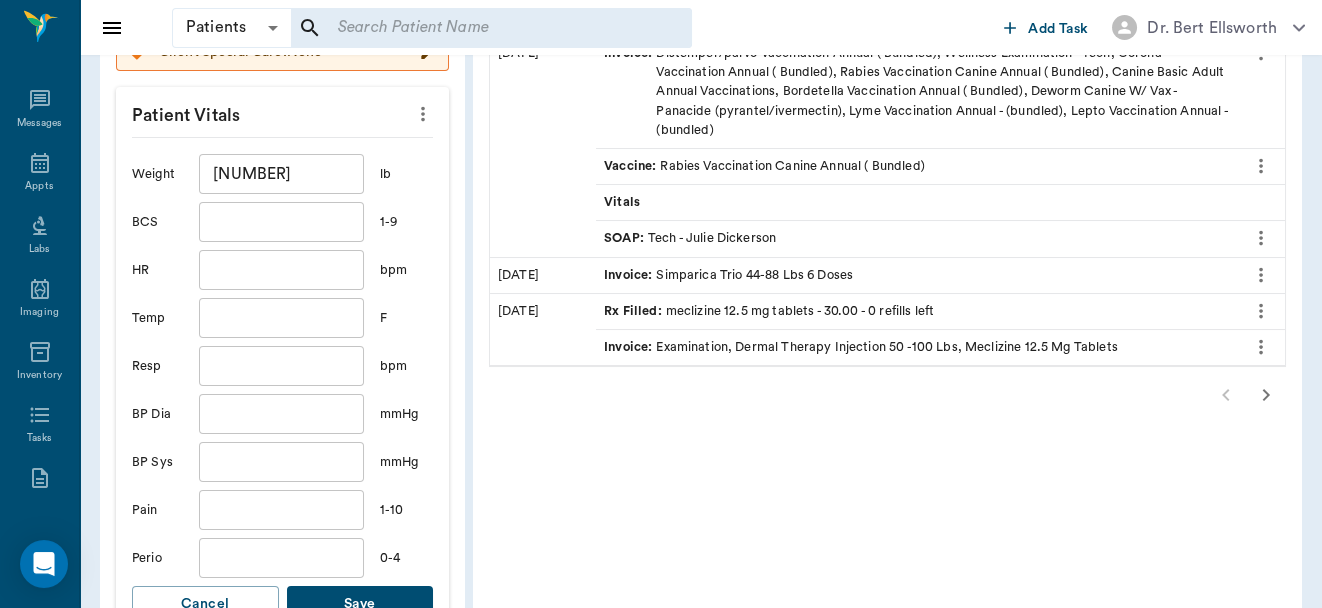 click on "Save" at bounding box center (360, 604) 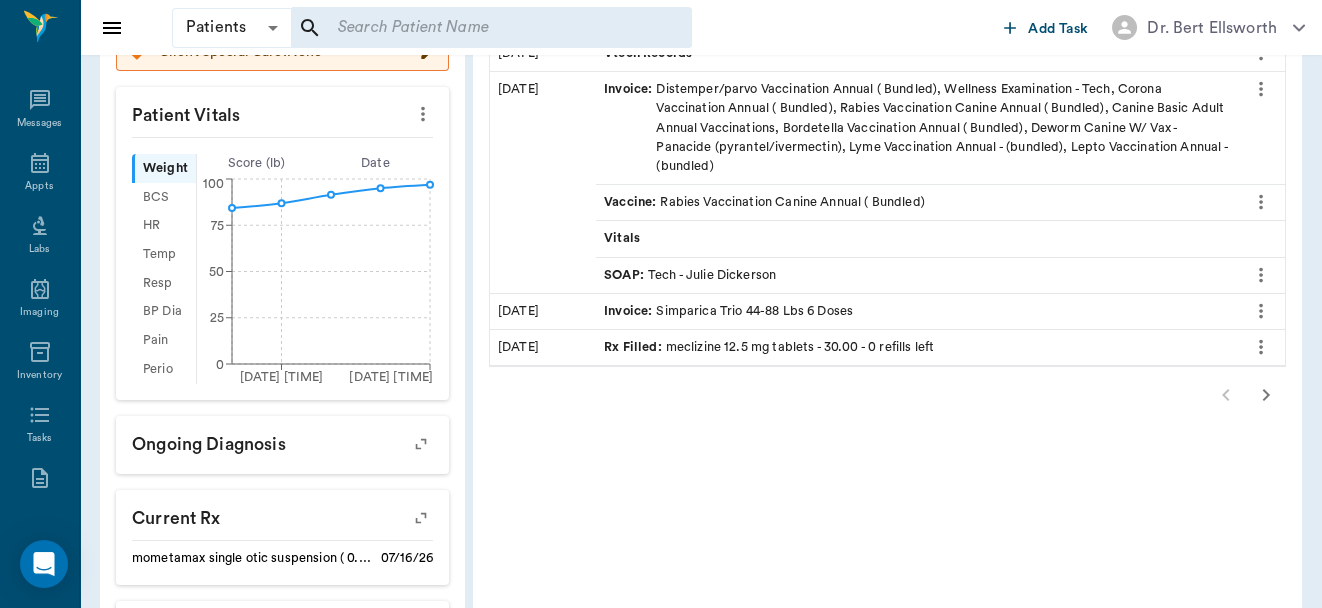 click at bounding box center [491, 28] 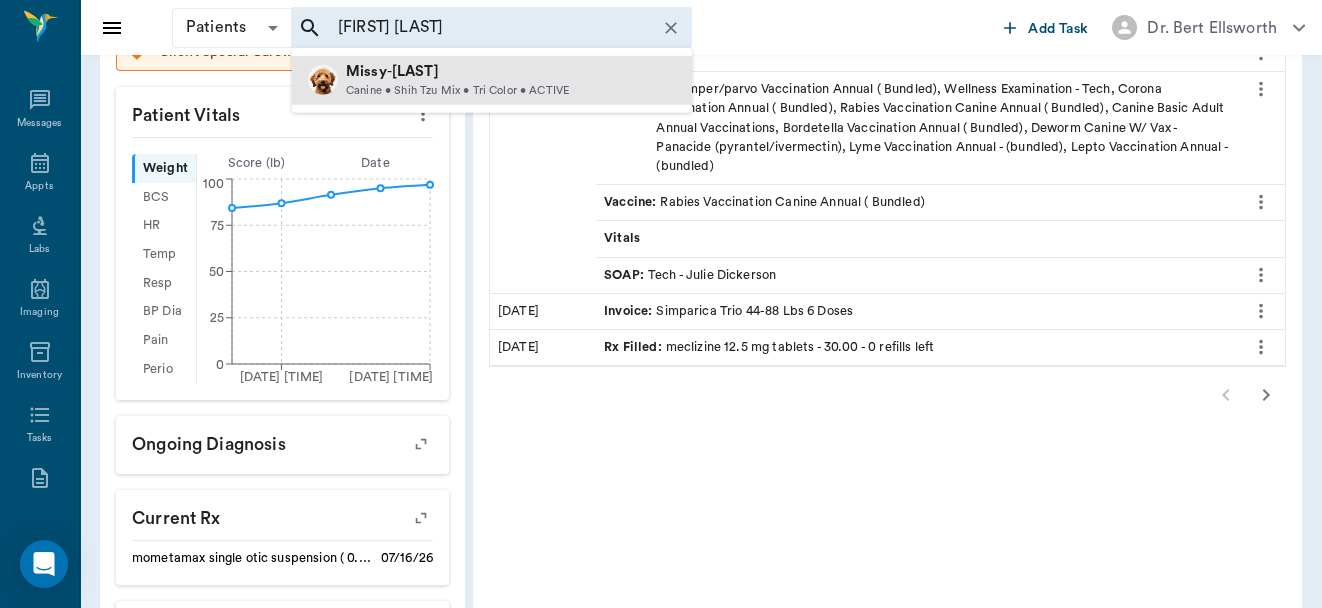 click on "[FIRST]   -  [LAST]" at bounding box center (457, 72) 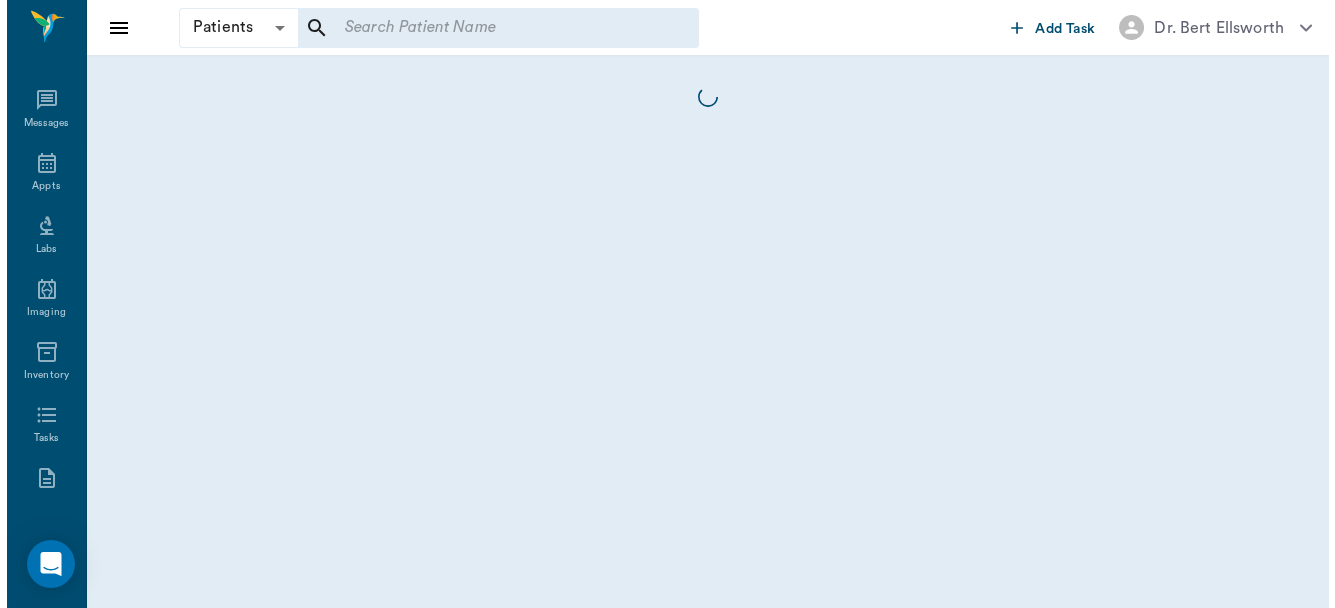 scroll, scrollTop: 0, scrollLeft: 0, axis: both 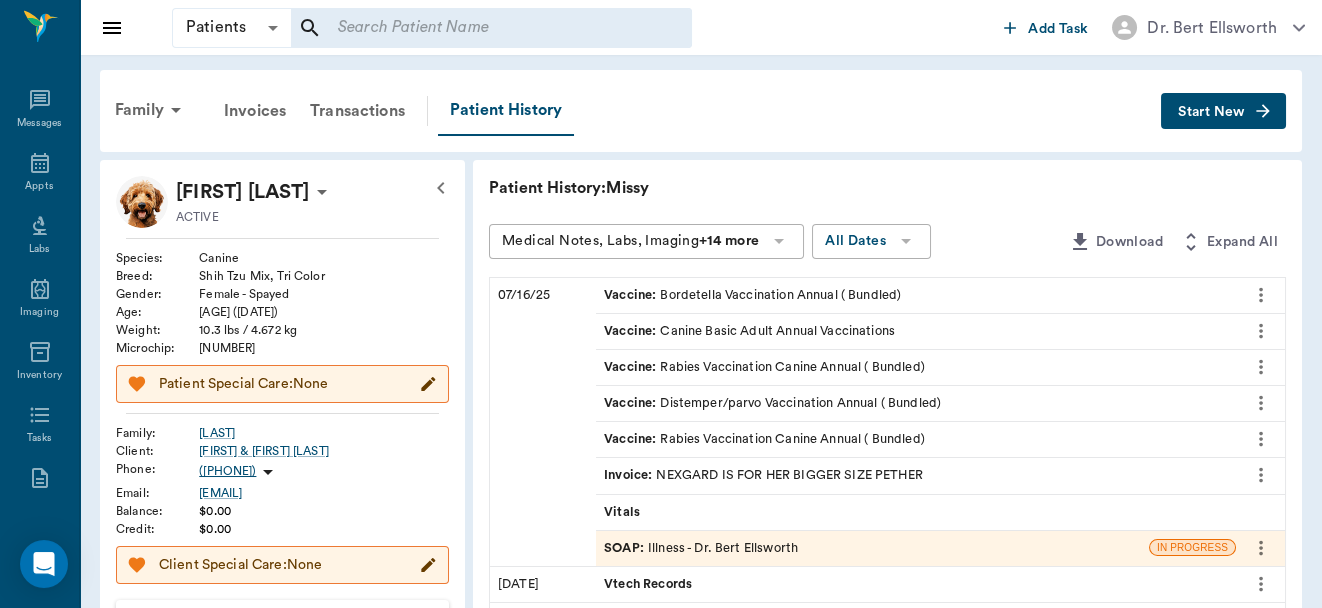 click on "SOAP : Illness - Dr. Bert Ellsworth" at bounding box center (701, 548) 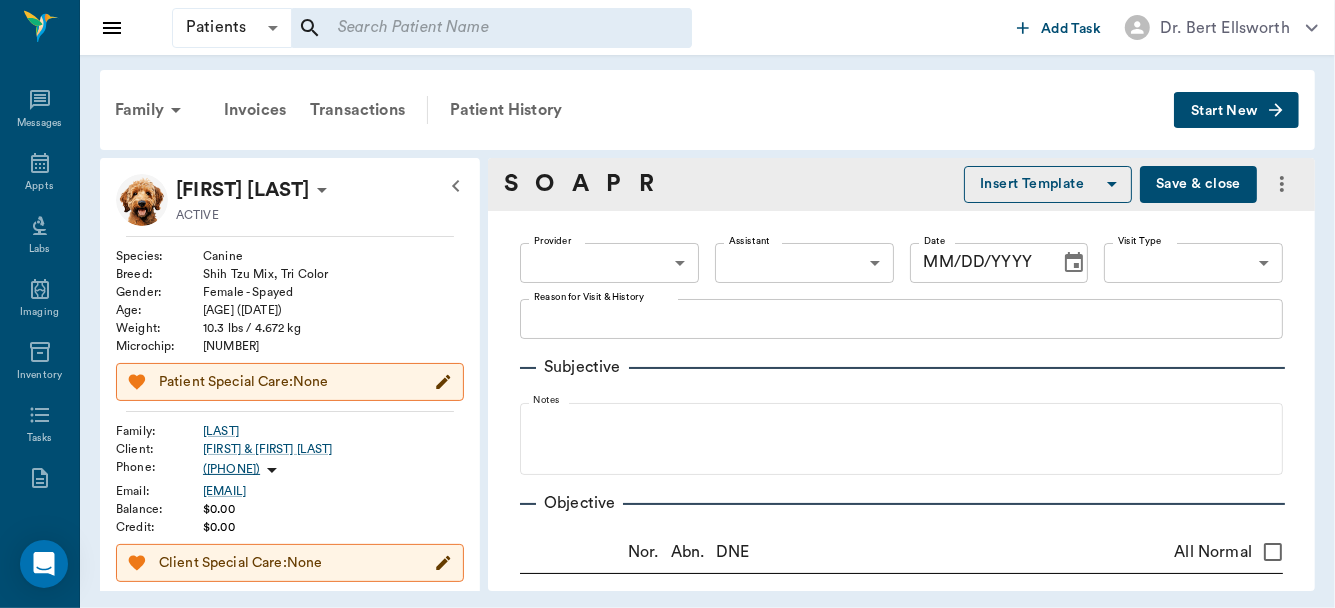 type on "63ec2f075fda476ae8351a4d" 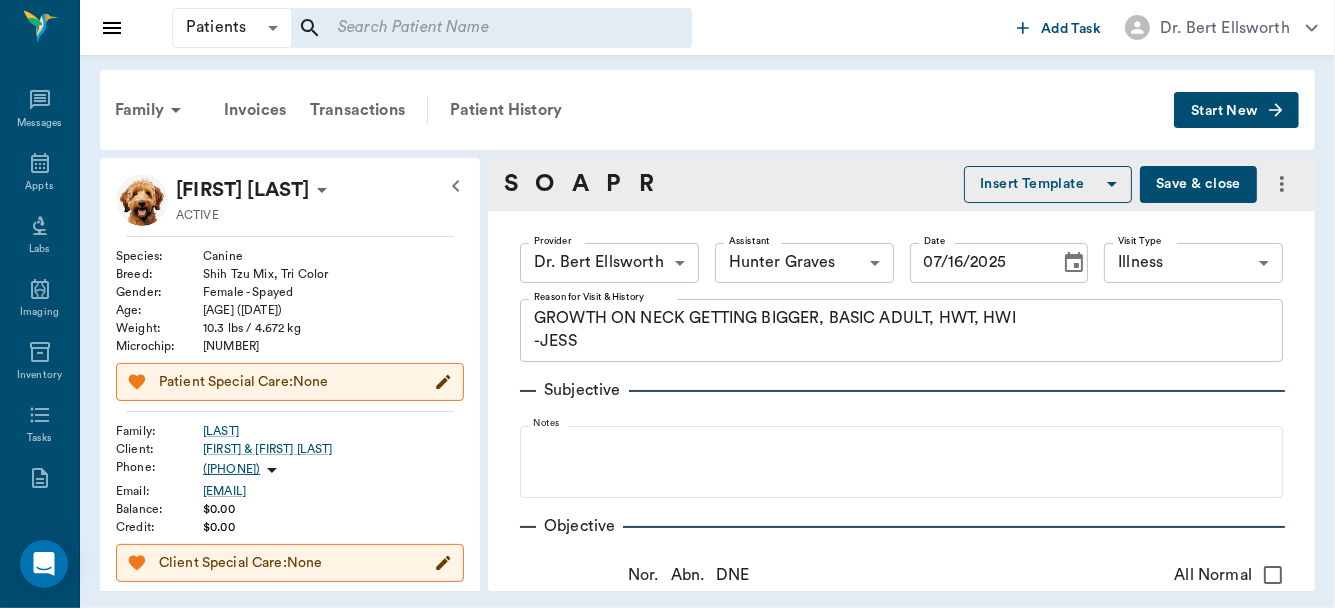 type on "07/16/2025" 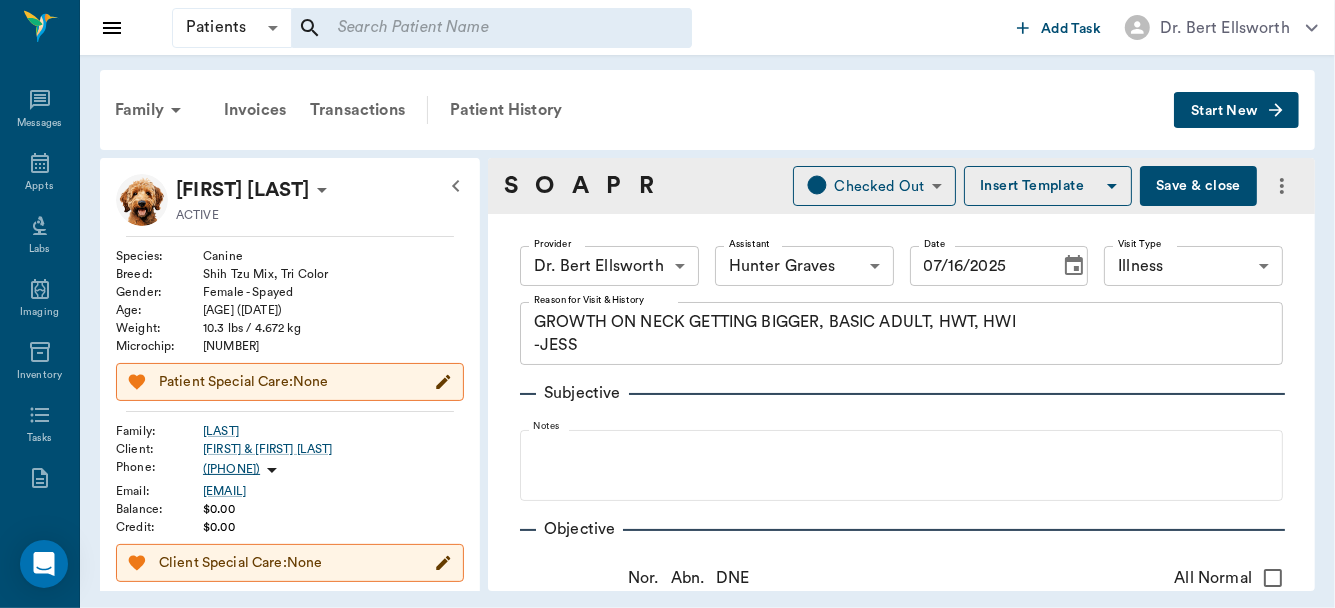 click on "Objective" at bounding box center [901, 529] 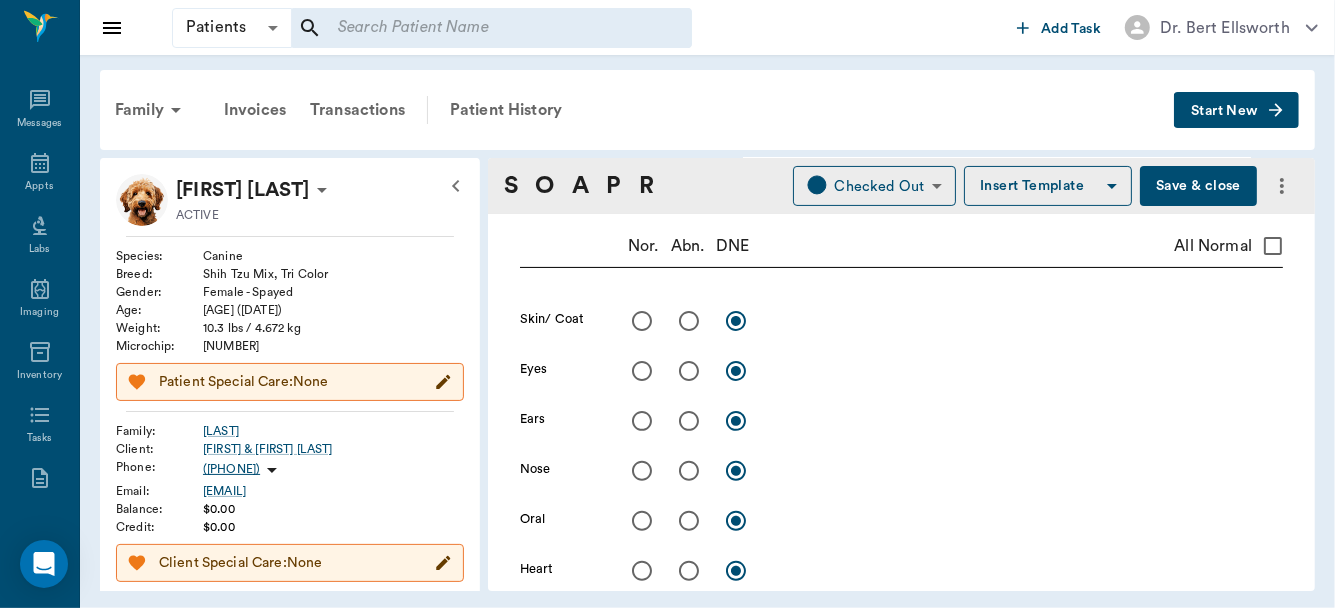 scroll, scrollTop: 326, scrollLeft: 0, axis: vertical 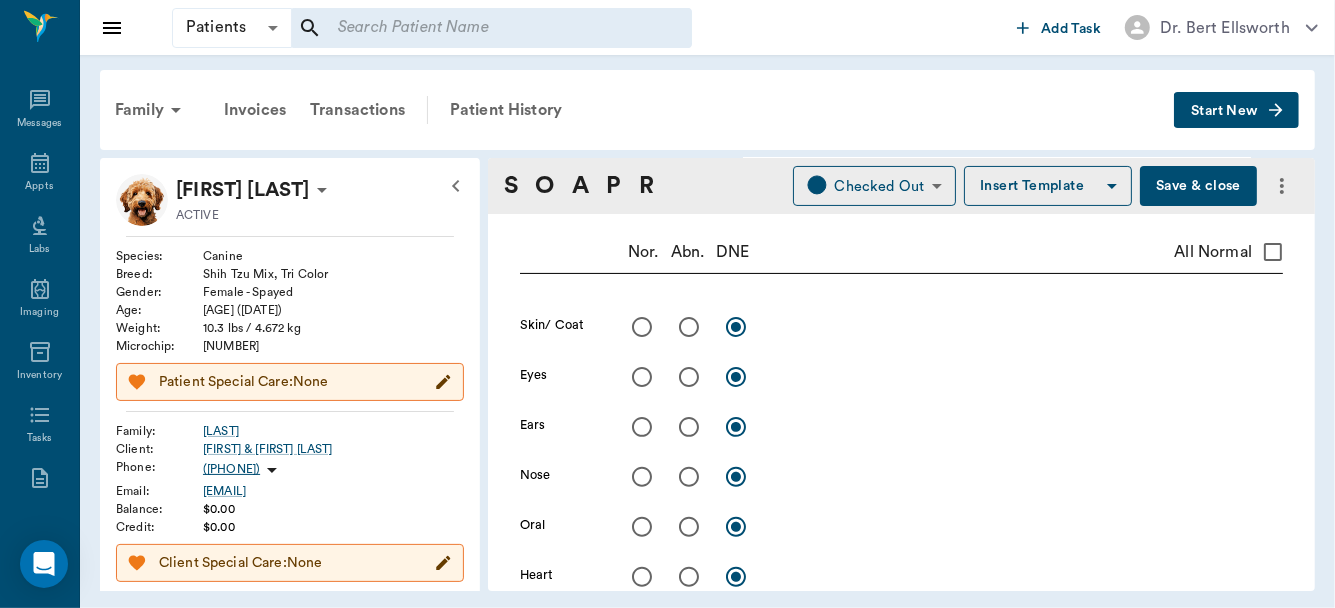 click at bounding box center [689, 327] 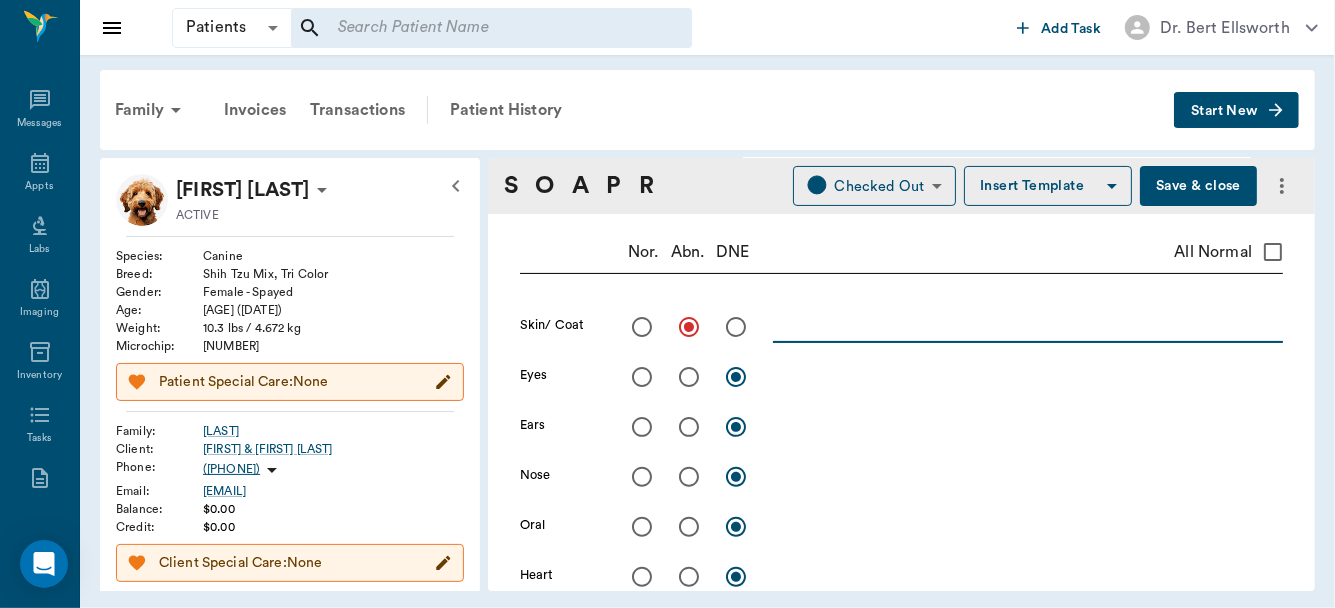 click at bounding box center (1028, 326) 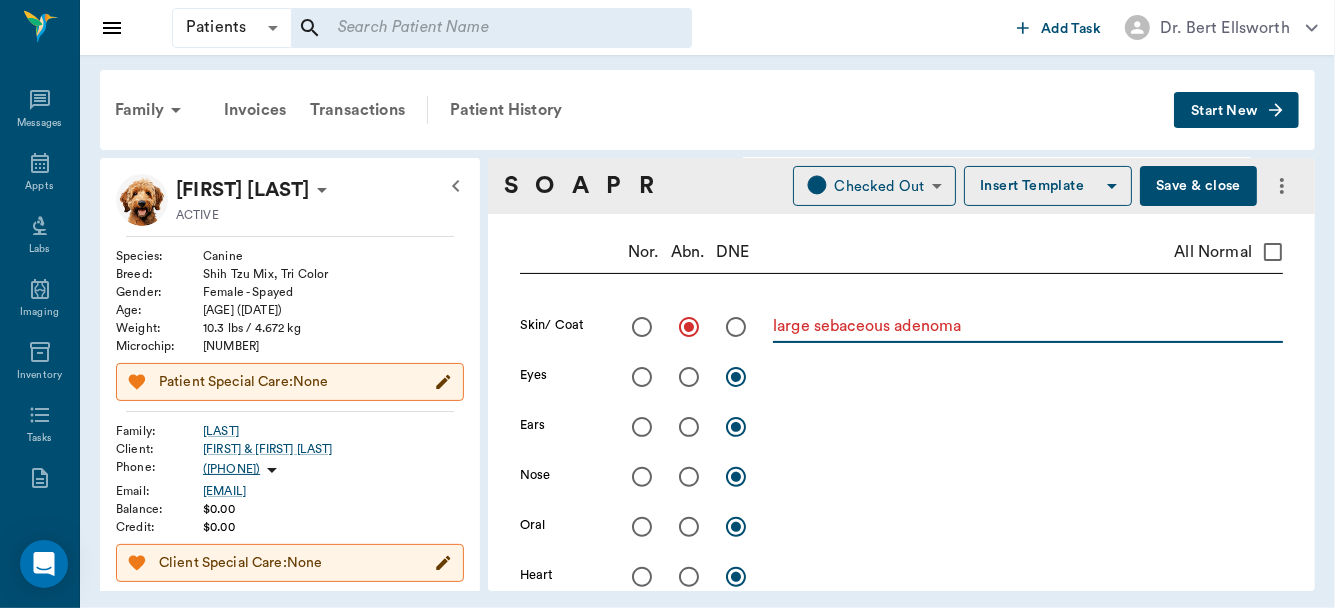 click on "large sebaceous adenoma" at bounding box center (1028, 326) 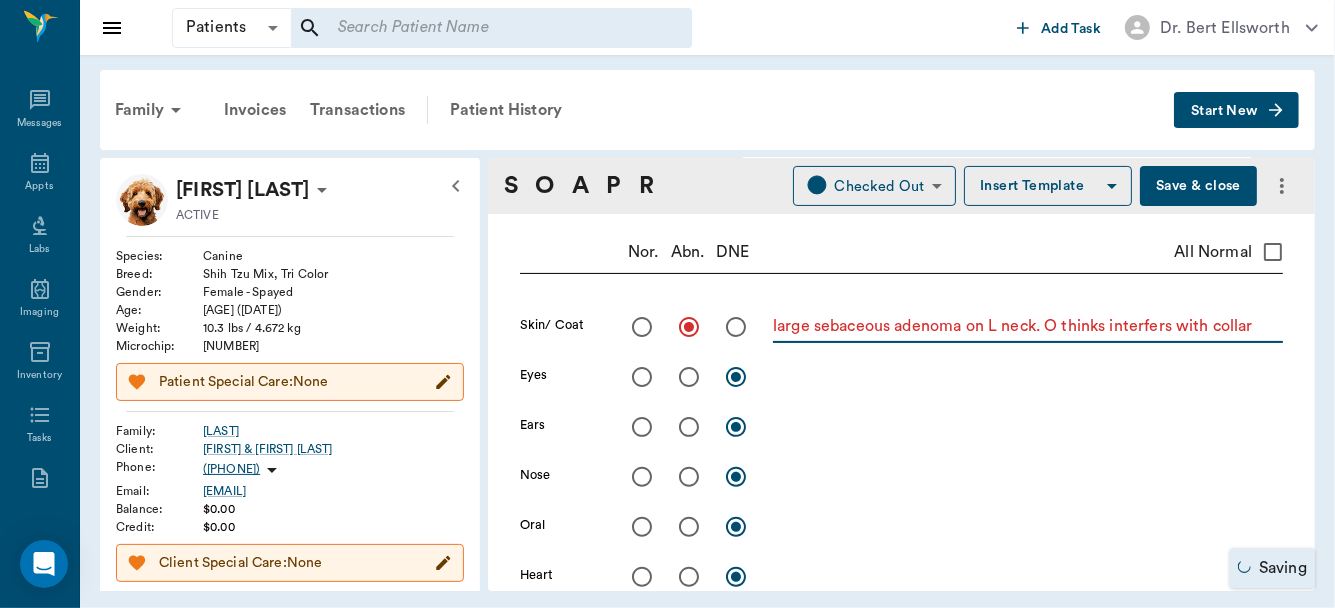 type on "large sebaceous adenoma on L neck. O thinks interfers with collar" 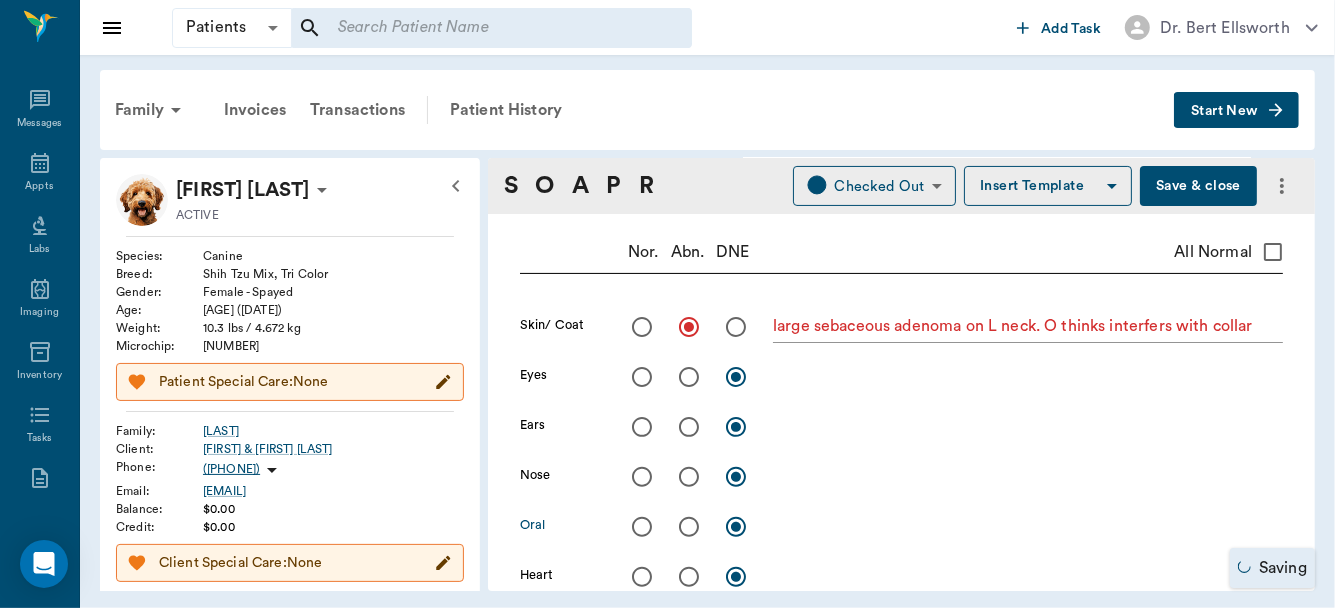 click at bounding box center [689, 527] 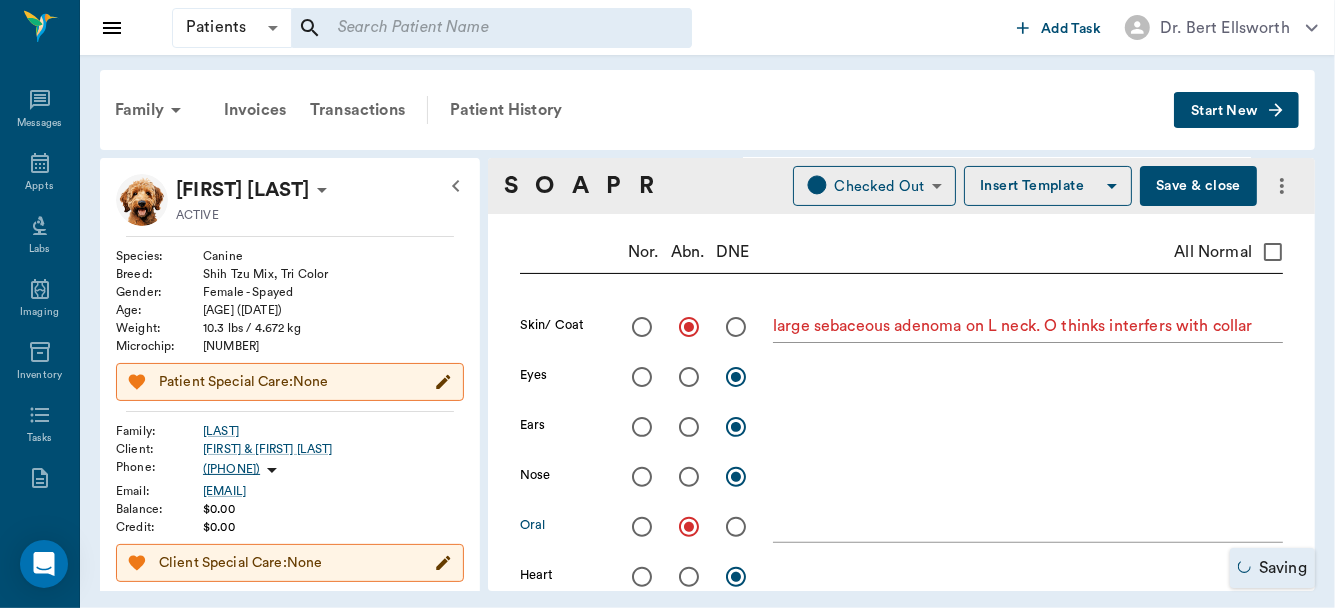 click at bounding box center [1028, 526] 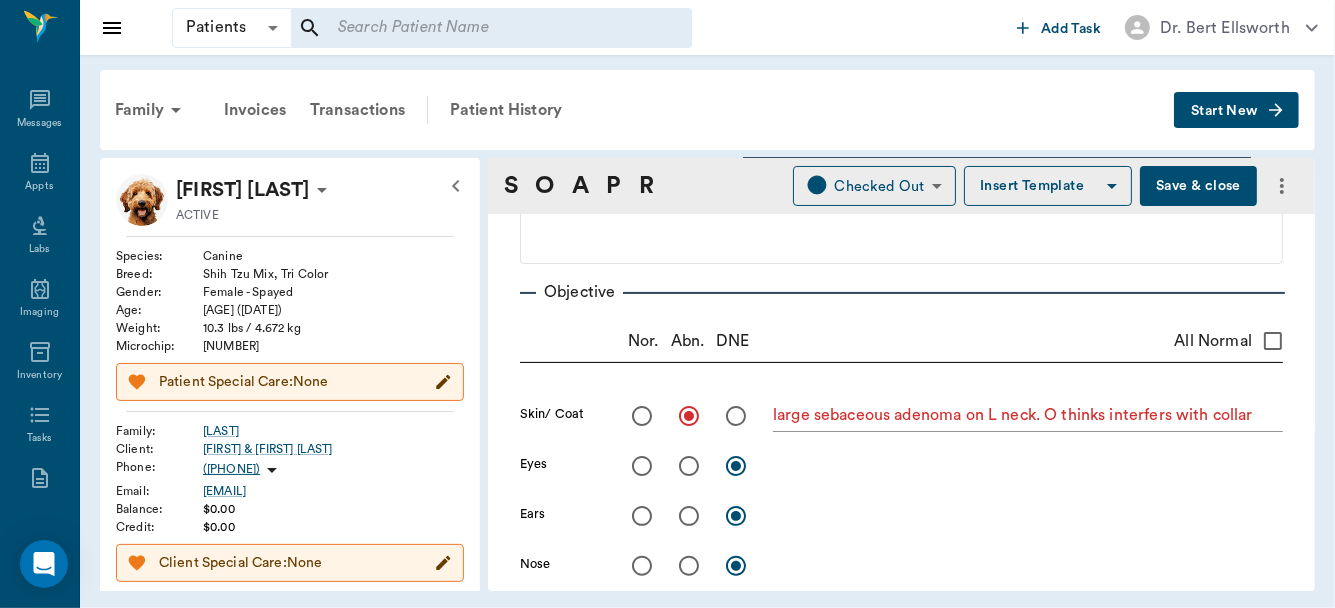 scroll, scrollTop: 130, scrollLeft: 0, axis: vertical 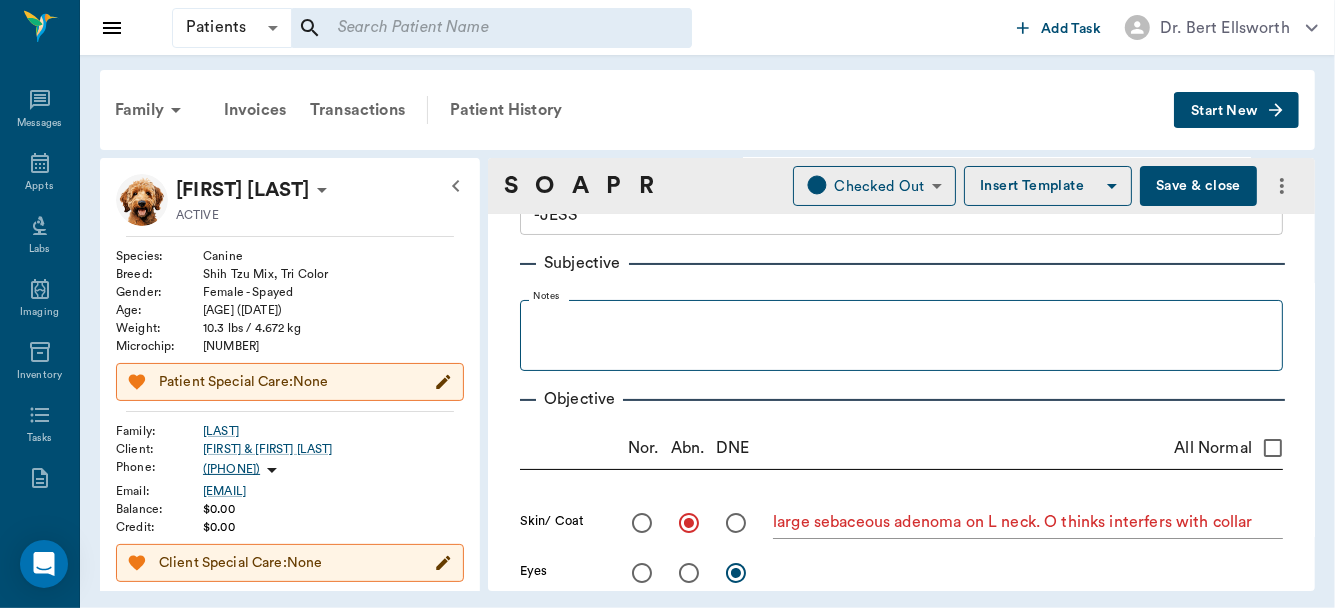 type on "Grade 2 tartar" 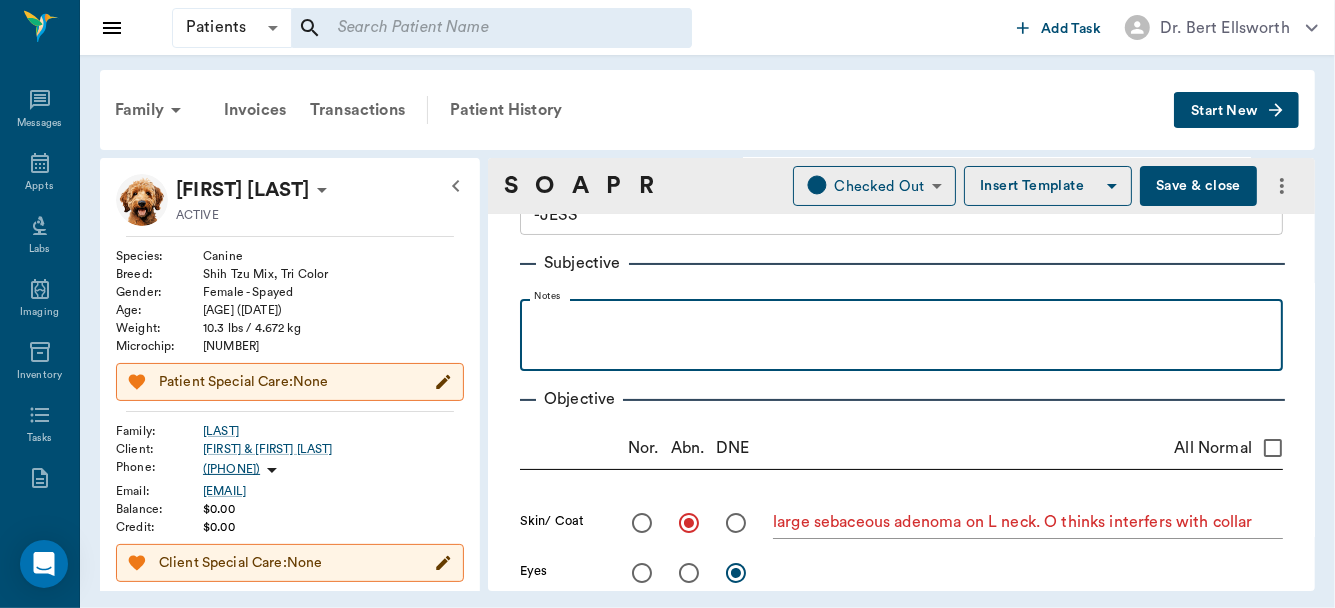 click at bounding box center (901, 321) 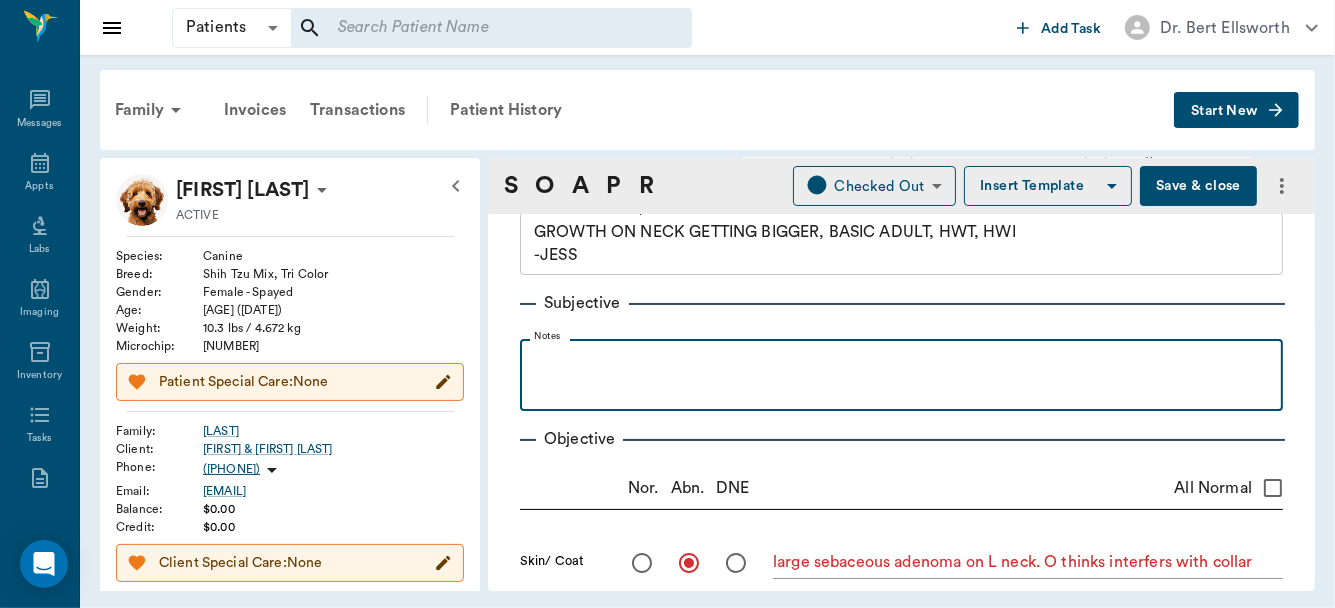 type 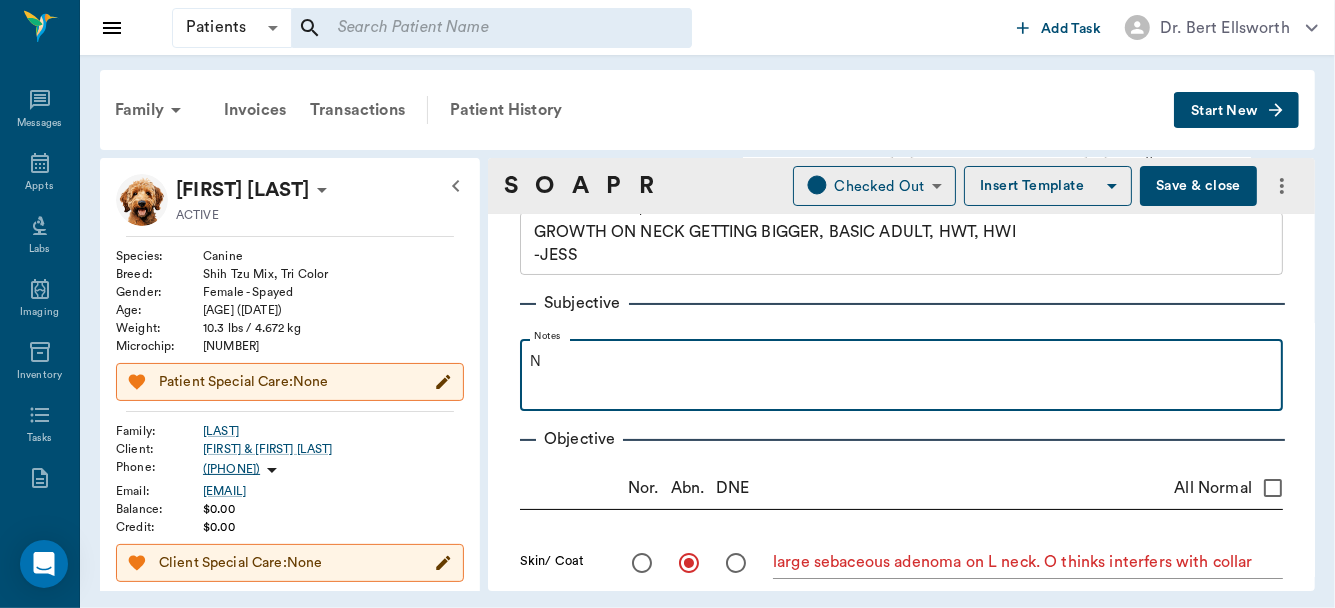 scroll, scrollTop: 88, scrollLeft: 0, axis: vertical 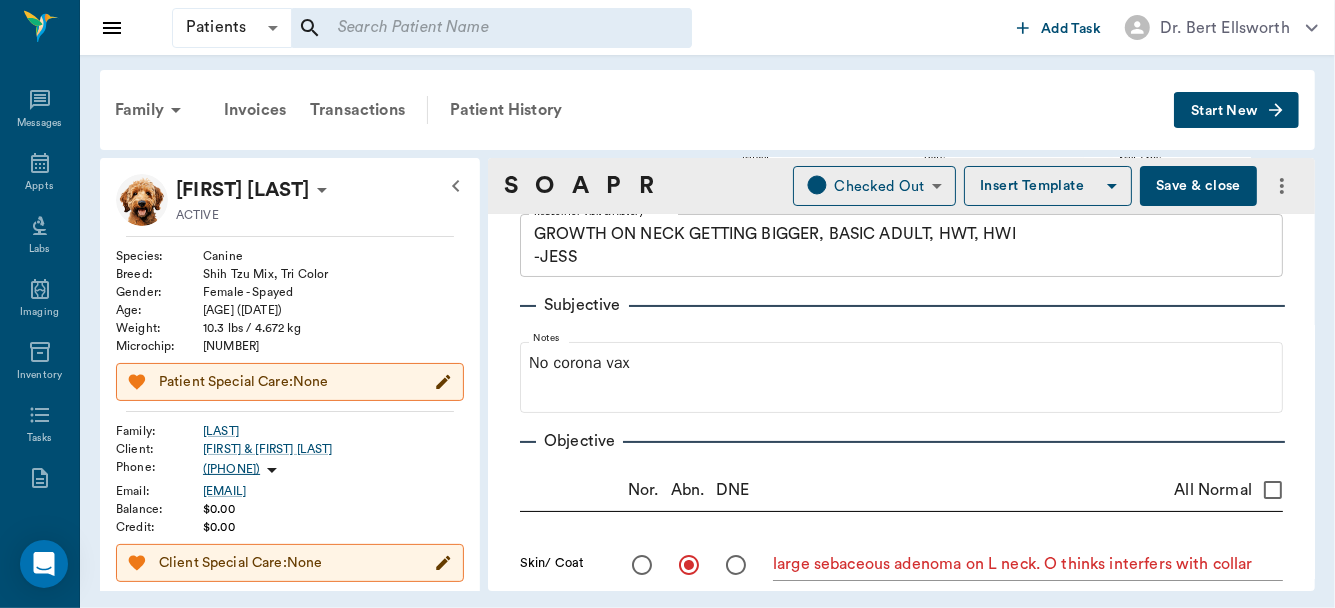 click on "large sebaceous adenoma on L neck. O thinks interfers with collar" at bounding box center [1028, 564] 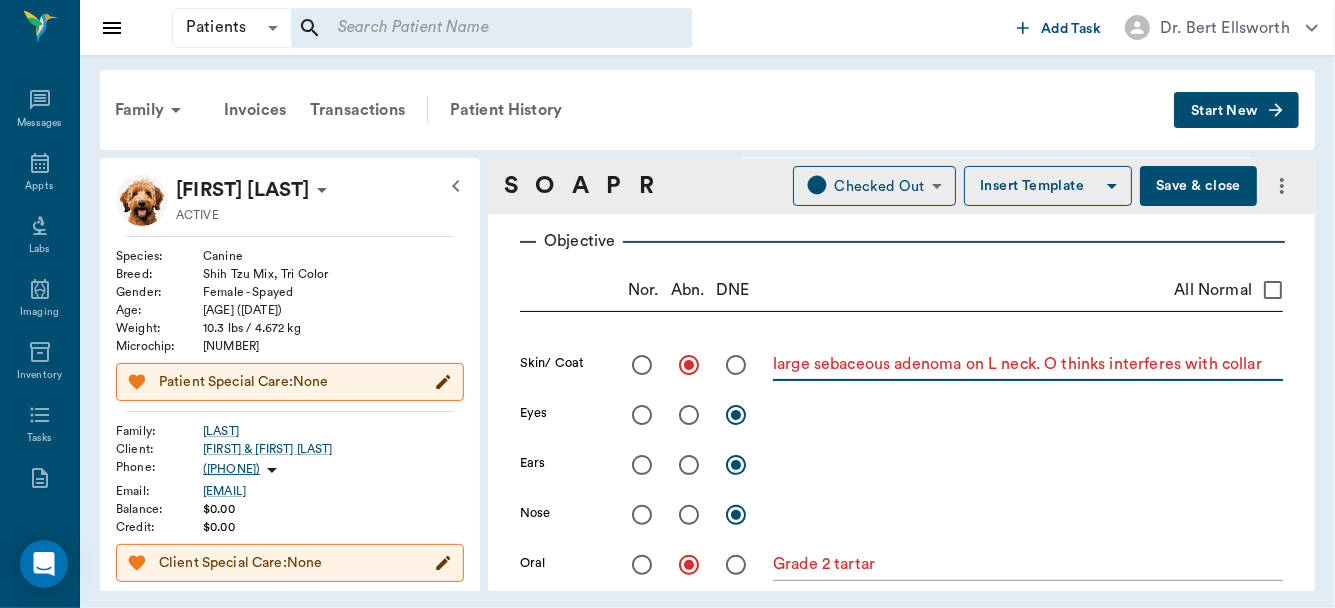 scroll, scrollTop: 0, scrollLeft: 0, axis: both 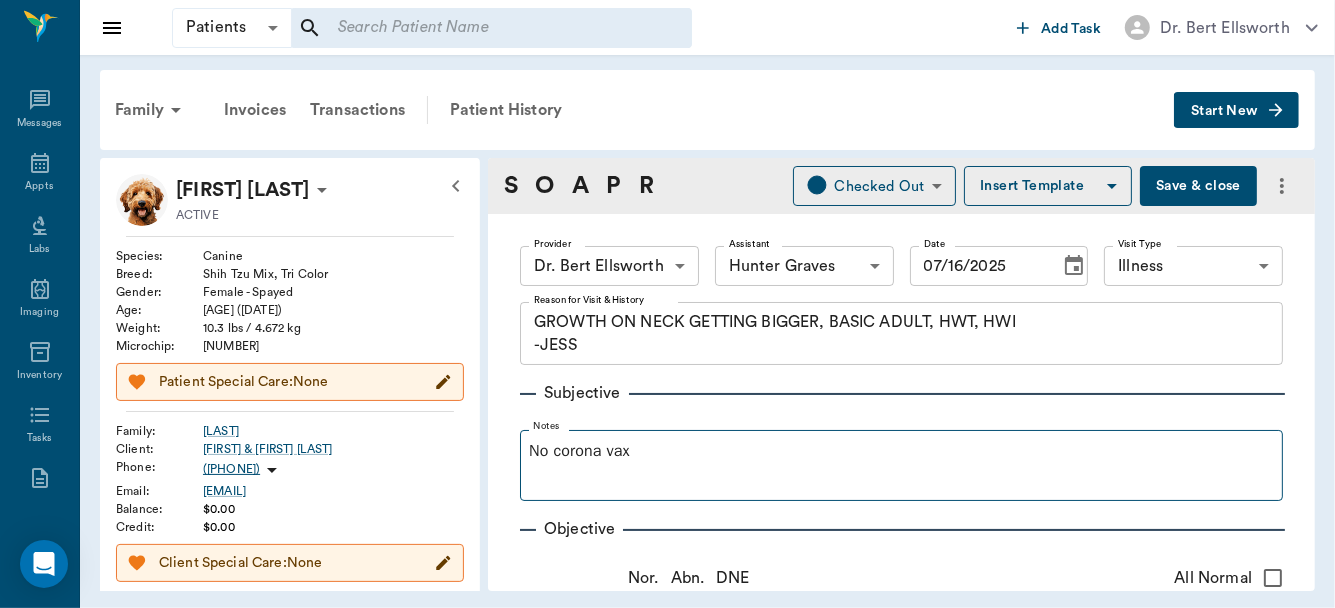 type on "large sebaceous adenoma on L neck. O thinks interferes with collar" 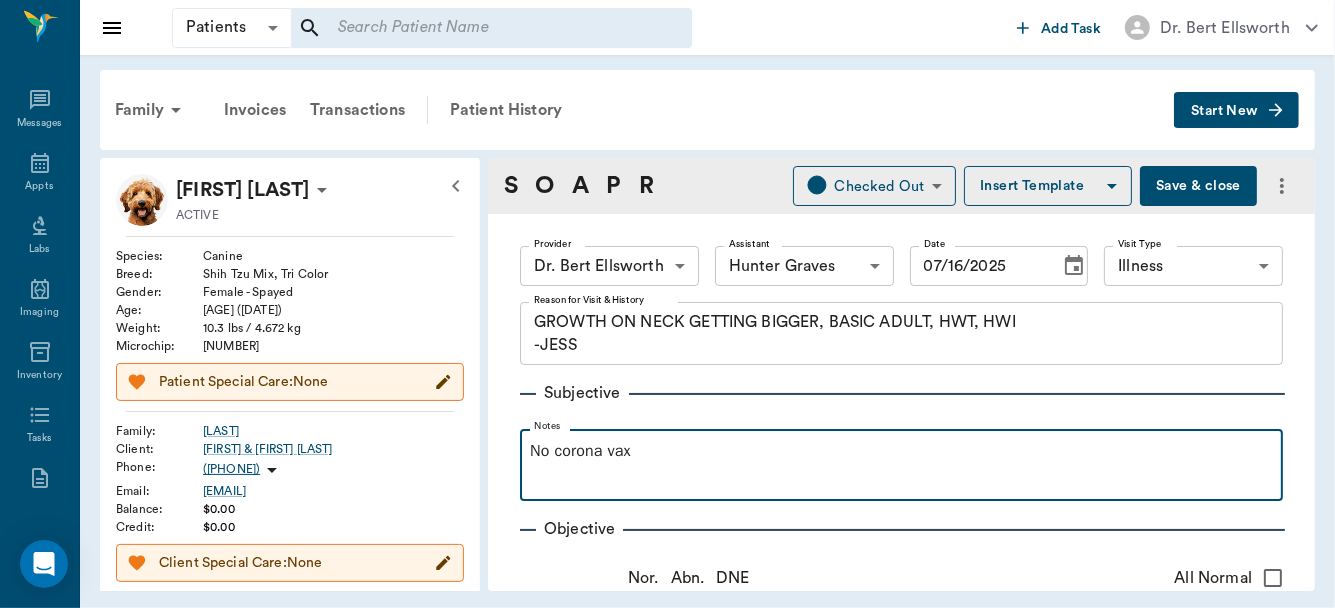 click on "No corona vax" at bounding box center [901, 451] 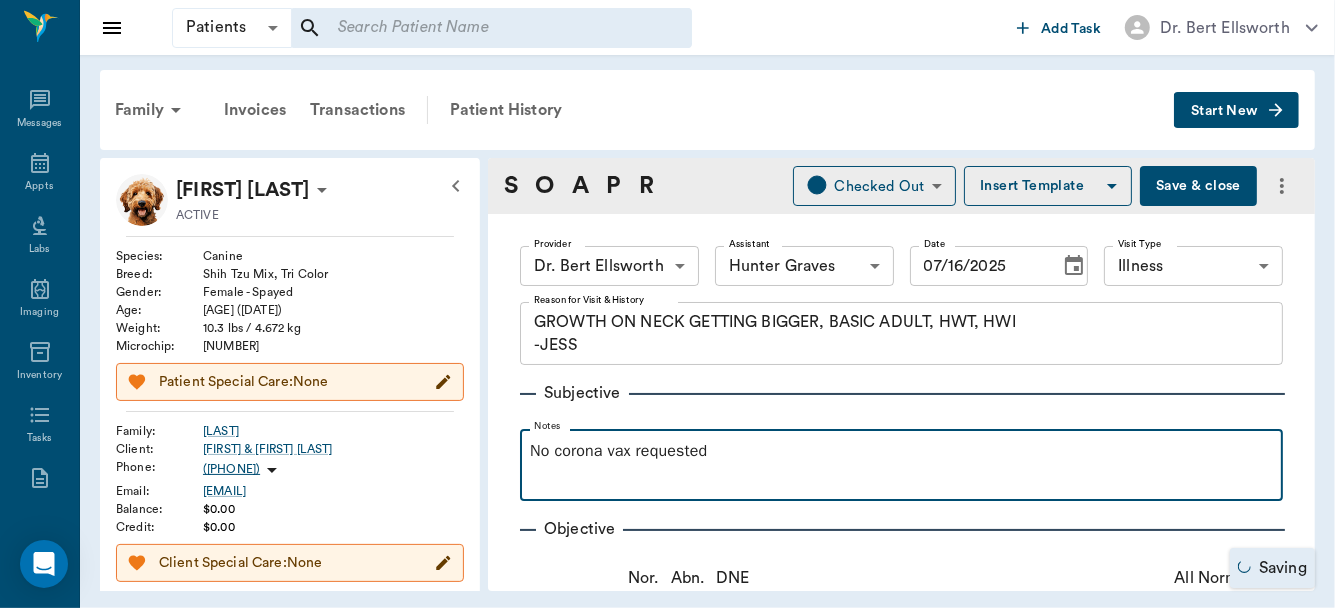 scroll, scrollTop: 281, scrollLeft: 0, axis: vertical 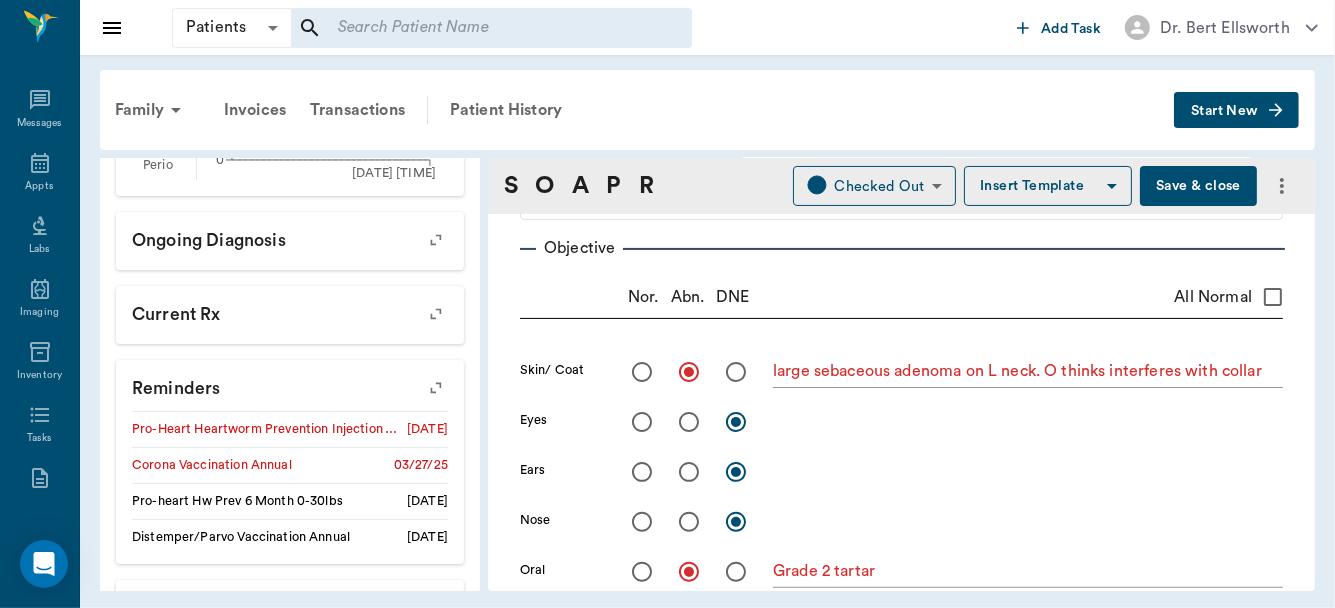 click on "03/27/25" at bounding box center (421, 465) 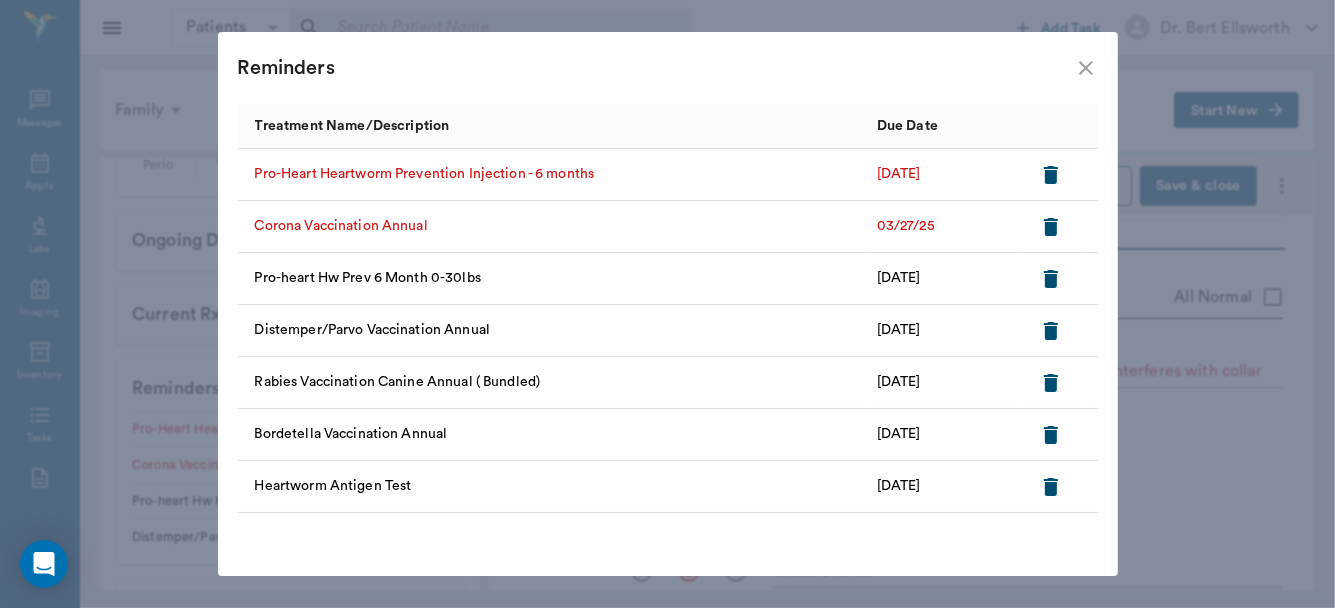 click 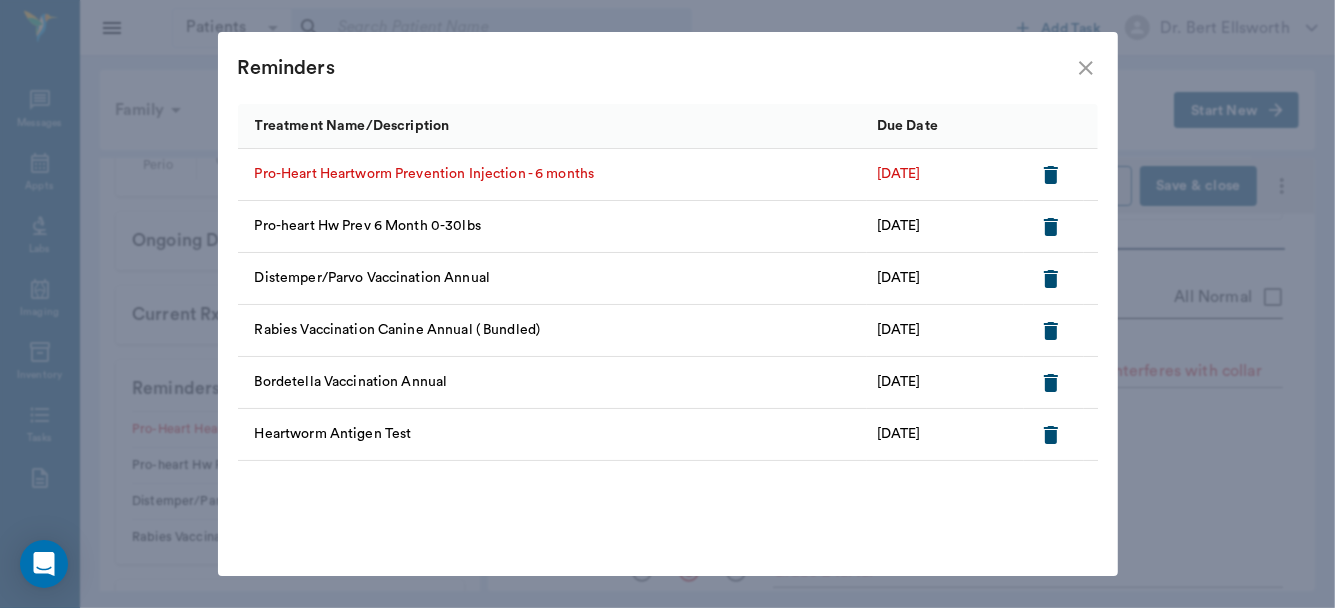 click 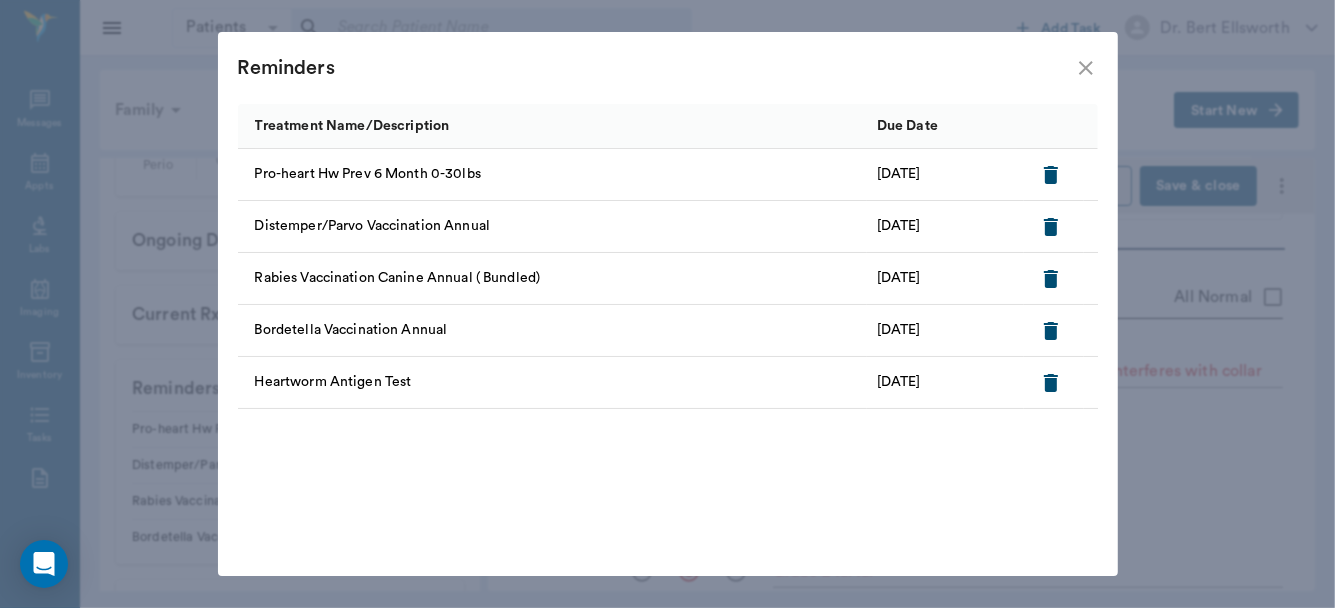 click 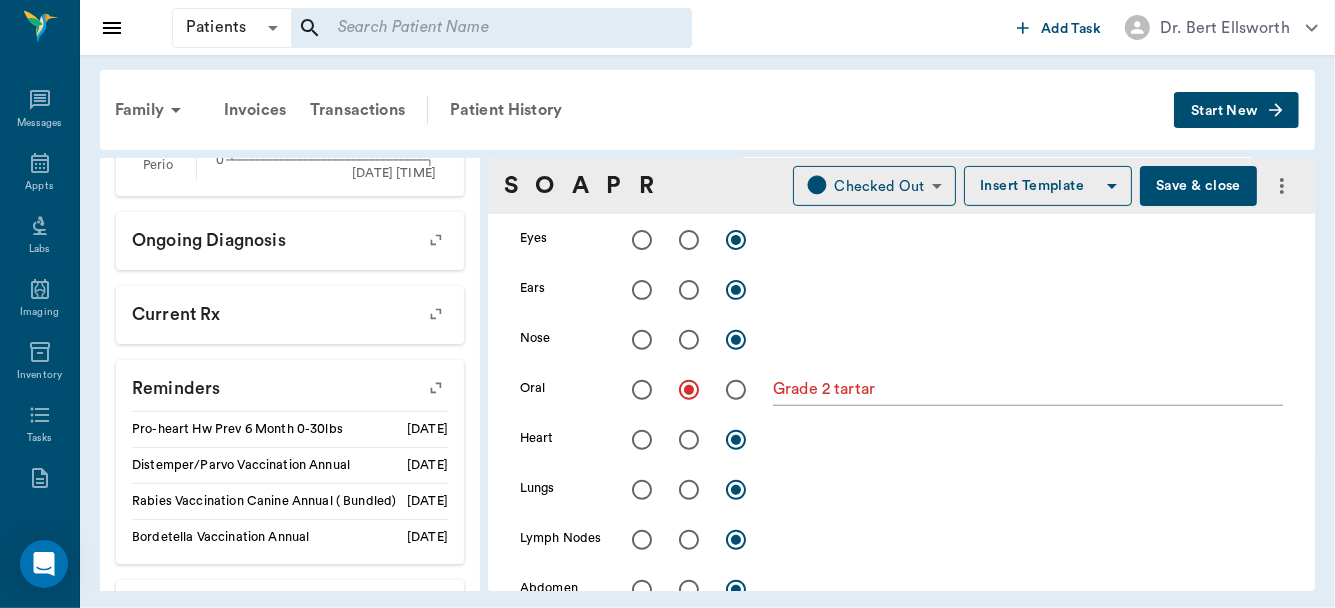 scroll, scrollTop: 0, scrollLeft: 0, axis: both 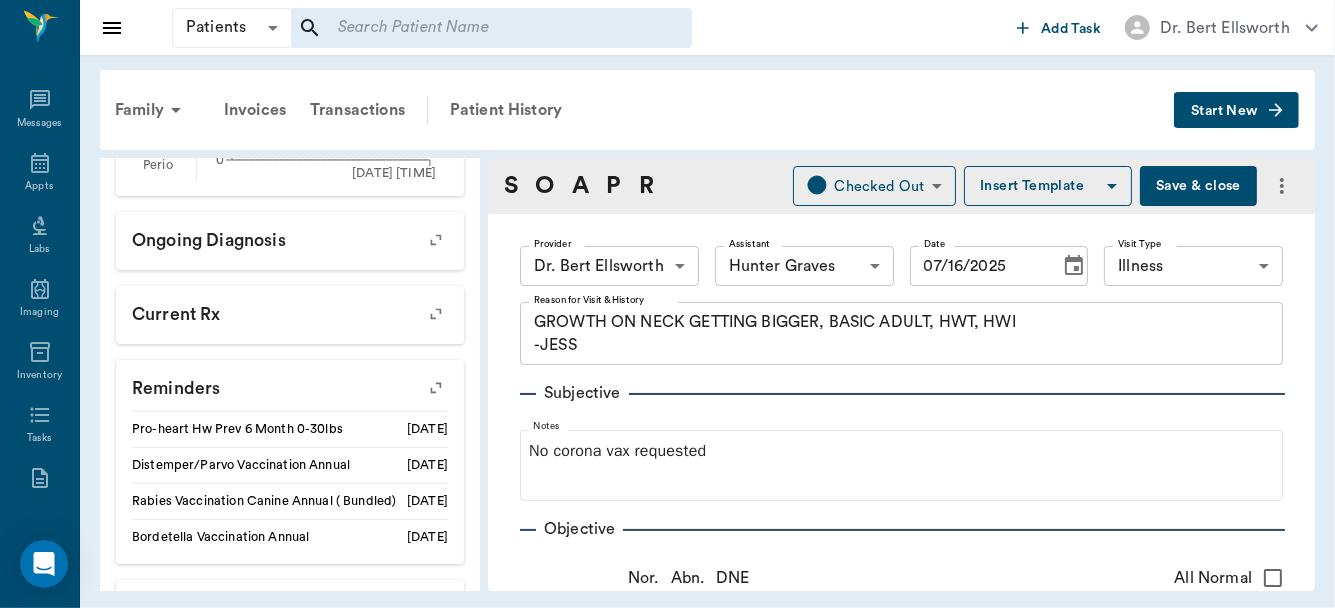 click on "Save & close" at bounding box center [1198, 186] 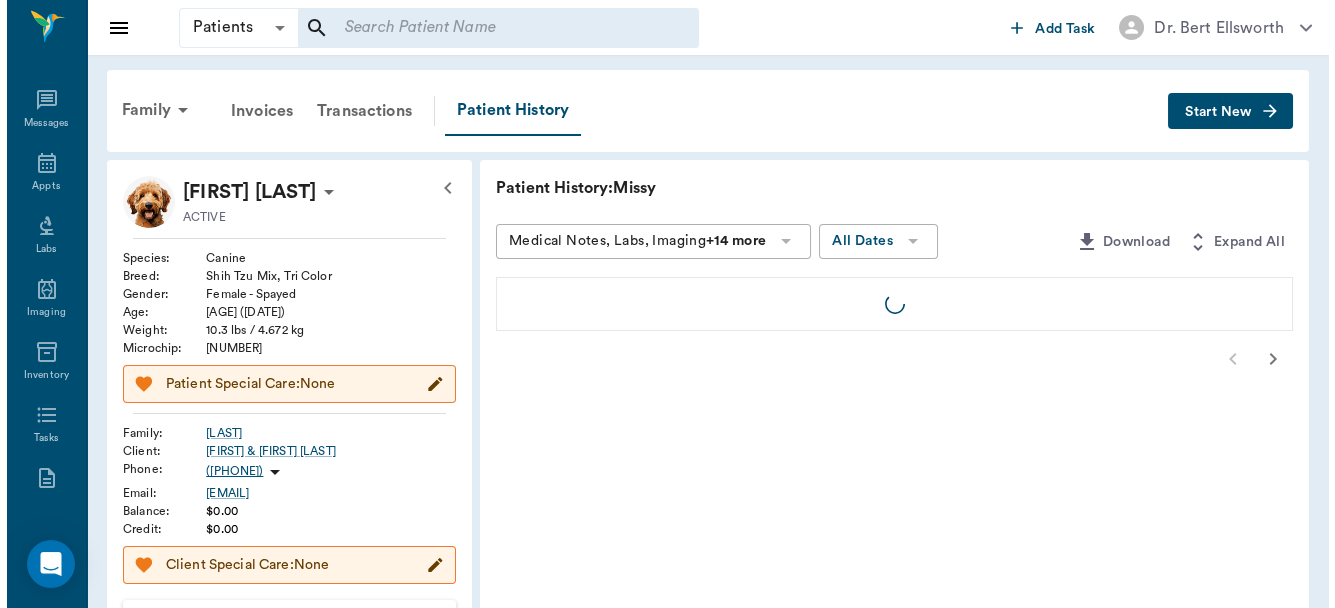scroll, scrollTop: 0, scrollLeft: 0, axis: both 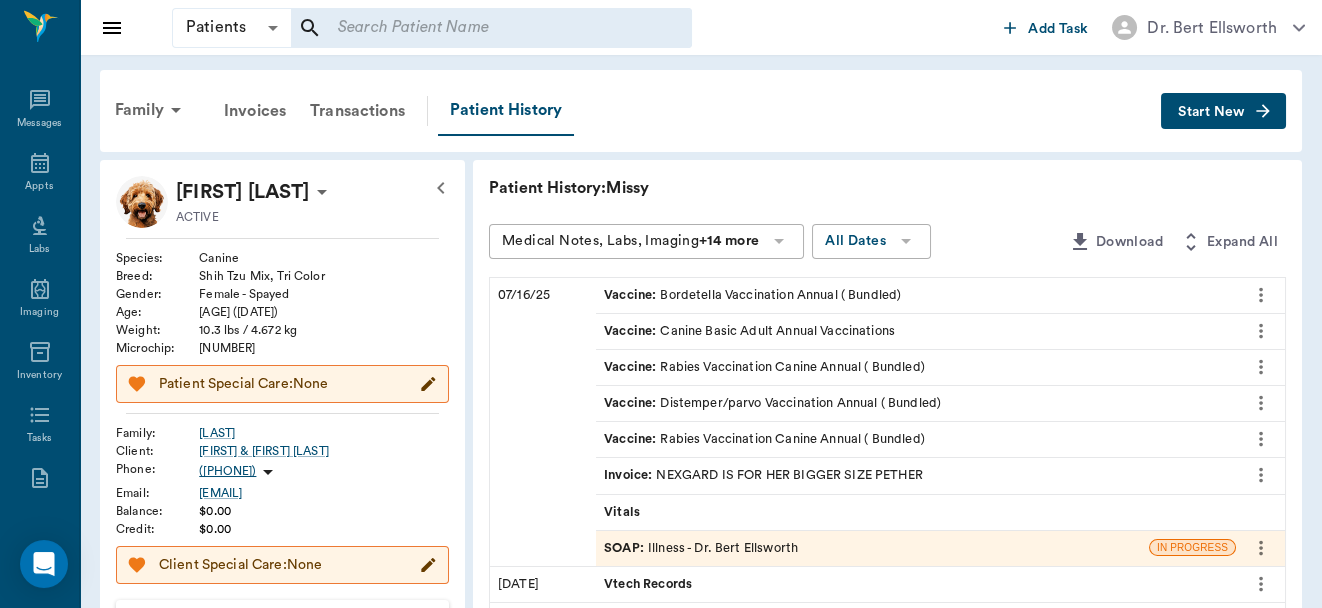 click at bounding box center (491, 28) 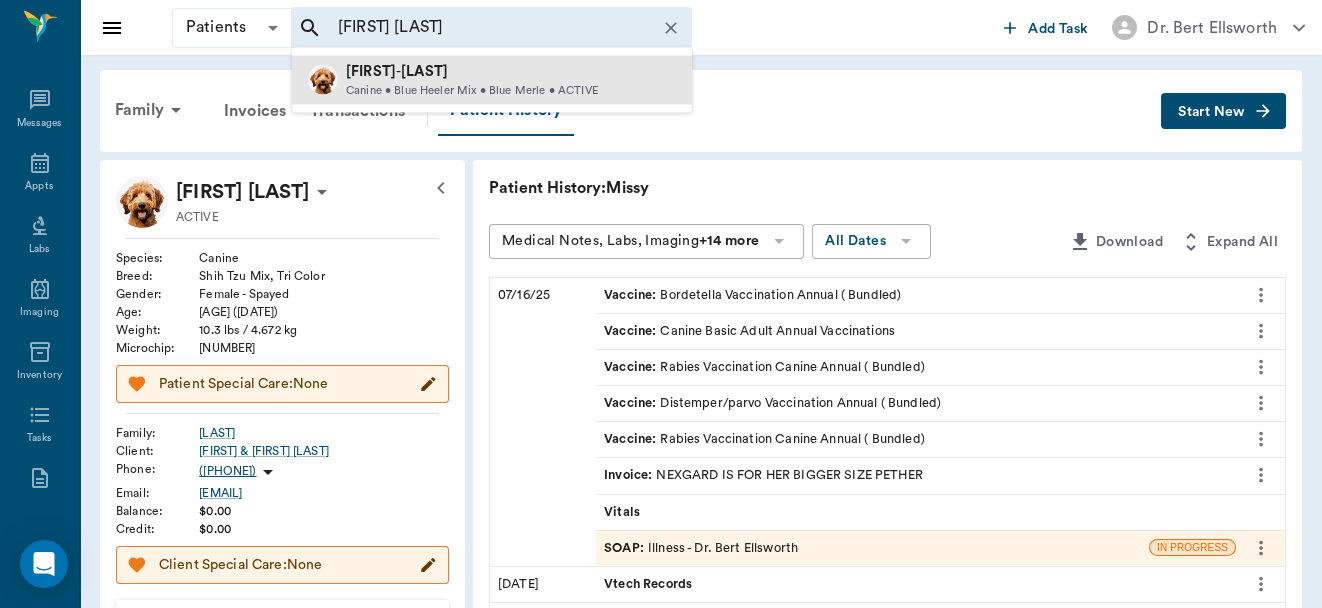 click on "Canine  • Blue Heeler Mix  • Blue Merle • ACTIVE" at bounding box center (472, 90) 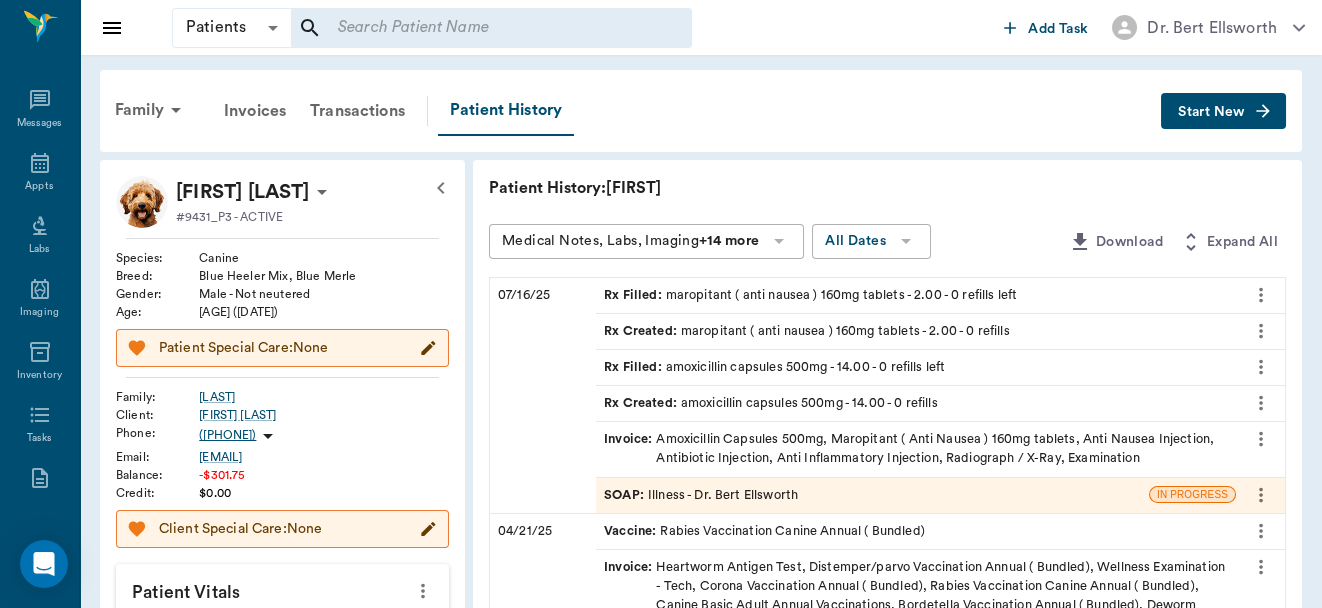 click on "SOAP : Illness - Dr. Bert Ellsworth" at bounding box center (701, 495) 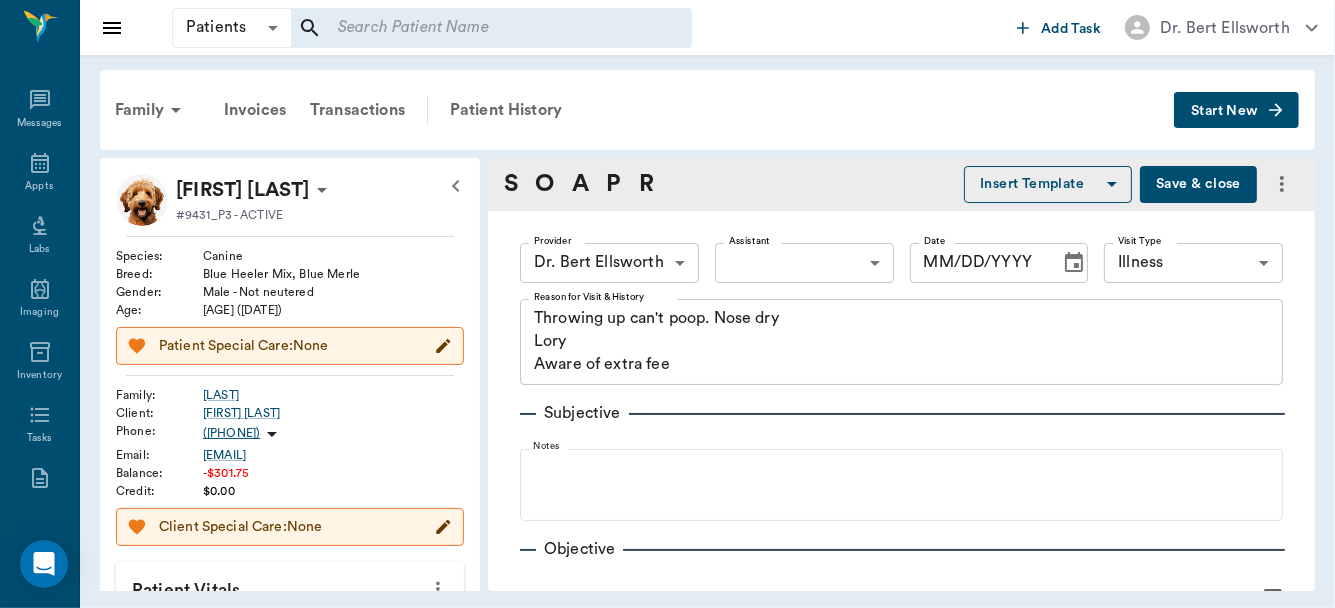 type on "63ec2f075fda476ae8351a4d" 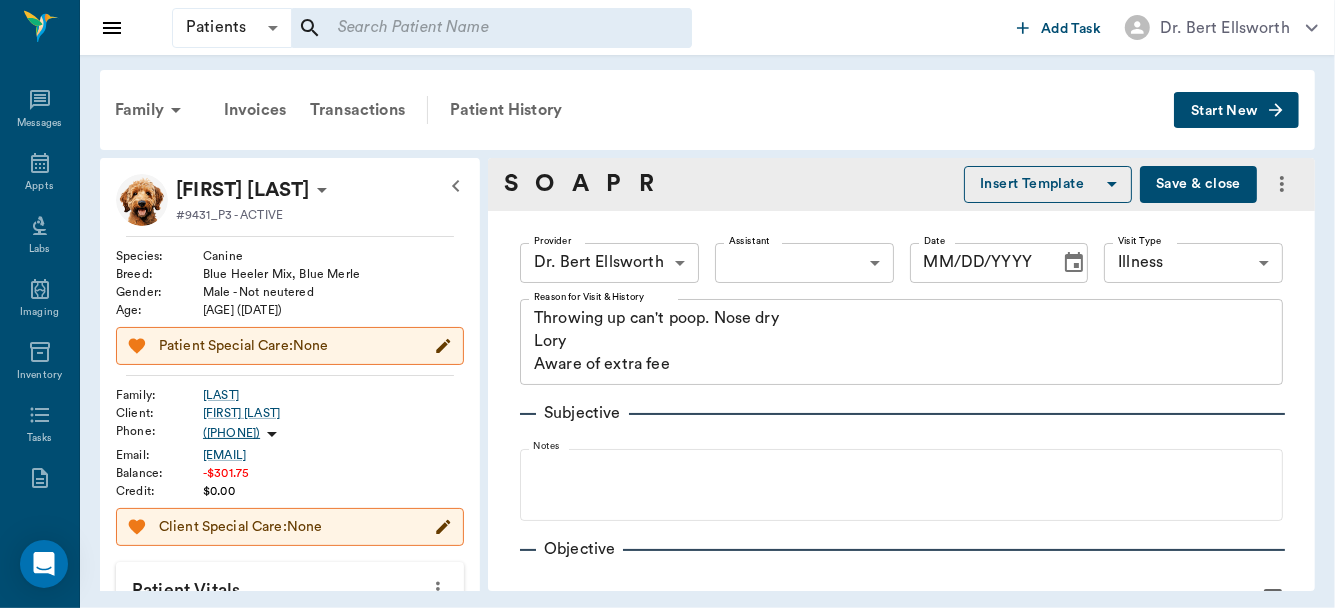 type on "65d2be4f46e3a538d89b8c15" 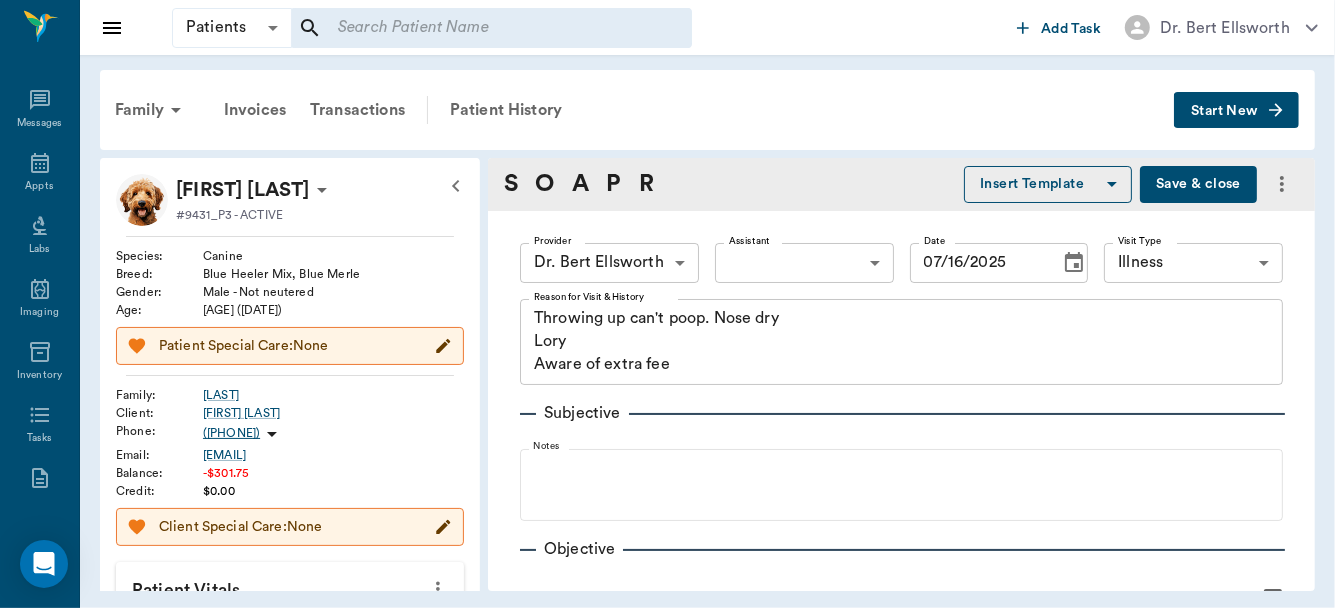 type on "07/16/2025" 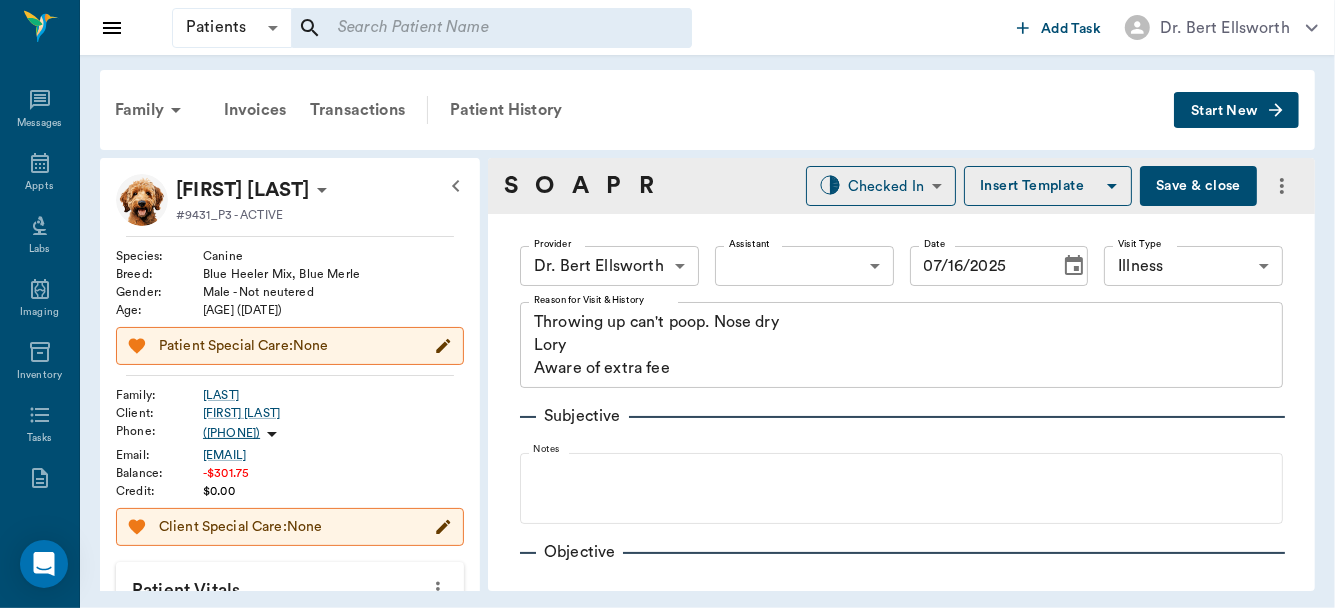 scroll, scrollTop: 379, scrollLeft: 0, axis: vertical 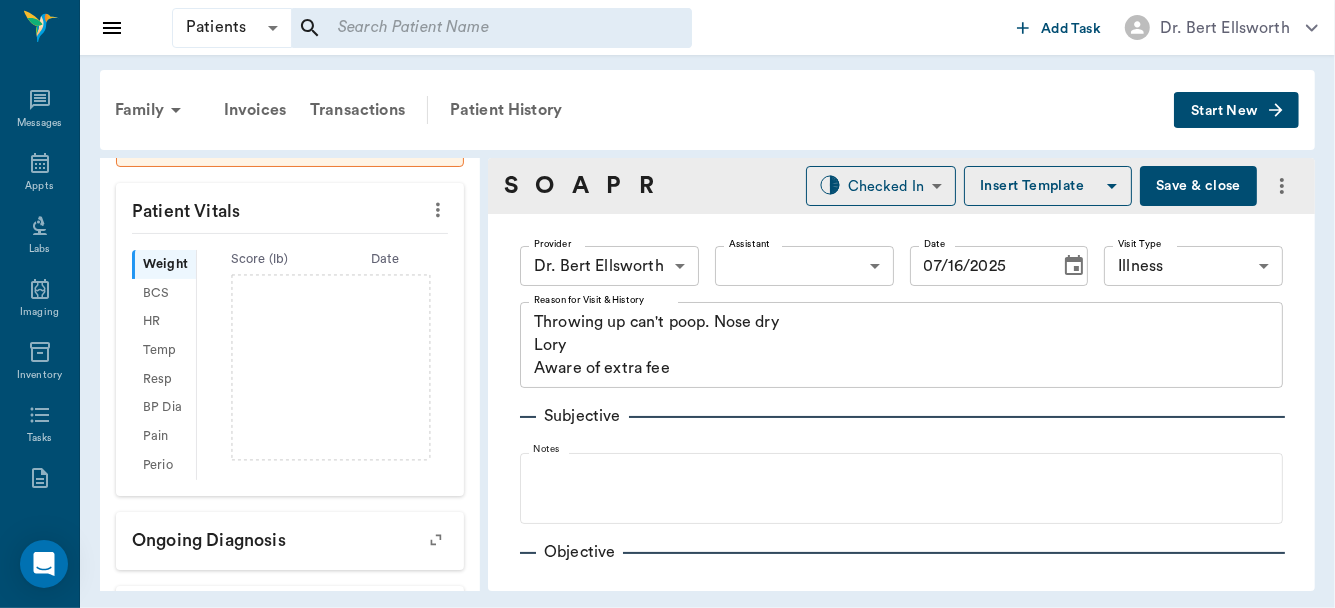 click 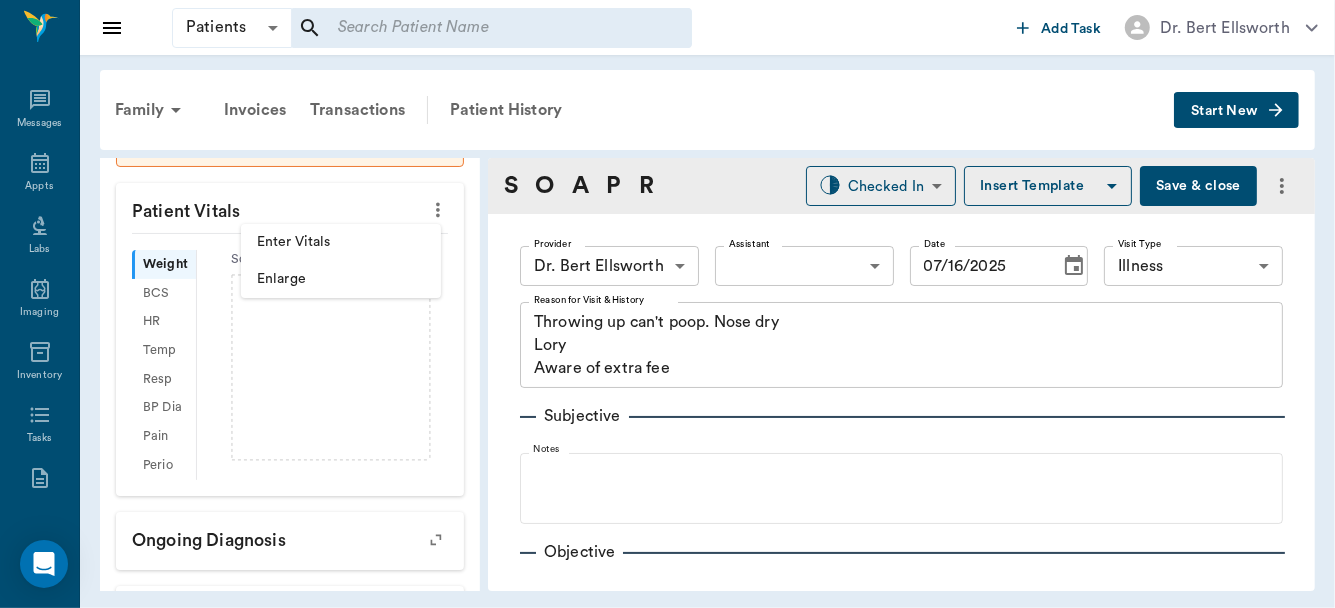 click on "Enter Vitals" at bounding box center [341, 242] 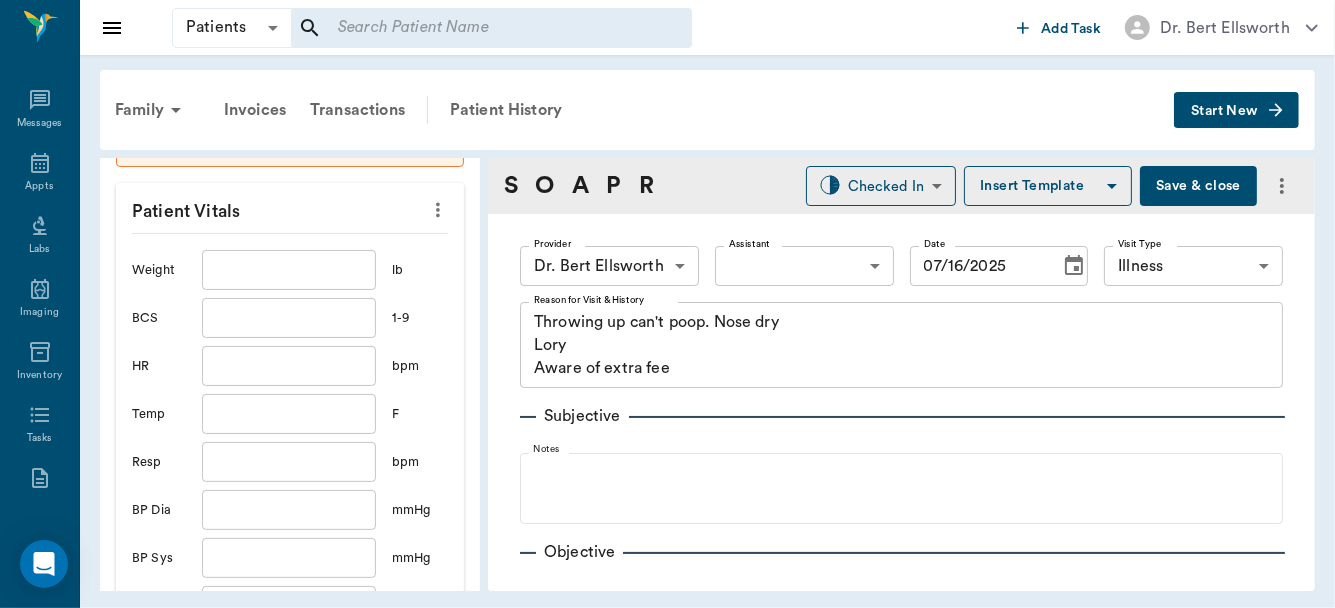 click at bounding box center [289, 270] 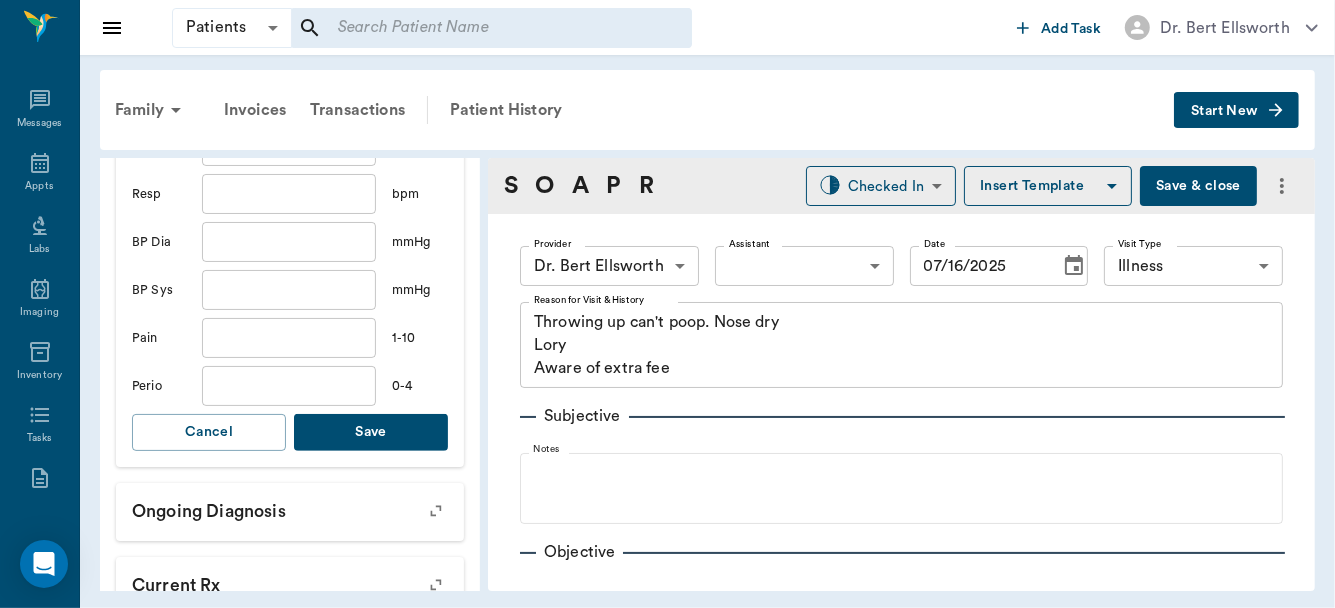 scroll, scrollTop: 644, scrollLeft: 0, axis: vertical 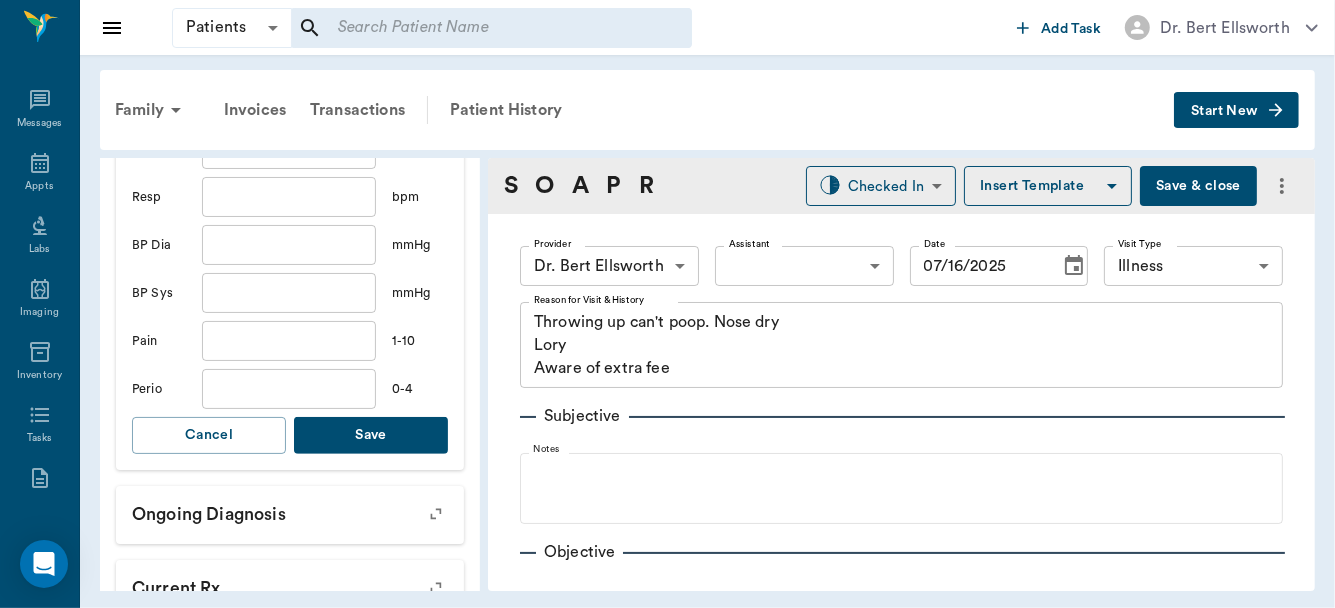 type on "64.9" 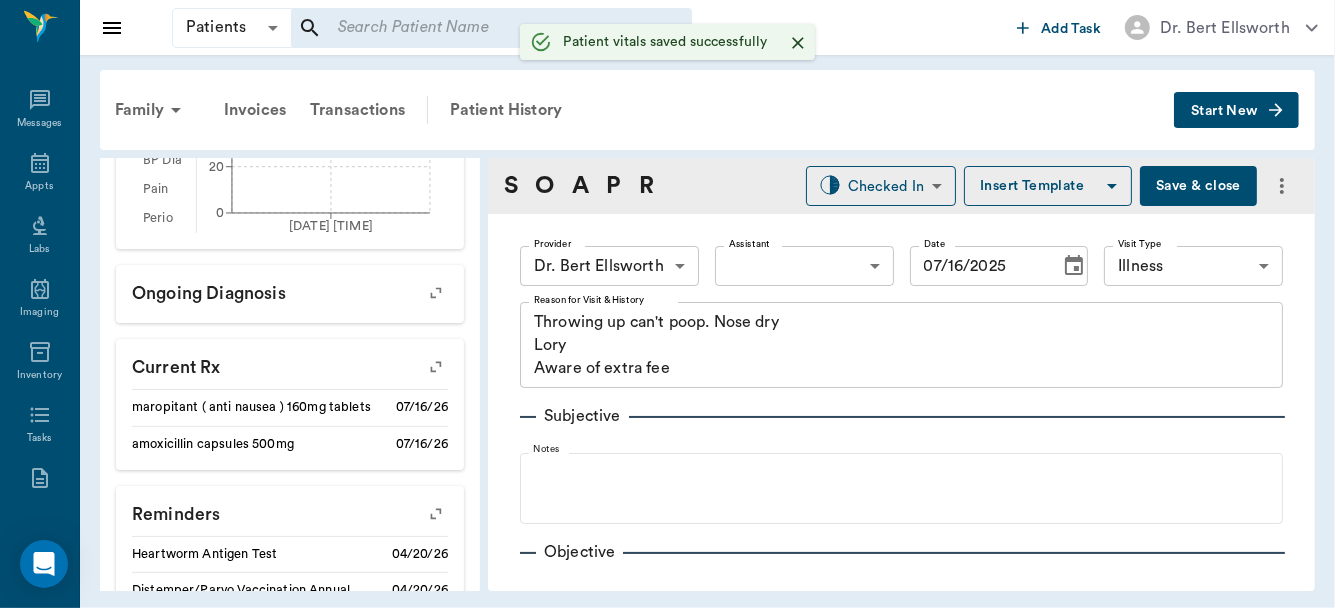 scroll, scrollTop: 663, scrollLeft: 0, axis: vertical 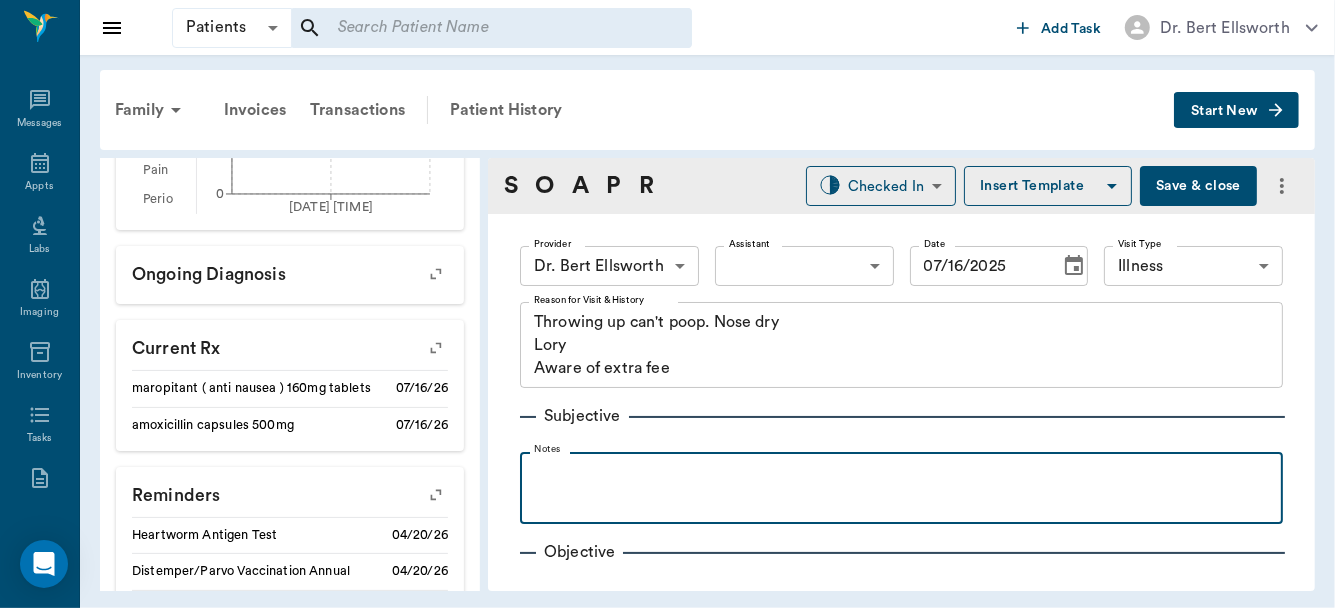 click at bounding box center (901, 474) 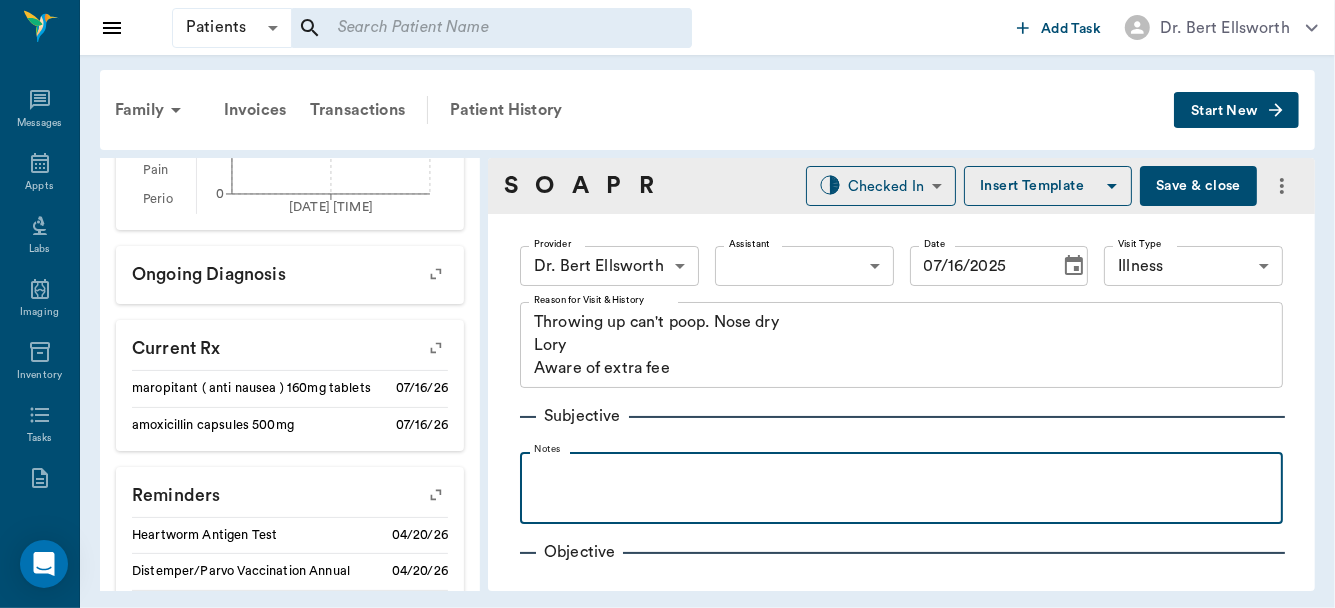 type 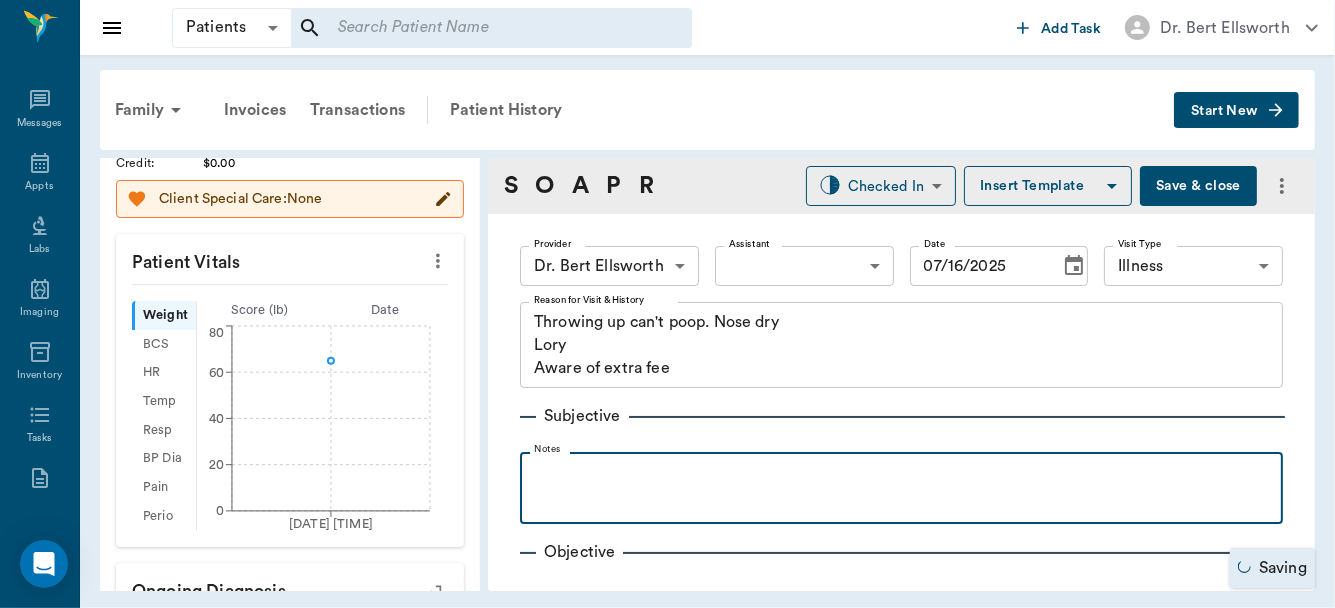 scroll, scrollTop: 371, scrollLeft: 0, axis: vertical 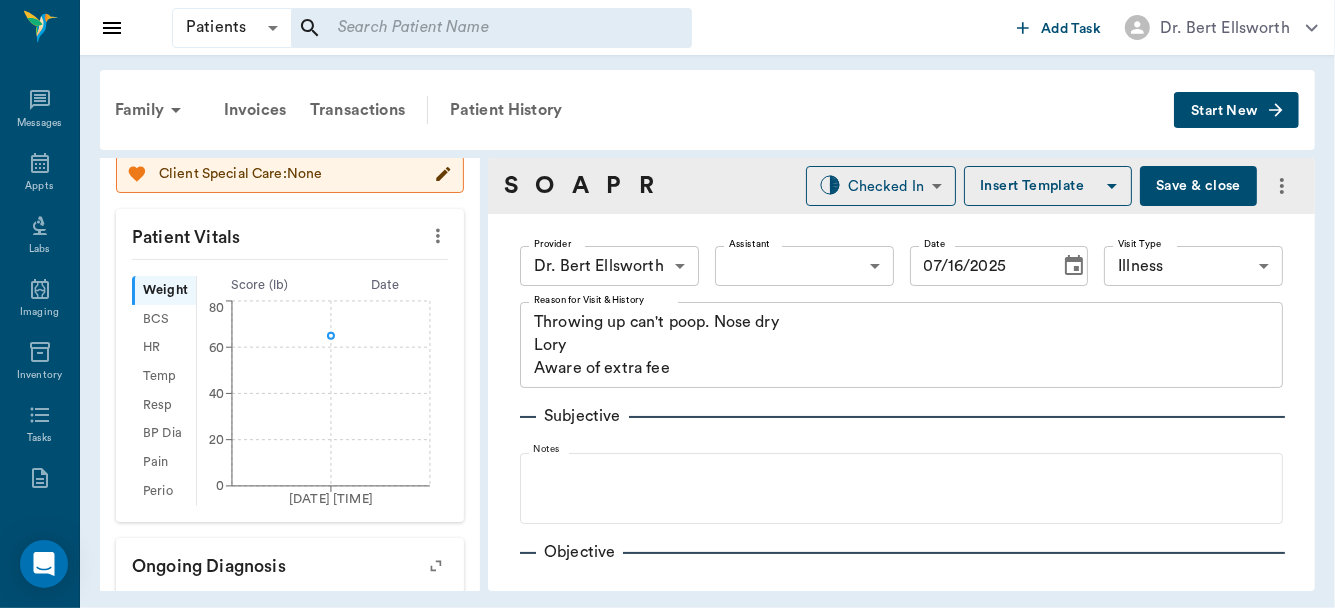 click 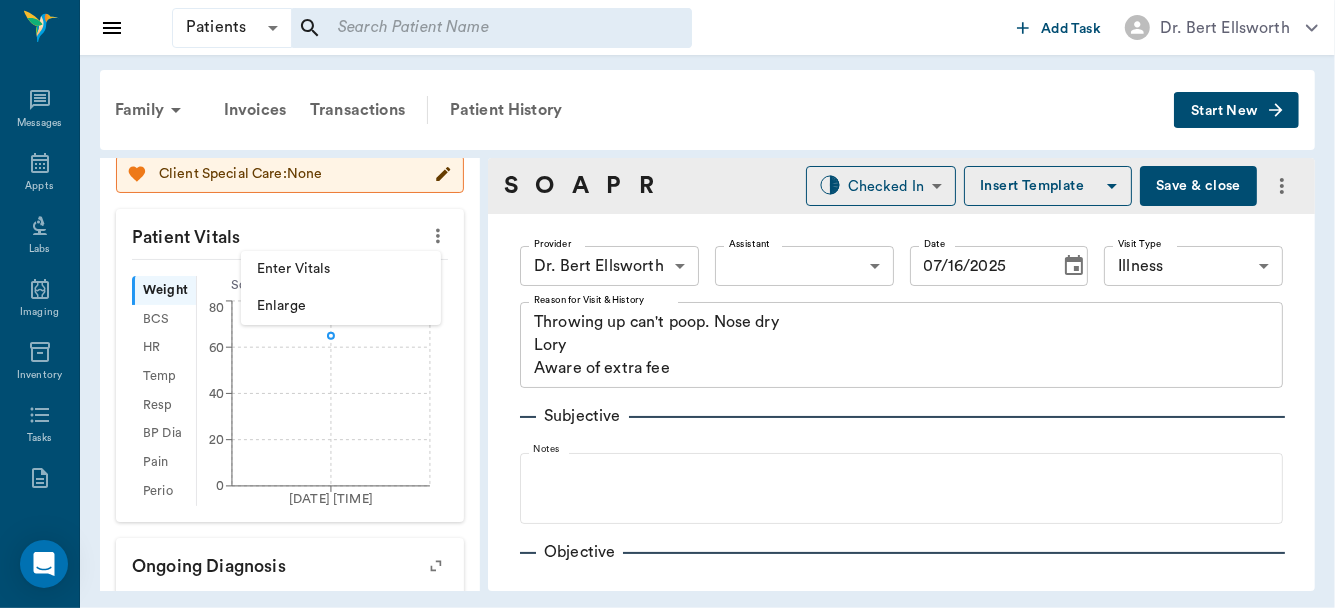 click on "Enter Vitals" at bounding box center [341, 269] 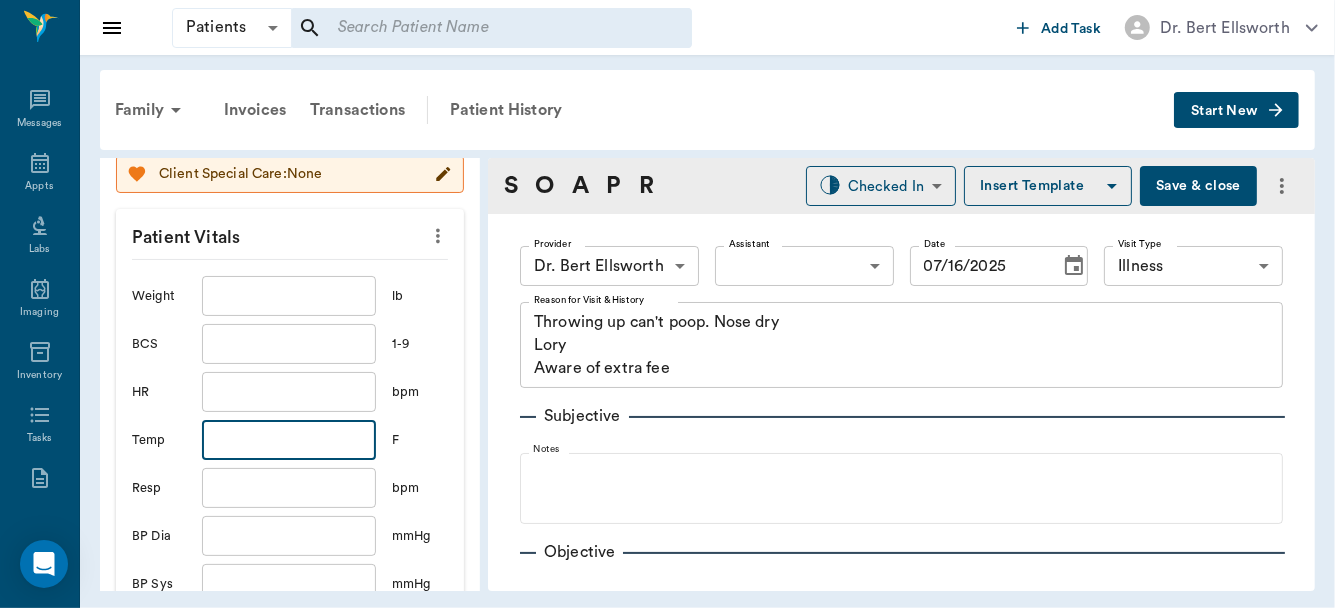 click at bounding box center [289, 440] 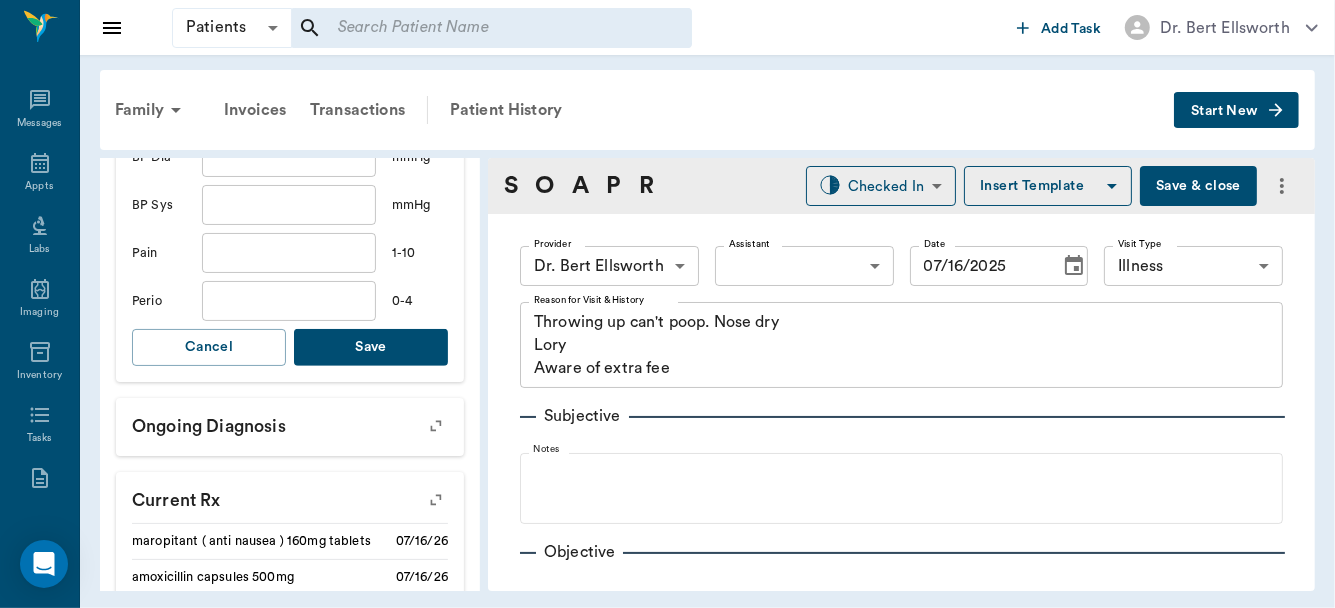 scroll, scrollTop: 1130, scrollLeft: 0, axis: vertical 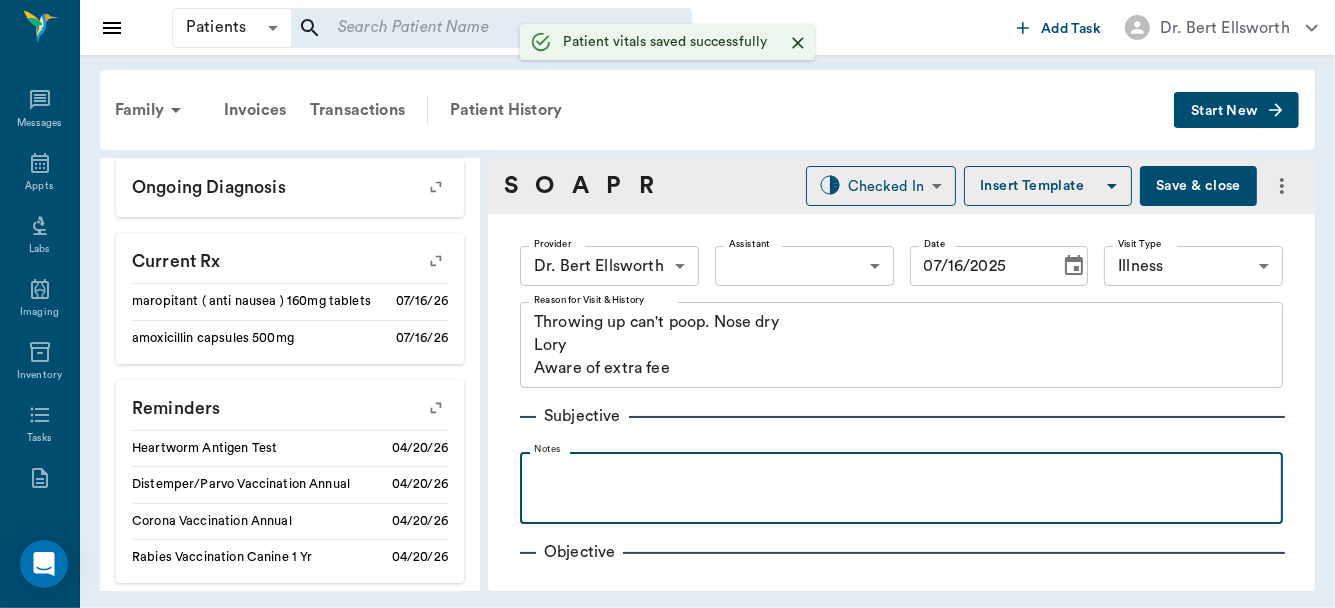 click at bounding box center (901, 474) 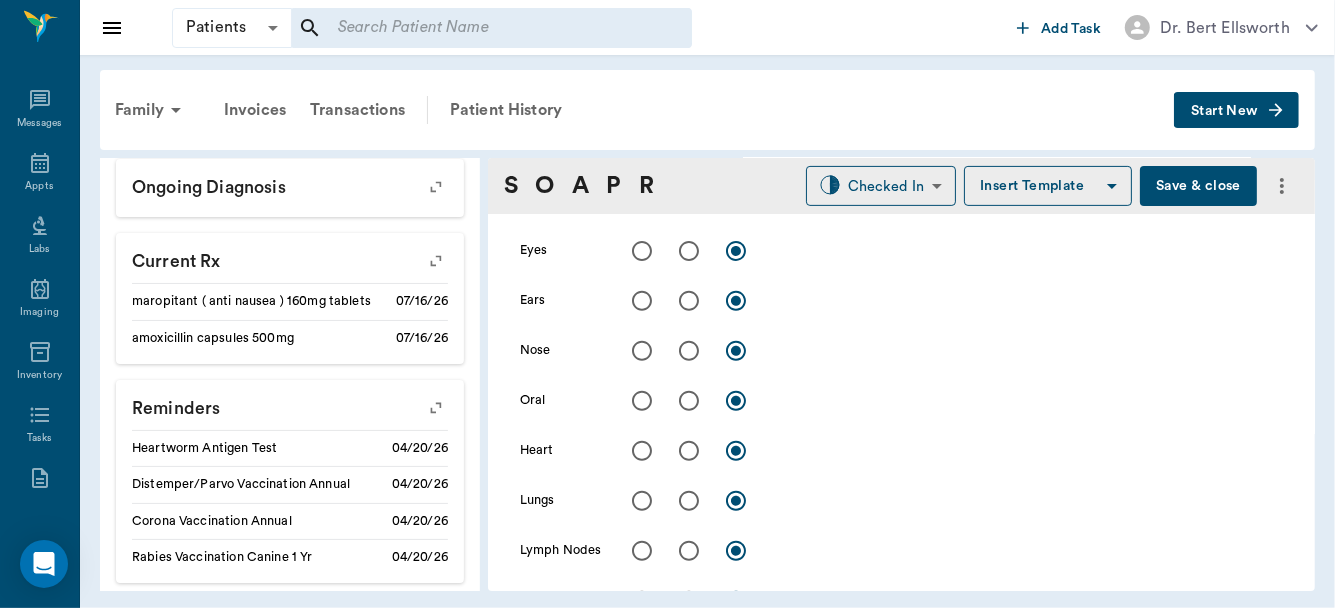 scroll, scrollTop: 387, scrollLeft: 0, axis: vertical 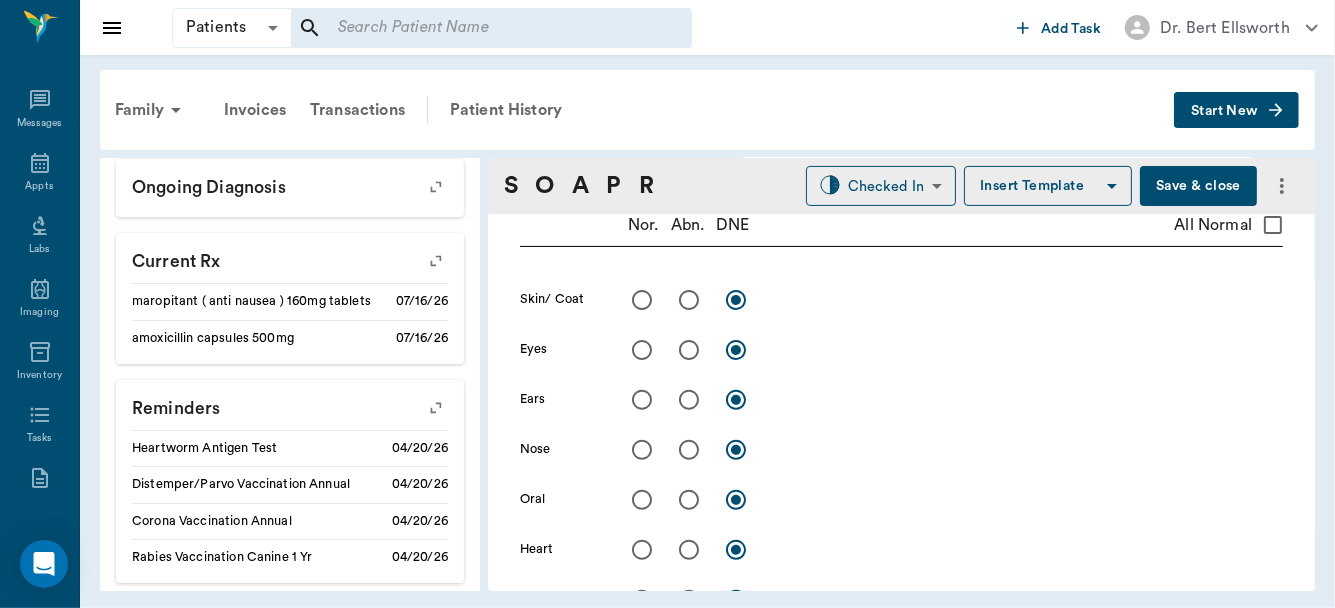 click on "x" at bounding box center (1028, 299) 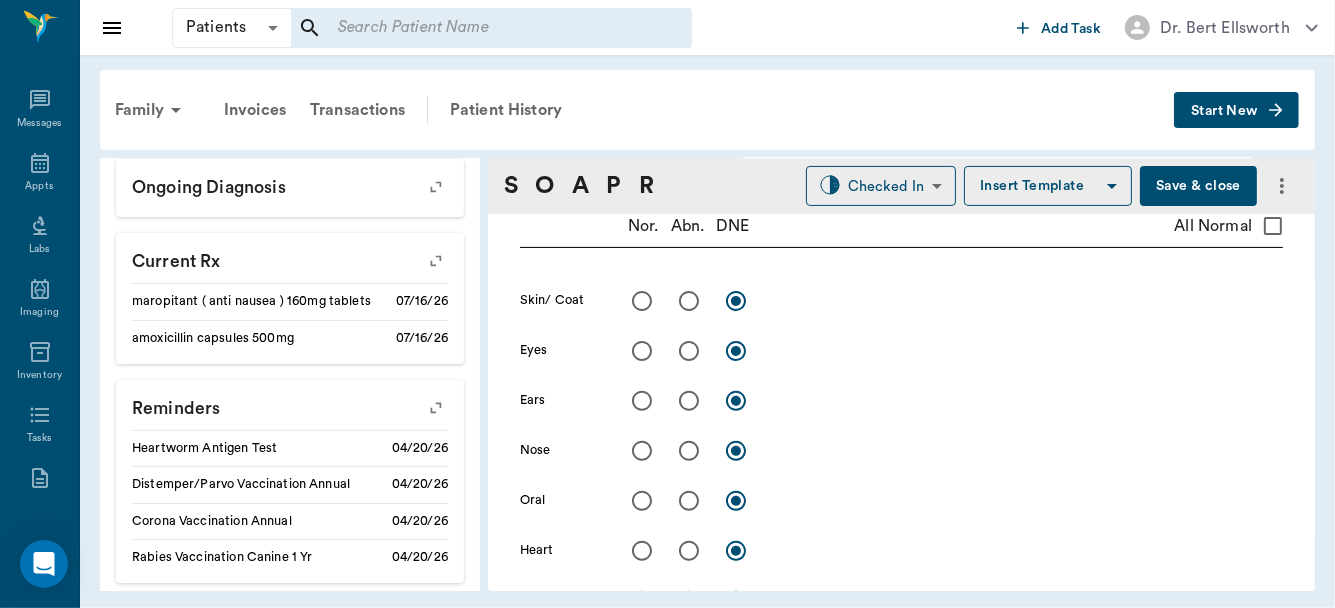 click on "All Normal" at bounding box center (1273, 226) 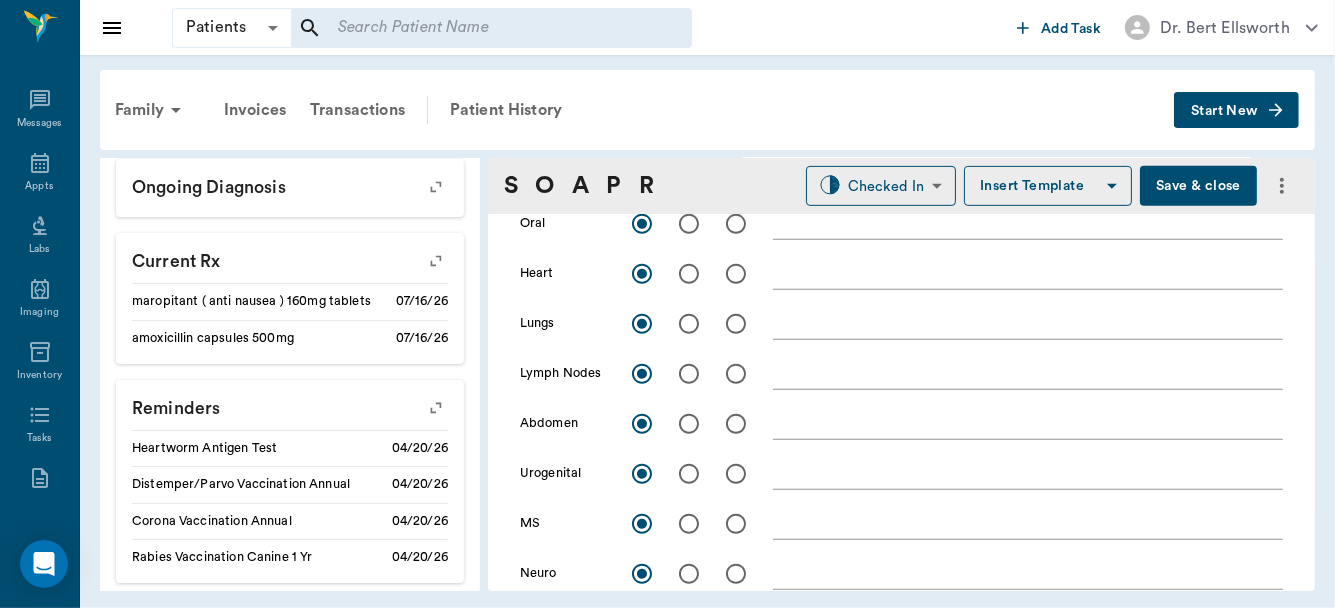 scroll, scrollTop: 799, scrollLeft: 0, axis: vertical 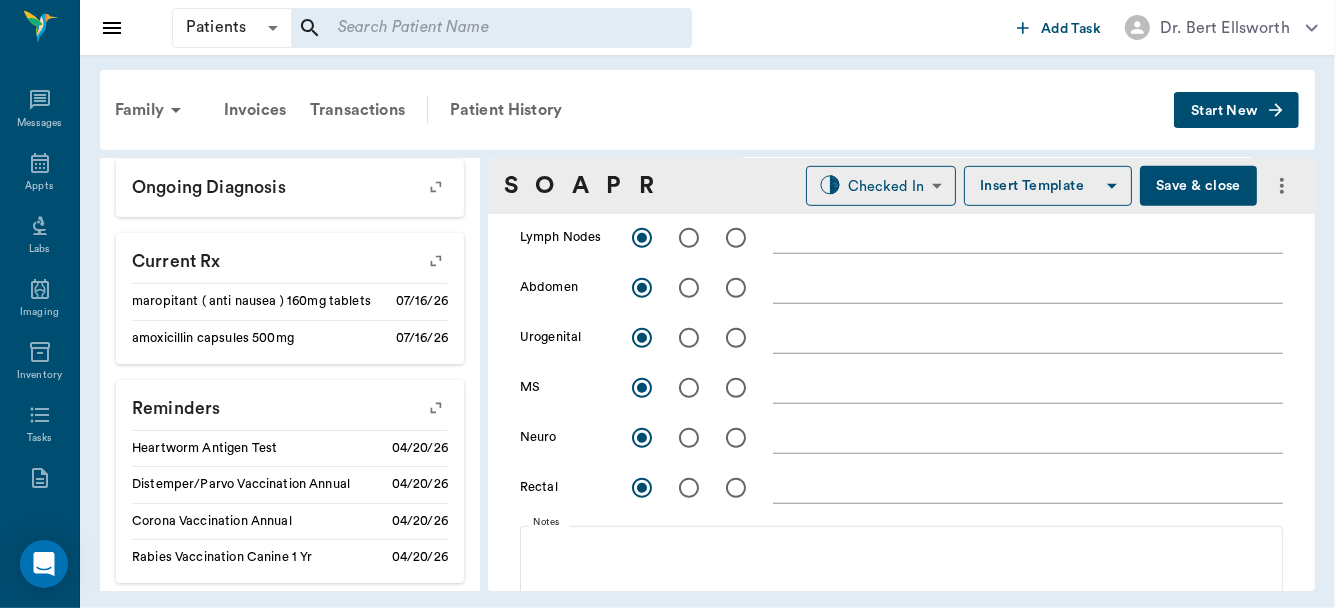 click on "x" at bounding box center [1028, 289] 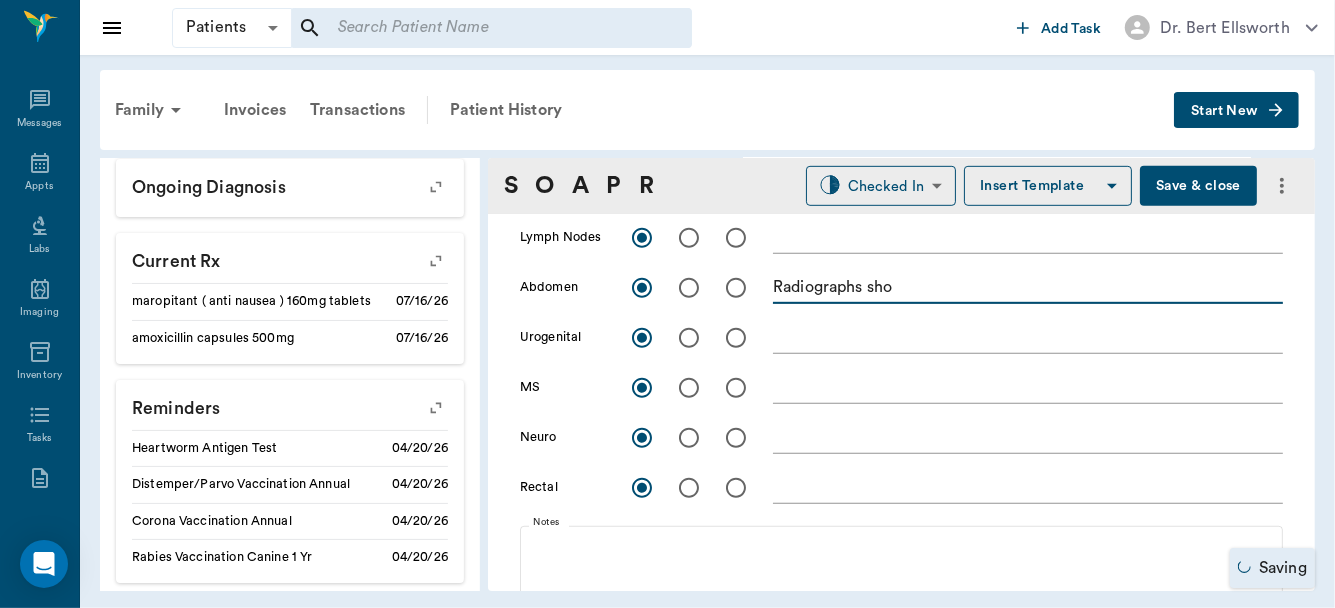 type on "Radiographs show" 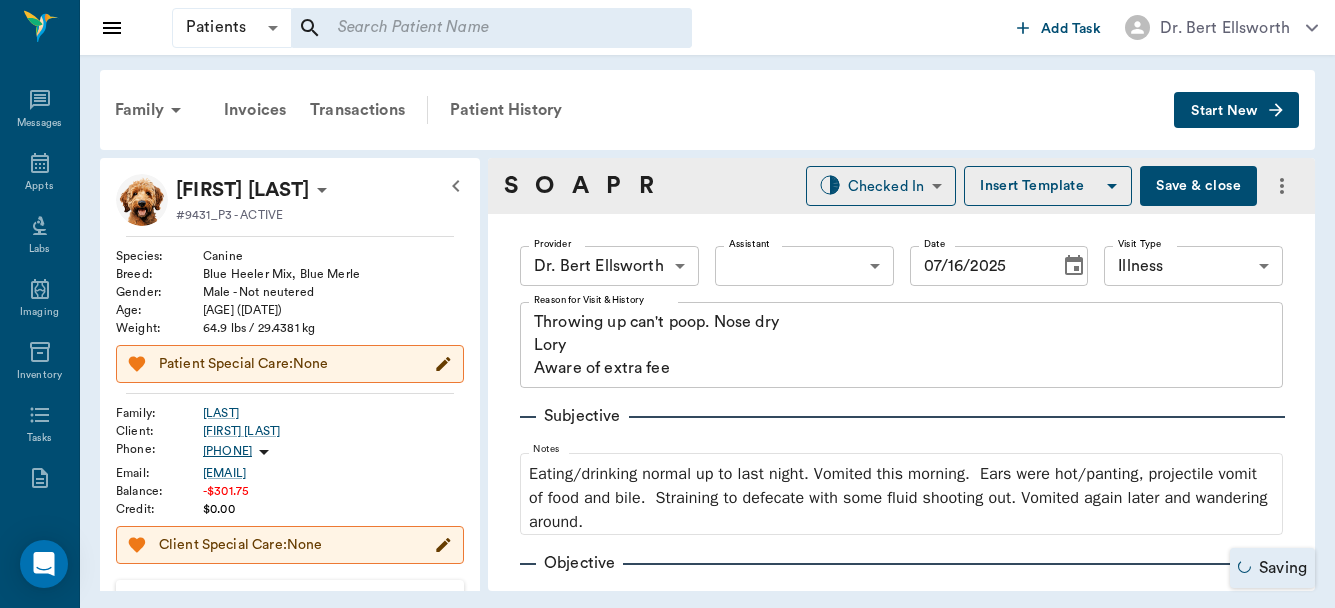 scroll, scrollTop: 0, scrollLeft: 0, axis: both 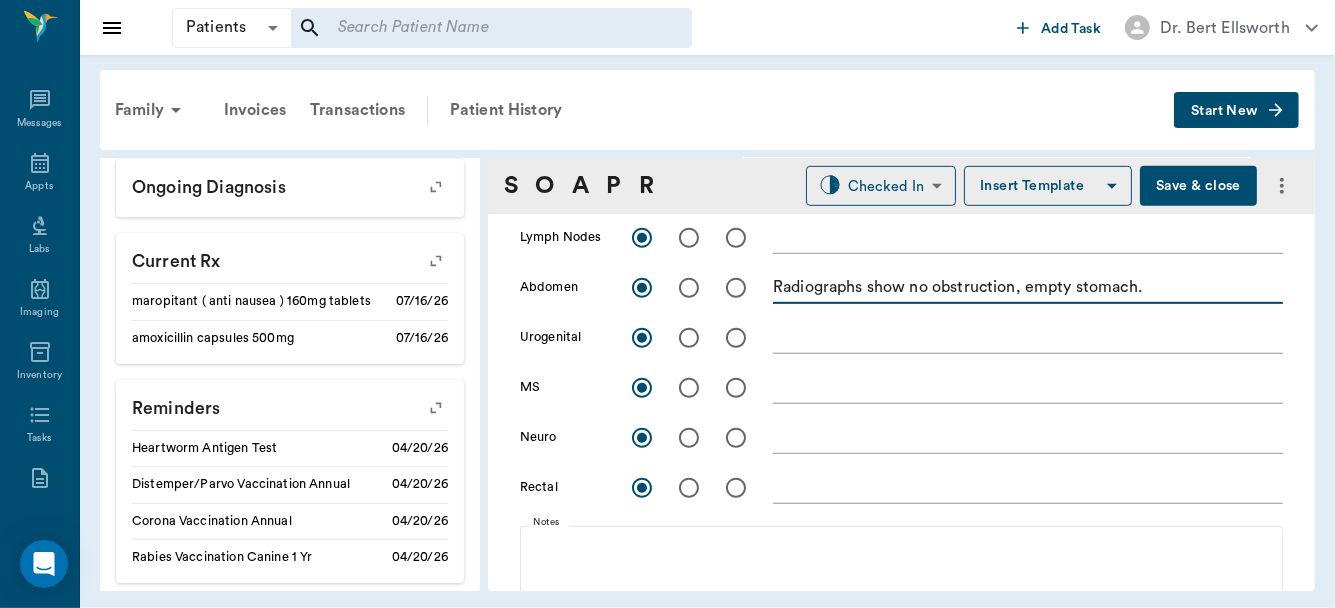type on "Radiographs show no obstruction, empty stomach." 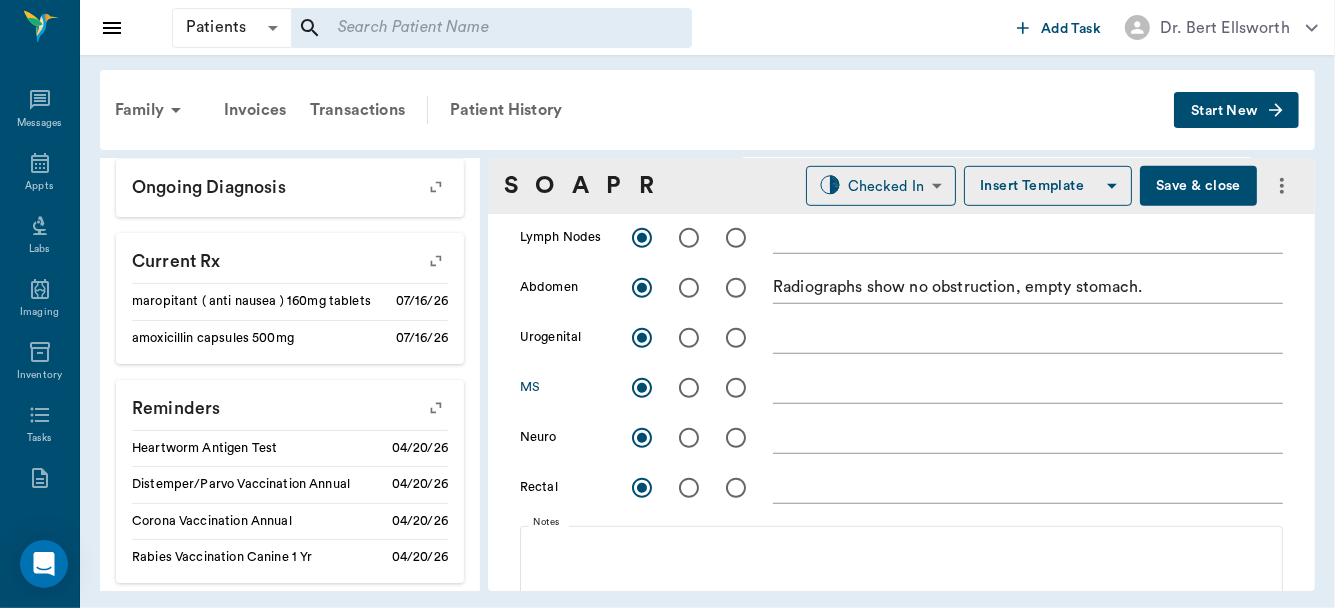 click at bounding box center (689, 388) 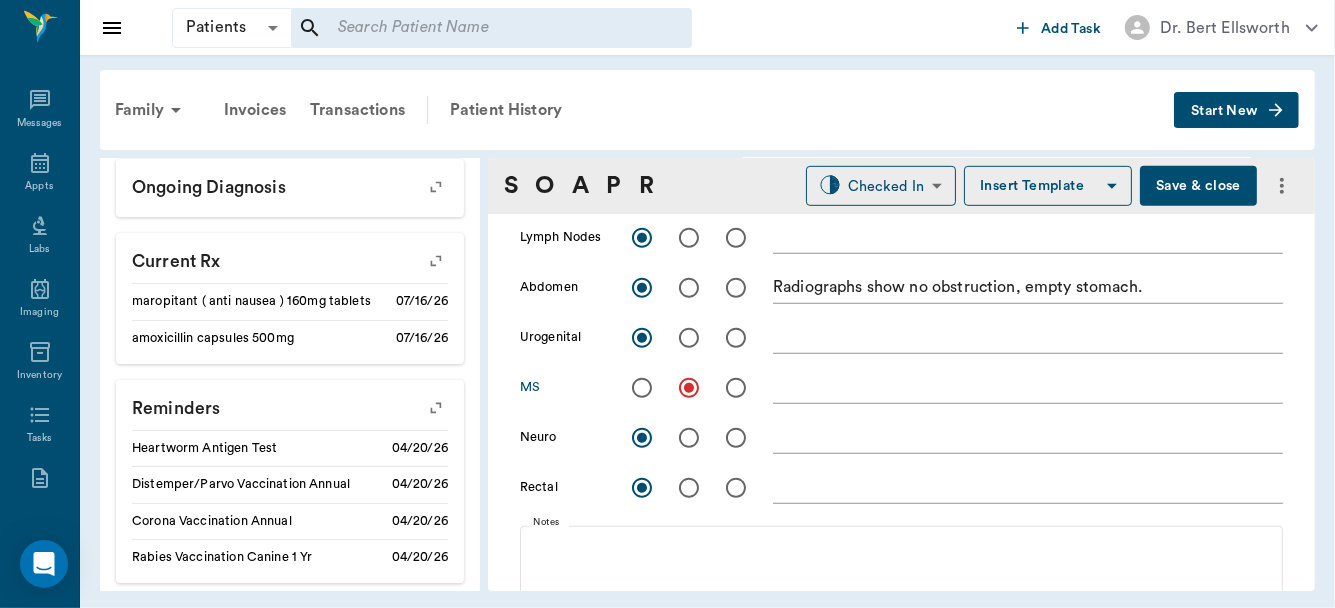 checkbox on "false" 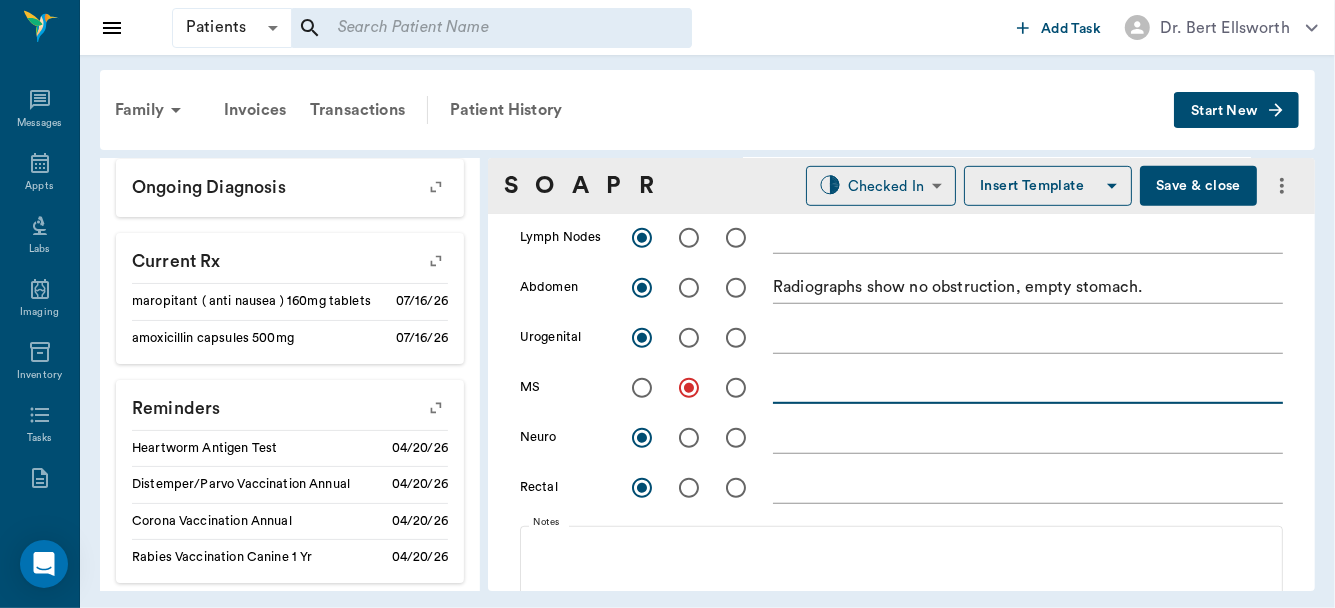 click at bounding box center (1028, 387) 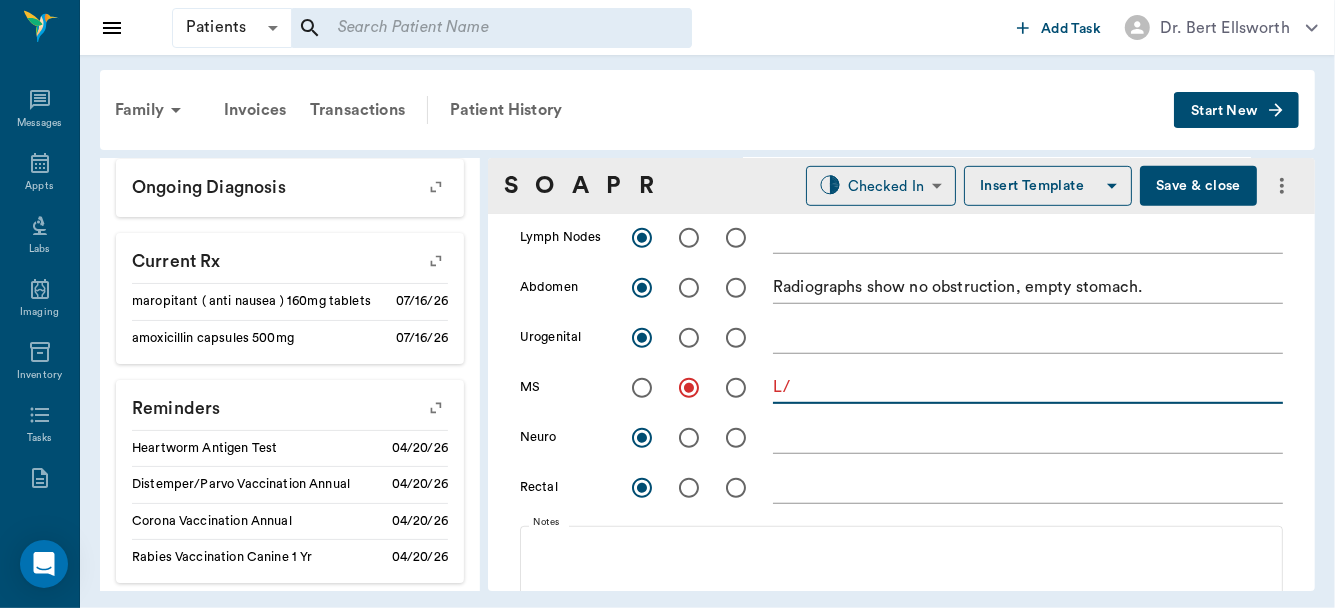 scroll, scrollTop: 1178, scrollLeft: 0, axis: vertical 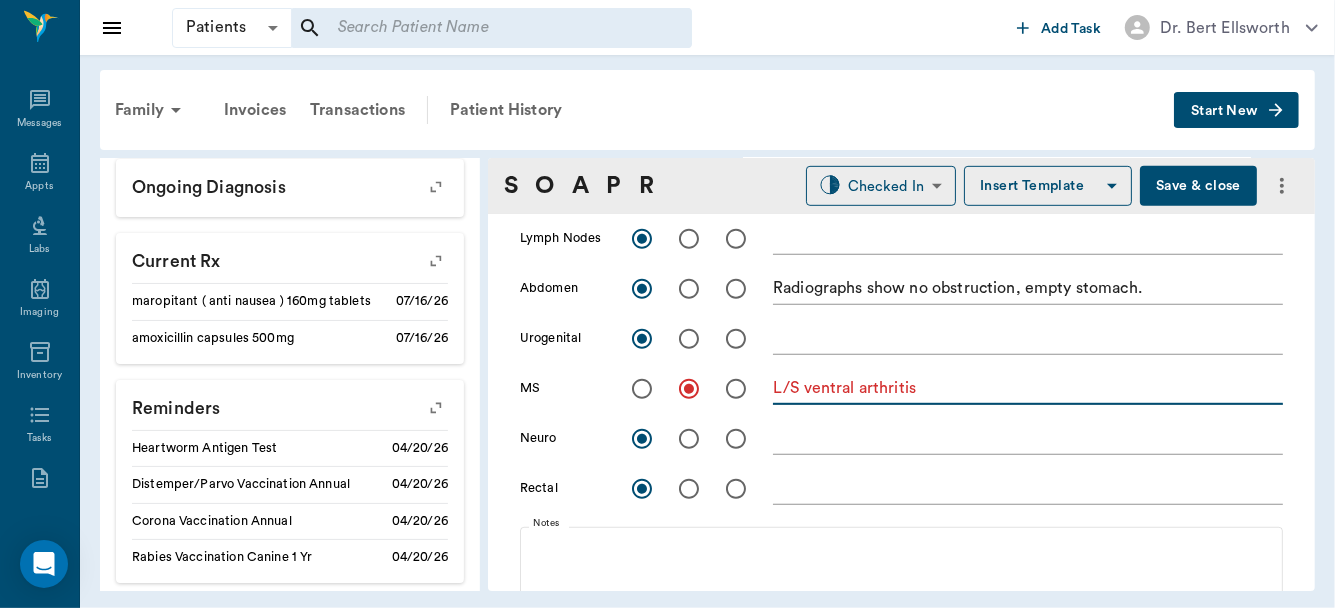 type on "L/S ventral arthritis" 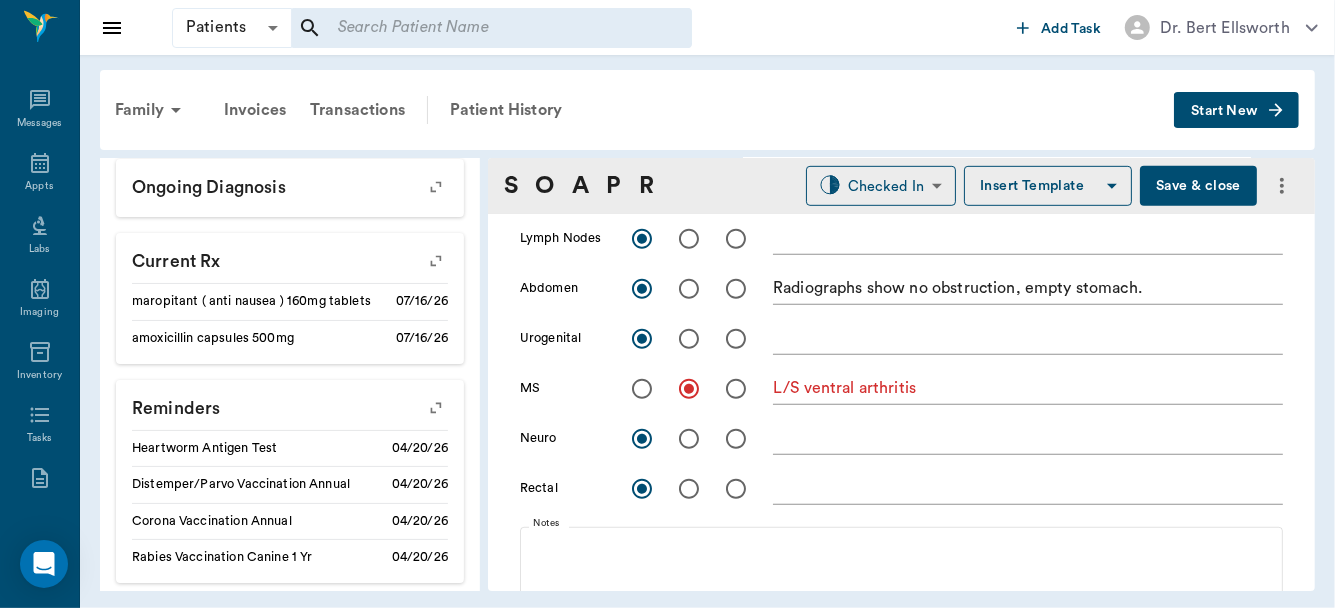 click on "Save & close" at bounding box center [1198, 186] 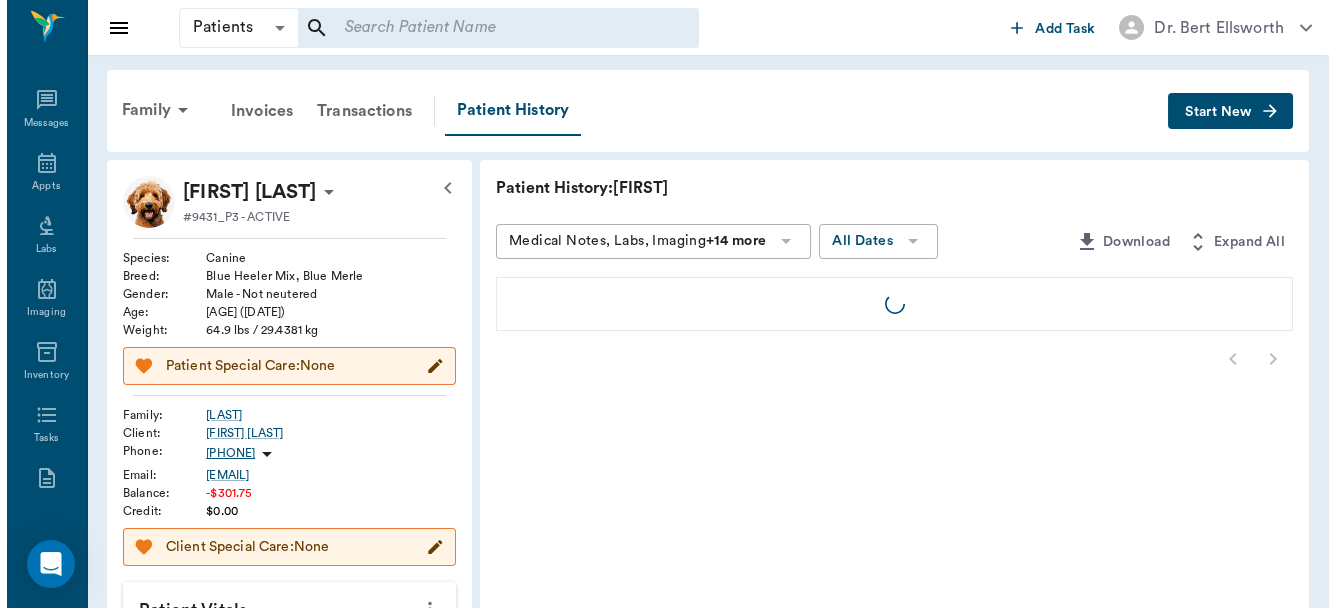 scroll, scrollTop: 0, scrollLeft: 0, axis: both 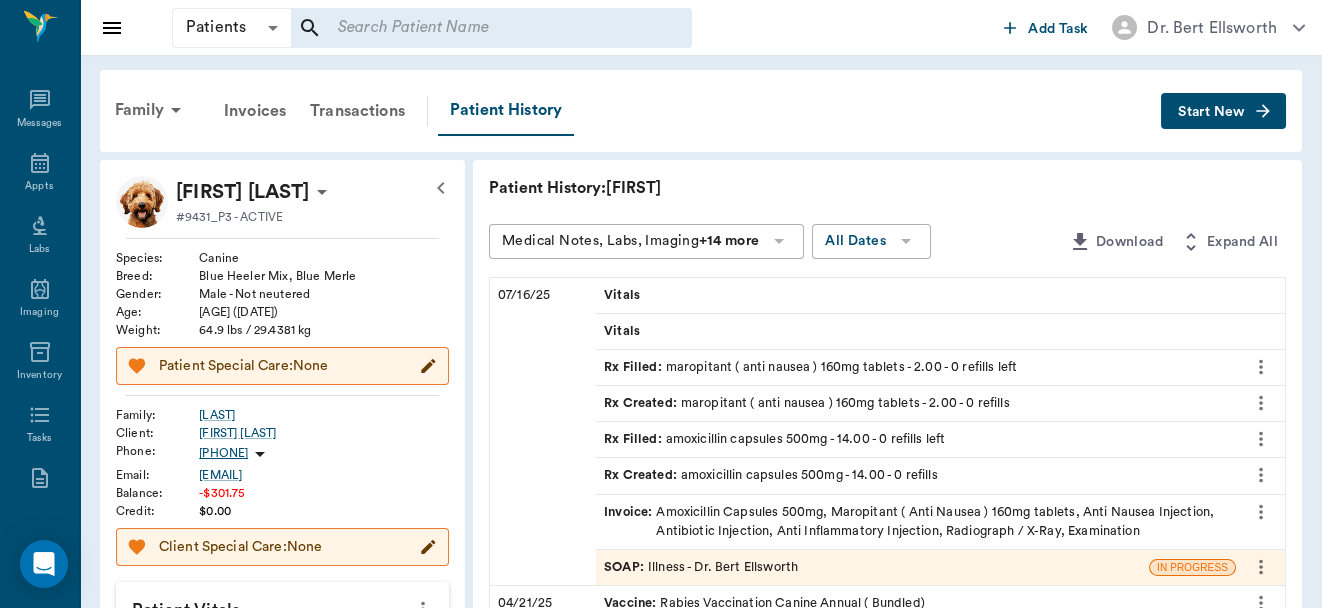 click on "SOAP : Illness - Dr. Bert Ellsworth" at bounding box center (701, 567) 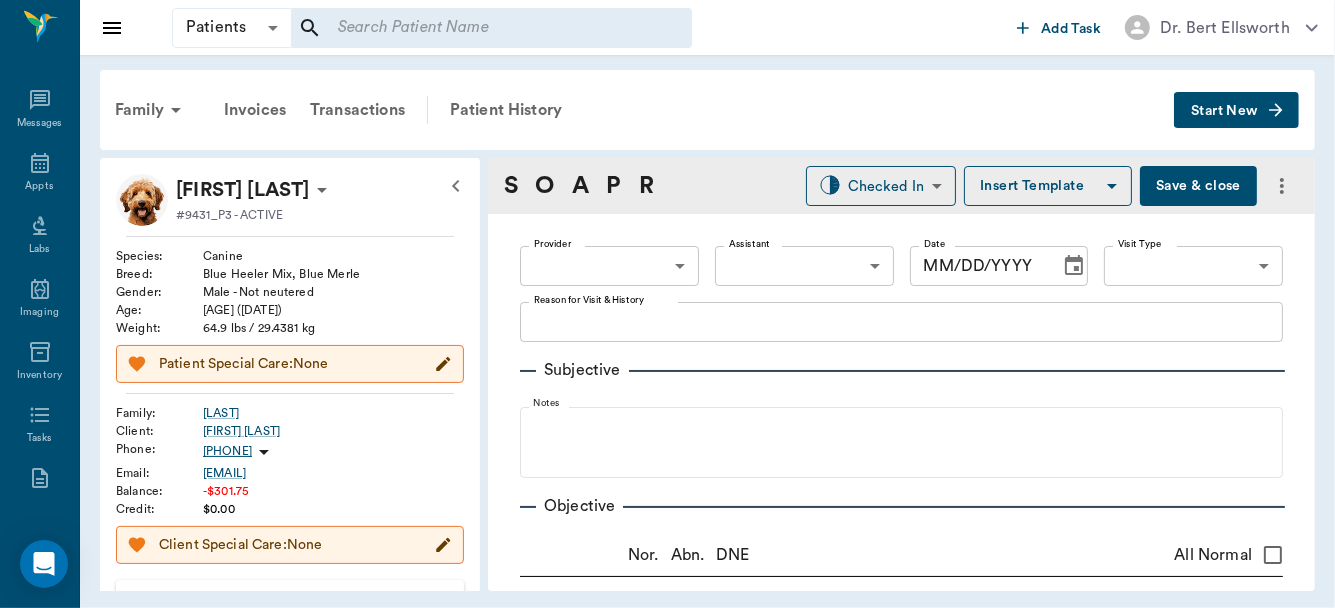 type on "63ec2f075fda476ae8351a4d" 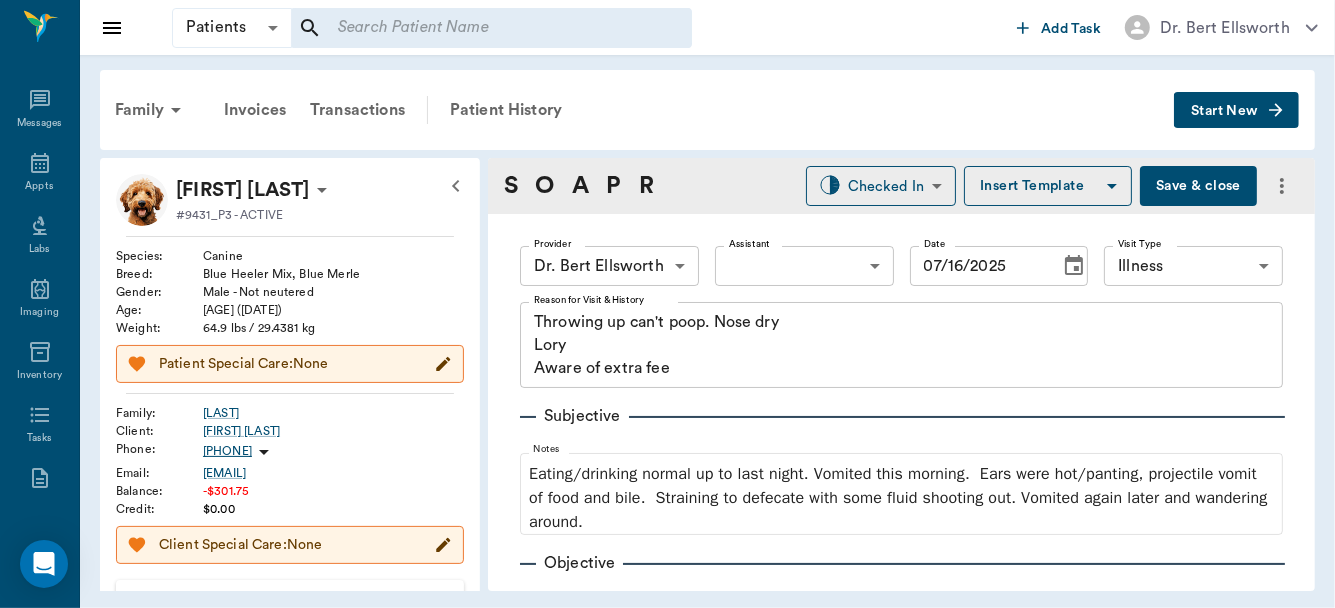 type on "07/16/2025" 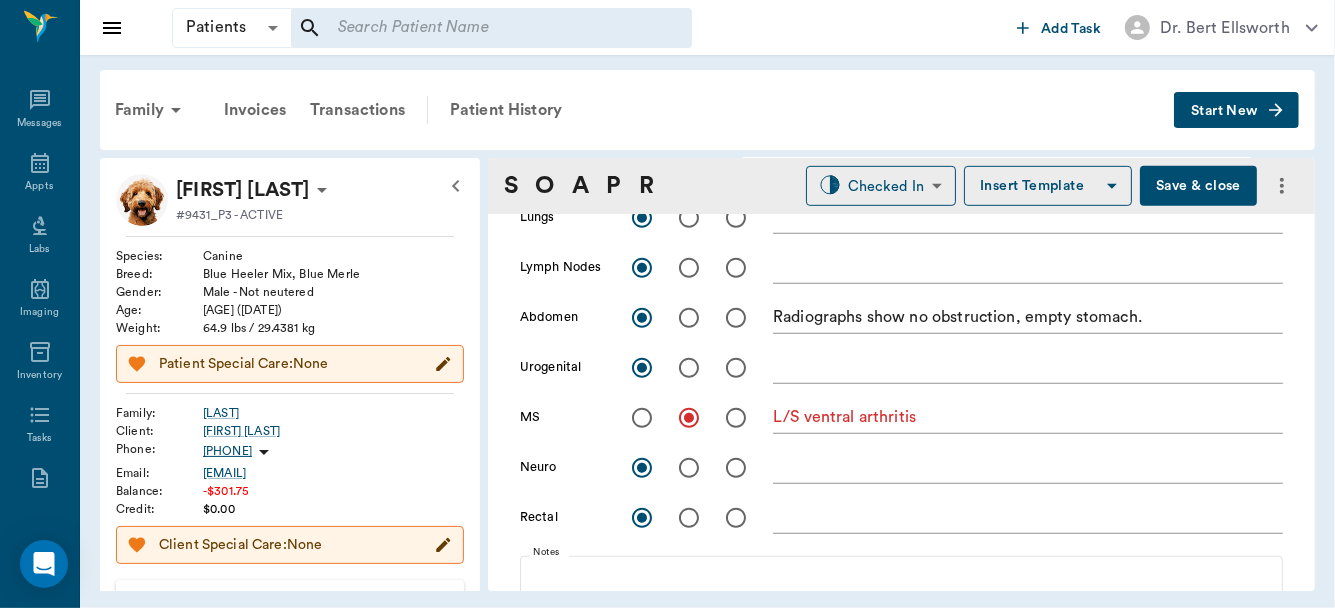 scroll, scrollTop: 1149, scrollLeft: 0, axis: vertical 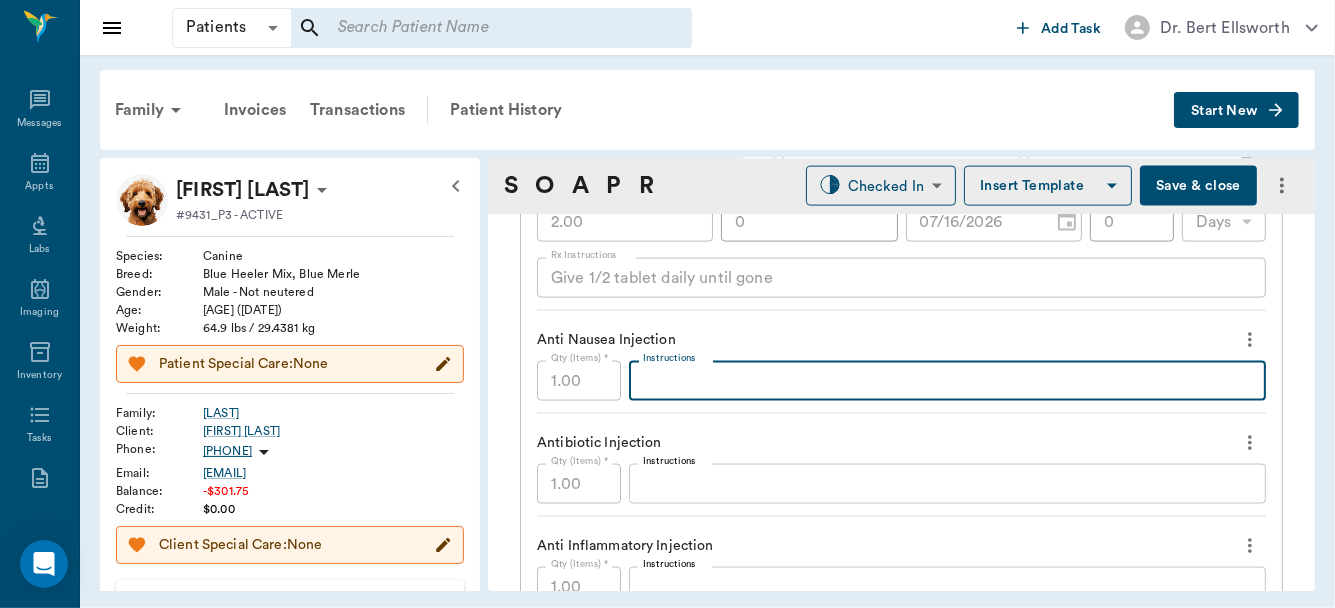 click on "Instructions" at bounding box center (947, 381) 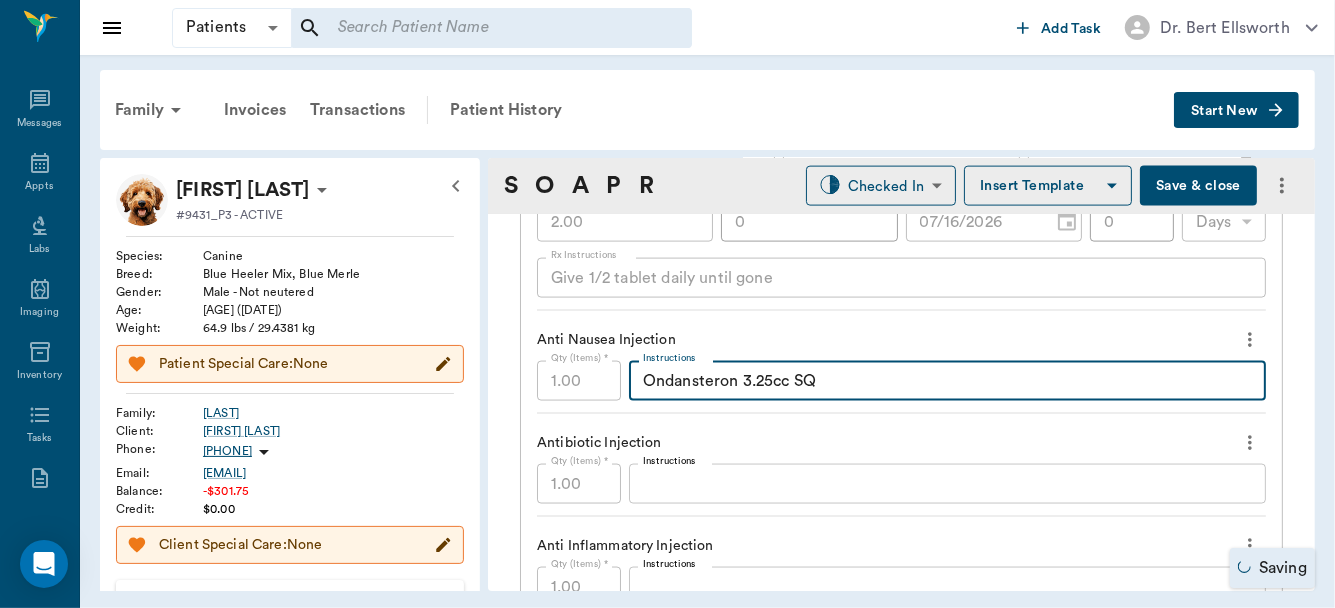 type on "Ondansteron 3.25cc SQ" 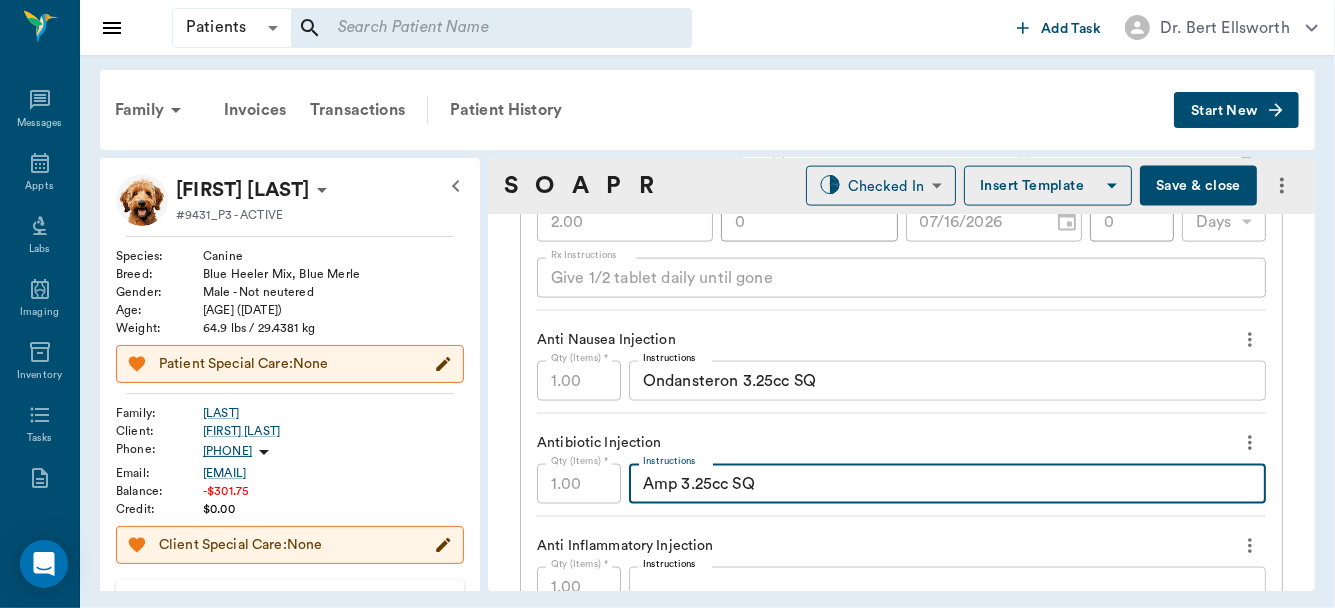 type on "Amp 3.25cc SQ" 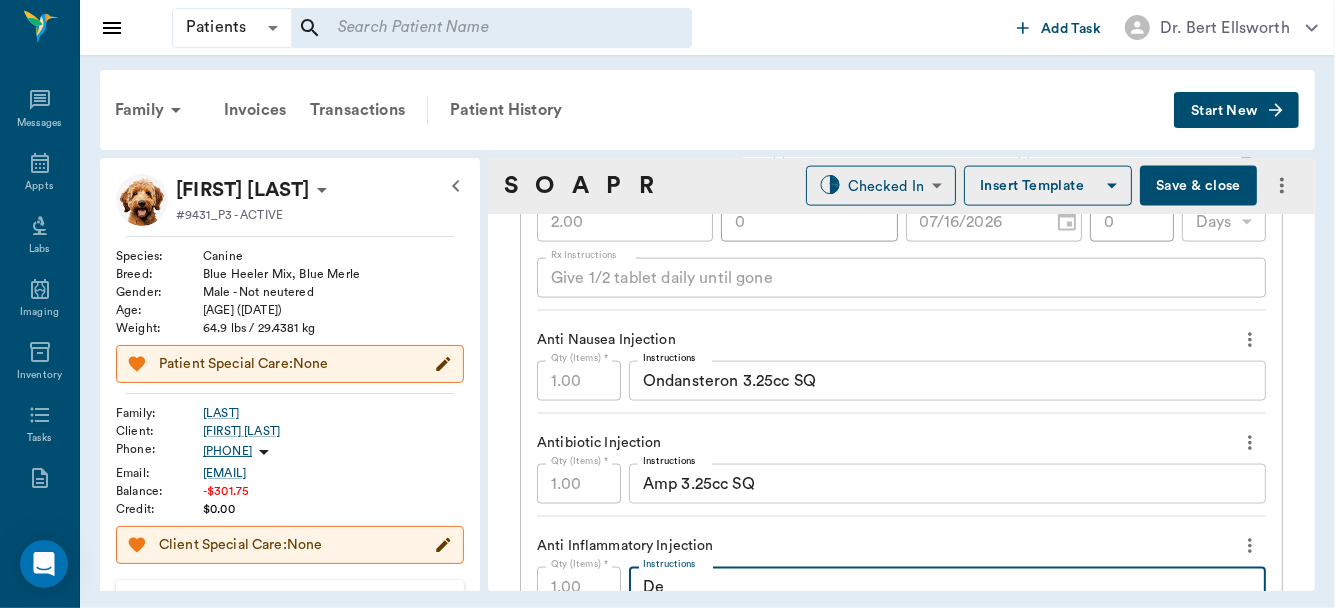 scroll, scrollTop: 1824, scrollLeft: 0, axis: vertical 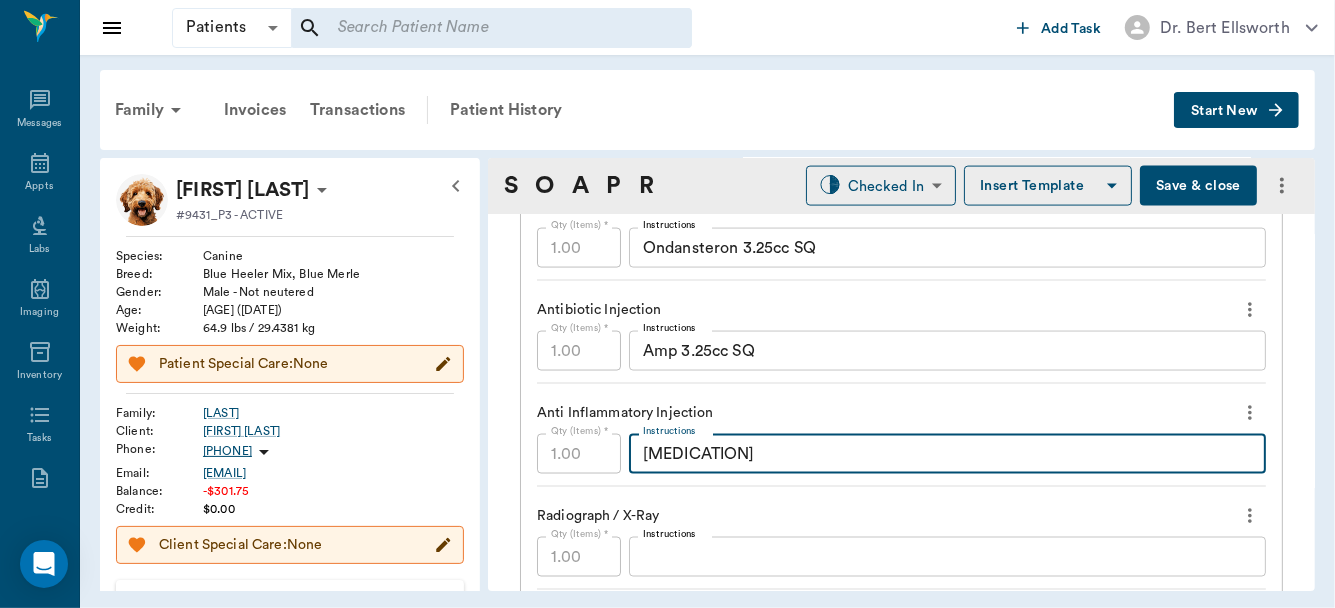 type on "DexSP 1.6cc SQ + Vit B12" 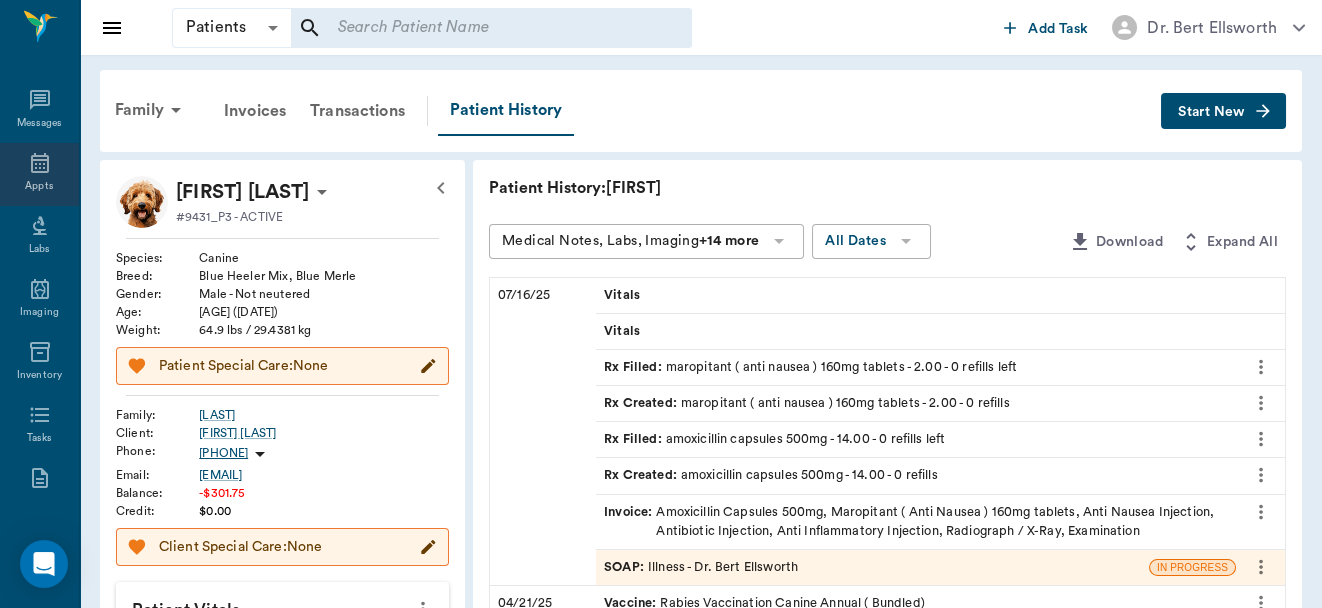 click 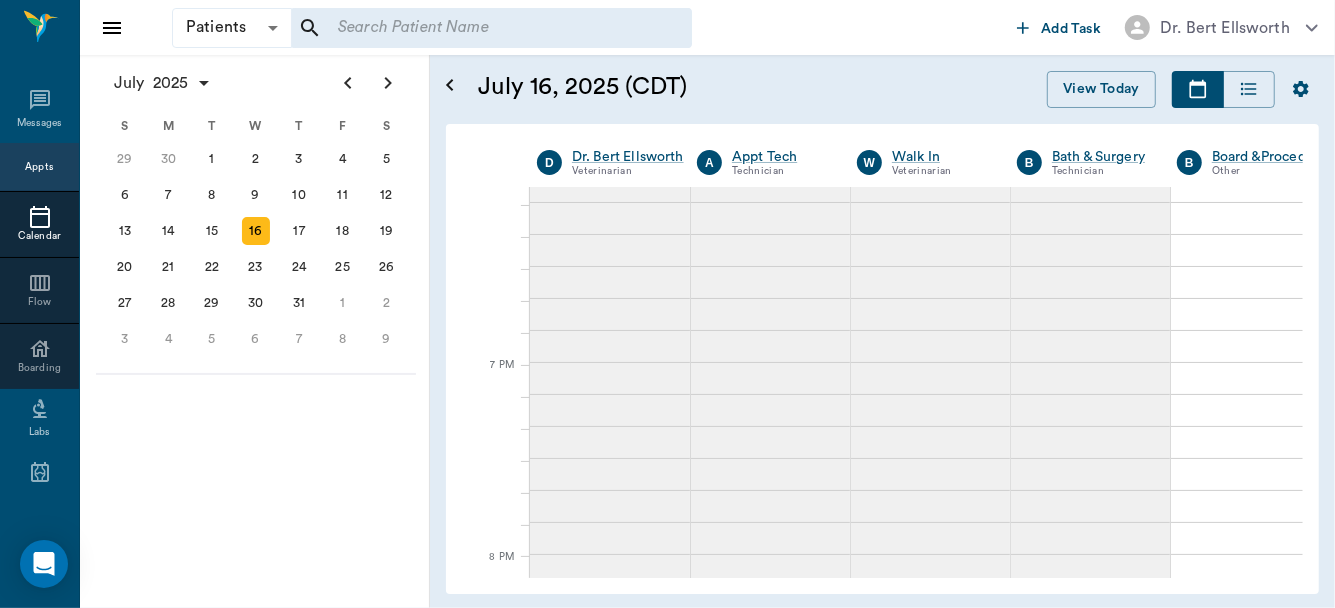 scroll, scrollTop: 1942, scrollLeft: 0, axis: vertical 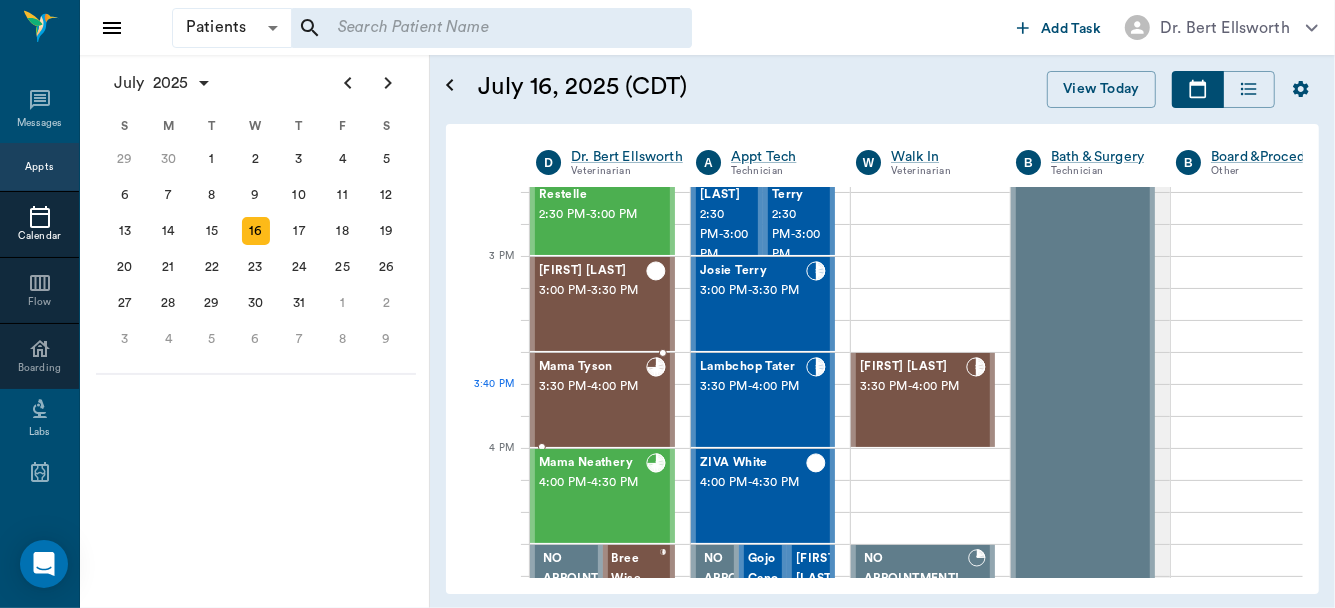 click on "3:30 PM  -  4:00 PM" at bounding box center (592, 387) 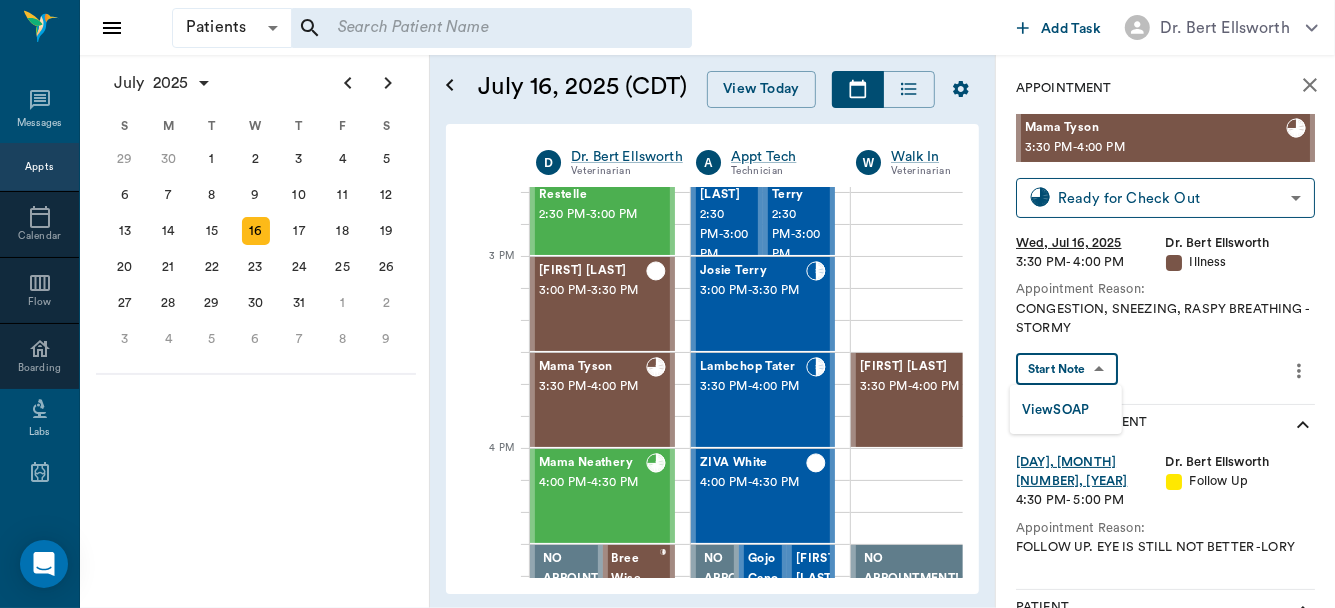 click on "Patients Patients ​ ​ Add Task Dr. Bert Ellsworth Nectar Messages Appts Calendar Flow Boarding Labs Imaging Inventory Tasks Forms Staff Reports Lookup Settings July 2025 S M T W T F S Jun 1 2 3 4 5 6 7 8 9 10 11 12 13 14 15 16 17 18 19 20 21 22 23 24 25 26 27 28 29 30 Jul 1 2 3 4 5 6 7 8 9 10 11 12 S M T W T F S 29 30 Jul 1 2 3 4 5 6 7 8 9 10 11 12 13 14 15 16 17 18 19 20 21 22 23 24 25 26 27 28 29 30 31 Aug 1 2 3 4 5 6 7 8 9 S M T W T F S 27 28 29 30 31 Aug 1 2 3 4 5 6 7 8 9 10 11 12 13 14 15 16 17 18 19 20 21 22 23 24 25 26 27 28 29 30 31 Sep 1 2 3 4 5 6 July 16, 2025 (CDT) View Today July 2025 Today 16 Wed Jul 2025 D Dr. Bert Ellsworth Veterinarian A Appt Tech Technician W Walk In Veterinarian B Bath & Surgery Technician B Board &Procedures Other D Dr. Kindall Jones Veterinarian 8 AM 9 AM 10 AM 11 AM 12 PM 1 PM 2 PM 3 PM 4 PM 5 PM 6 PM 7 PM 8 PM 10:27 PM 3:30 PM NO APPOINTMENT! 8:00 AM  -  8:30 AM Sadie Deming 8:30 AM  -  9:00 AM Winston Gooch 9:00 AM  -  9:30 AM Paul Gooch 9:00 AM  -  9:30 AM 9:30 AM" at bounding box center [667, 304] 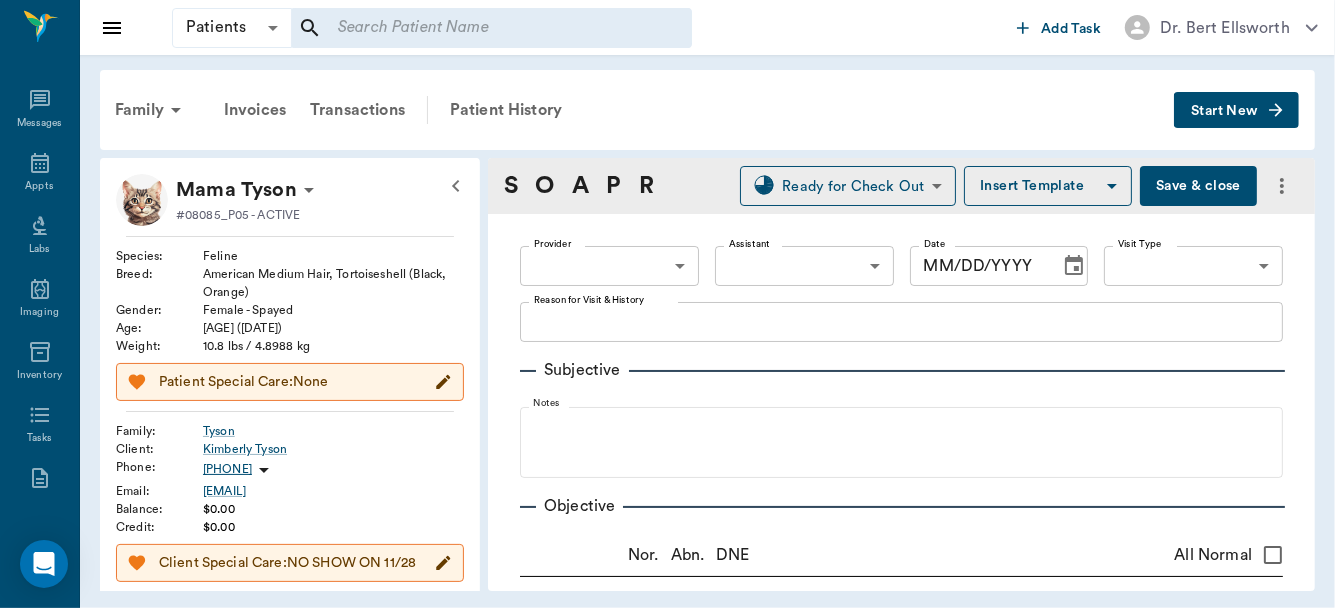 type on "63ec2f075fda476ae8351a4d" 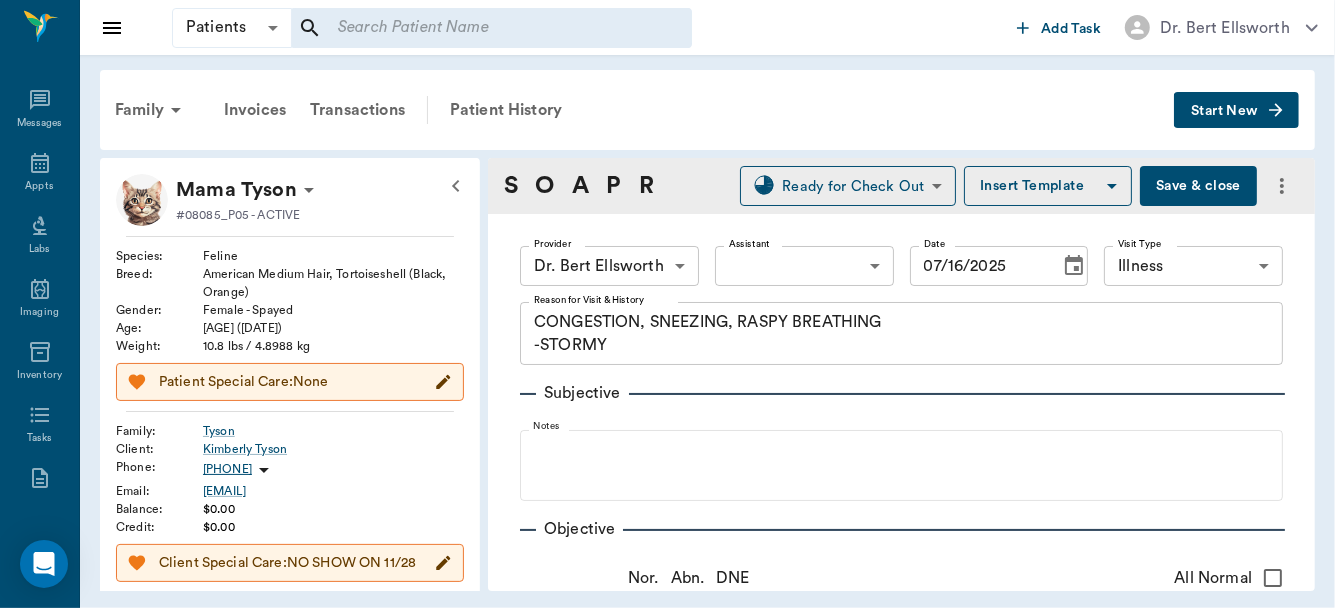 type on "07/16/2025" 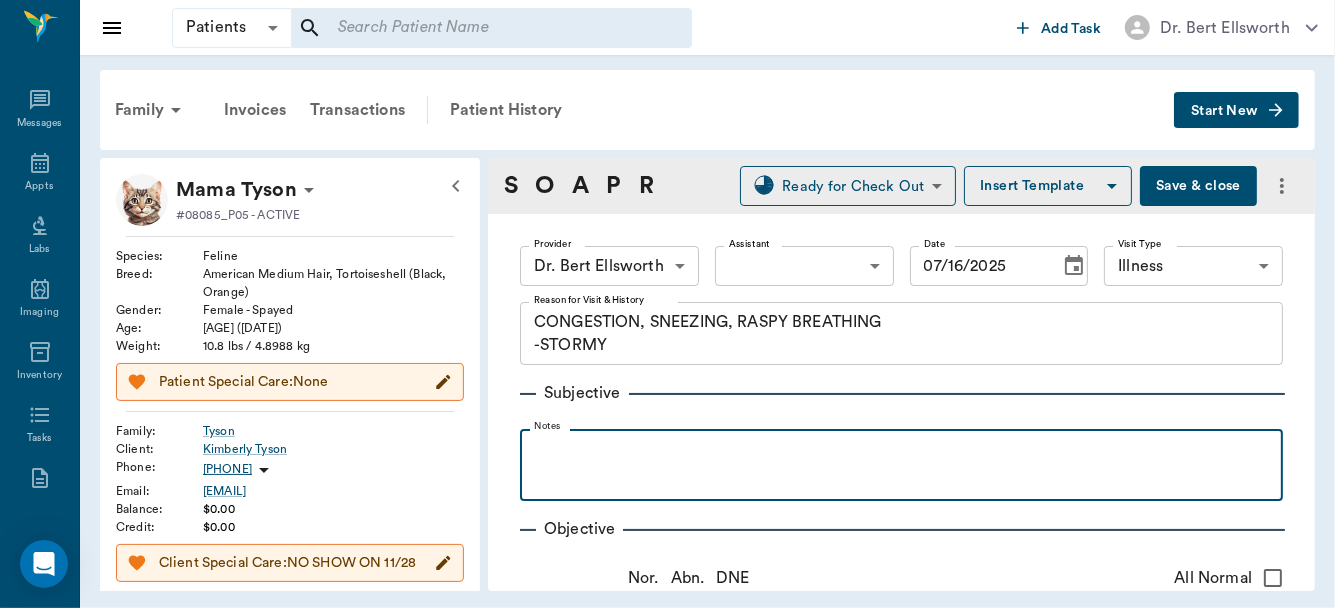 click at bounding box center (901, 451) 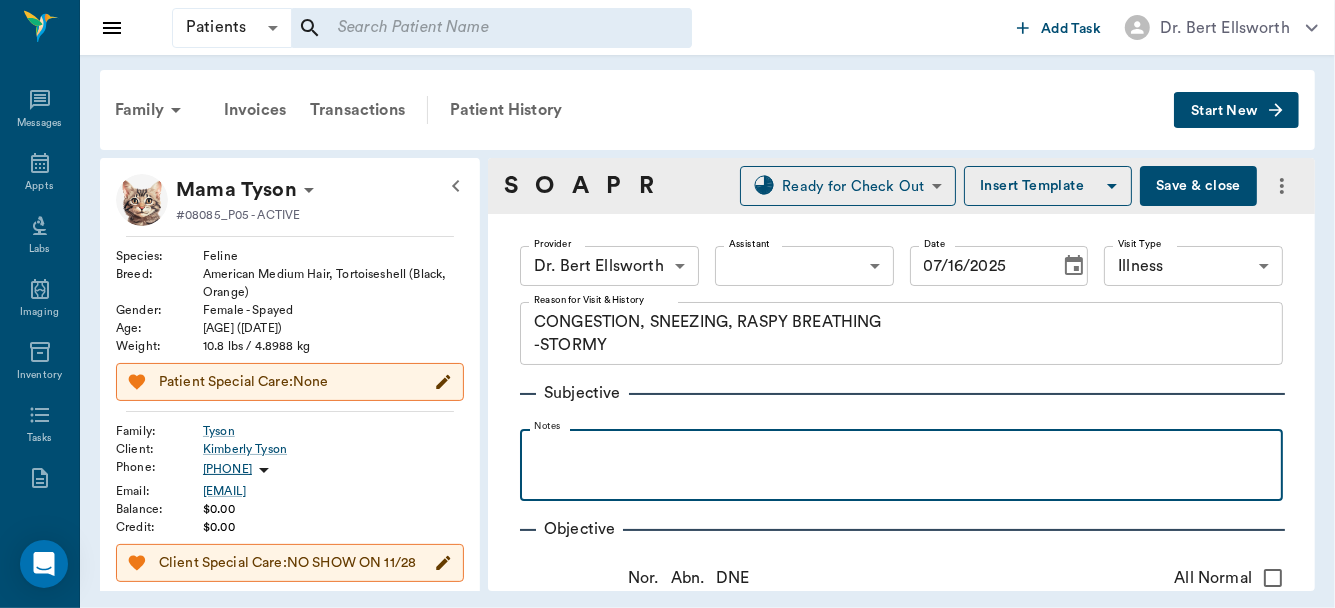 type 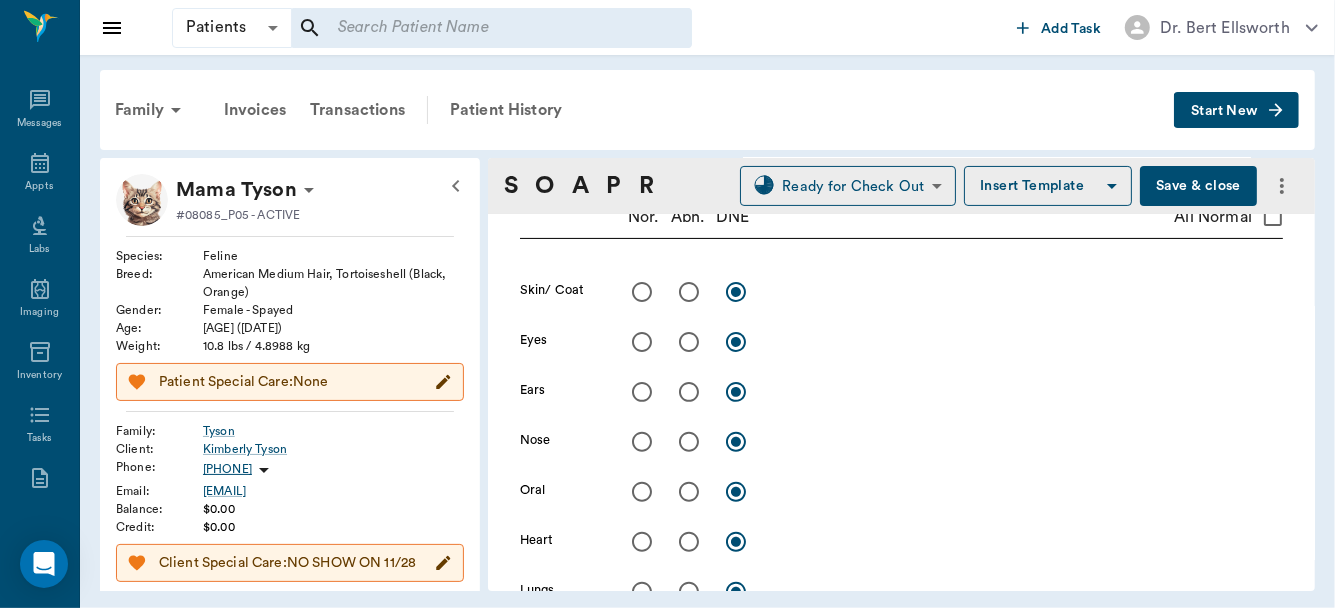 scroll, scrollTop: 309, scrollLeft: 0, axis: vertical 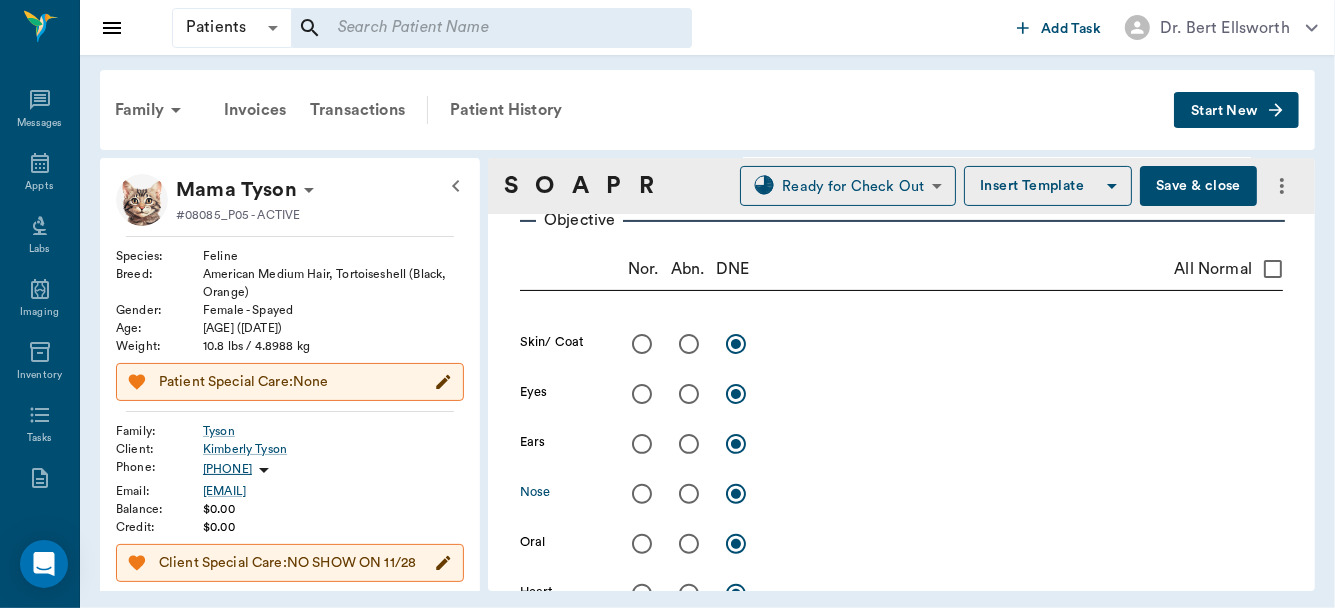 click at bounding box center (689, 494) 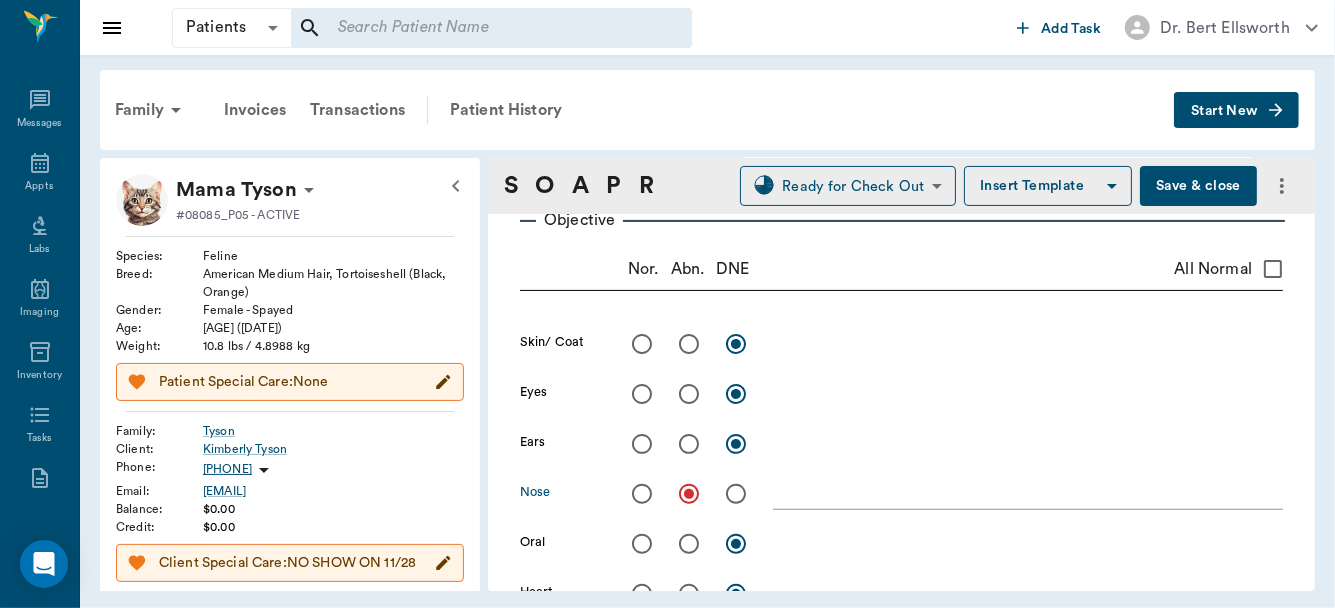 click at bounding box center (689, 394) 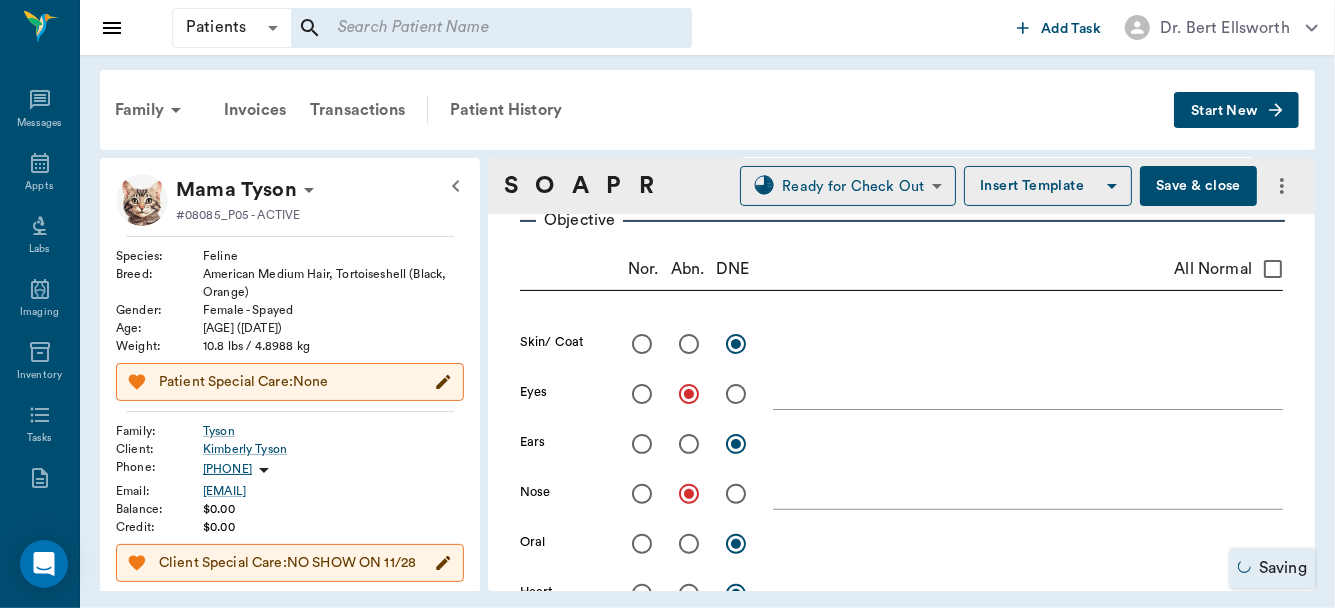 click on "x" at bounding box center [1028, 395] 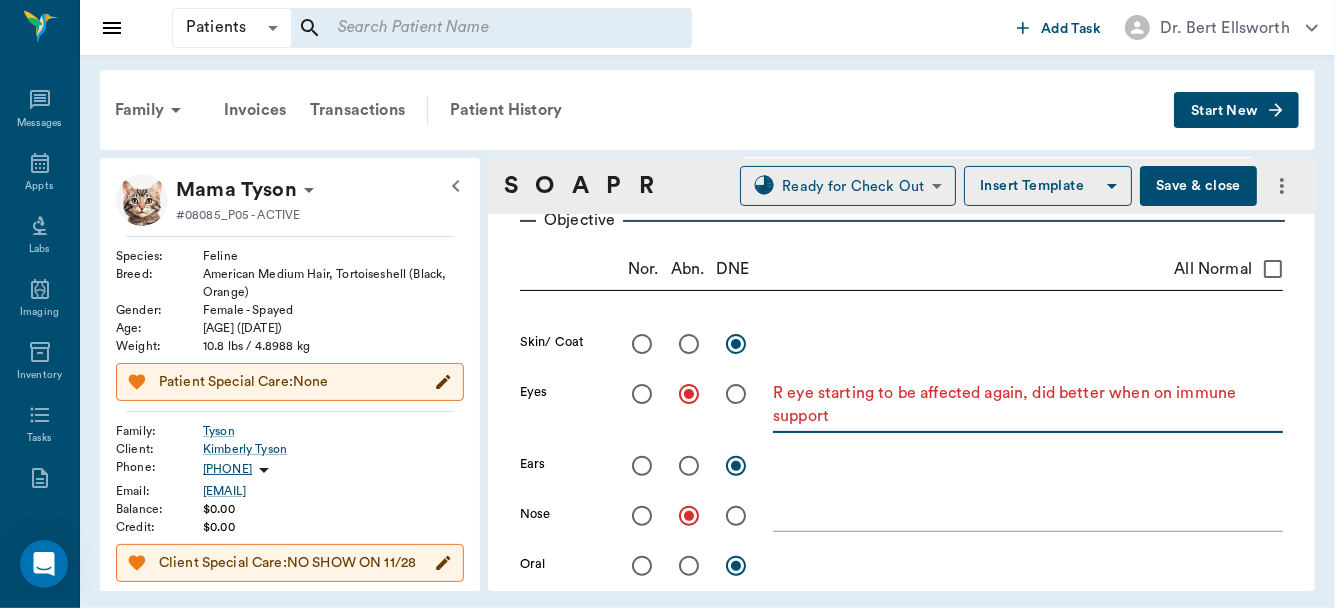 type on "R eye starting to be affected again, did better when on immune support" 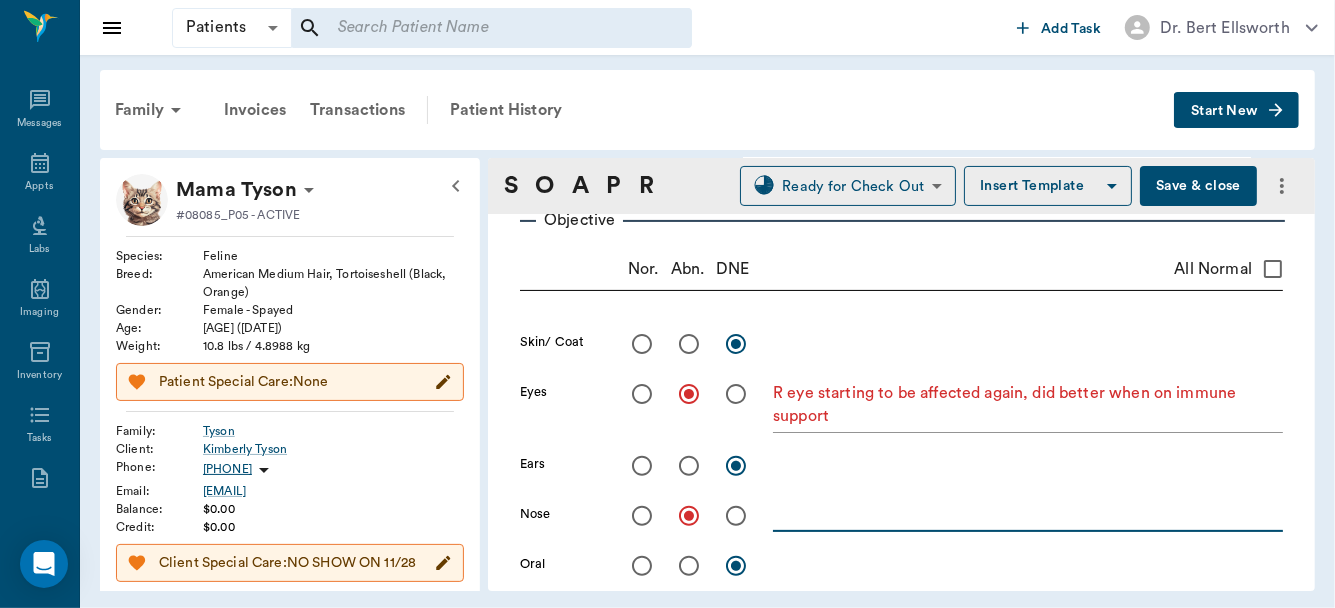 click at bounding box center (1028, 515) 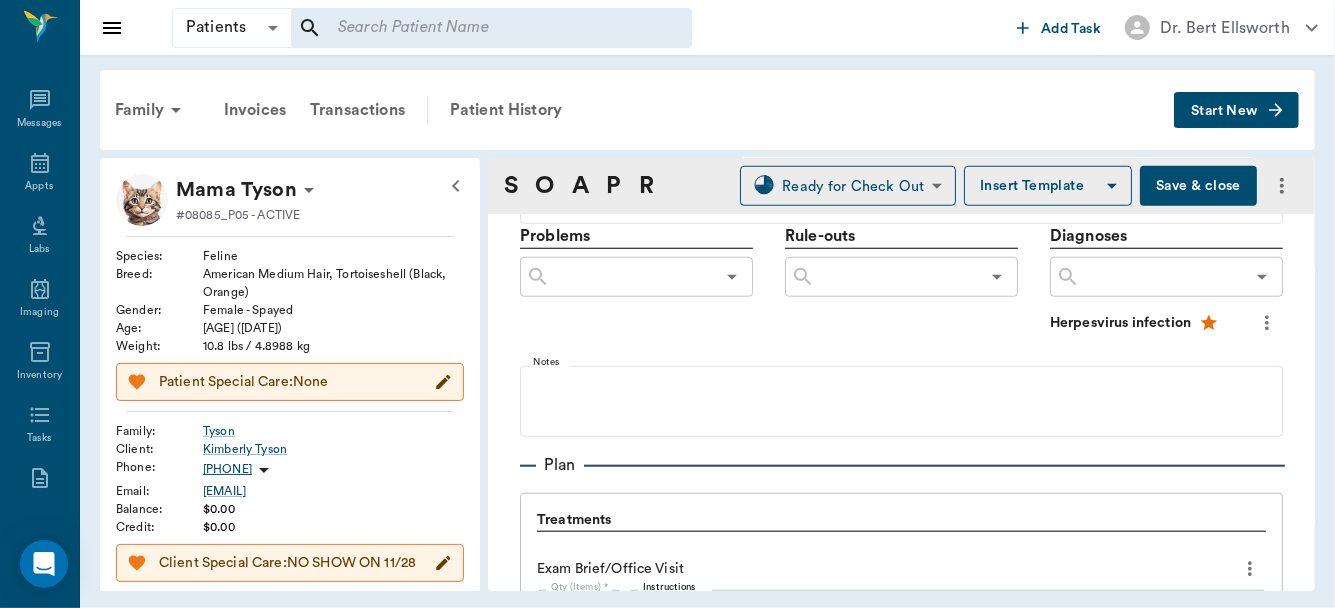 scroll, scrollTop: 660, scrollLeft: 0, axis: vertical 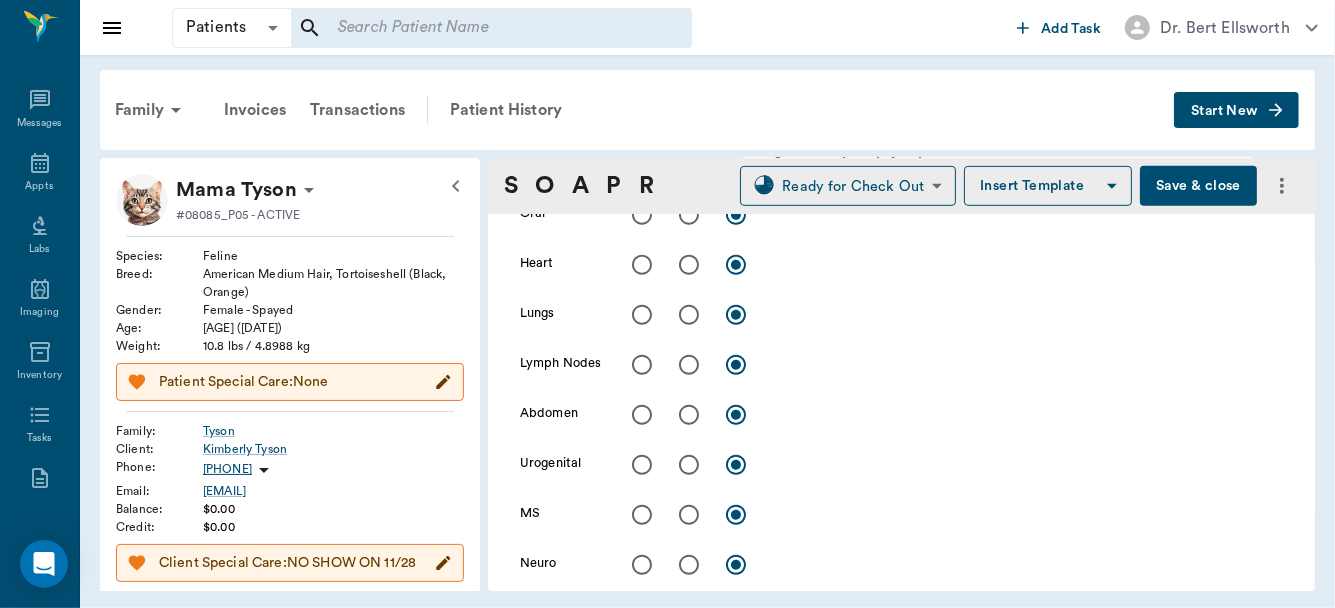 type on "Suspect sinus infection" 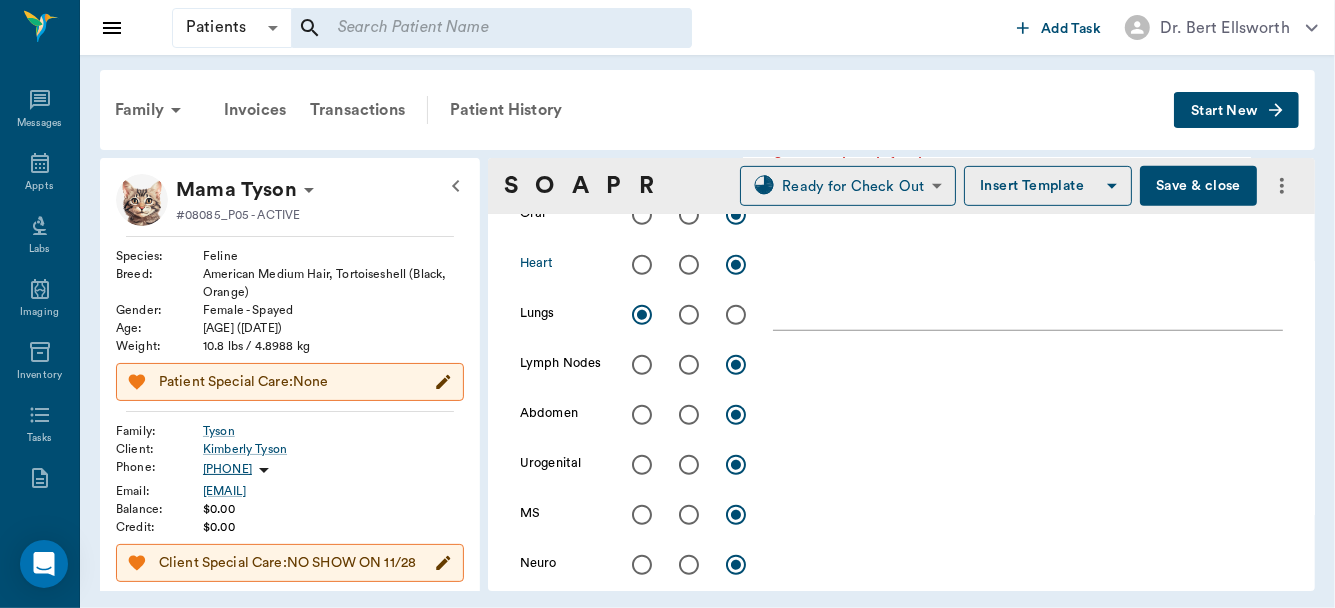 click at bounding box center (642, 265) 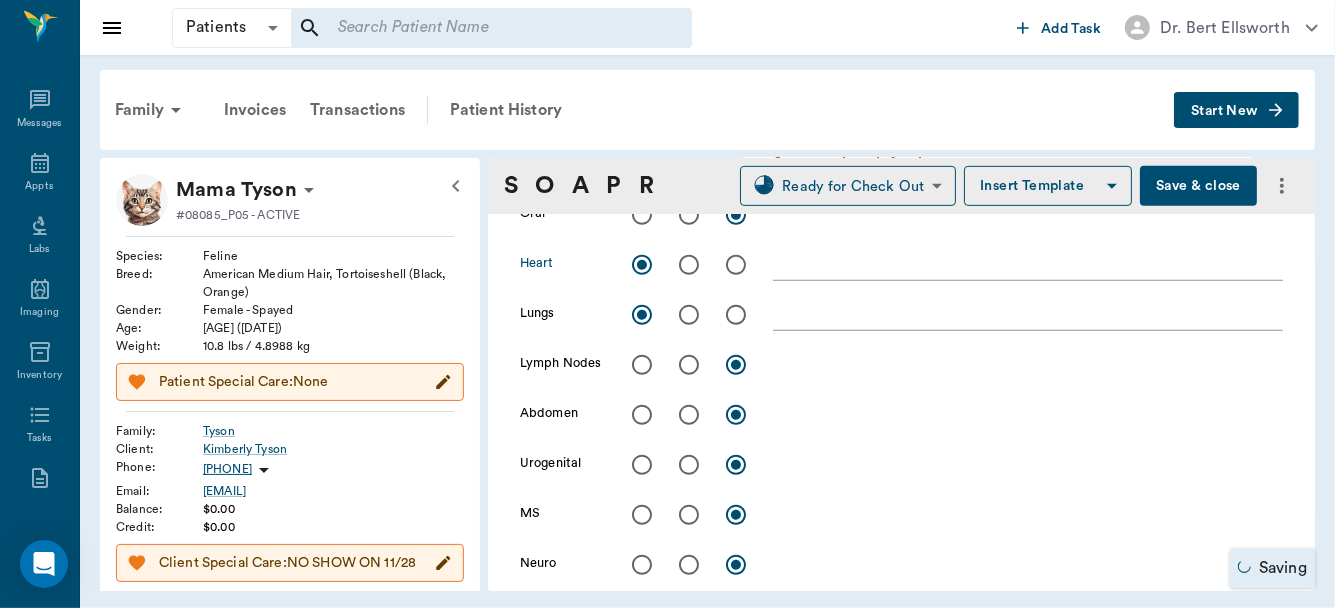 scroll, scrollTop: 1149, scrollLeft: 0, axis: vertical 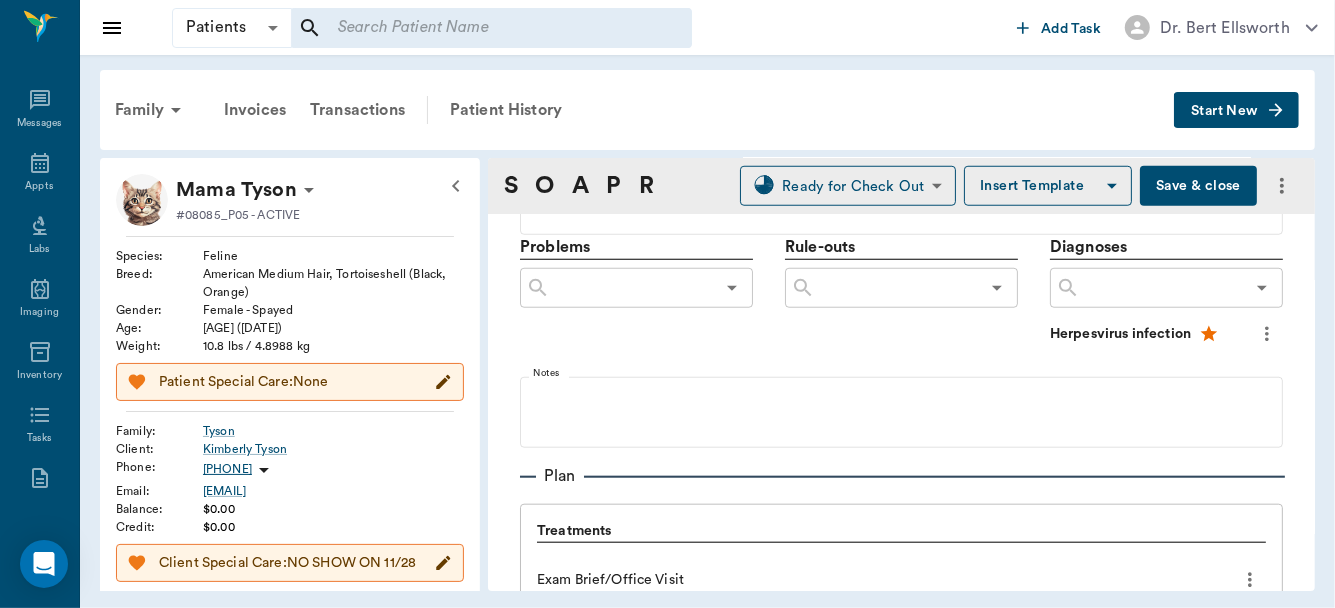 click at bounding box center (1162, 288) 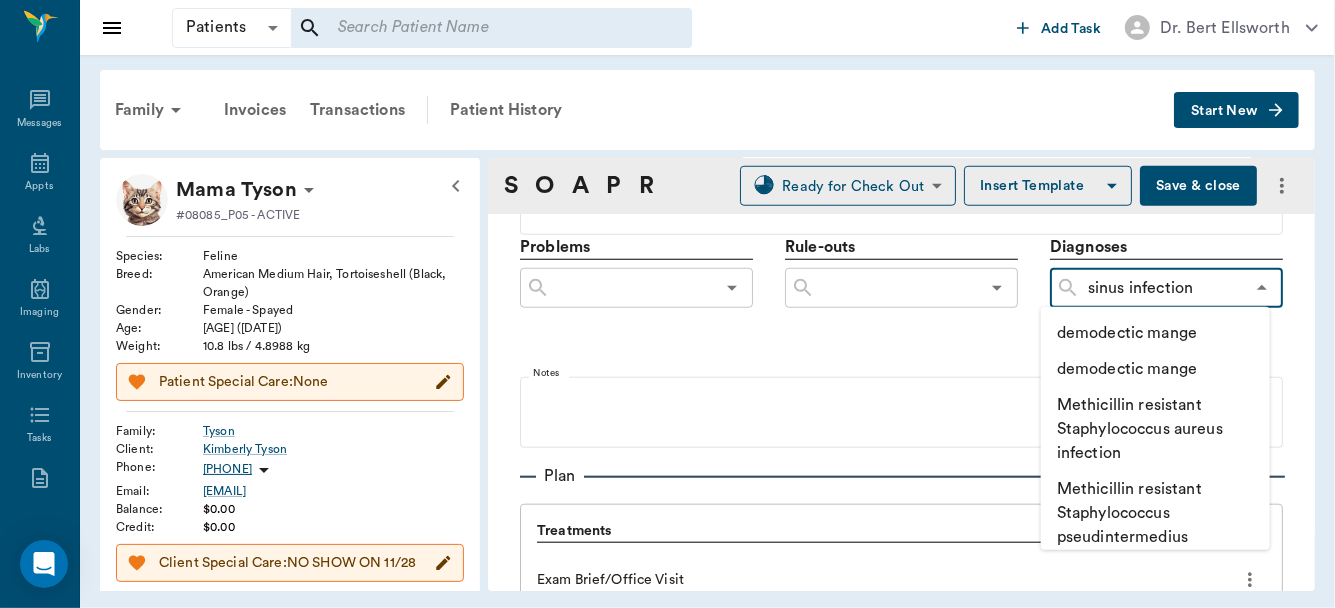 type on "sinus infection" 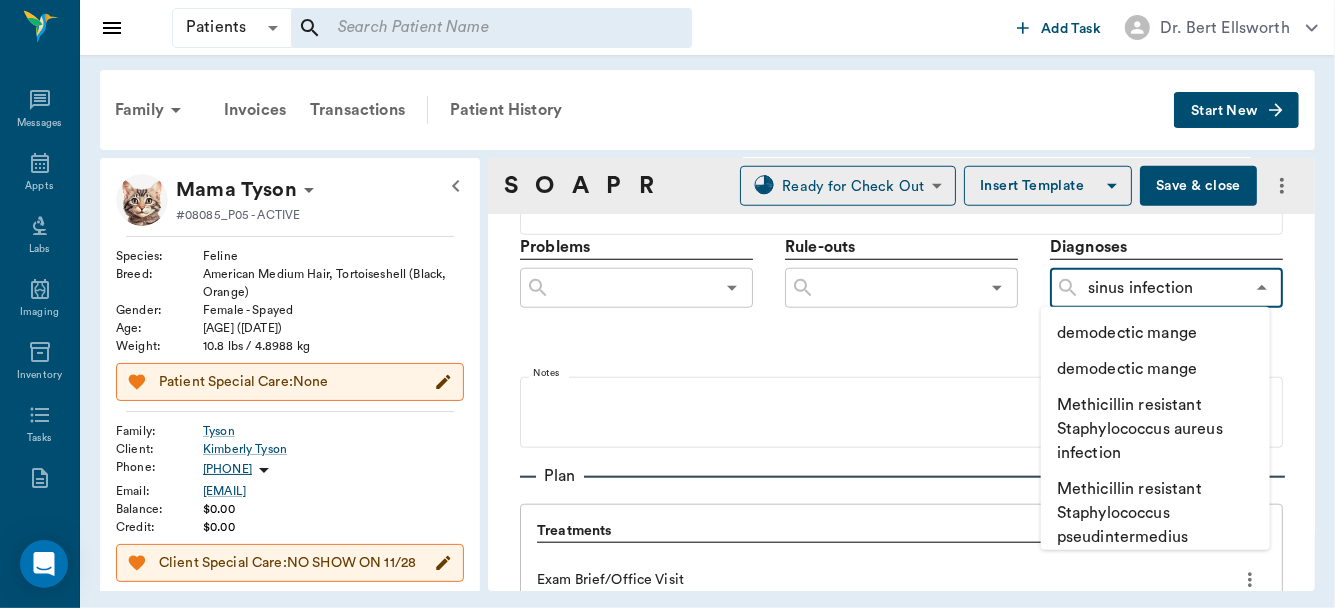 type 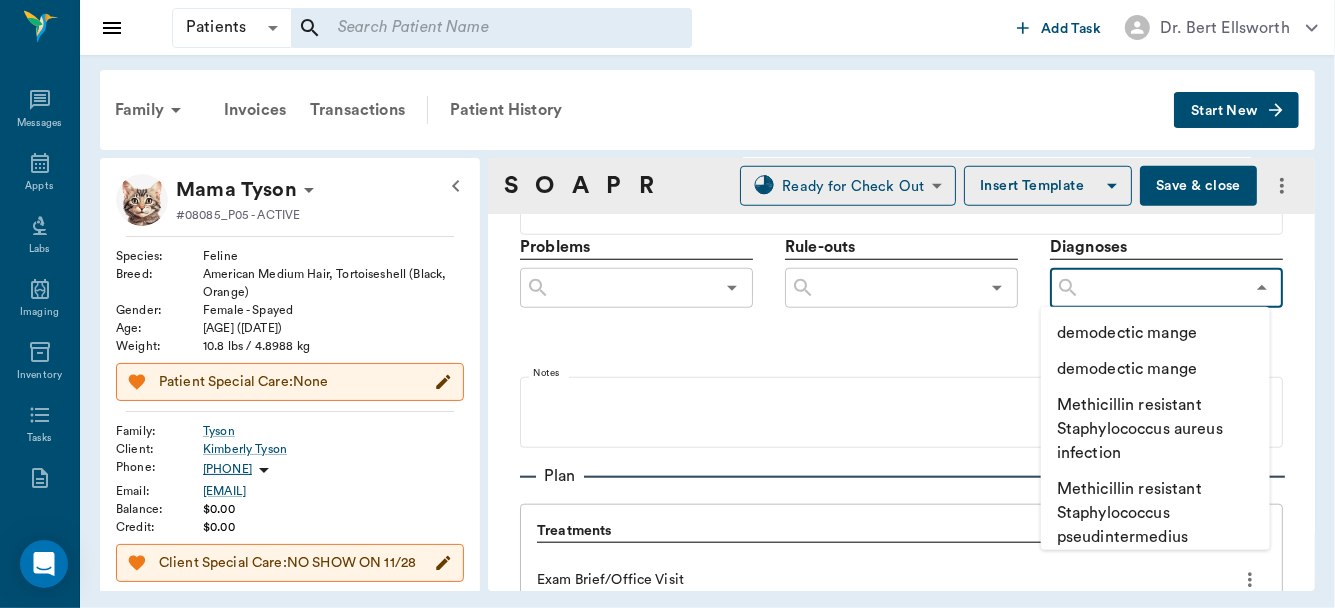click on "Problems ​ Rule-outs ​ Diagnoses ​ Herpesvirus infection Notes" at bounding box center (901, 341) 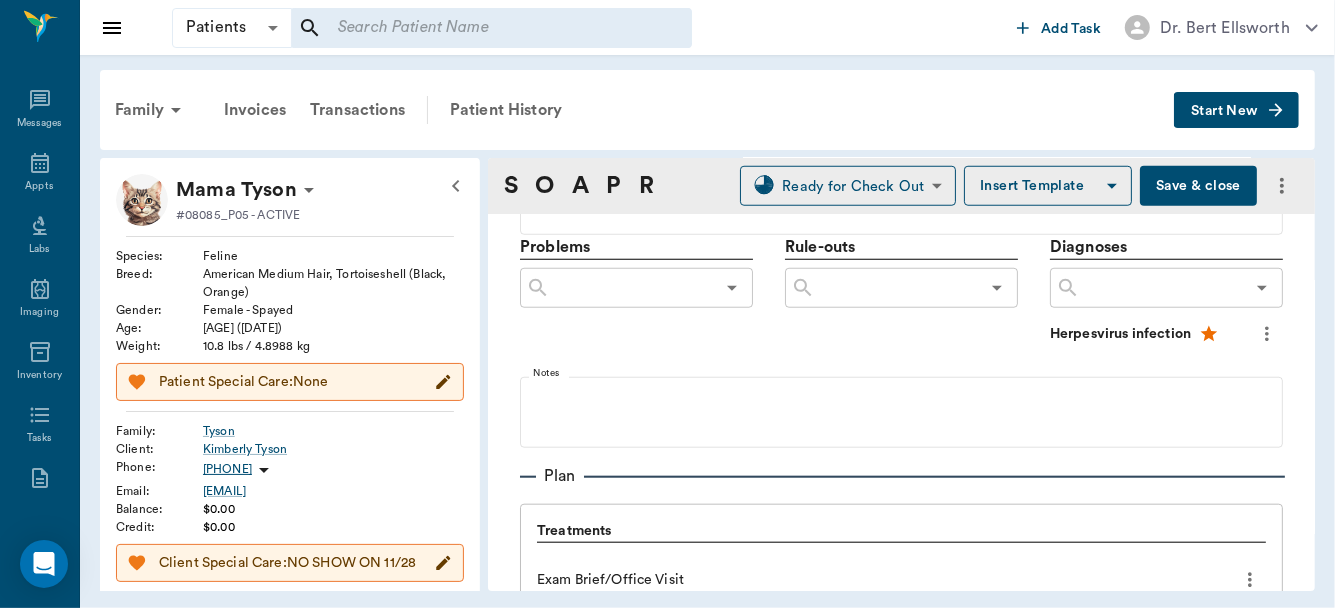 click at bounding box center (1162, 288) 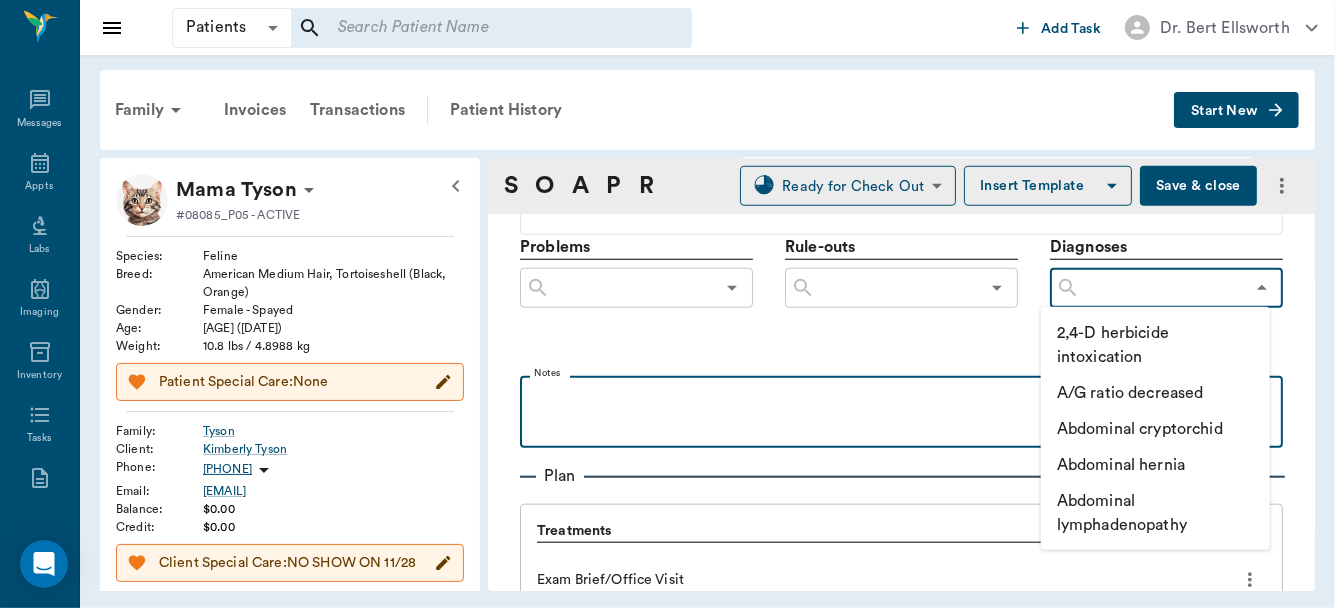 click at bounding box center (901, 411) 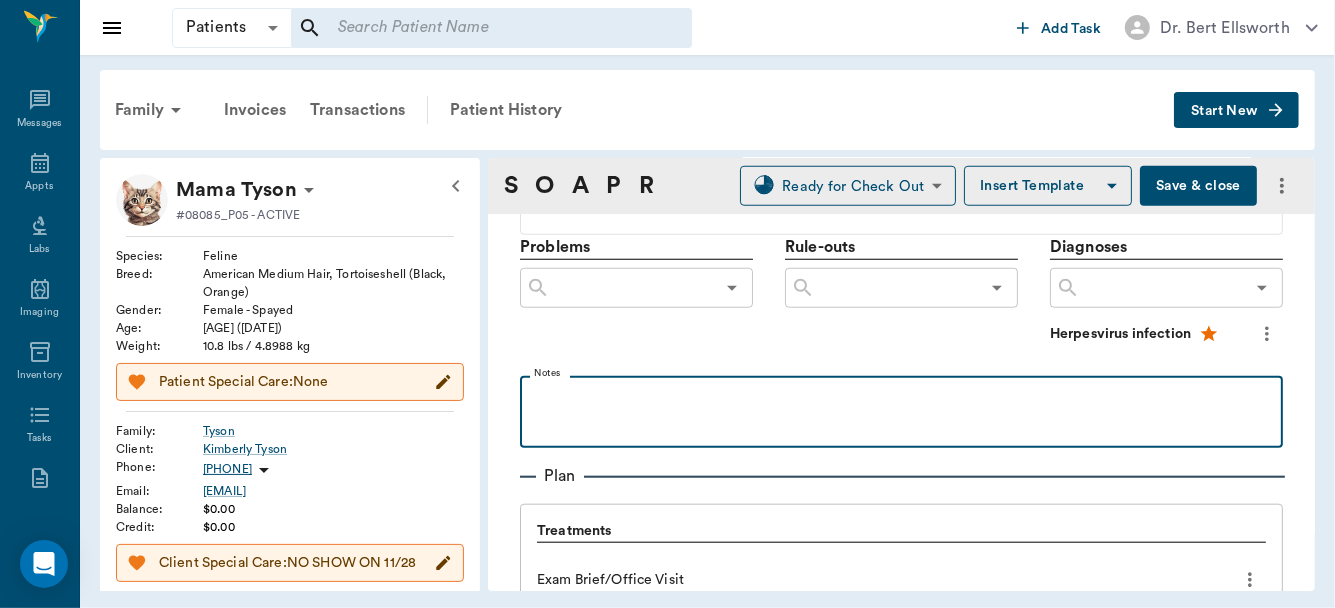 type 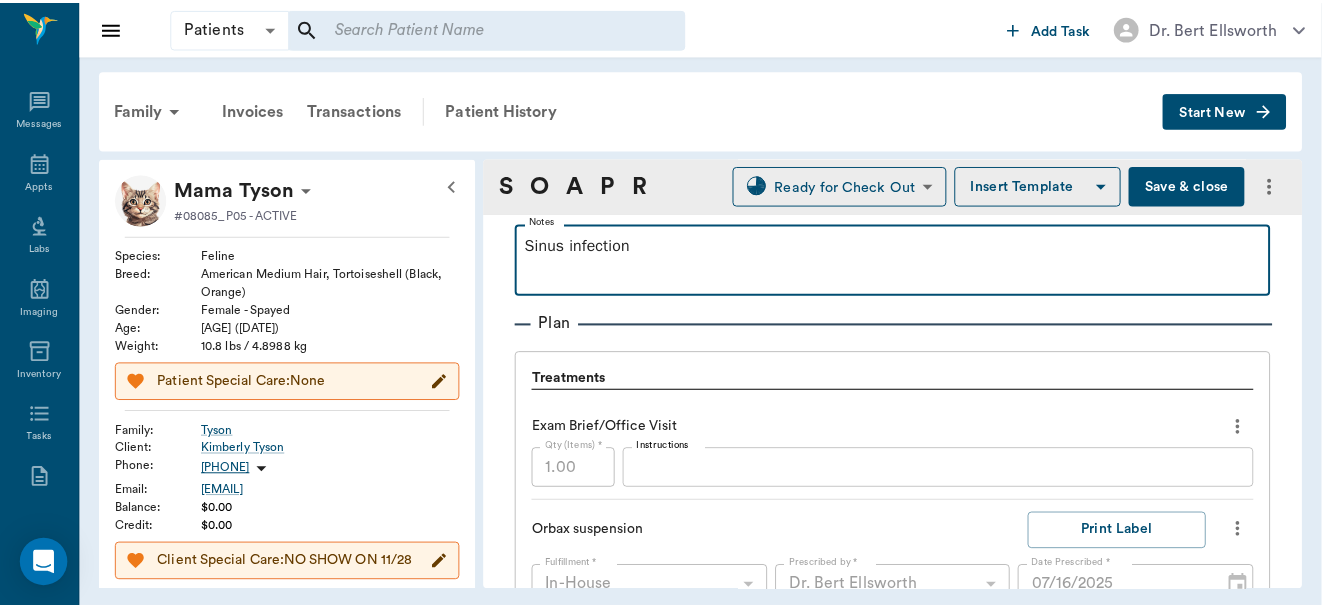 scroll, scrollTop: 1296, scrollLeft: 0, axis: vertical 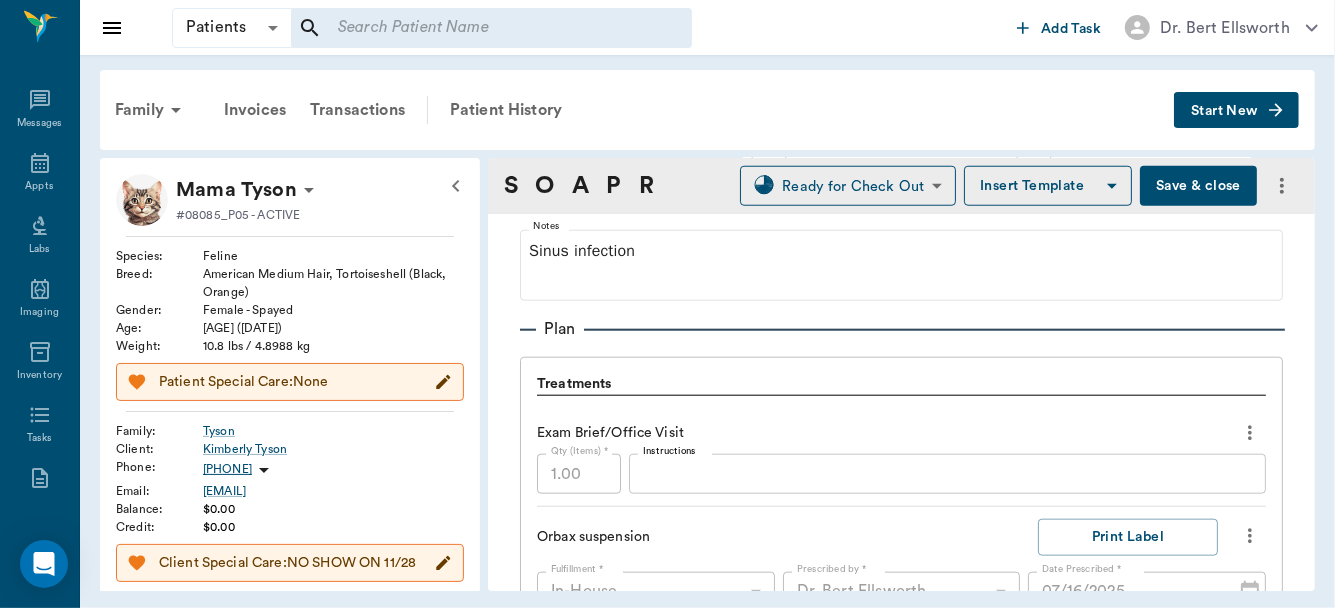 click on "Save & close" at bounding box center [1198, 186] 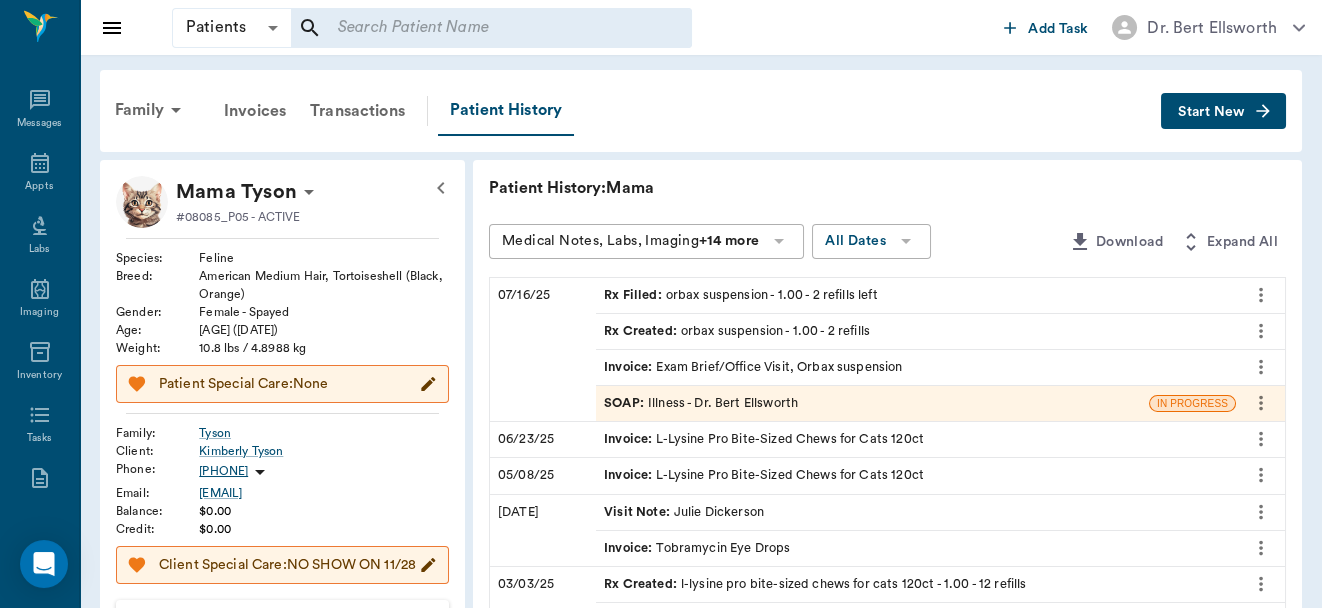 scroll, scrollTop: 531, scrollLeft: 0, axis: vertical 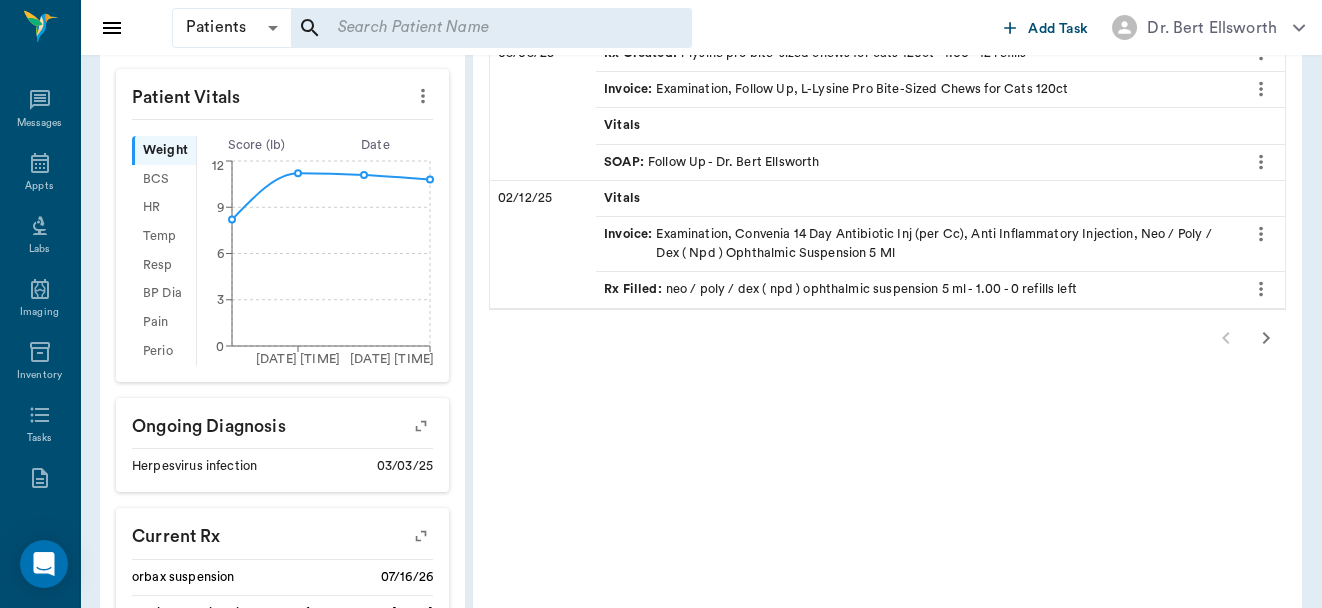 click 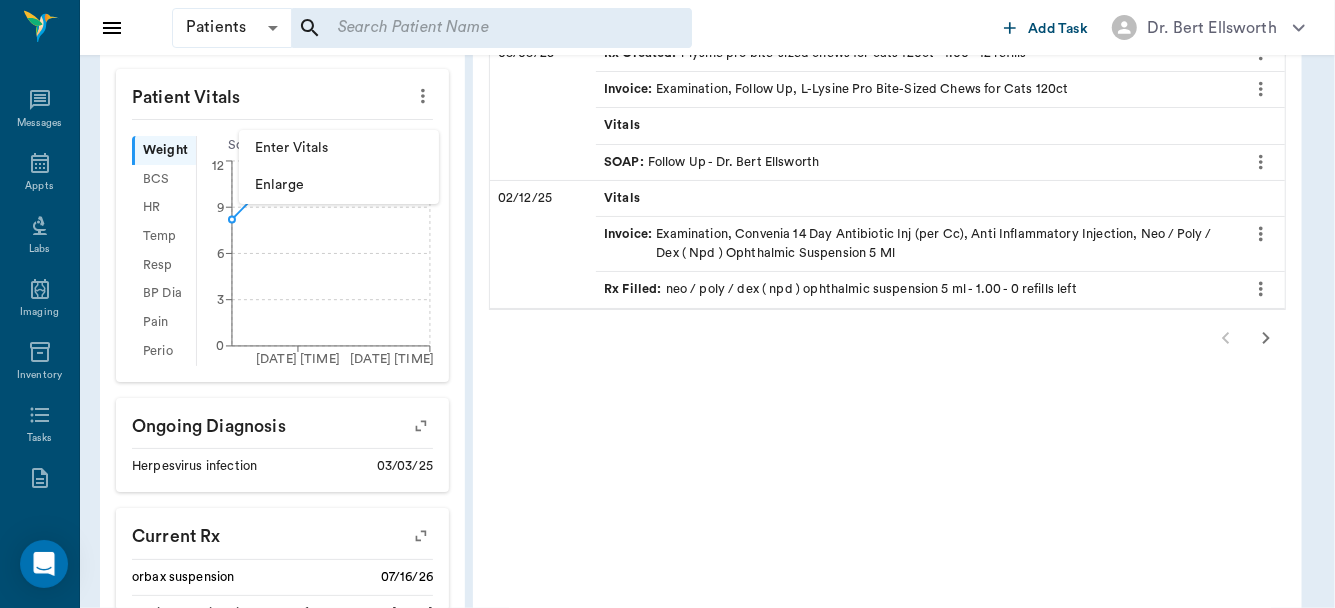 click on "Enter Vitals" at bounding box center (339, 148) 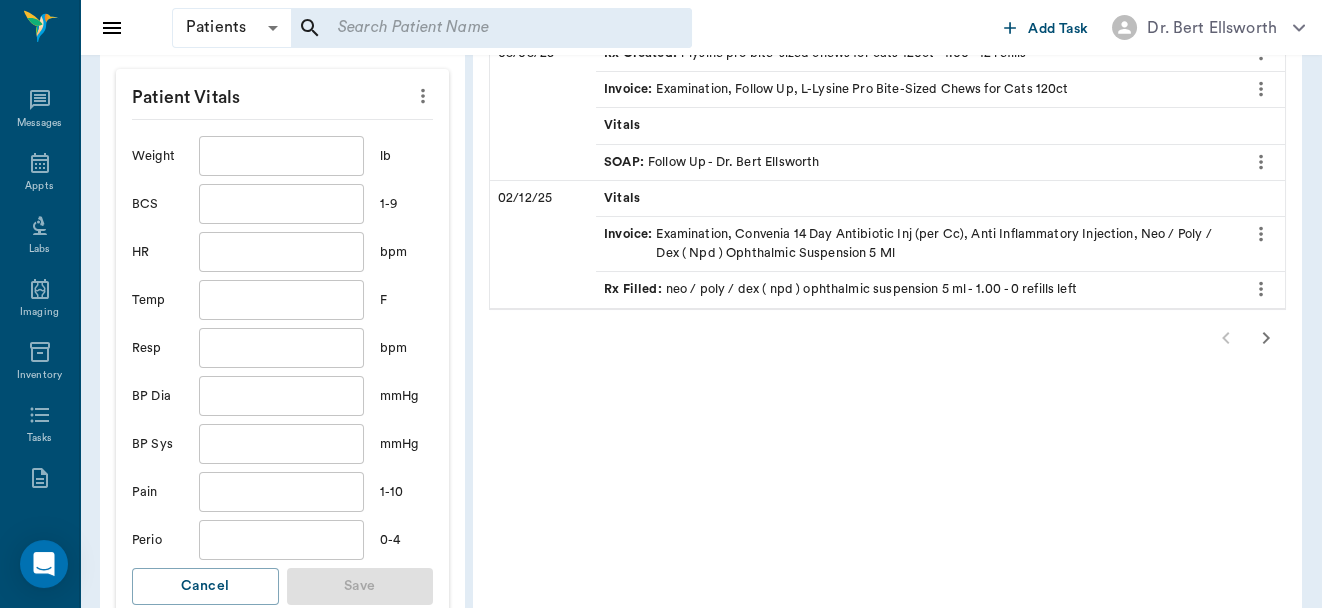 click at bounding box center (281, 156) 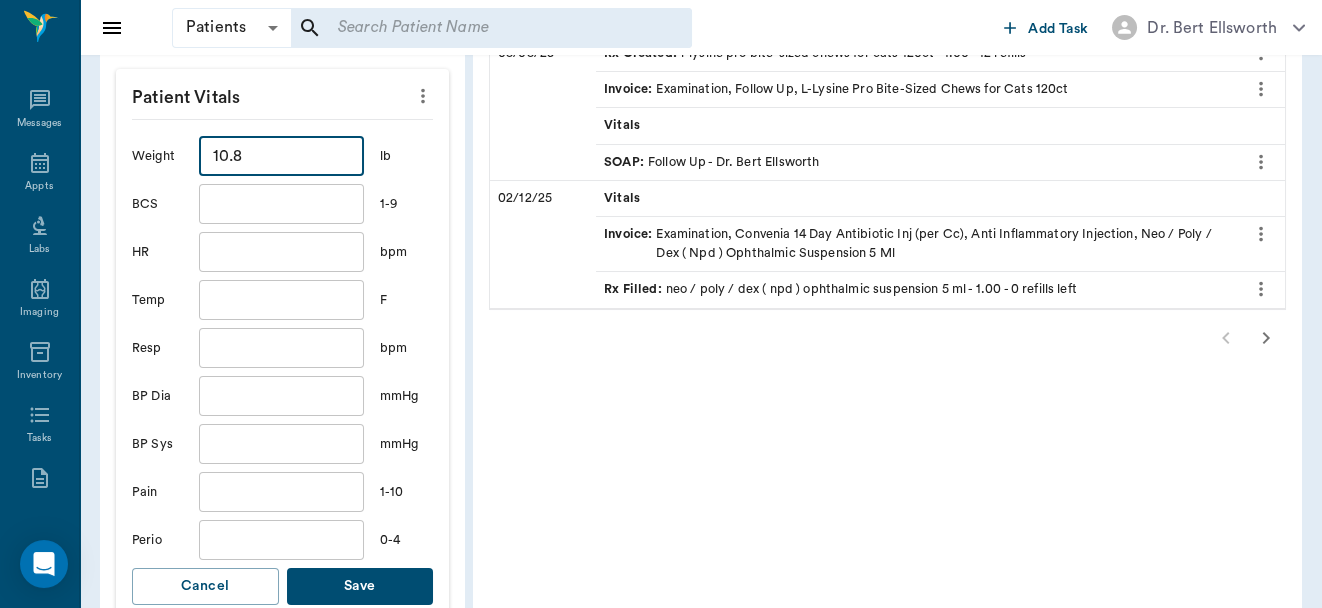type on "10.8" 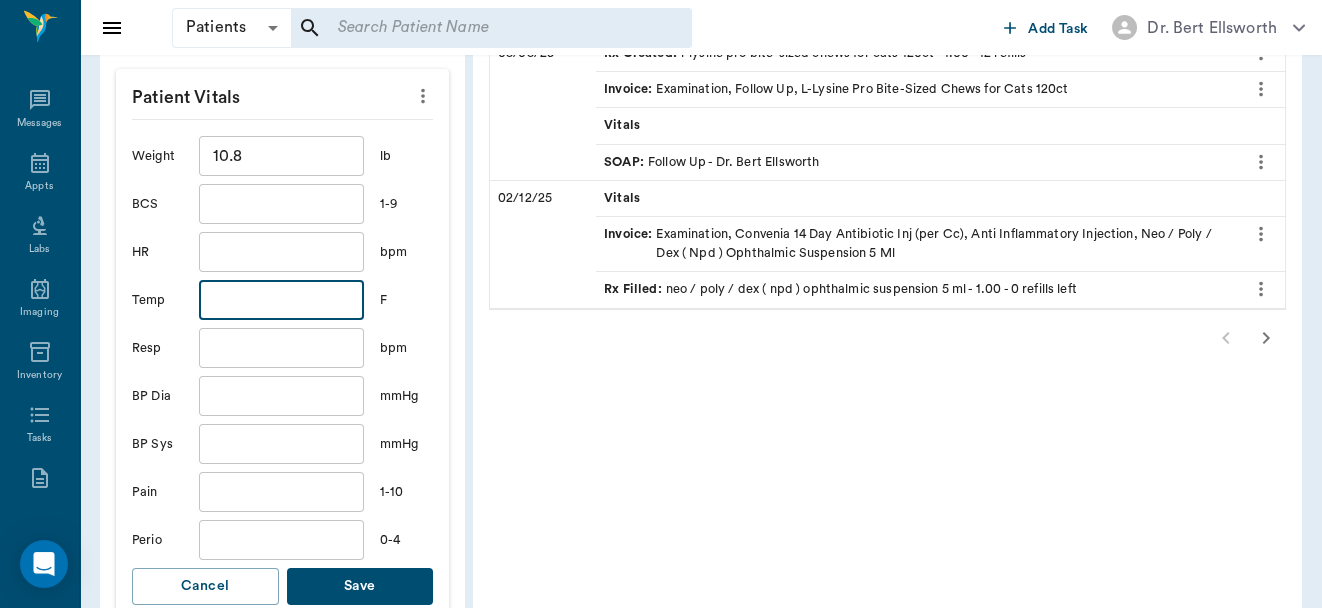 click at bounding box center (281, 300) 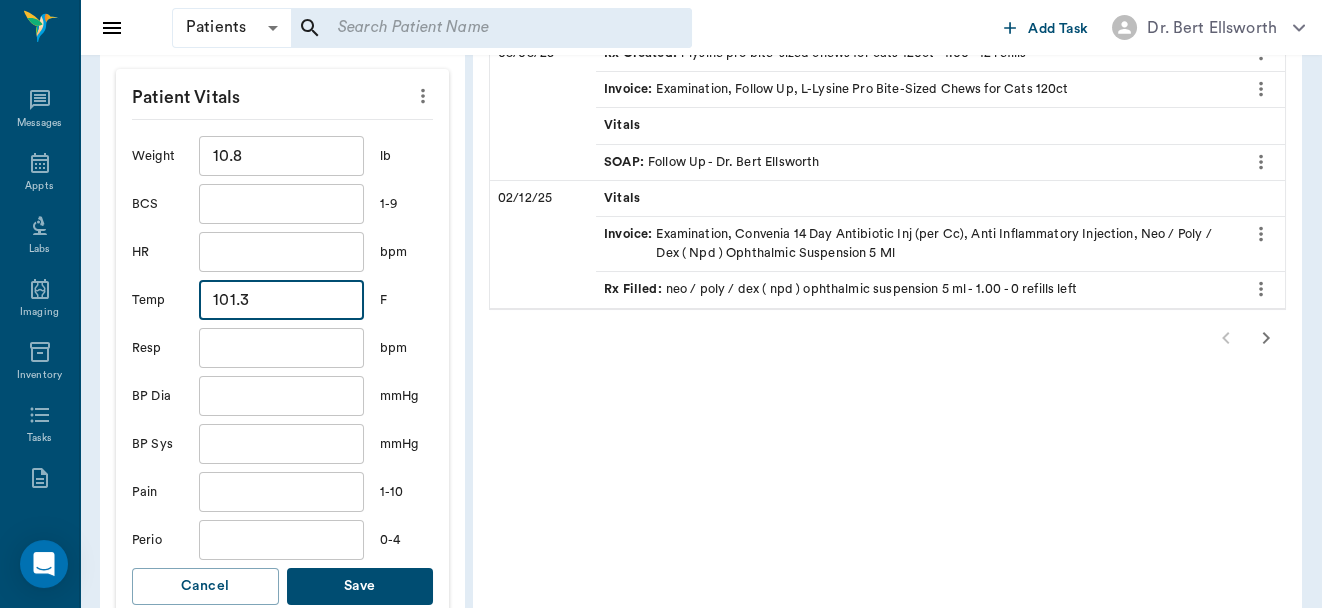 type on "101.3" 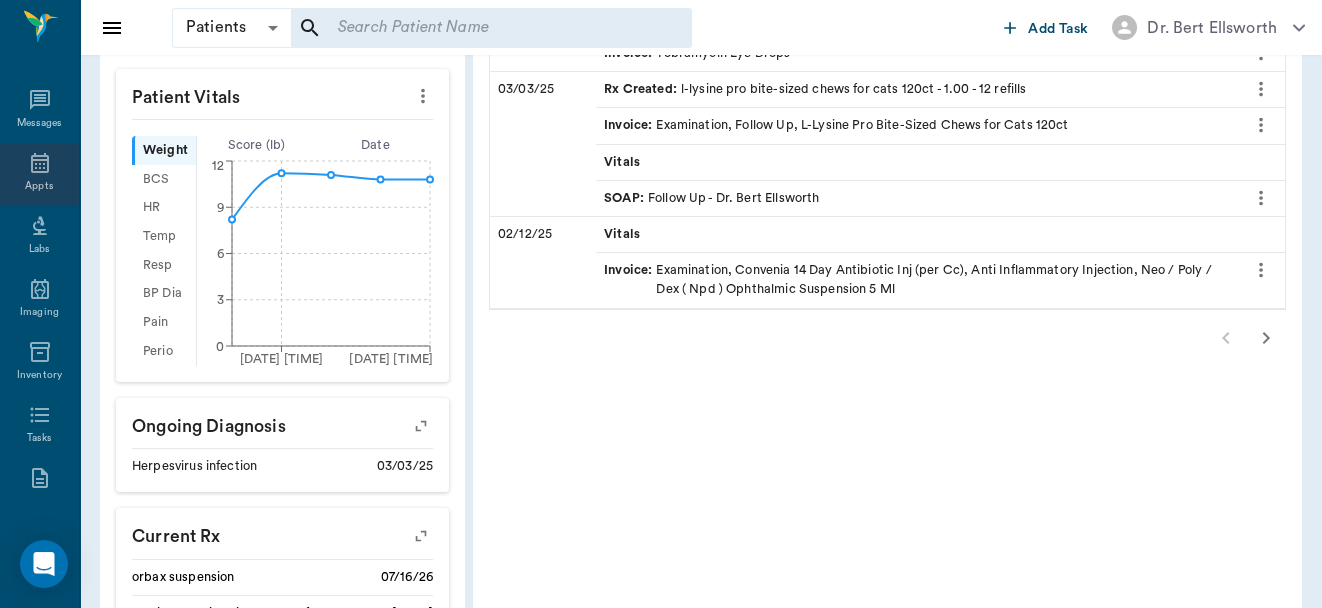 click 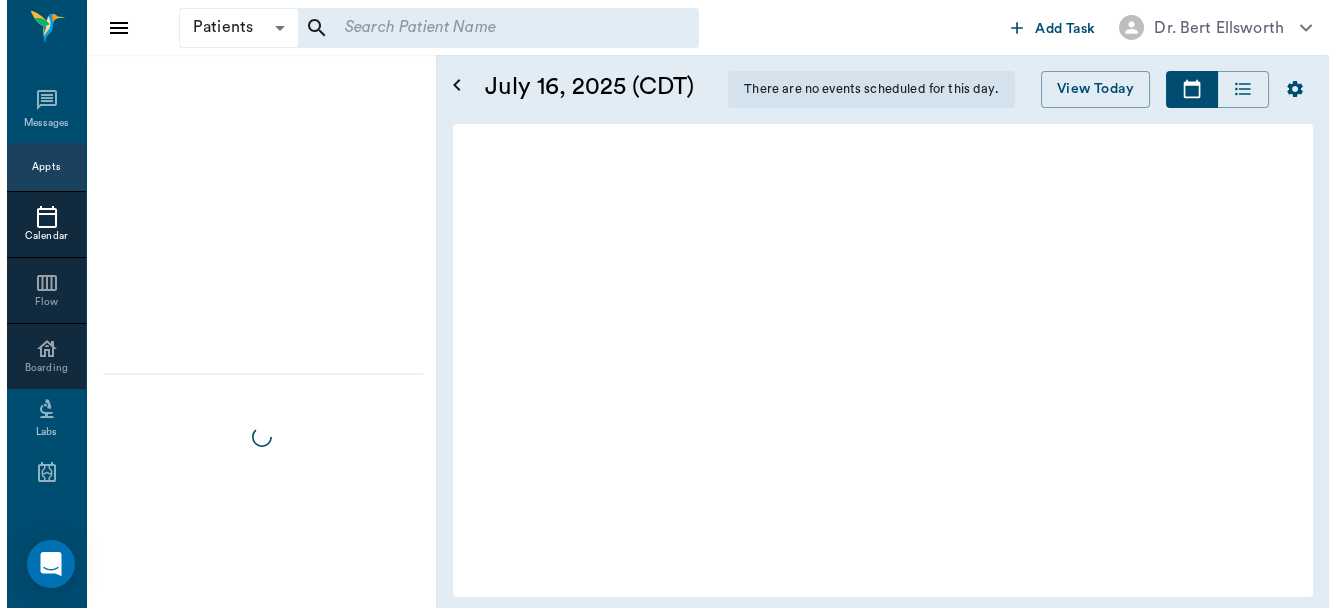 scroll, scrollTop: 0, scrollLeft: 0, axis: both 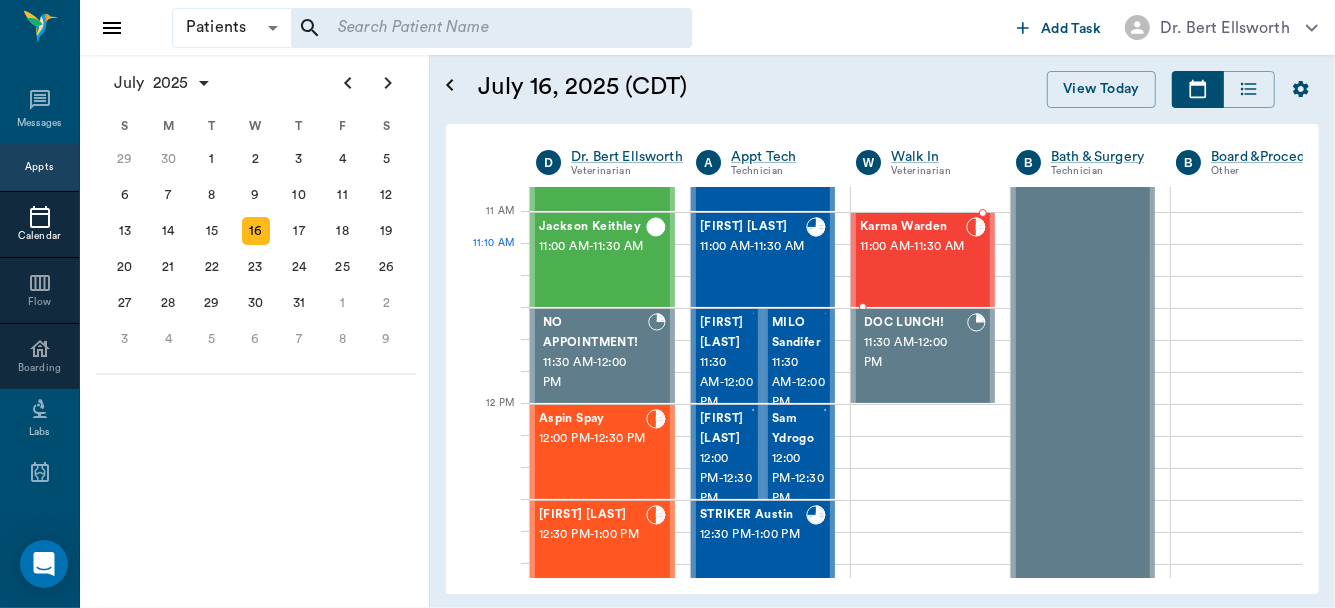 click on "11:00 AM  -  11:30 AM" at bounding box center [913, 247] 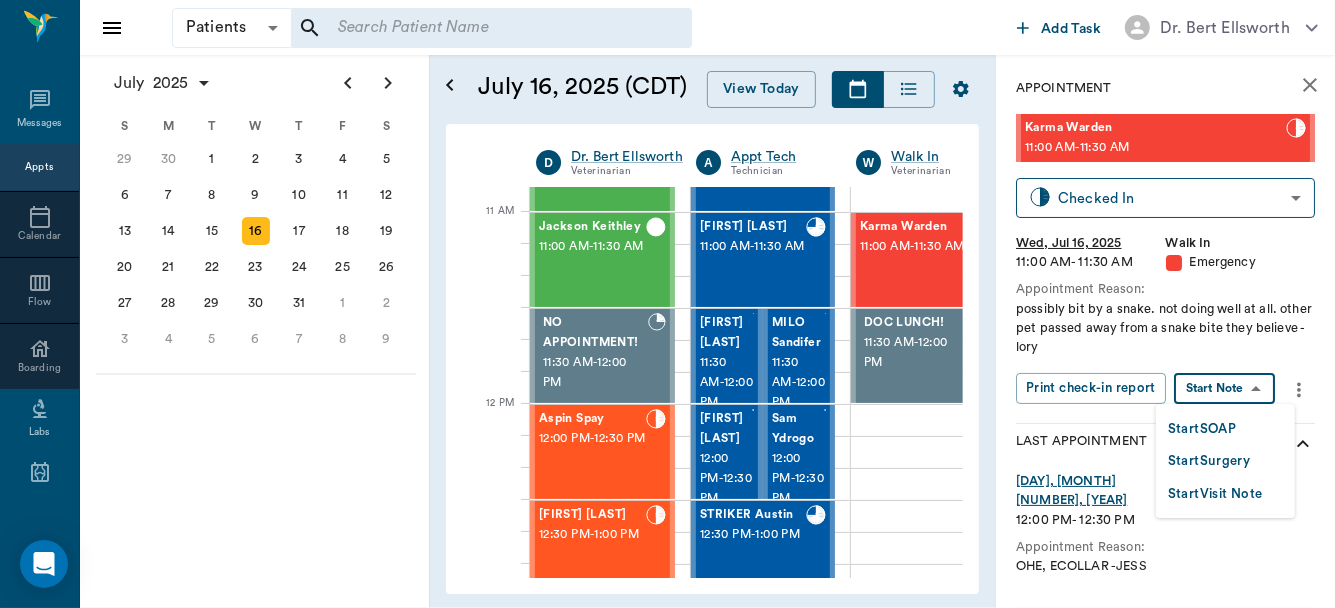click on "Patients Patients ​ ​ Add Task Dr. Bert Ellsworth Nectar Messages Appts Calendar Flow Boarding Labs Imaging Inventory Tasks Forms Staff Reports Lookup Settings July 2025 S M T W T F S Jun 1 2 3 4 5 6 7 8 9 10 11 12 13 14 15 16 17 18 19 20 21 22 23 24 25 26 27 28 29 30 Jul 1 2 3 4 5 6 7 8 9 10 11 12 S M T W T F S 29 30 Jul 1 2 3 4 5 6 7 8 9 10 11 12 13 14 15 16 17 18 19 20 21 22 23 24 25 26 27 28 29 30 31 Aug 1 2 3 4 5 6 7 8 9 S M T W T F S 27 28 29 30 31 Aug 1 2 3 4 5 6 7 8 9 10 11 12 13 14 15 16 17 18 19 20 21 22 23 24 25 26 27 28 29 30 31 Sep 1 2 3 4 5 6 July 16, 2025 (CDT) View Today July 2025 Today 16 Wed Jul 2025 D Dr. Bert Ellsworth Veterinarian A Appt Tech Technician W Walk In Veterinarian B Bath & Surgery Technician B Board &Procedures Other D Dr. Kindall Jones Veterinarian 8 AM 9 AM 10 AM 11 AM 12 PM 1 PM 2 PM 3 PM 4 PM 5 PM 6 PM 7 PM 8 PM 10:37 PM 11:10 AM NO APPOINTMENT! 8:00 AM  -  8:30 AM Sadie Deming 8:30 AM  -  9:00 AM Winston Gooch 9:00 AM  -  9:30 AM Paul Gooch 9:00 AM  -  9:30 AM 9:30 AM" at bounding box center [667, 304] 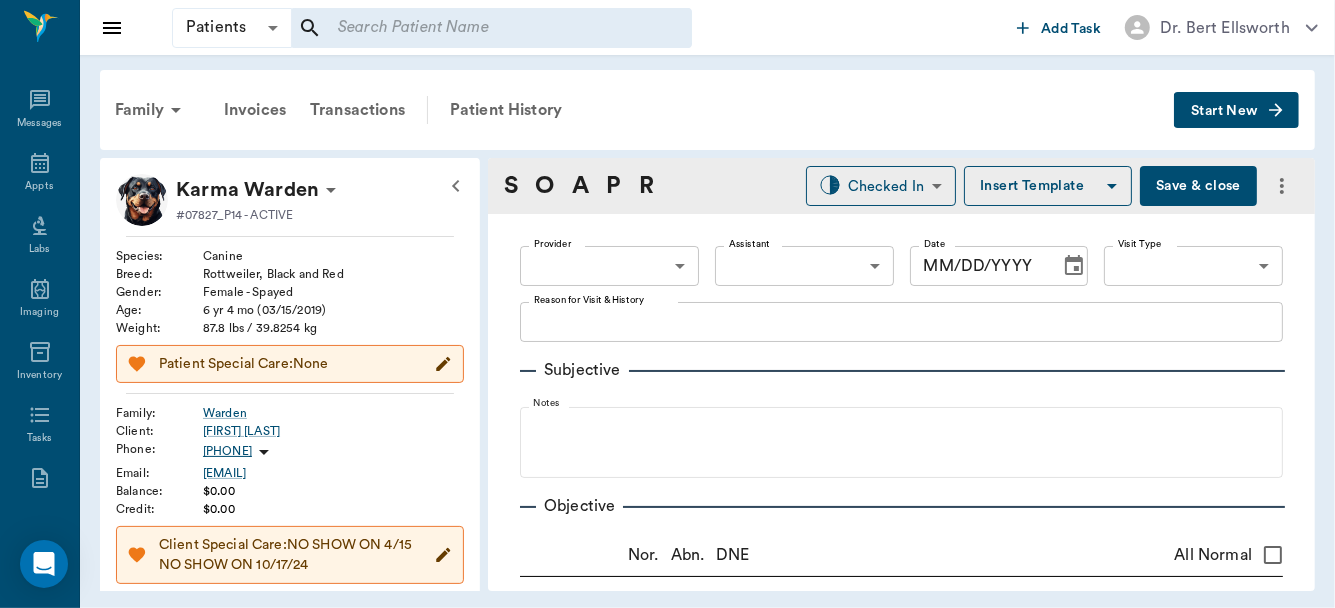 type on "63ee68728bdb516679580557" 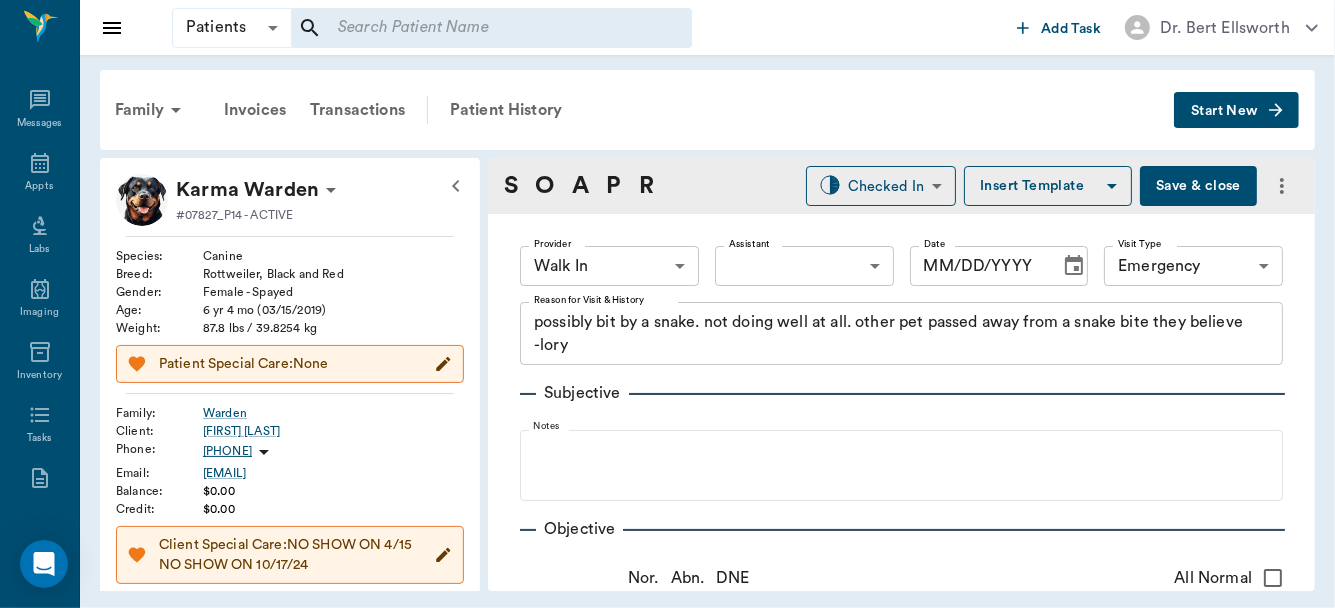 type on "07/16/2025" 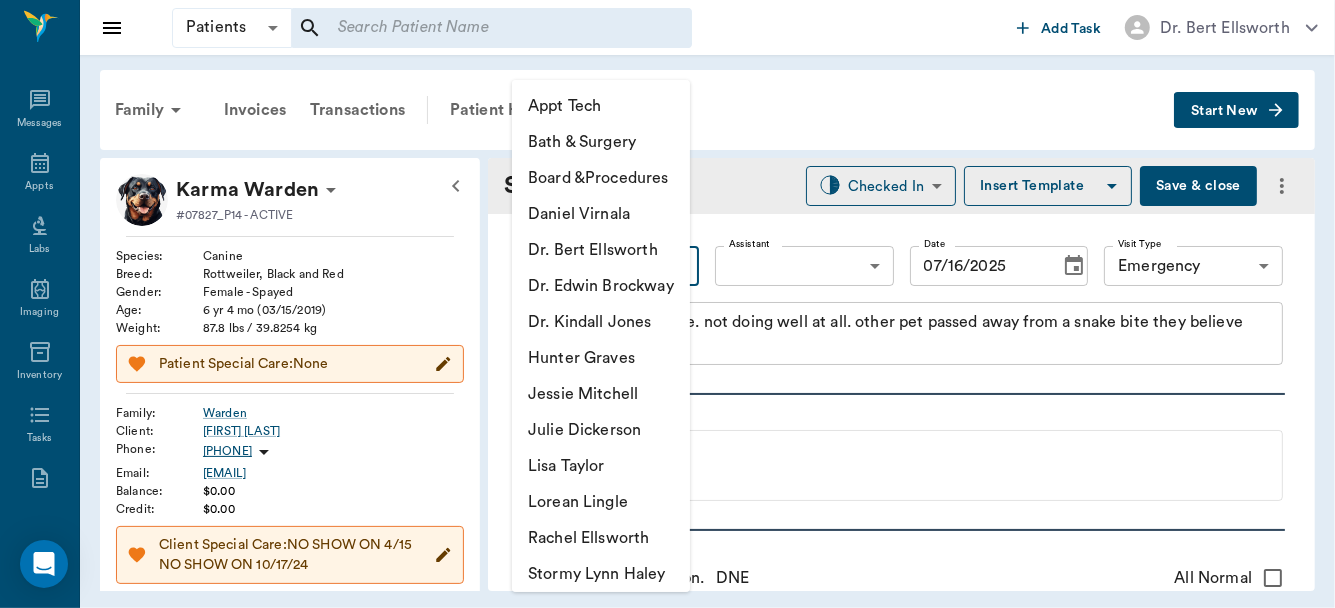 click on "Patients Patients ​ ​ Add Task Dr. Bert Ellsworth Nectar Messages Appts Labs Imaging Inventory Tasks Forms Staff Reports Lookup Settings Family Invoices Transactions Patient History Start New Karma Warden #07827_P14    -    ACTIVE   Species : Canine Breed : Rottweiler, Black and Red Gender : Female - Spayed Age : 6 yr 4 mo (03/15/2019) Weight : 87.8 lbs / 39.8254 kg Patient Special Care:  None Family : Warden Client : Henry Warden Phone : (430) 342-9262 Email : LINDA@rosehavenretreat.net Balance : $0.00 Credit : $0.00 Client Special Care:  NO SHOW ON 4/15
NO SHOW ON 10/17/24 Patient Vitals Weight BCS HR Temp Resp BP Dia Pain Perio Score ( lb ) Date 08/02/24 12PM 0 25 50 75 100 Ongoing diagnosis Current Rx Reminders Distemper/Parvo Vaccination Annual 12/26/24 Corona Vaccination Annual 12/26/24 Bordetella Vaccination Annual 12/26/24 Rabies Vaccination Canine 1 Yr 12/26/24 Upcoming appointments Schedule Appointment S O A P R Checked In CHECKED_IN ​ Insert Template  Save & close Provider Walk In Provider" at bounding box center (667, 304) 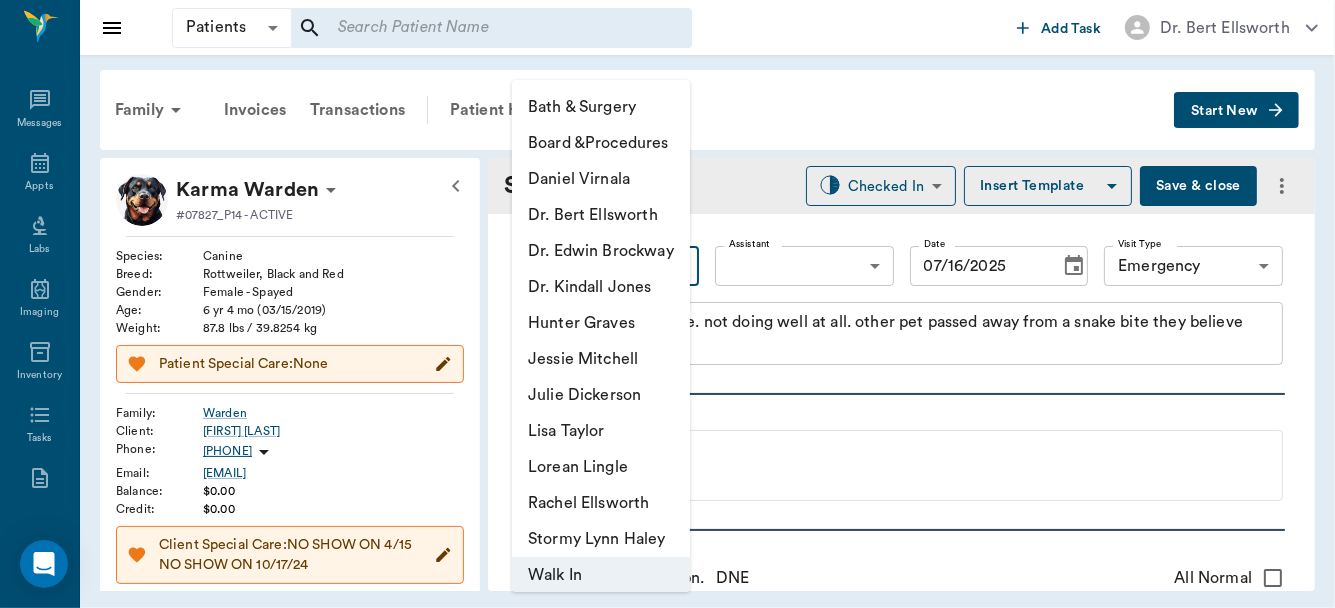 click on "Dr. Bert Ellsworth" at bounding box center [601, 215] 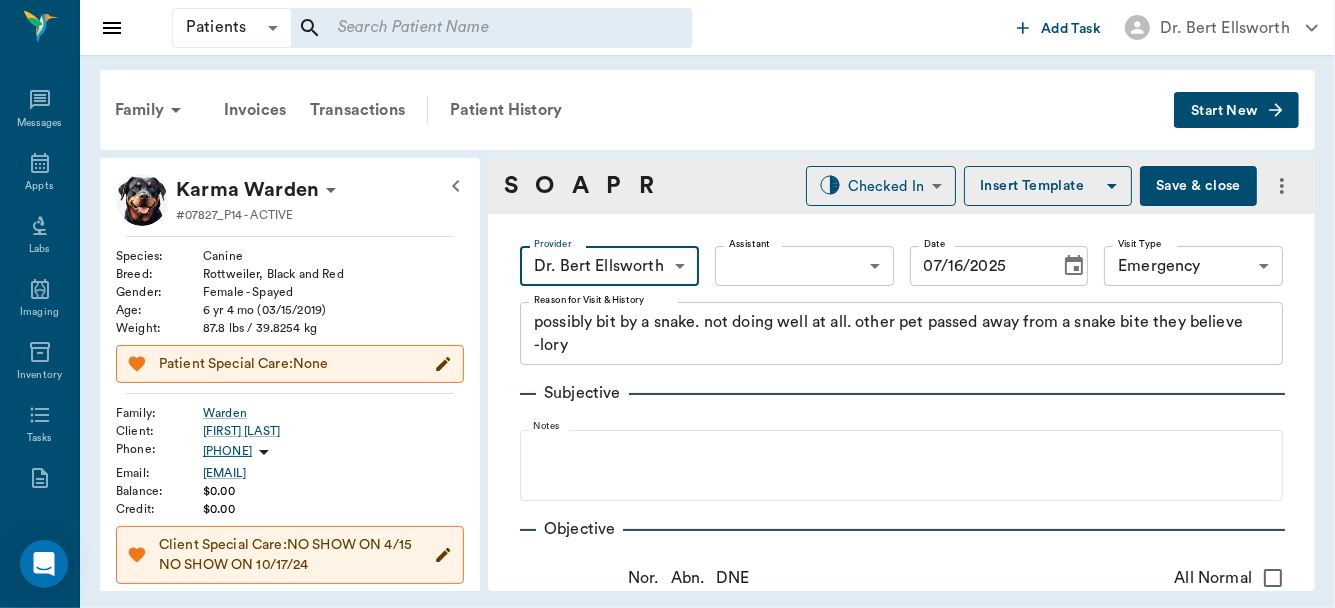 type on "63ec2f075fda476ae8351a4d" 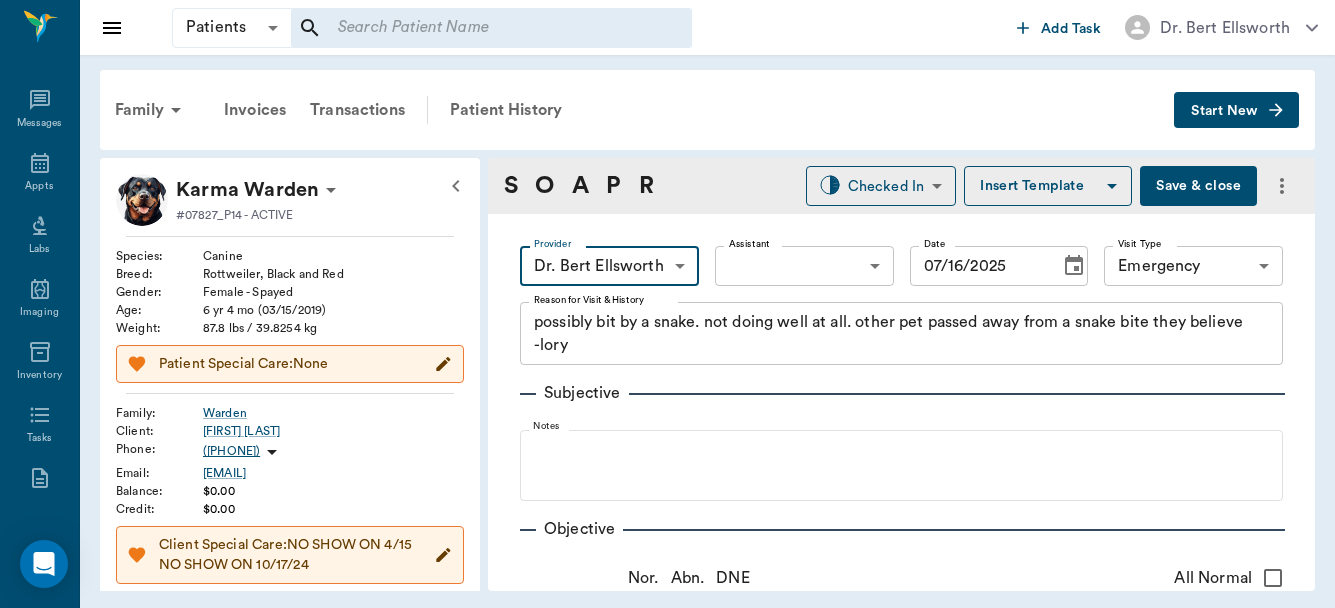 scroll, scrollTop: 0, scrollLeft: 0, axis: both 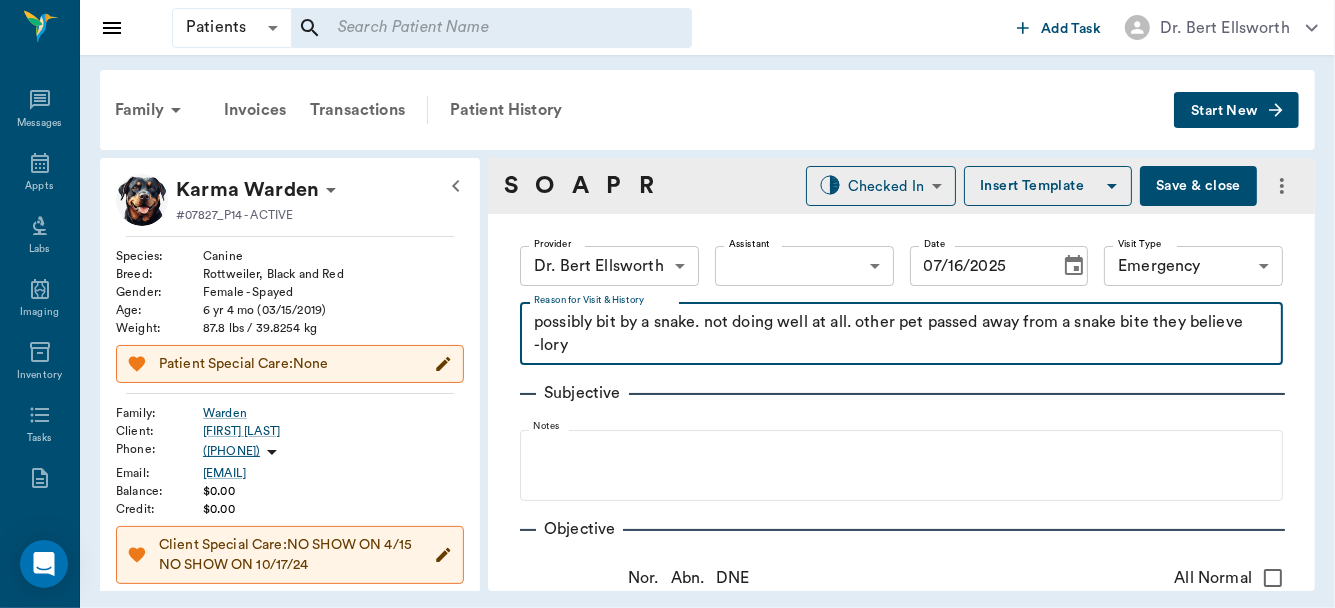 click on "possibly bit by a snake. not doing well at all. other pet passed away from a snake bite they believe
-lory" at bounding box center [901, 334] 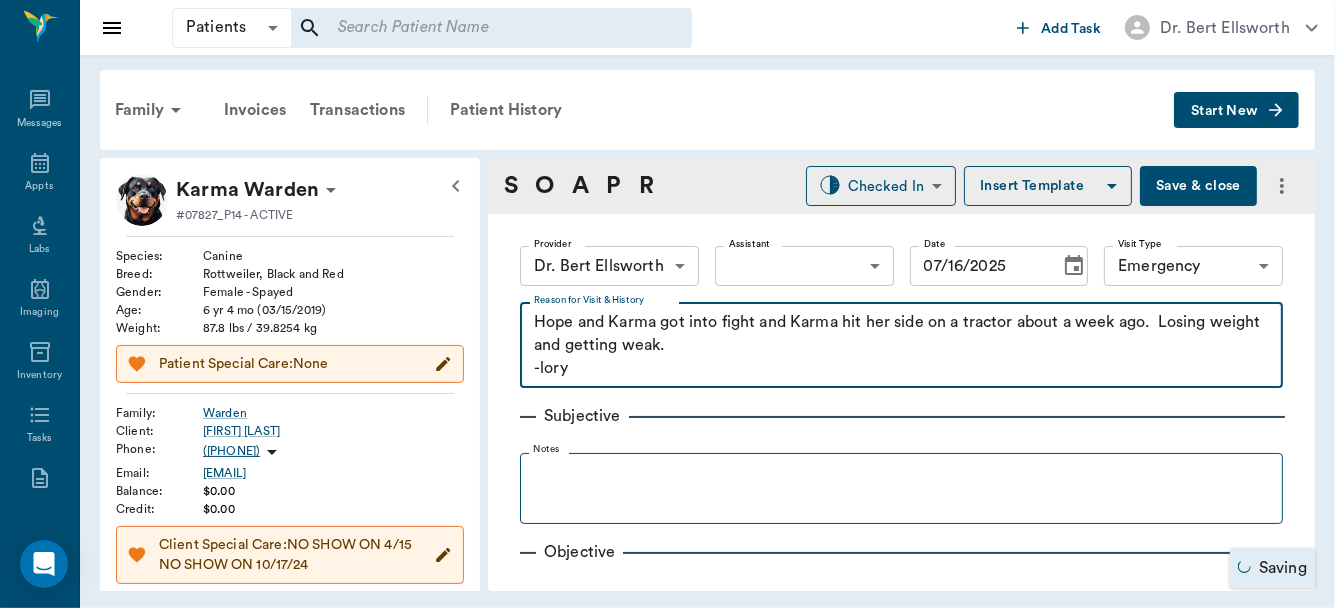 type on "Hope and Karma got into fight and Karma hit her side on a tractor about a week ago.  Losing weight and getting weak.
-lory" 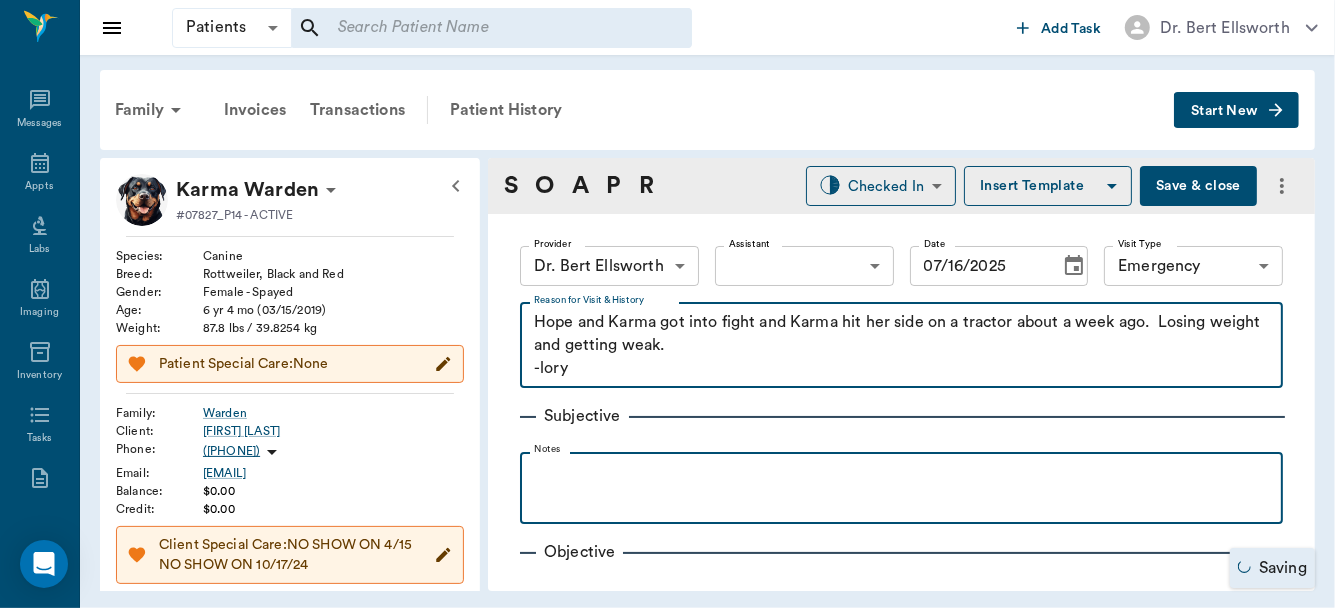 click at bounding box center (901, 474) 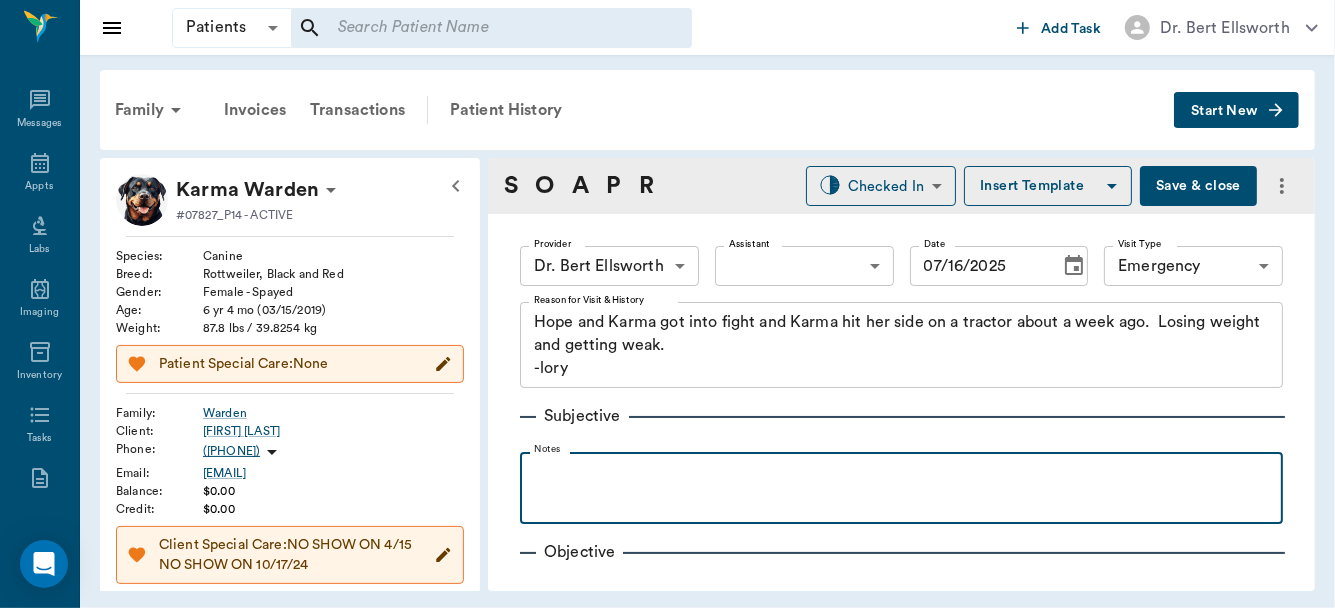 drag, startPoint x: 716, startPoint y: 482, endPoint x: 641, endPoint y: 553, distance: 103.27633 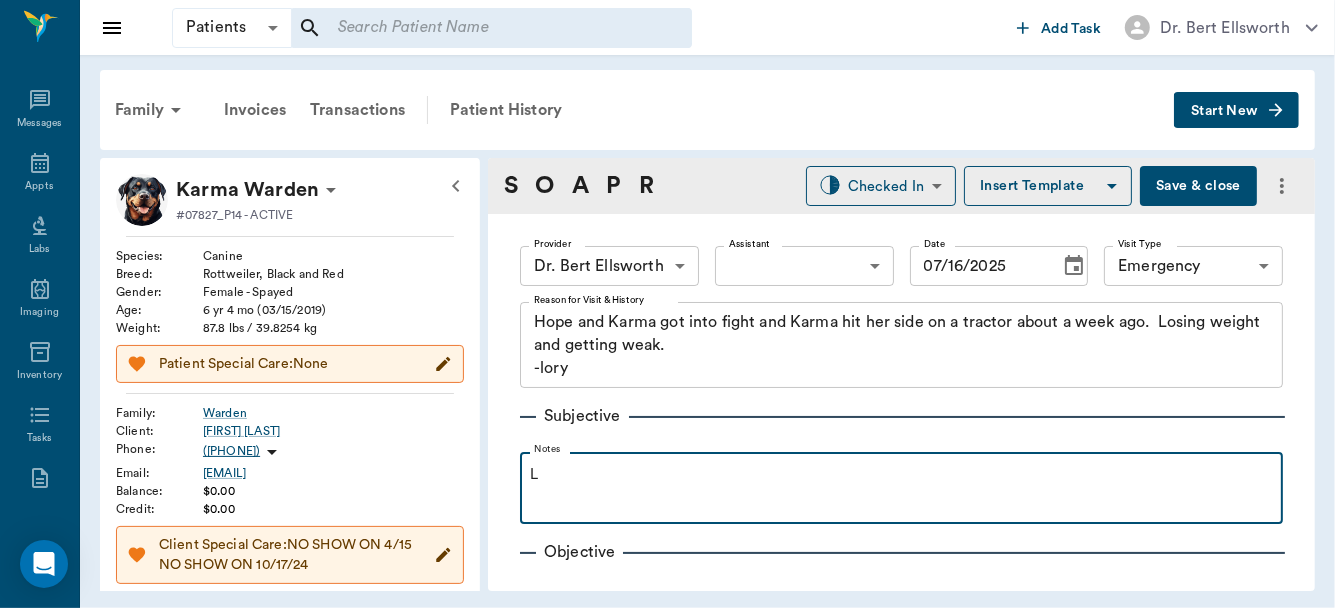 type 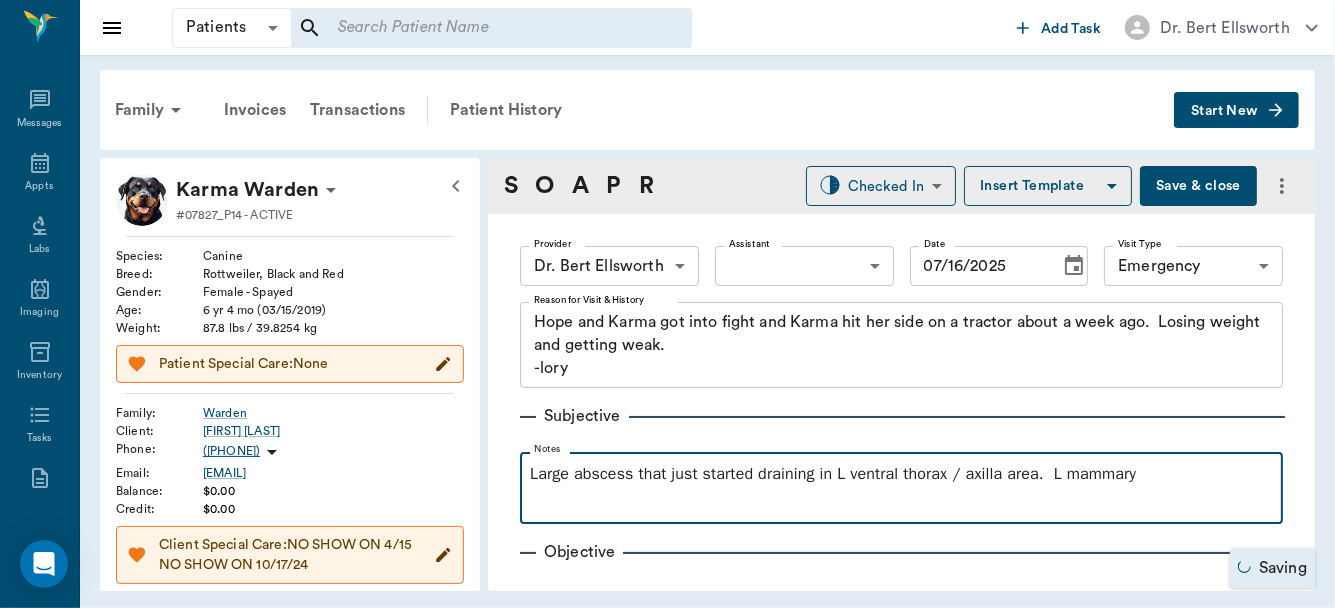 click on "Large abscess that just started draining in L ventral thorax / axilla area.  L mammary" at bounding box center [901, 474] 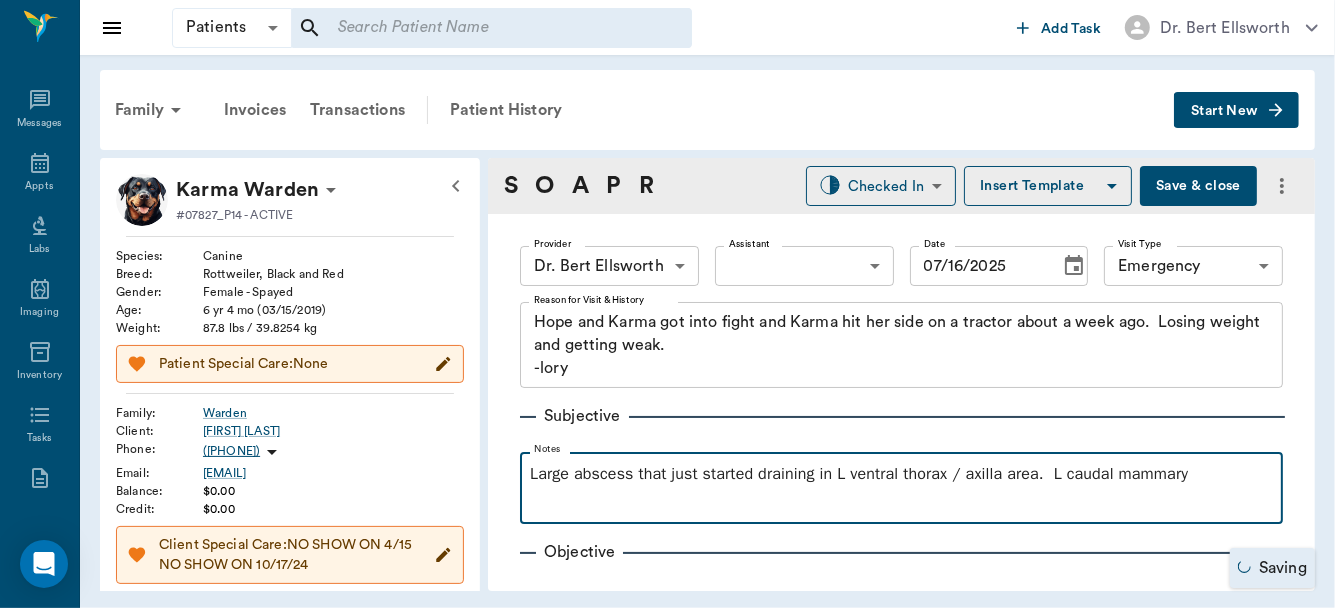 click on "Large abscess that just started draining in L ventral thorax / axilla area.  L caudal mammary" at bounding box center [901, 474] 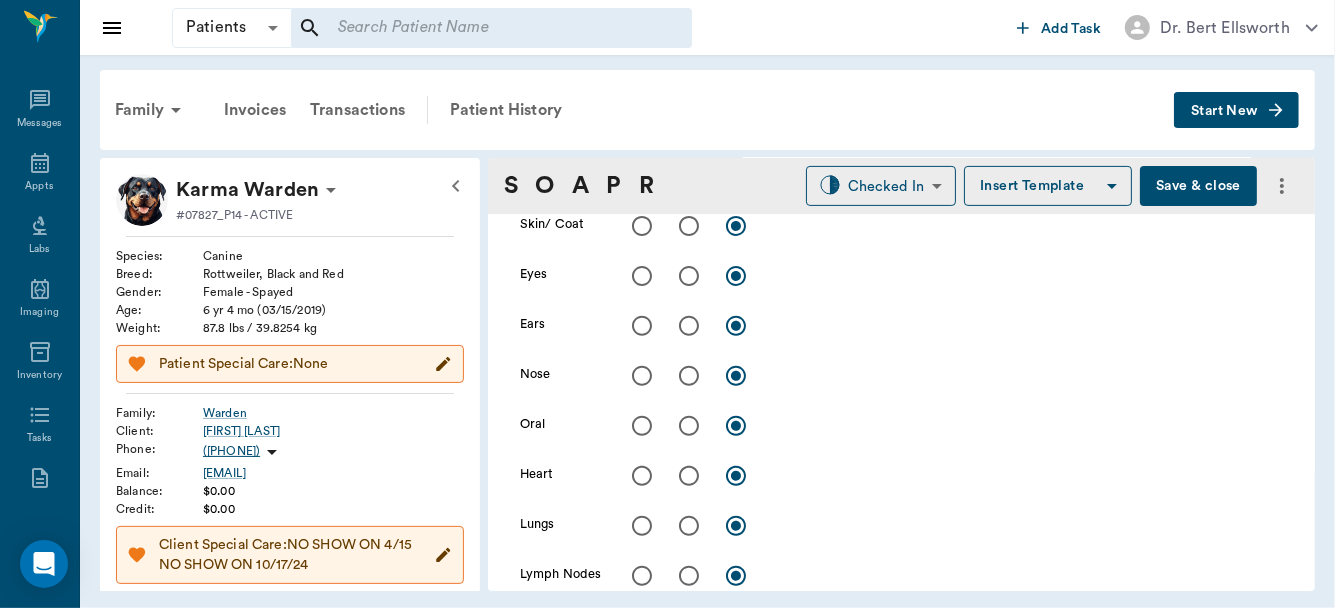 scroll, scrollTop: 487, scrollLeft: 0, axis: vertical 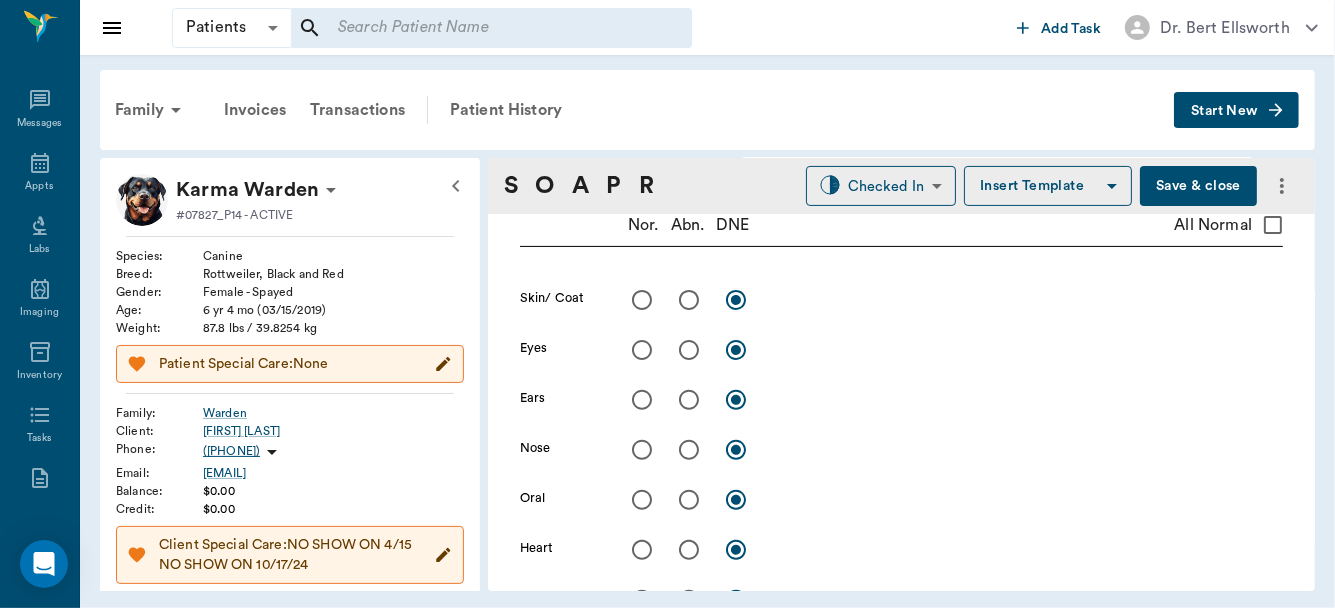 click at bounding box center [689, 300] 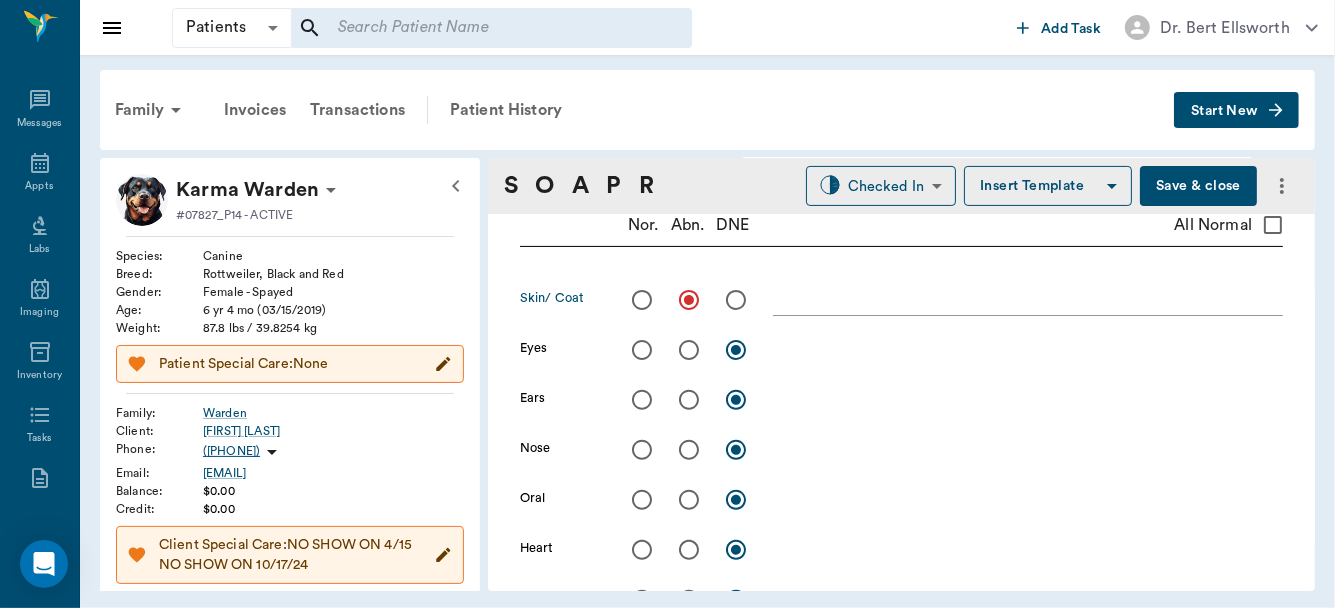 click on "x" at bounding box center (1028, 301) 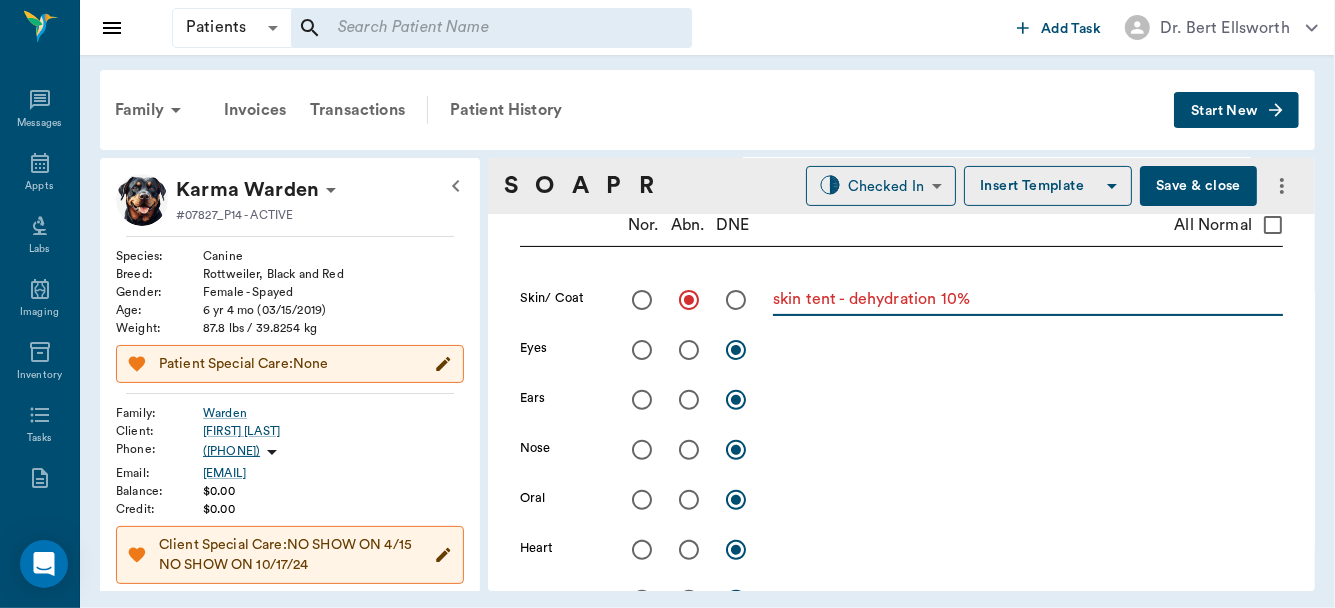 type on "skin tent - dehydration 10%" 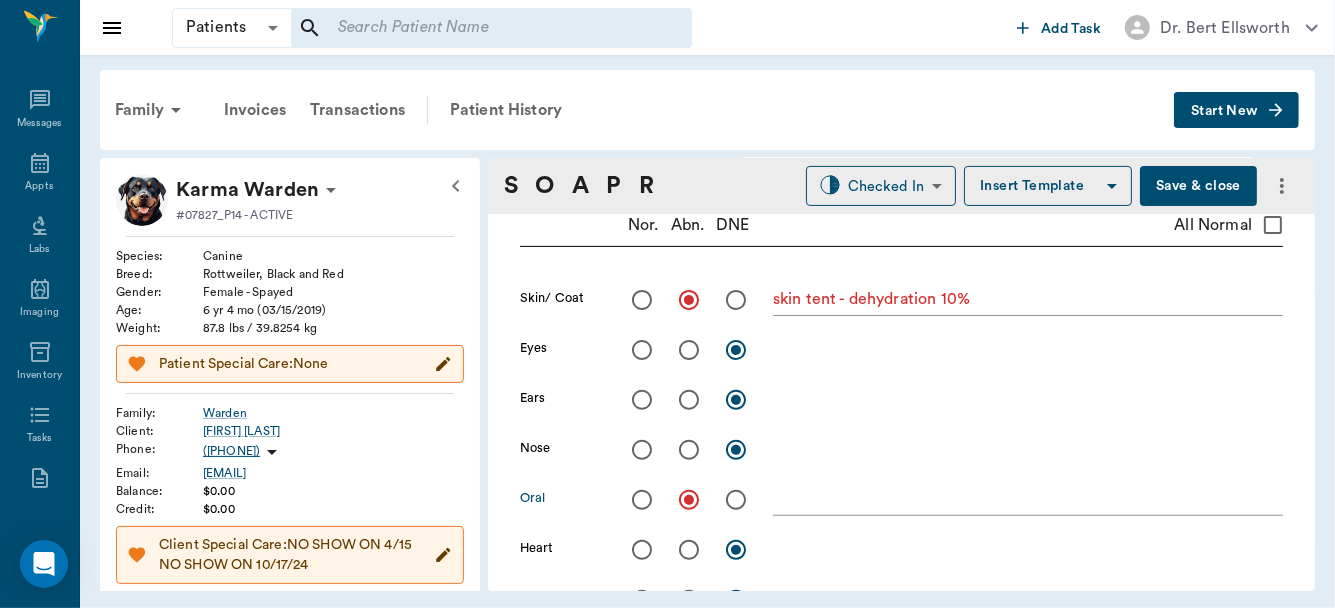 click at bounding box center [1028, 499] 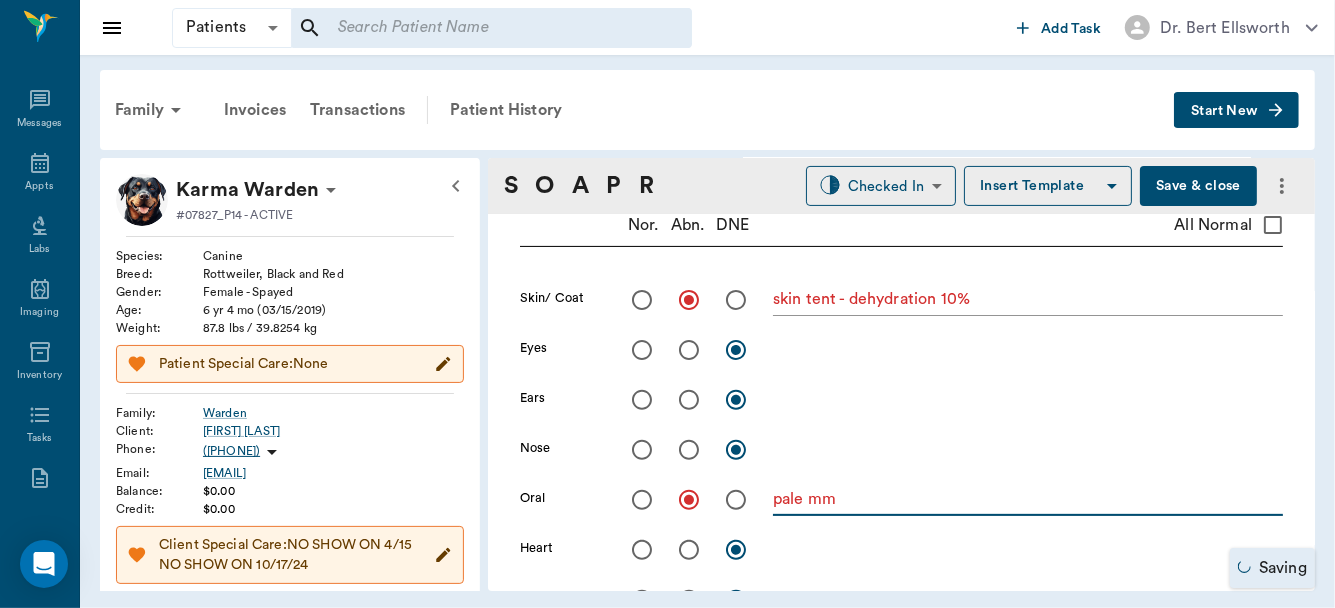 scroll, scrollTop: 608, scrollLeft: 0, axis: vertical 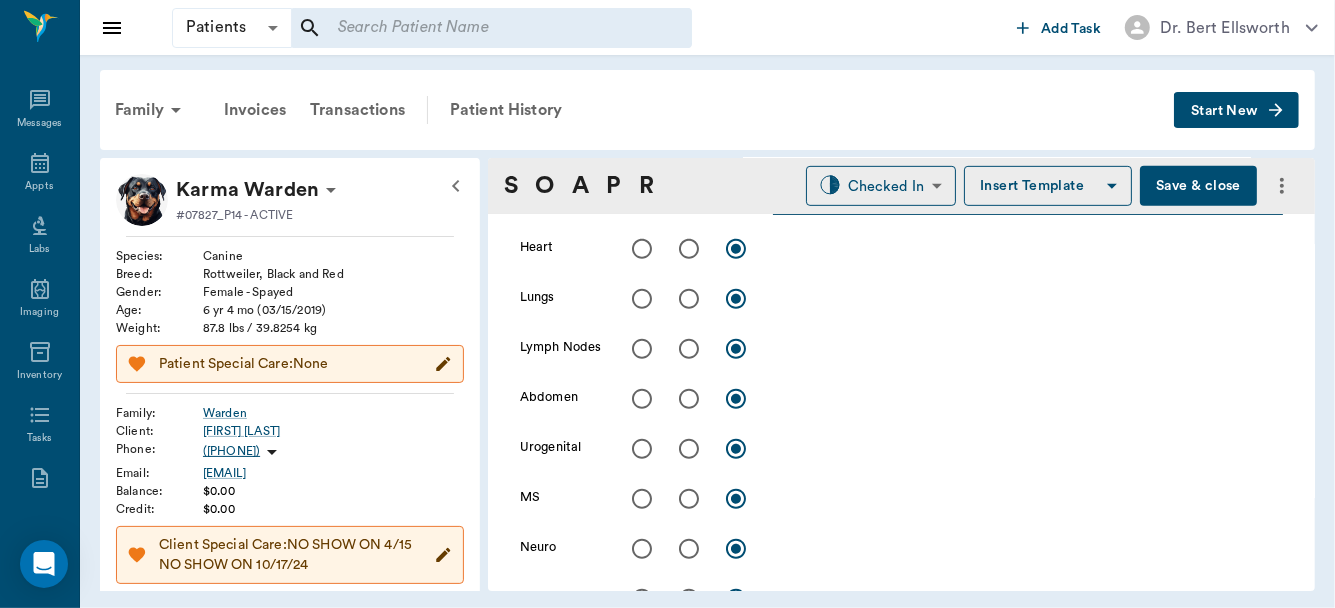 type on "pale mm" 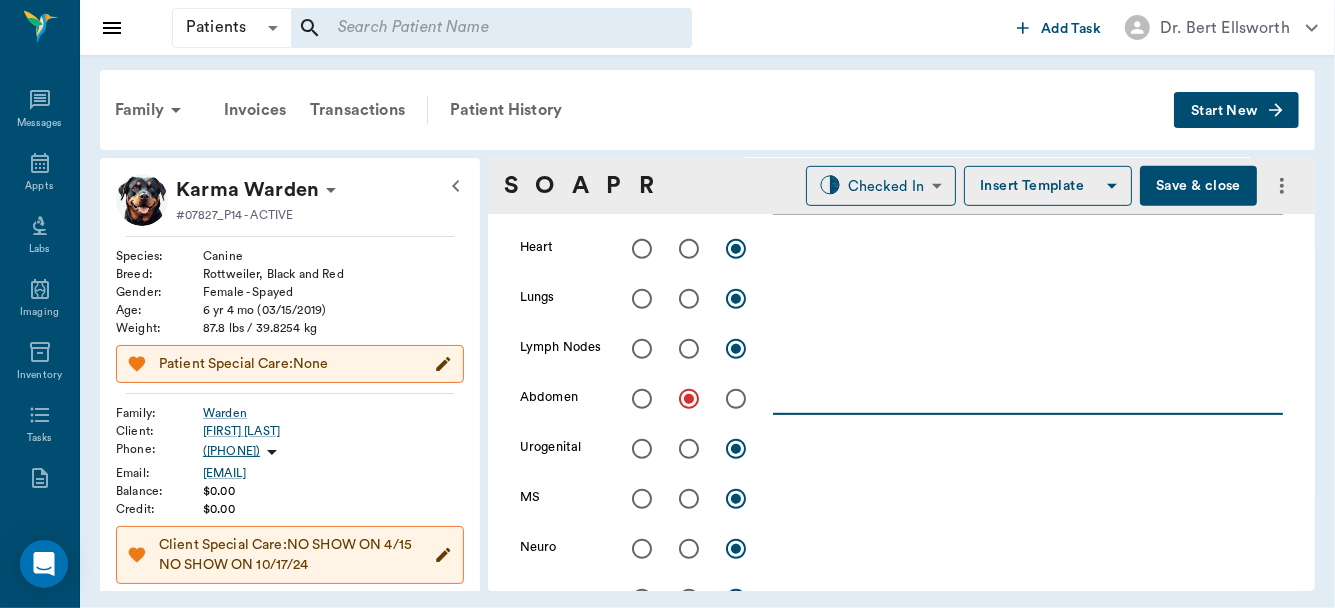 click at bounding box center [1028, 398] 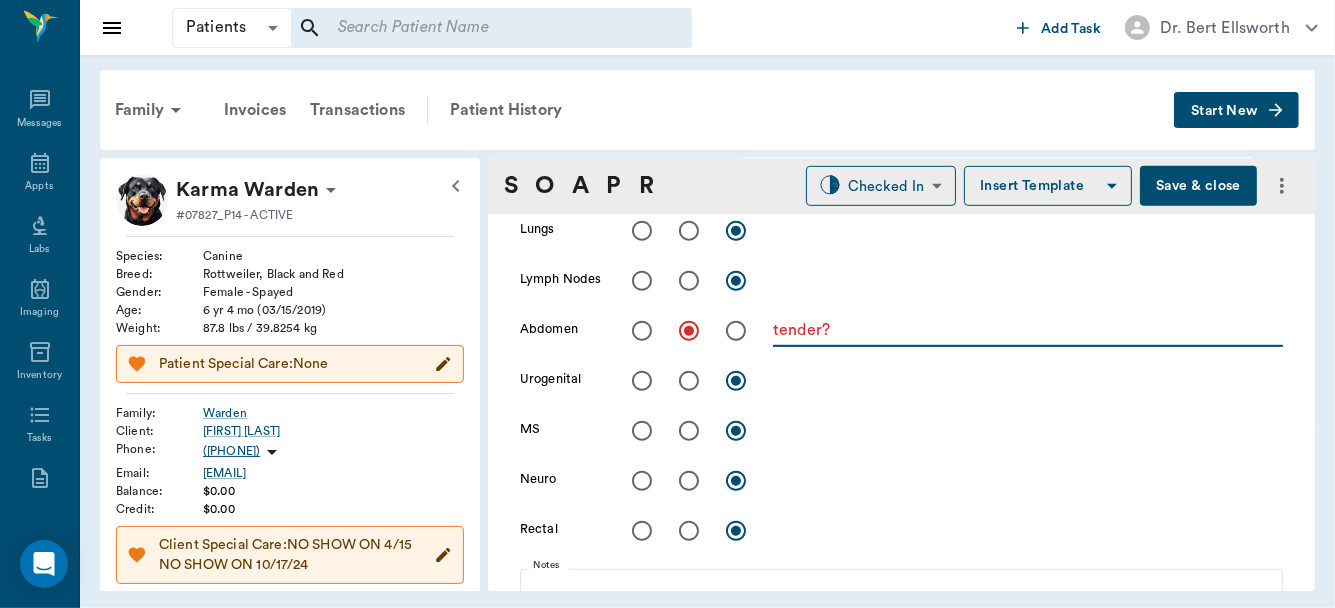 scroll, scrollTop: 888, scrollLeft: 0, axis: vertical 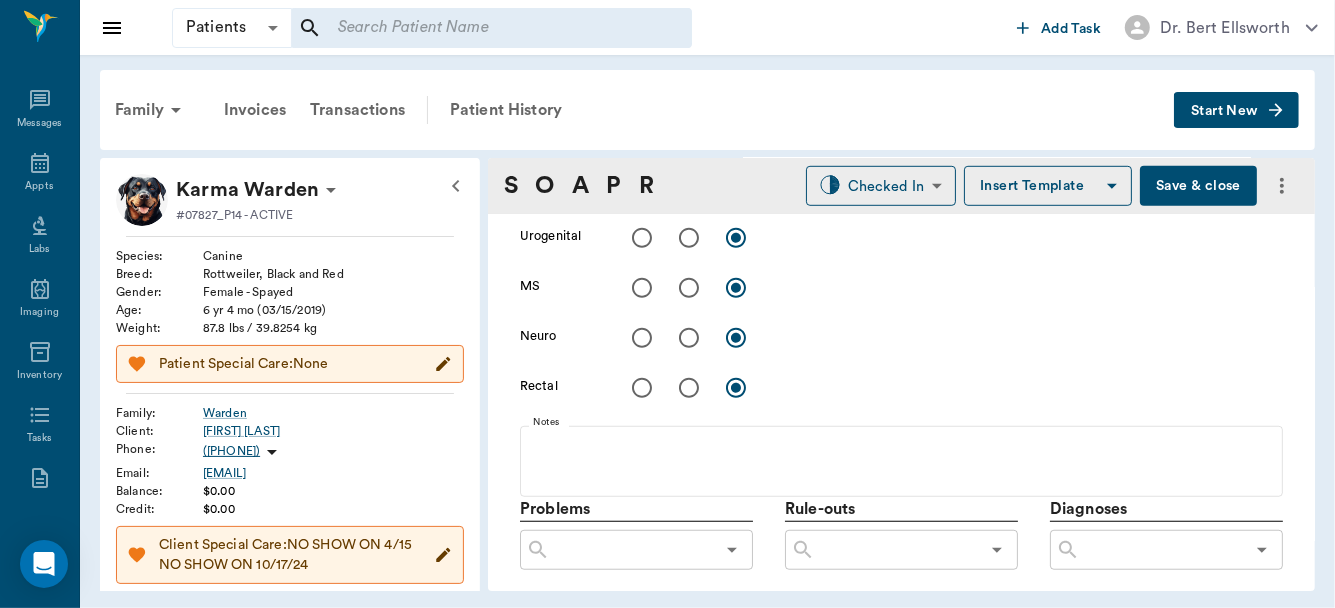 type on "tender?" 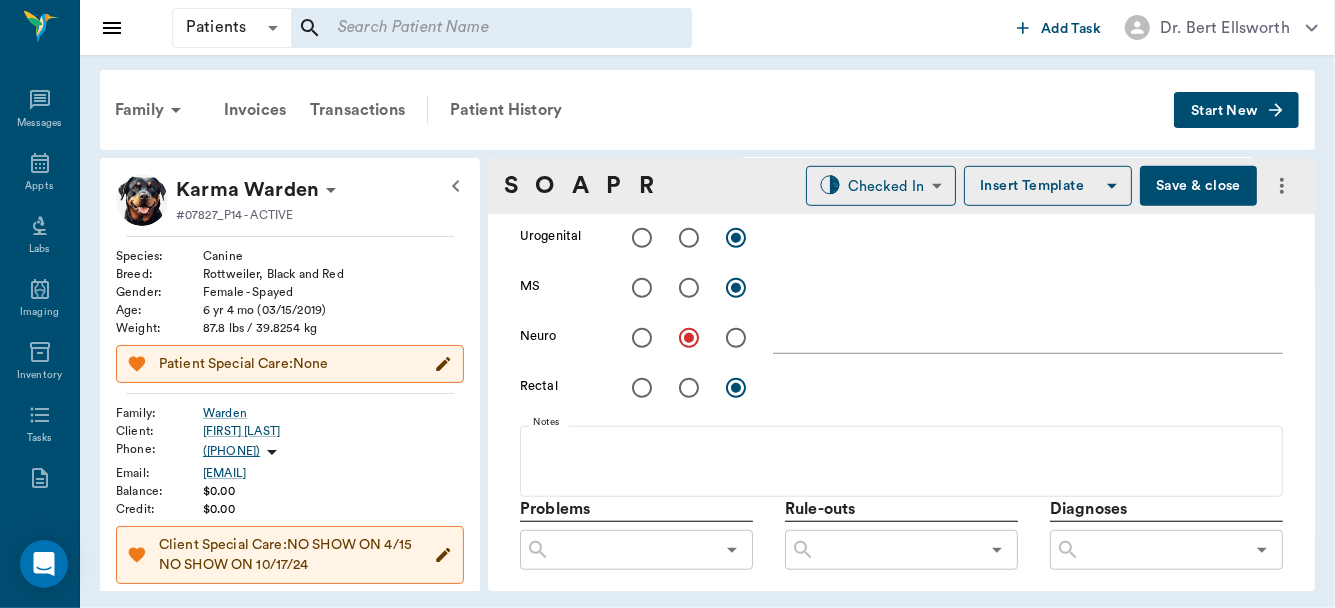 click on "x" at bounding box center [1028, 339] 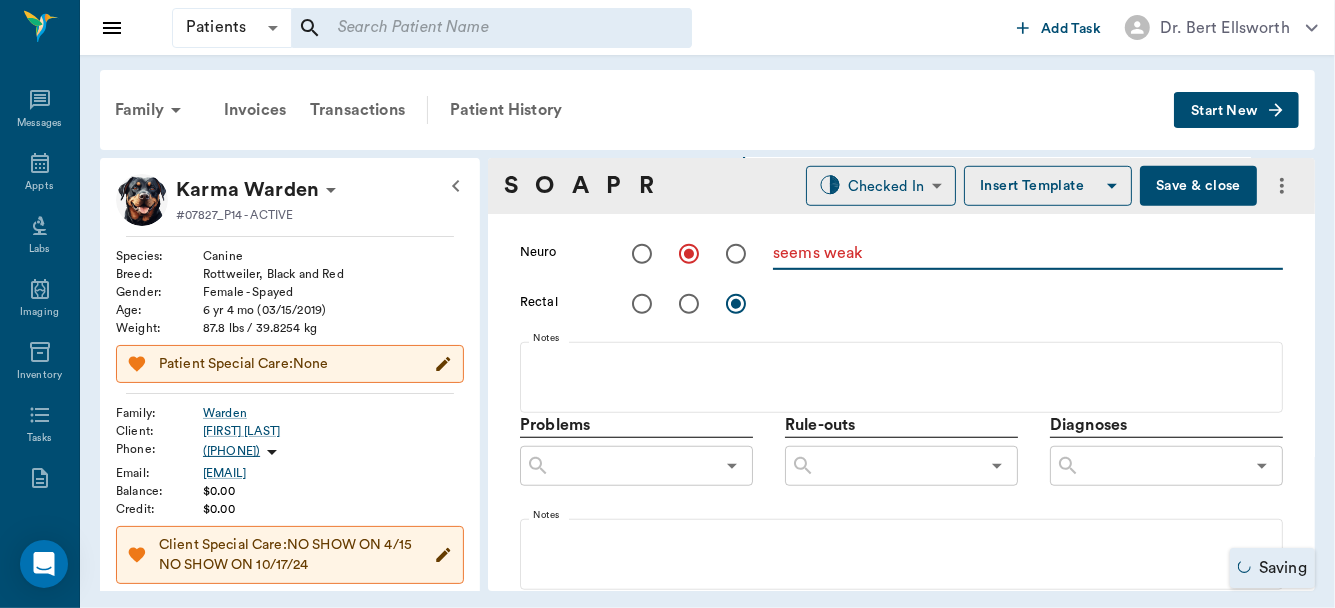 scroll, scrollTop: 1061, scrollLeft: 0, axis: vertical 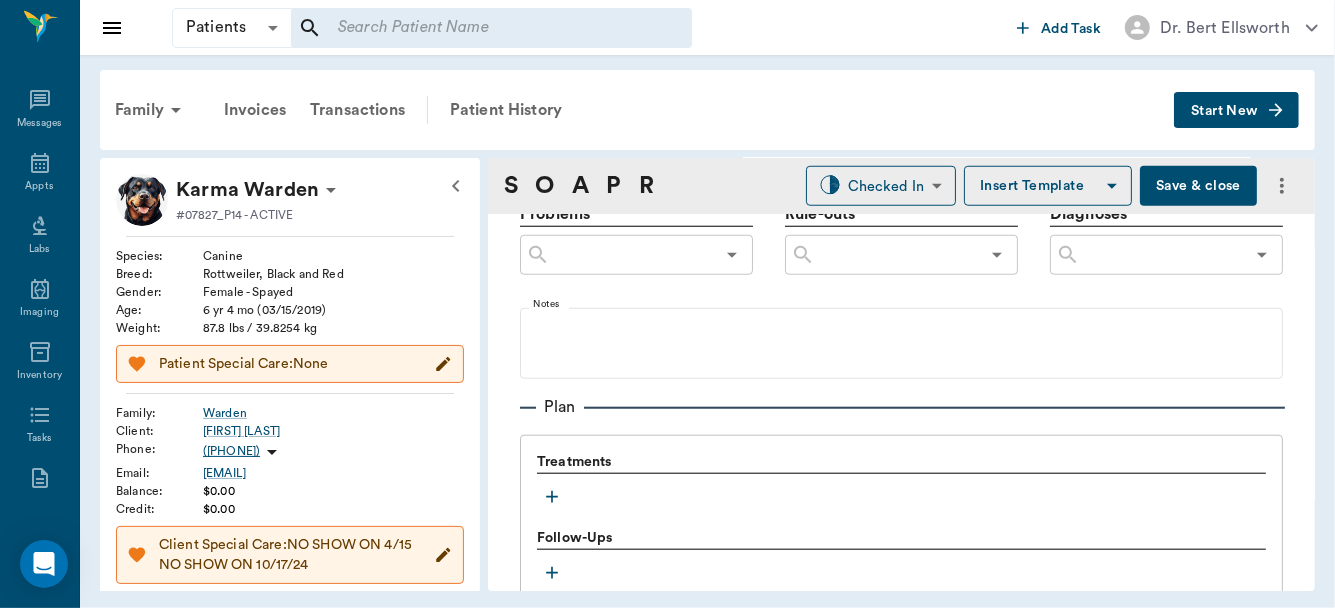 type on "seems weak" 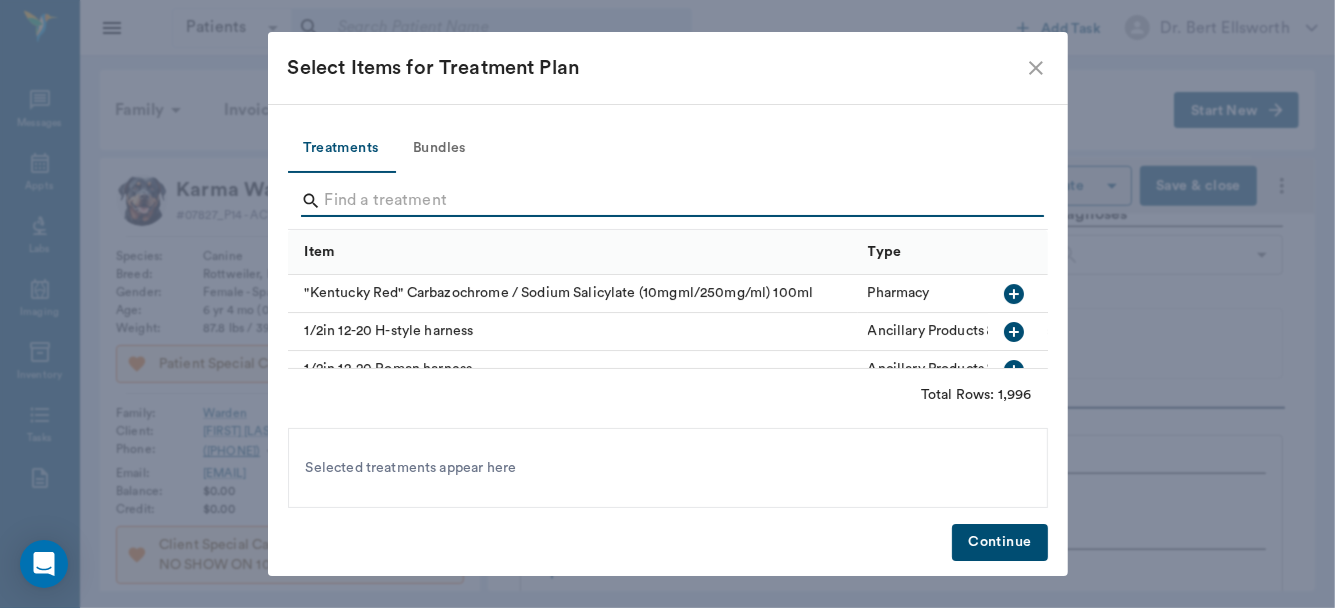 click at bounding box center [669, 201] 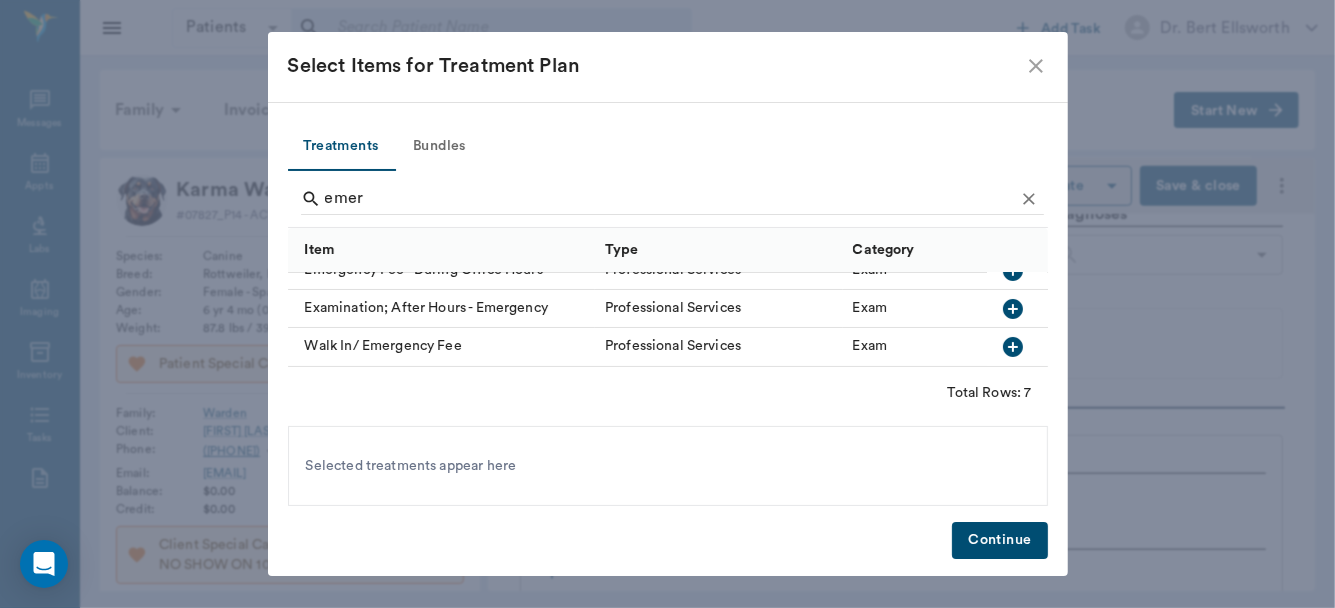scroll, scrollTop: 151, scrollLeft: 0, axis: vertical 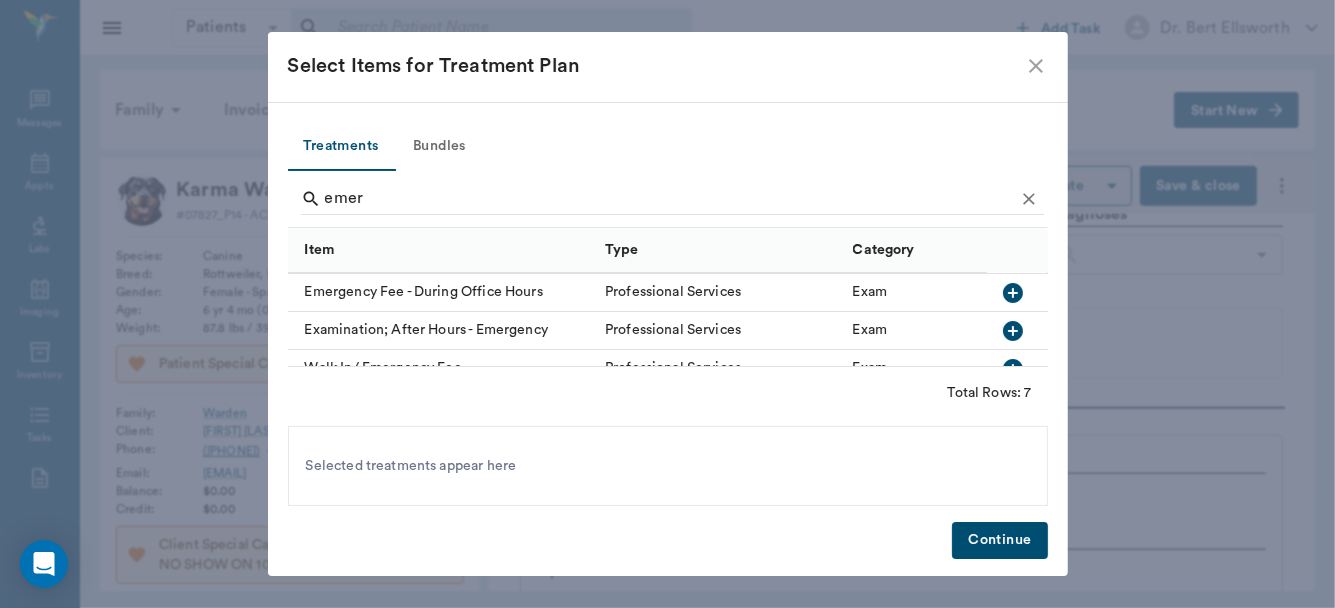 click 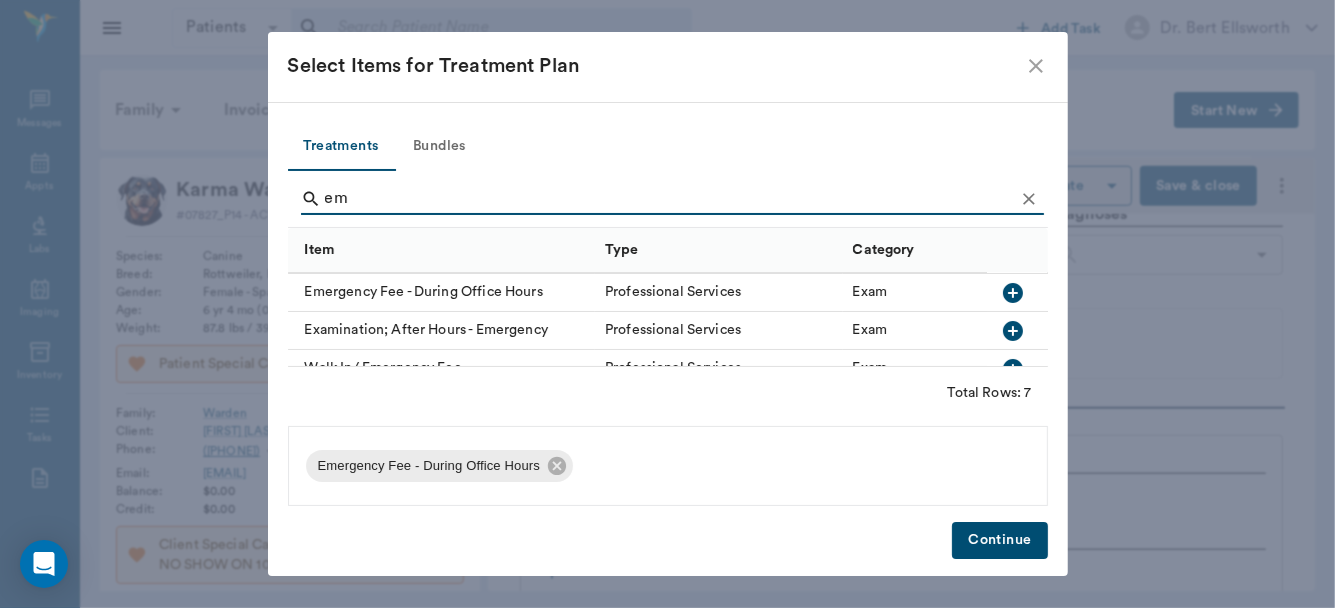 type on "e" 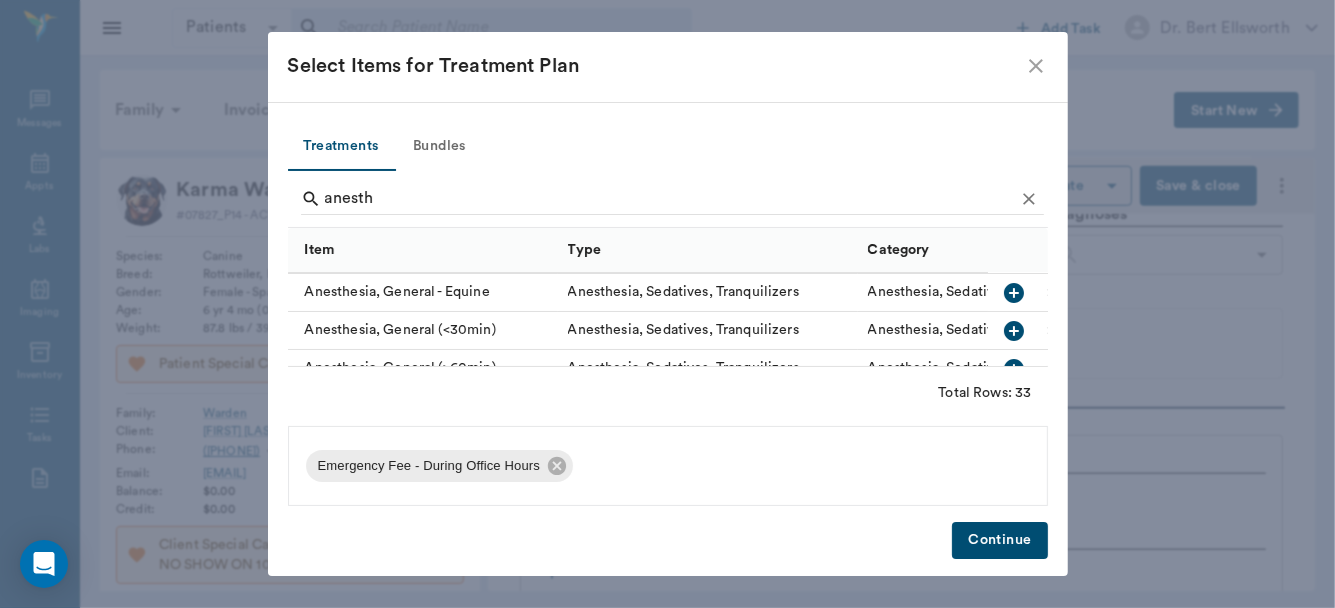 click 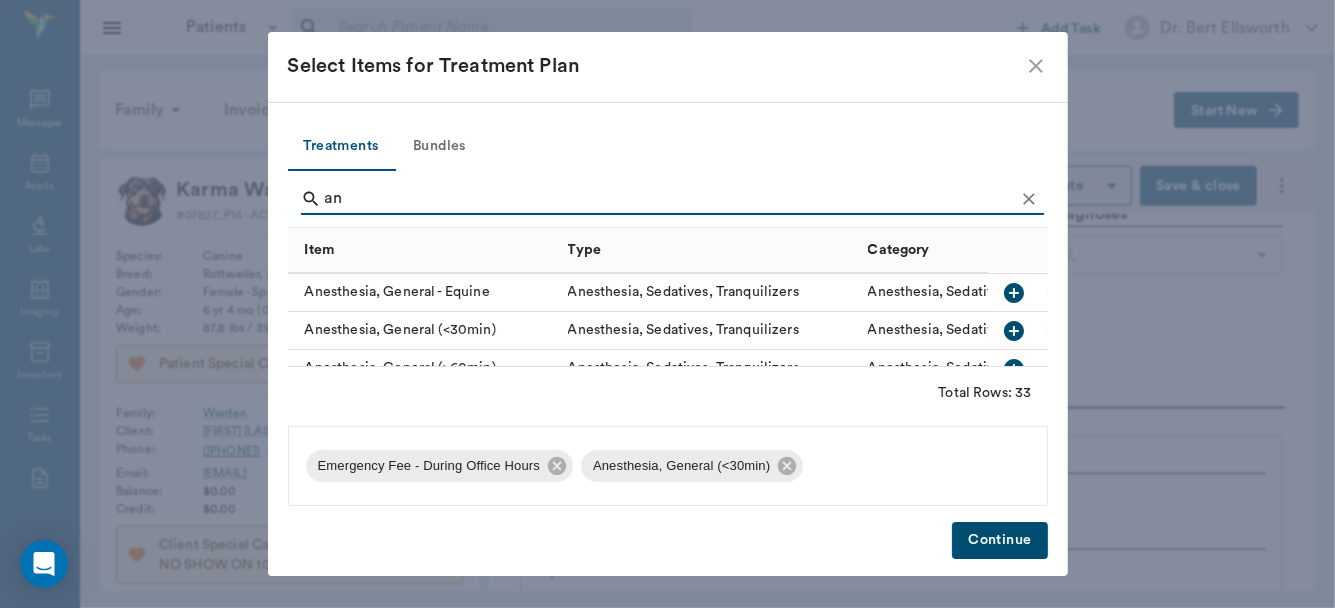 type on "a" 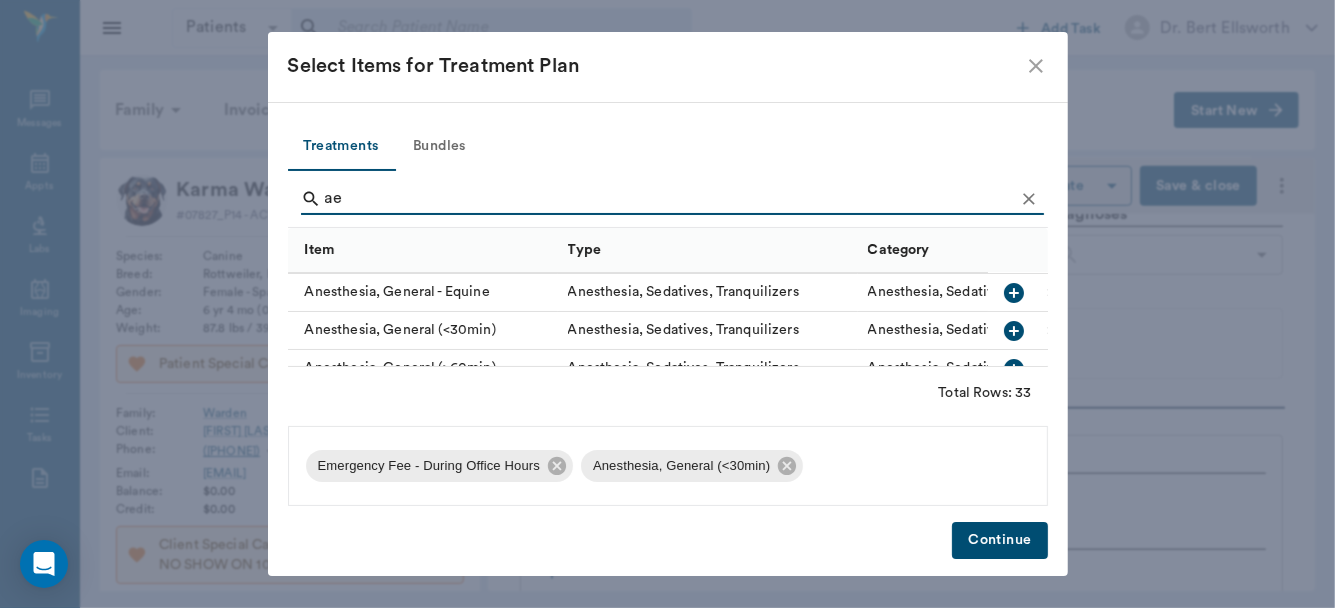 type on "a" 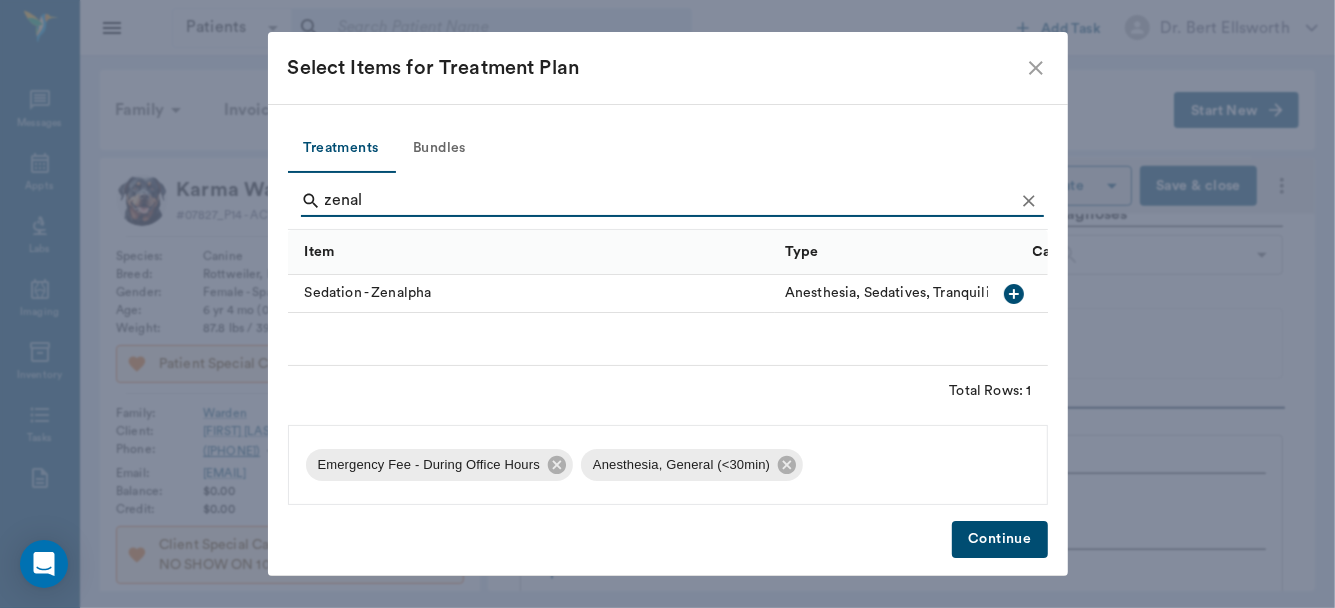 scroll, scrollTop: 0, scrollLeft: 0, axis: both 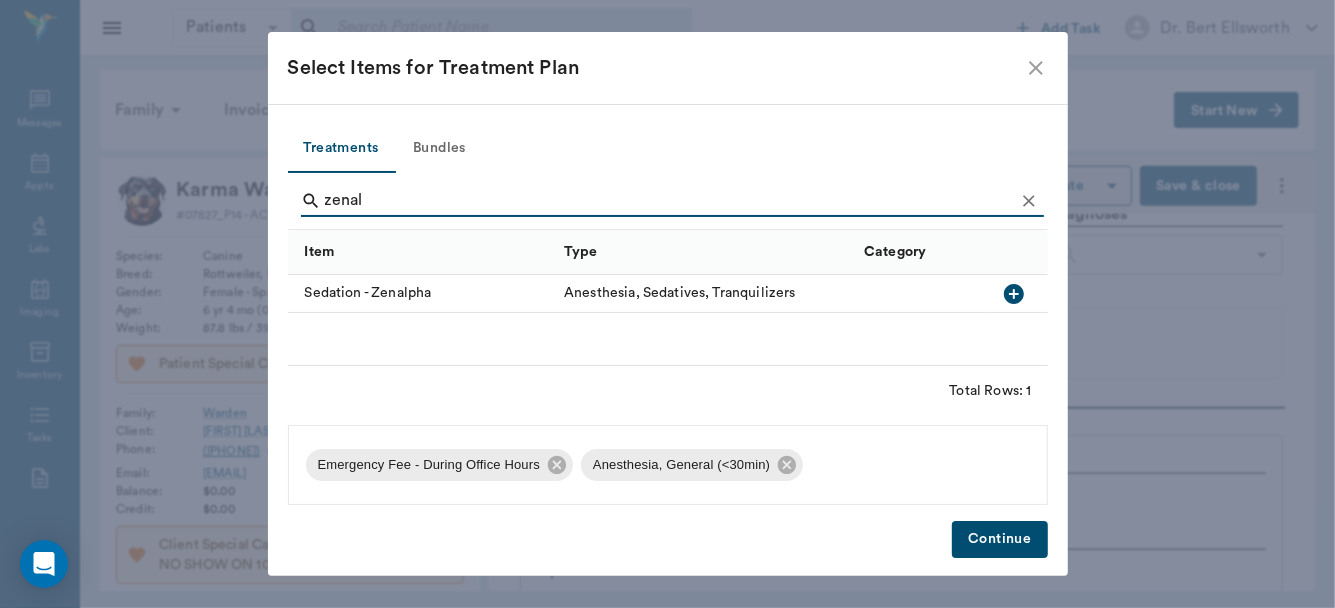 click 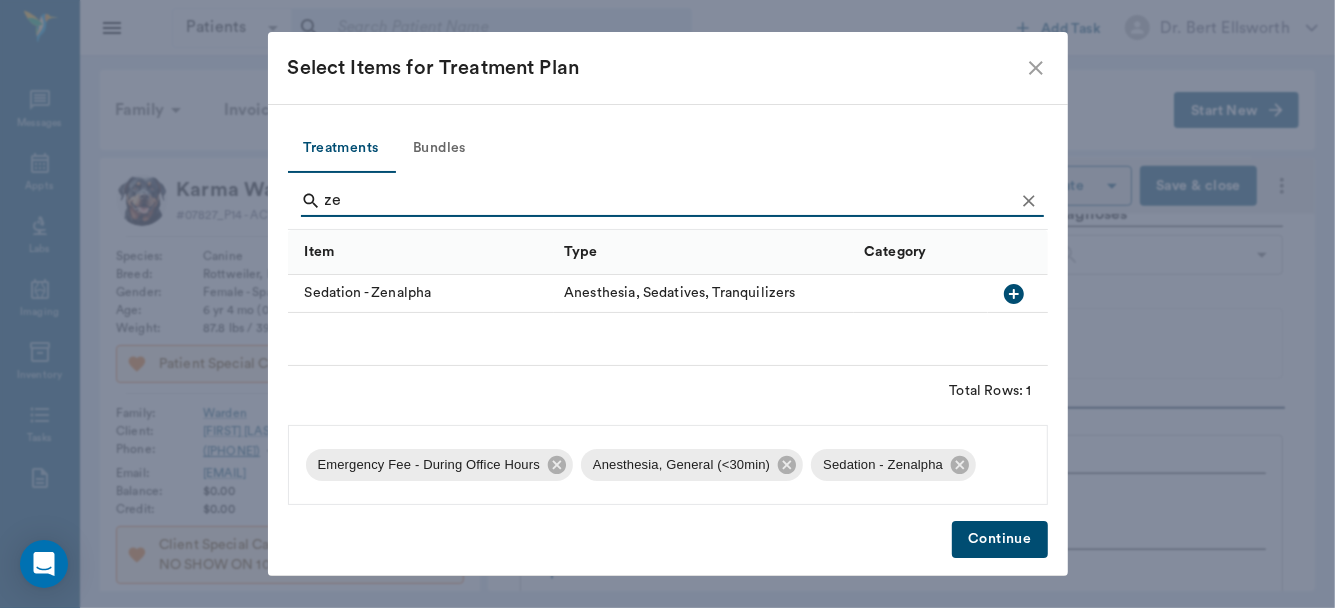 type on "z" 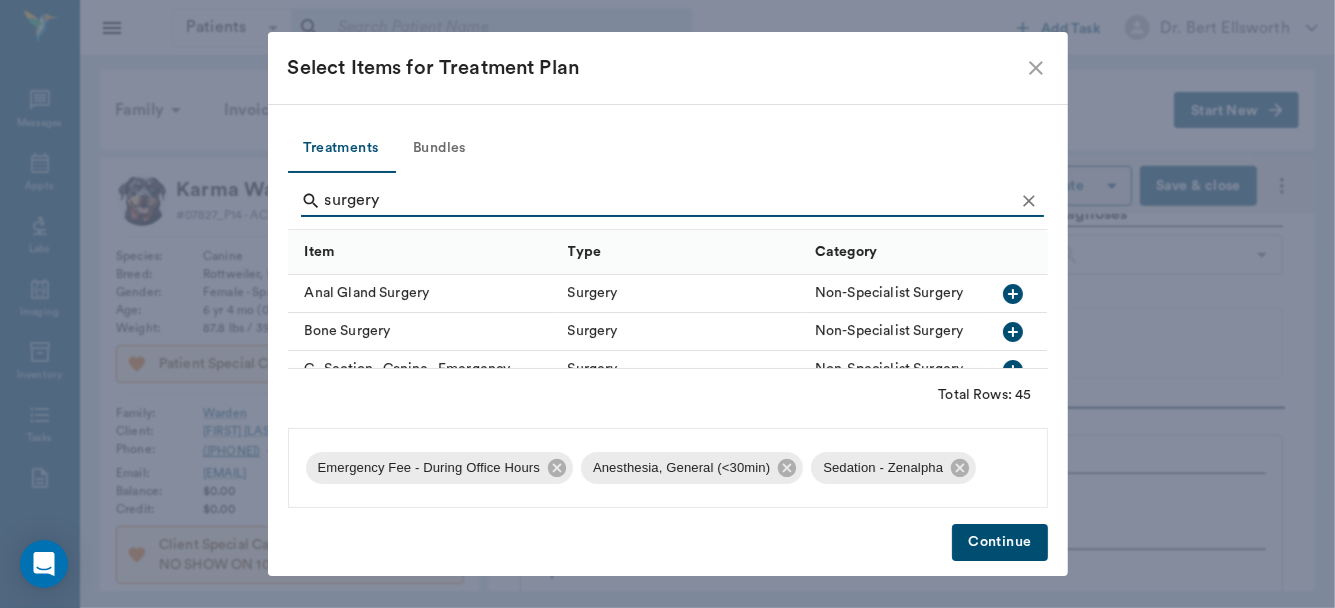 type on "surgery" 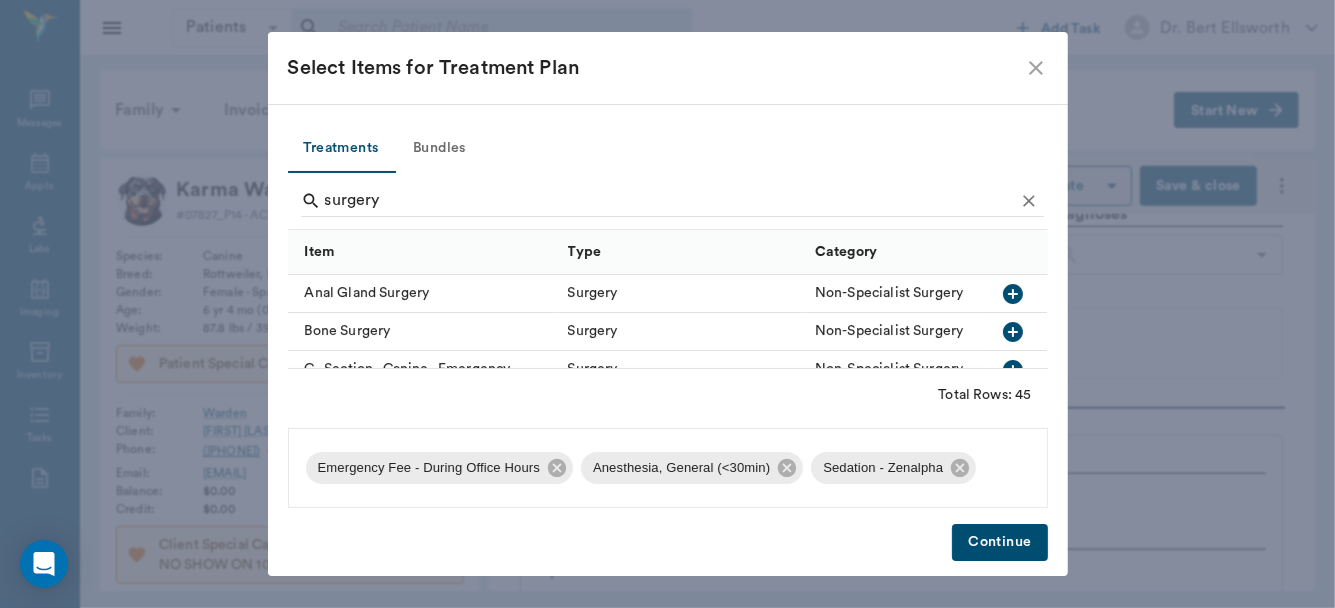 scroll, scrollTop: 167, scrollLeft: 0, axis: vertical 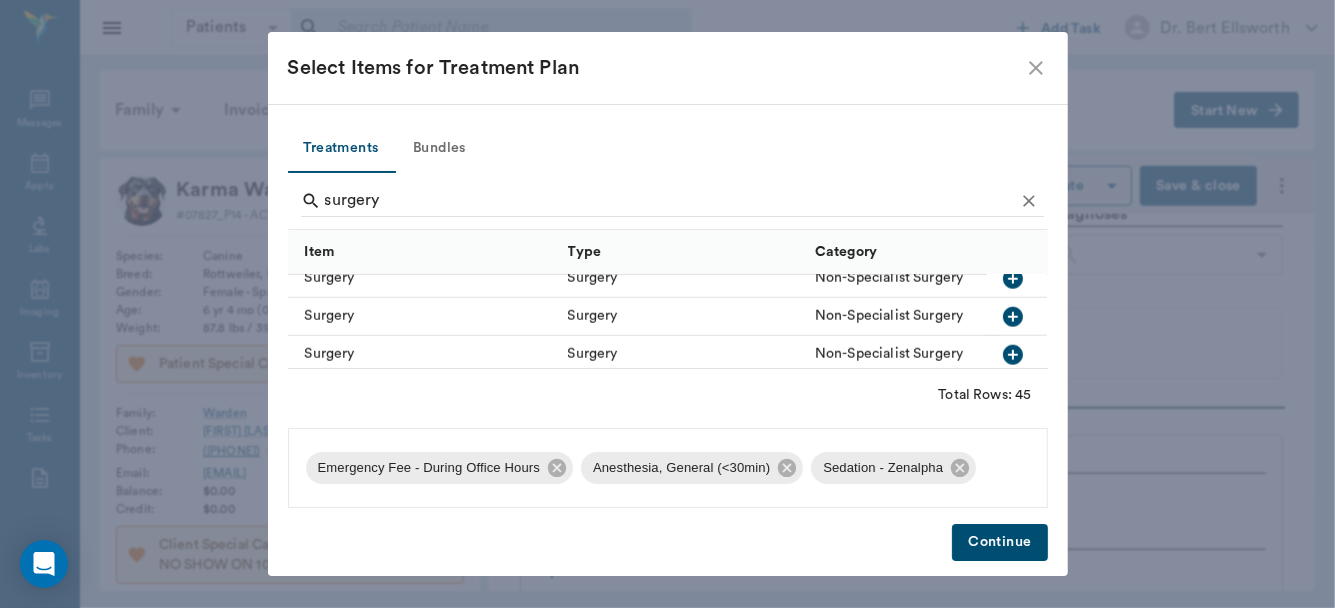 click 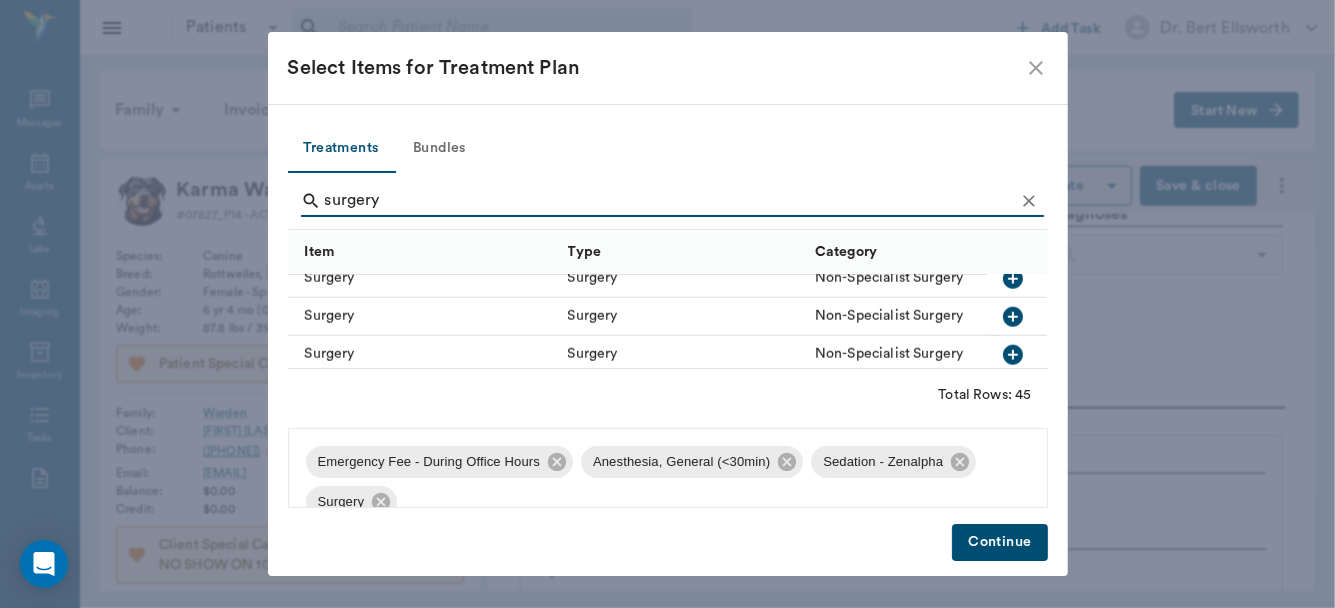 click on "Continue" at bounding box center (999, 542) 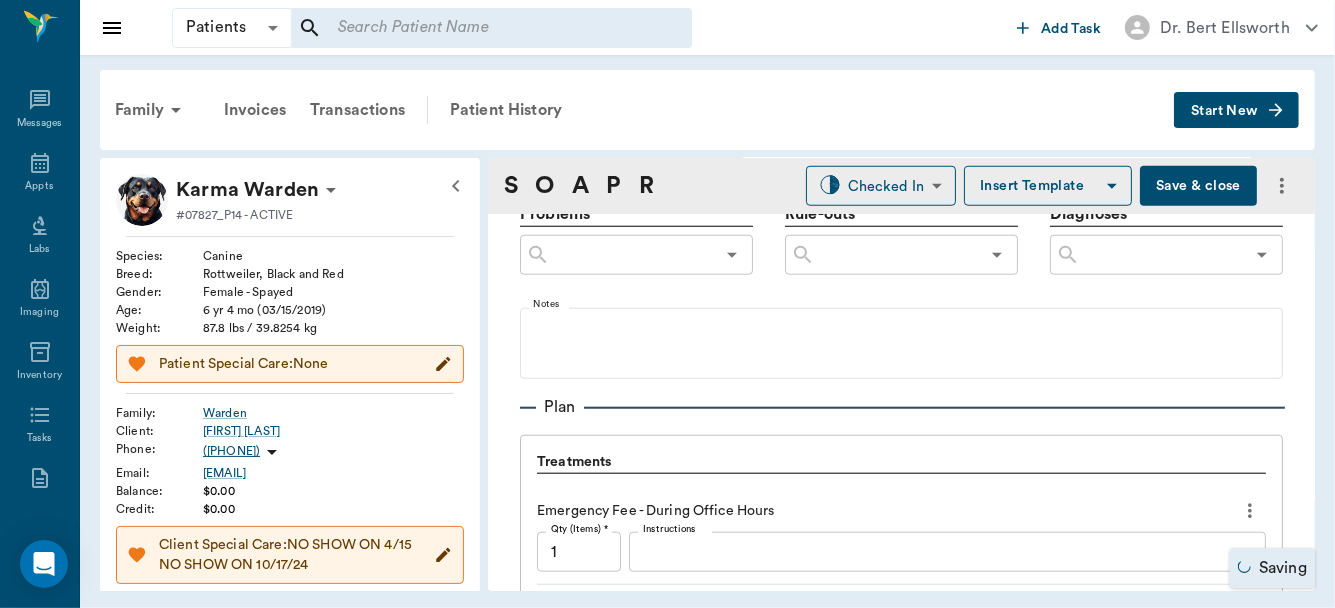 click 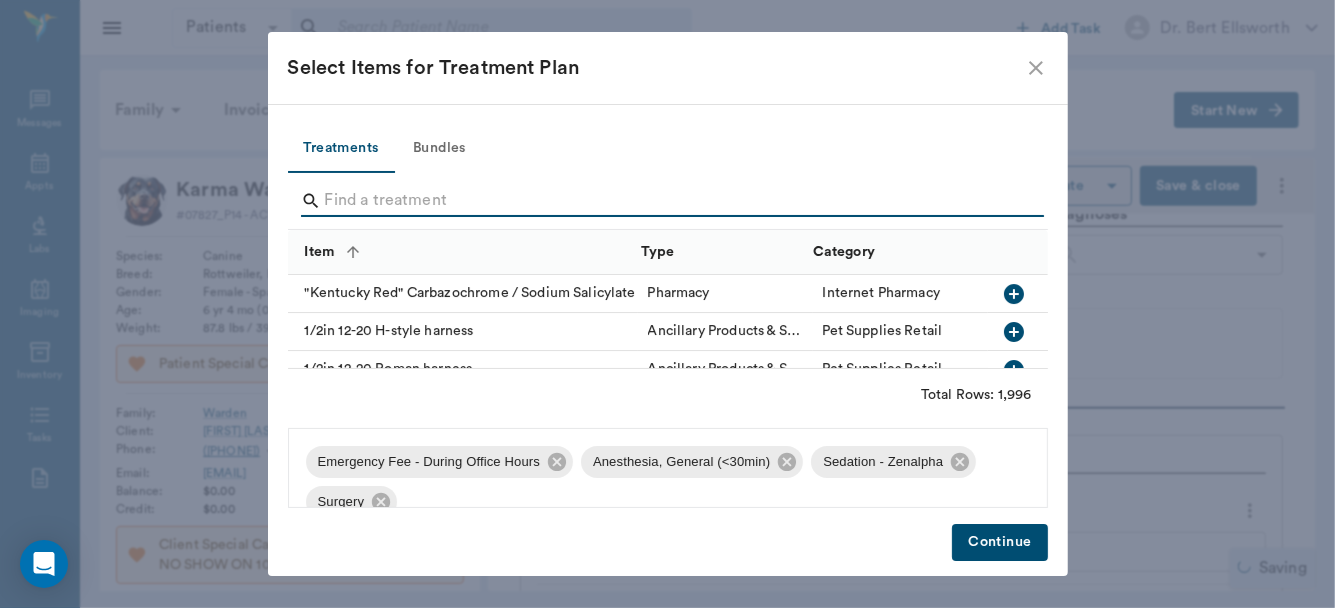 click at bounding box center [669, 201] 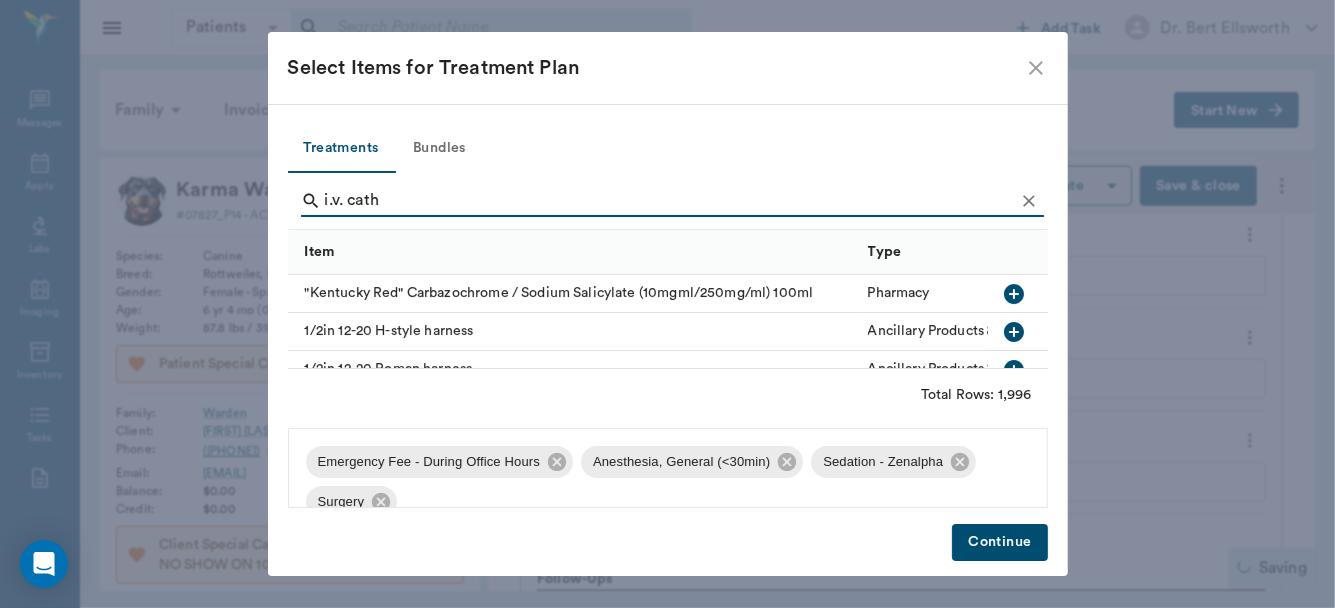 click on "i.v. cath" at bounding box center [669, 201] 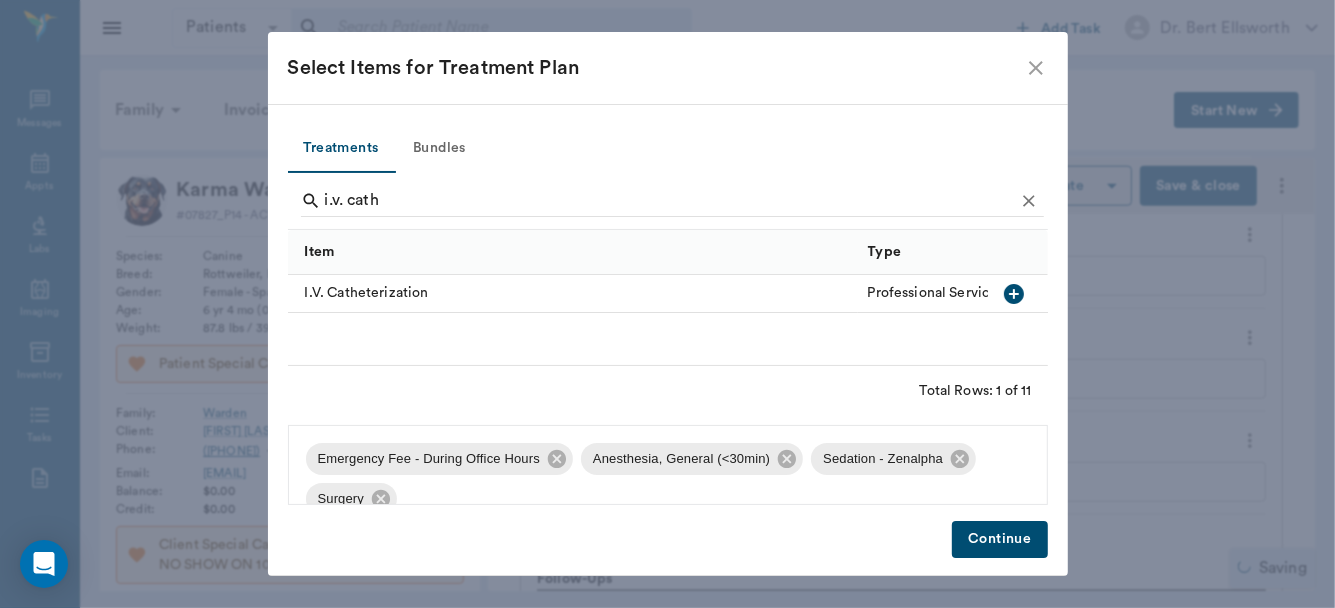 click 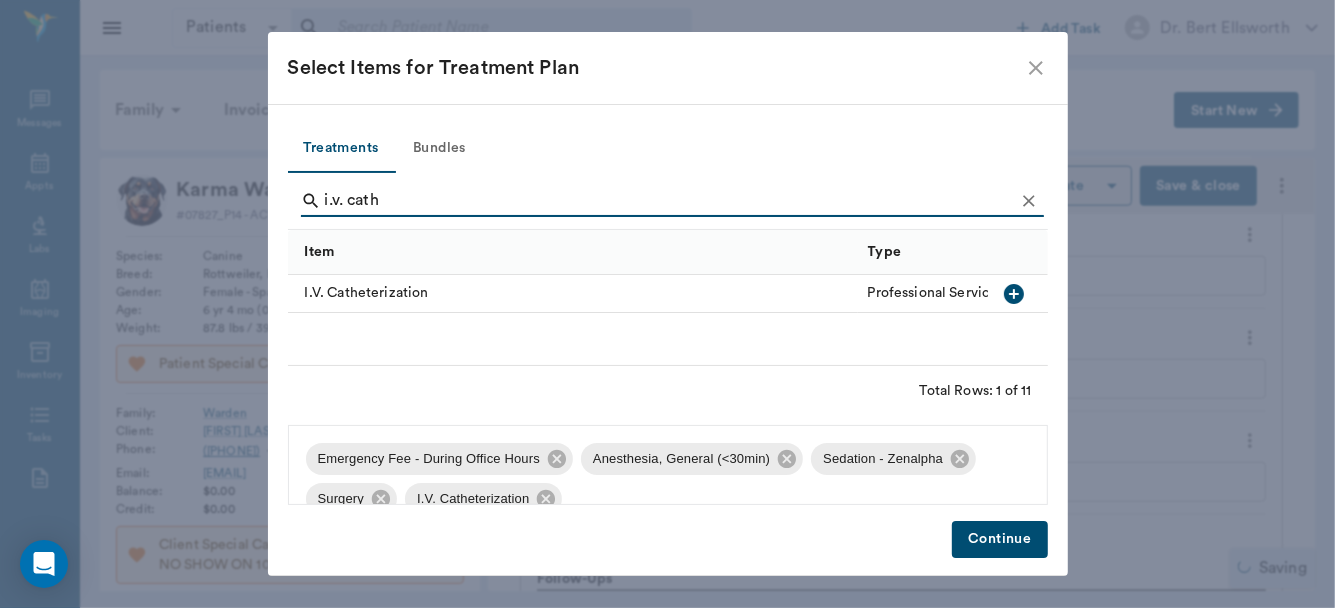 click on "i.v. cath" at bounding box center [669, 201] 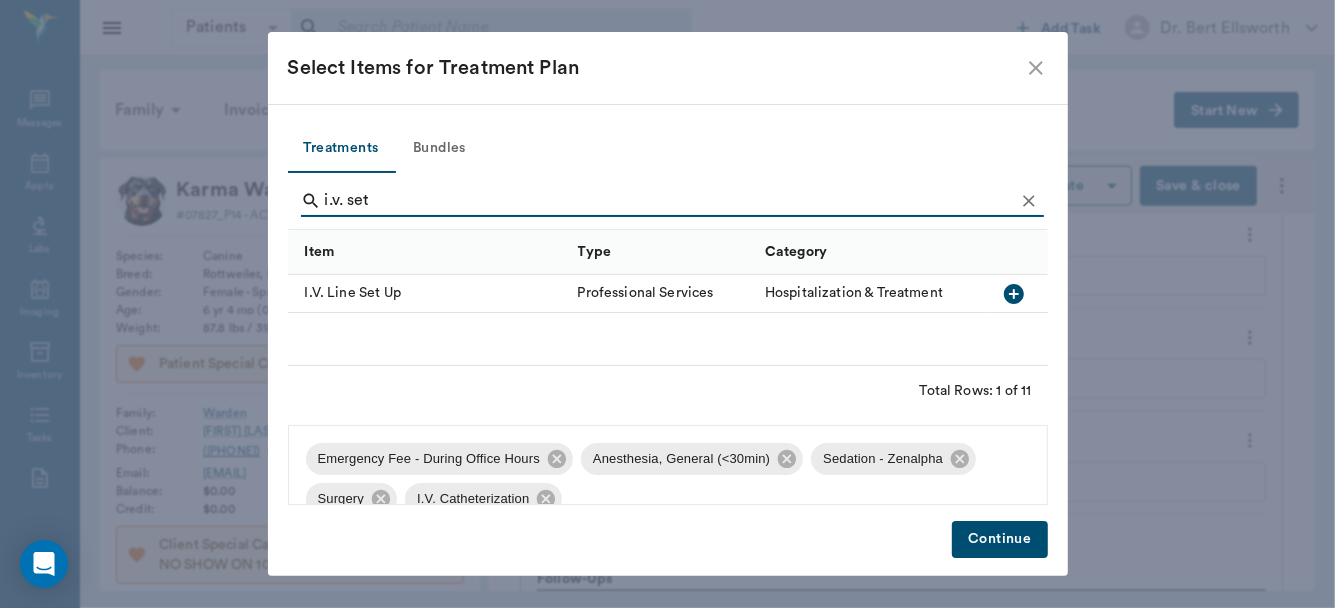 click 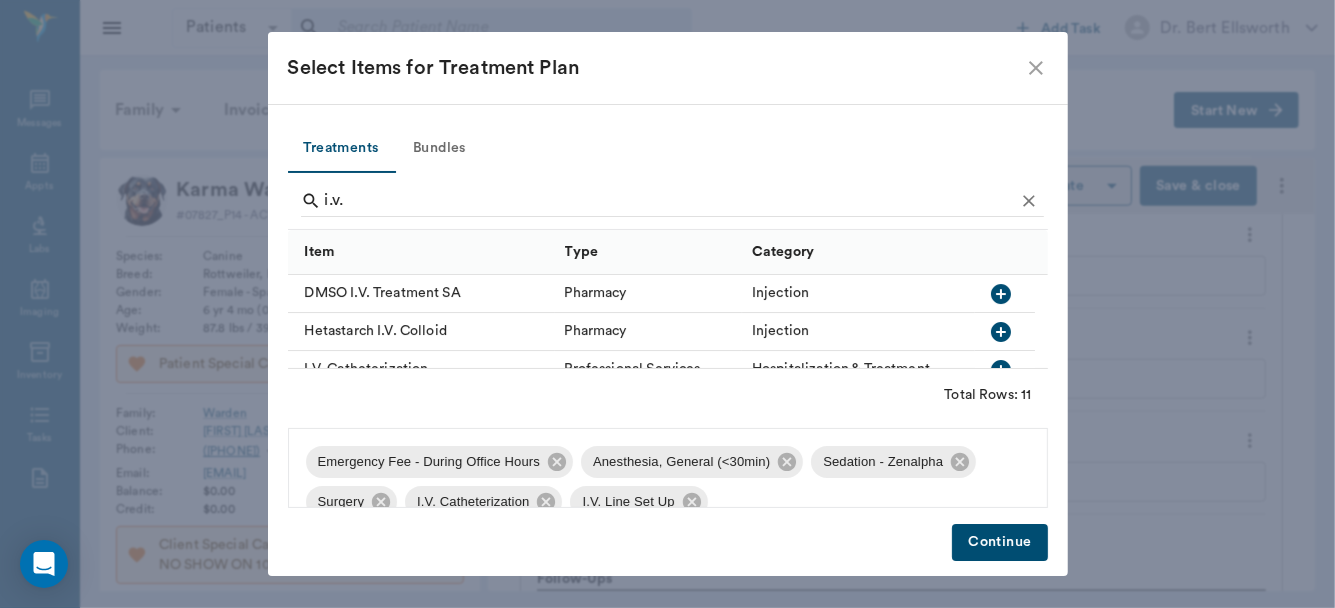 scroll, scrollTop: 109, scrollLeft: 0, axis: vertical 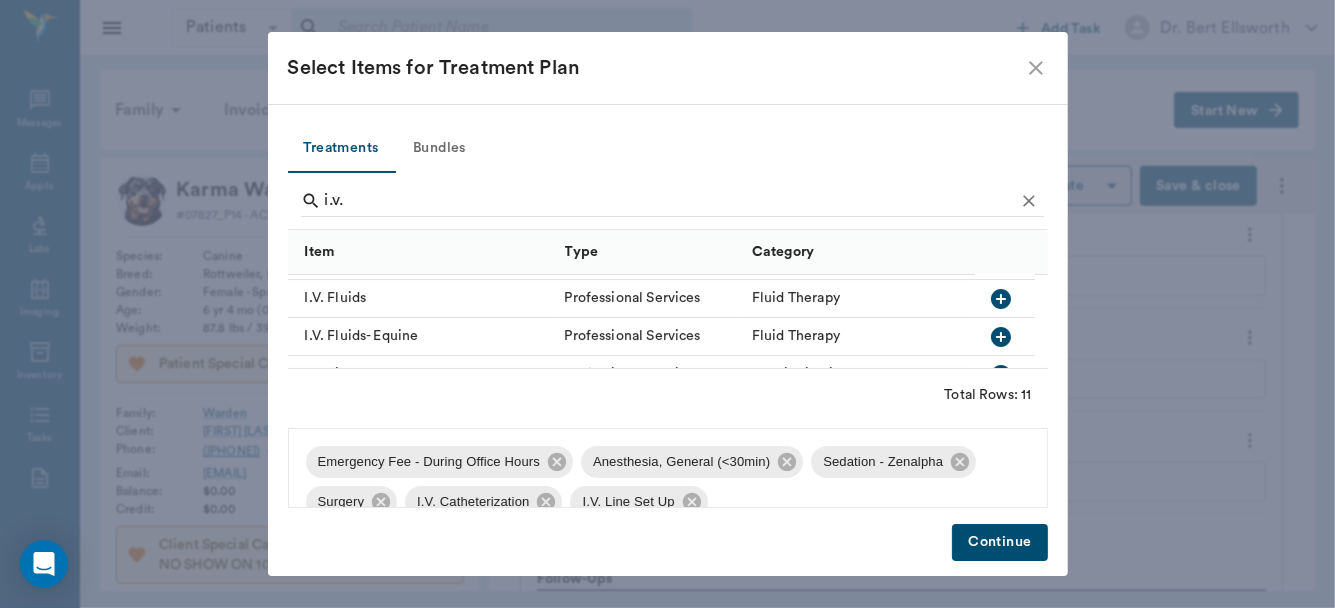 click 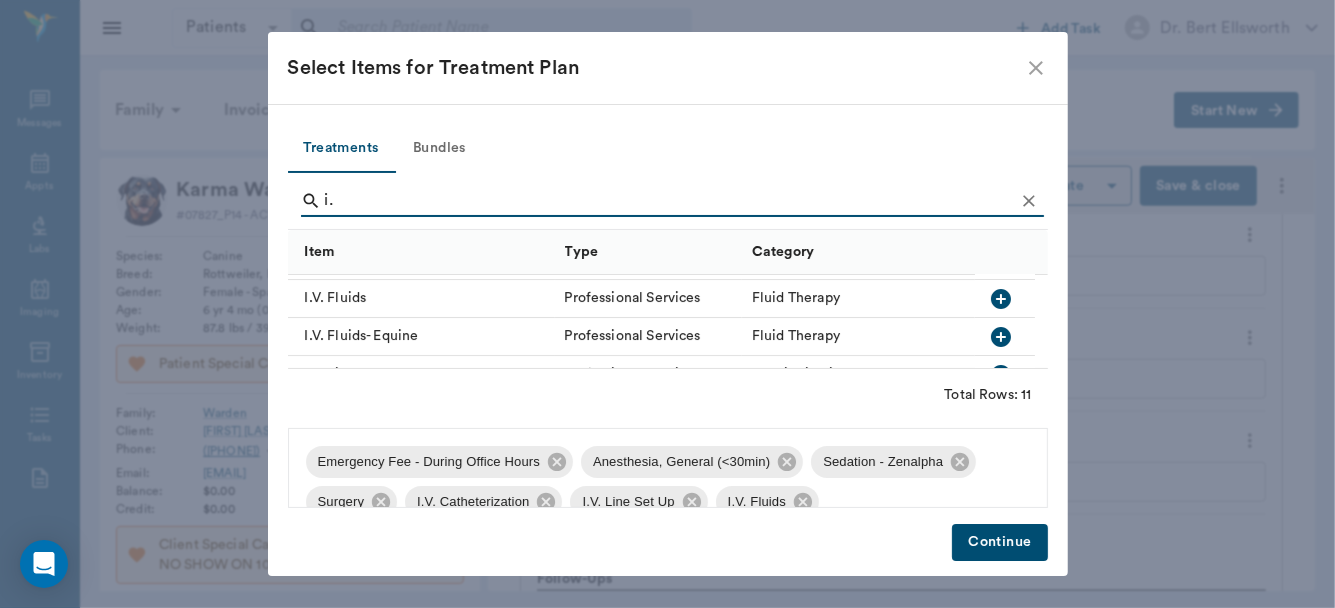 type on "i" 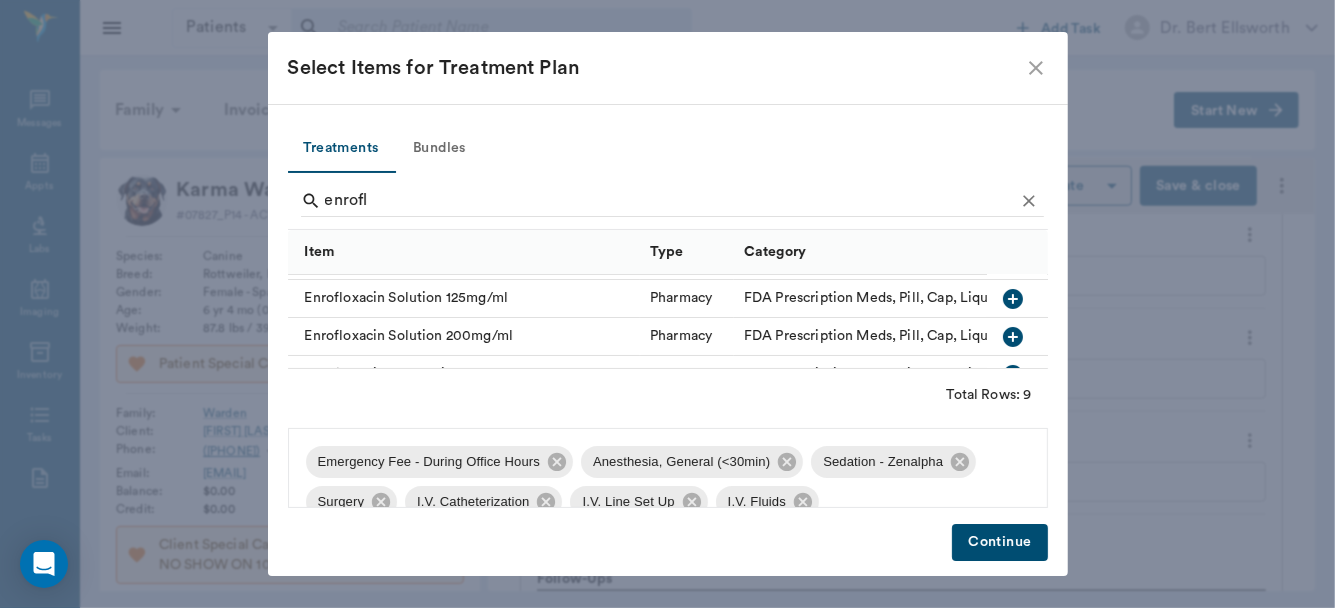scroll, scrollTop: 181, scrollLeft: 0, axis: vertical 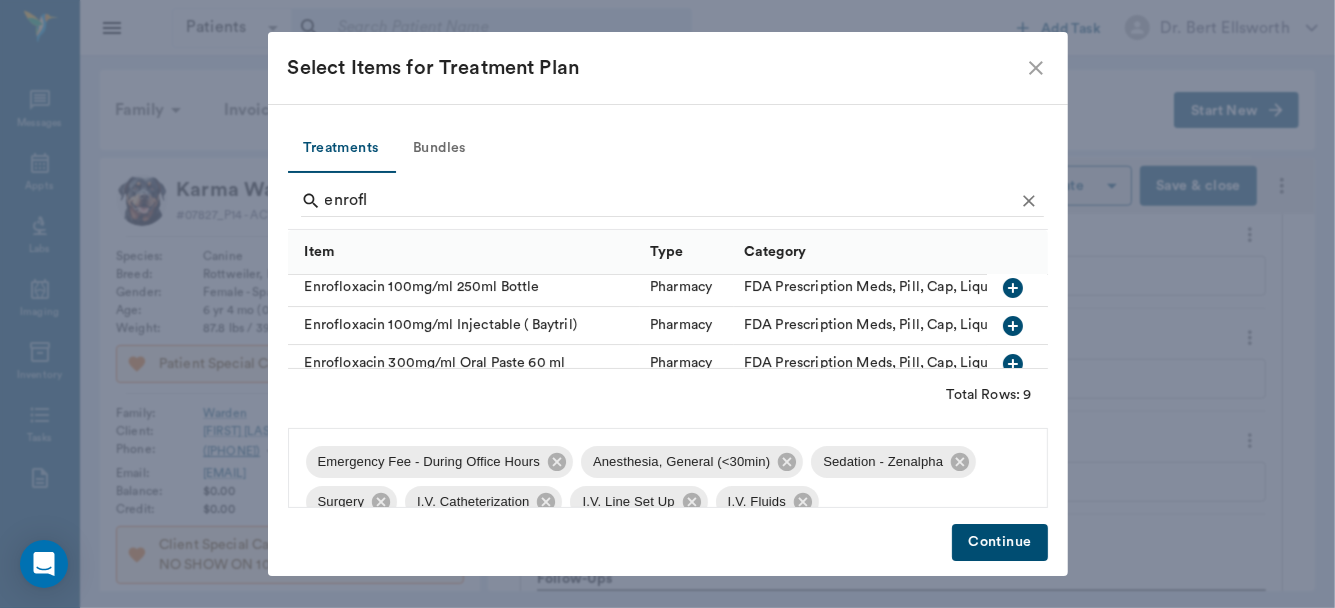 click 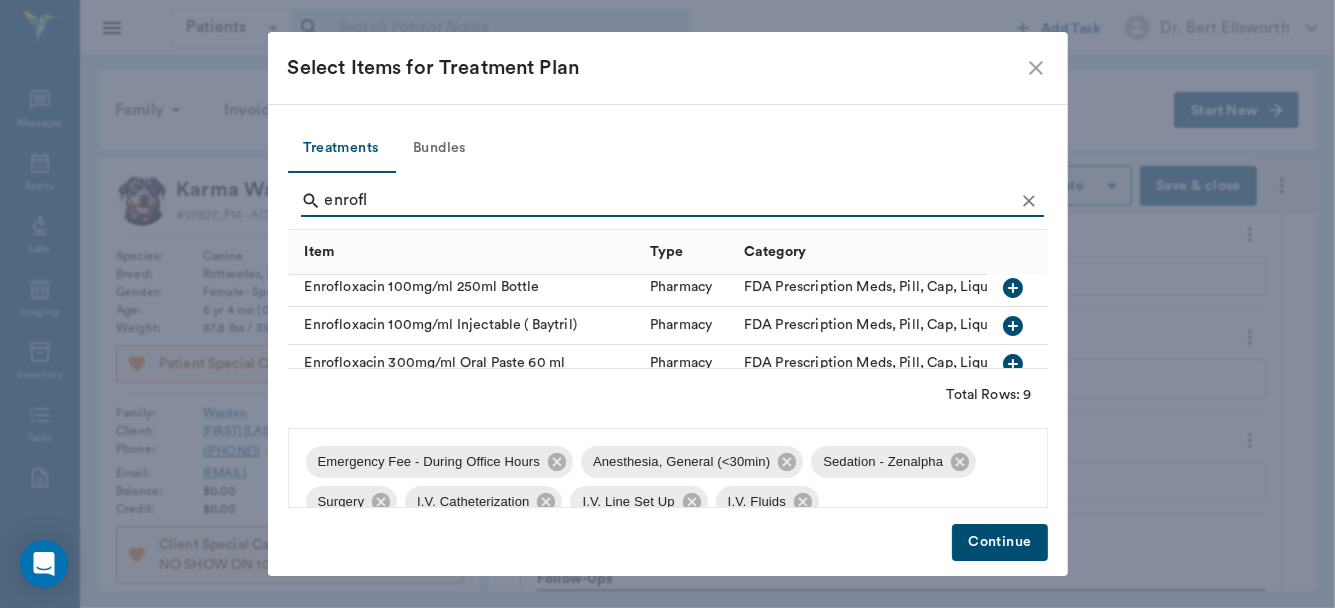 click on "enrofl" at bounding box center [669, 201] 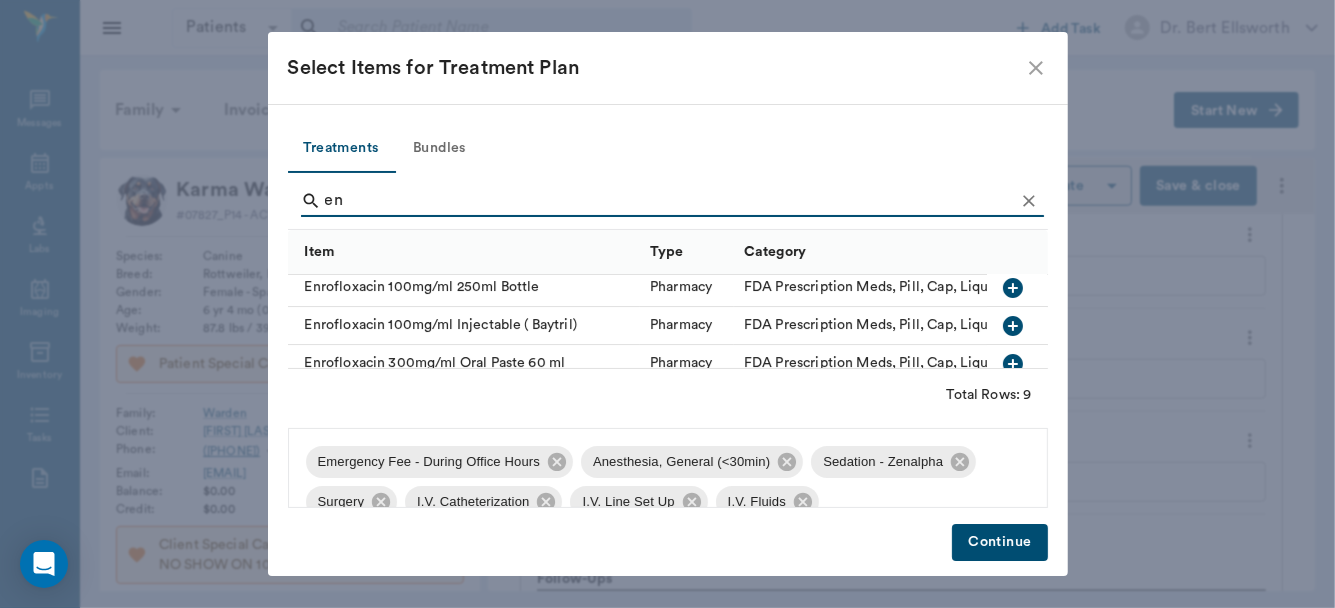 type on "e" 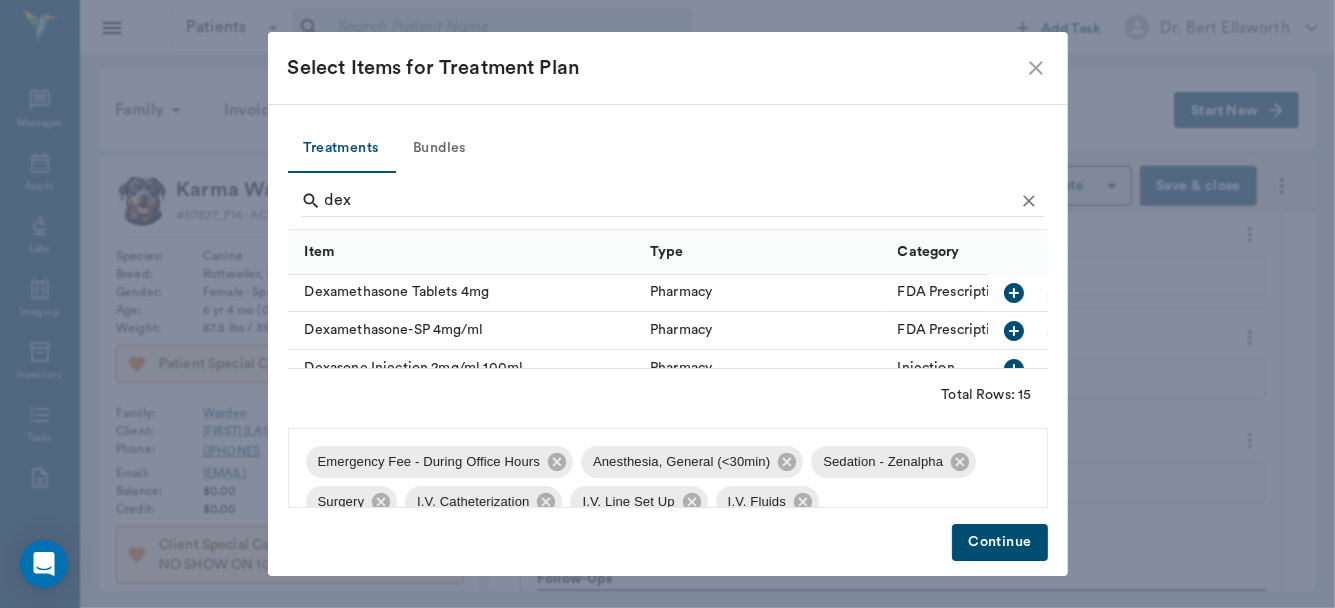 scroll, scrollTop: 79, scrollLeft: 0, axis: vertical 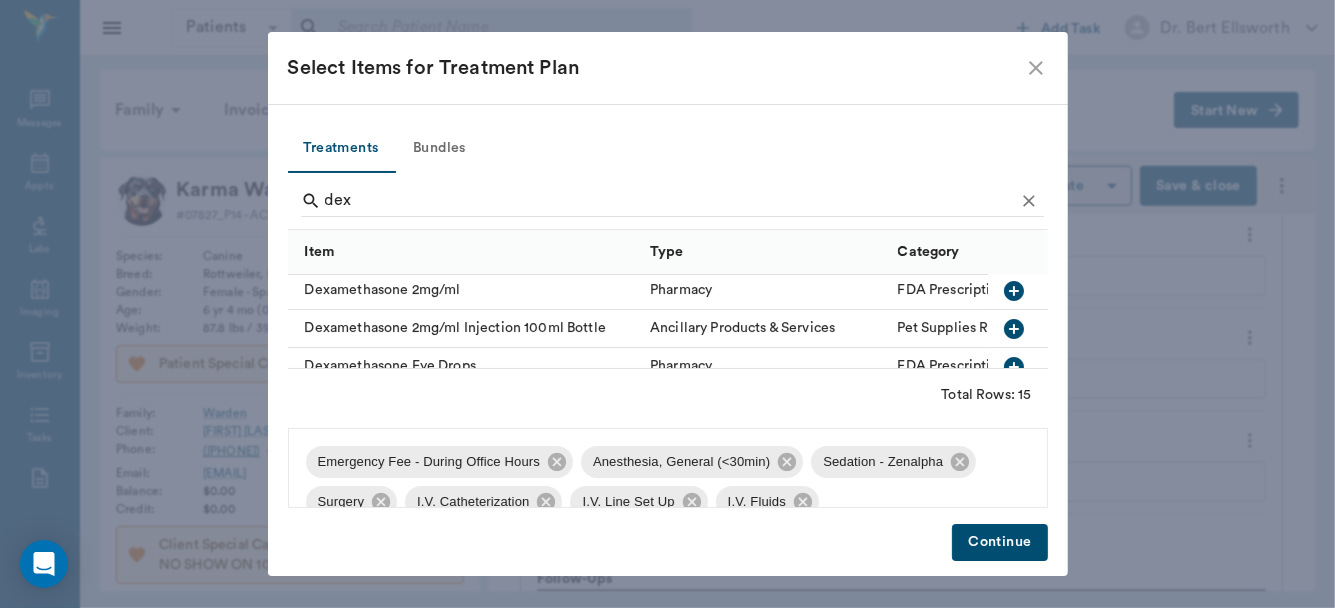 click 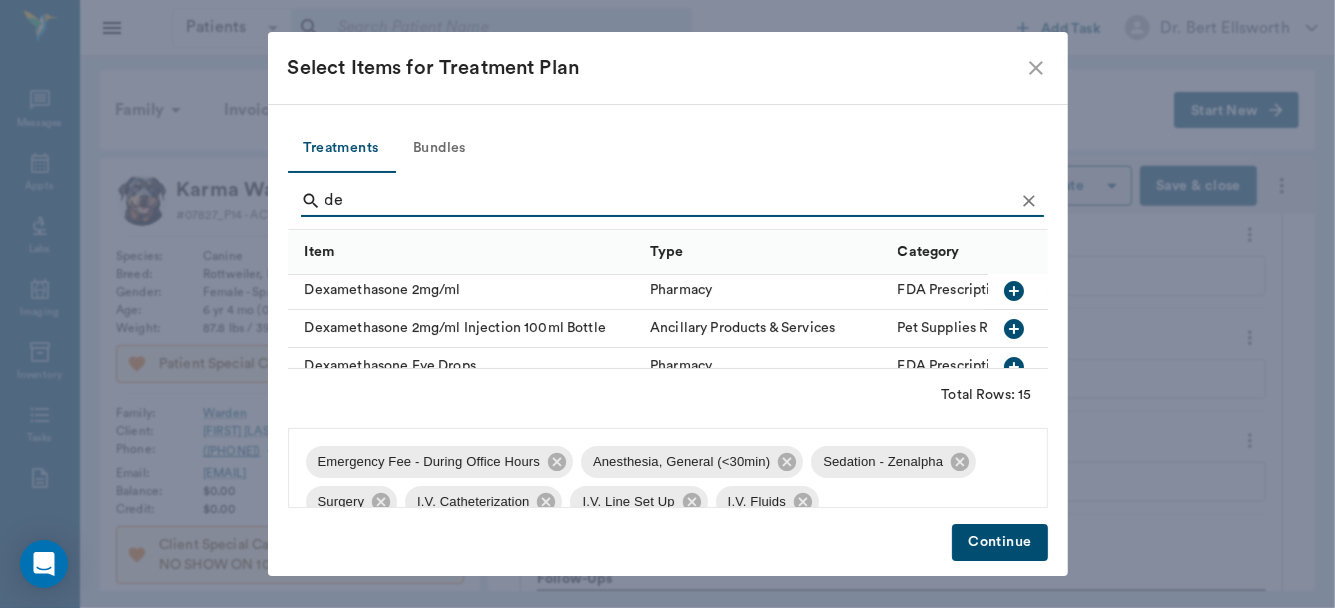 type on "d" 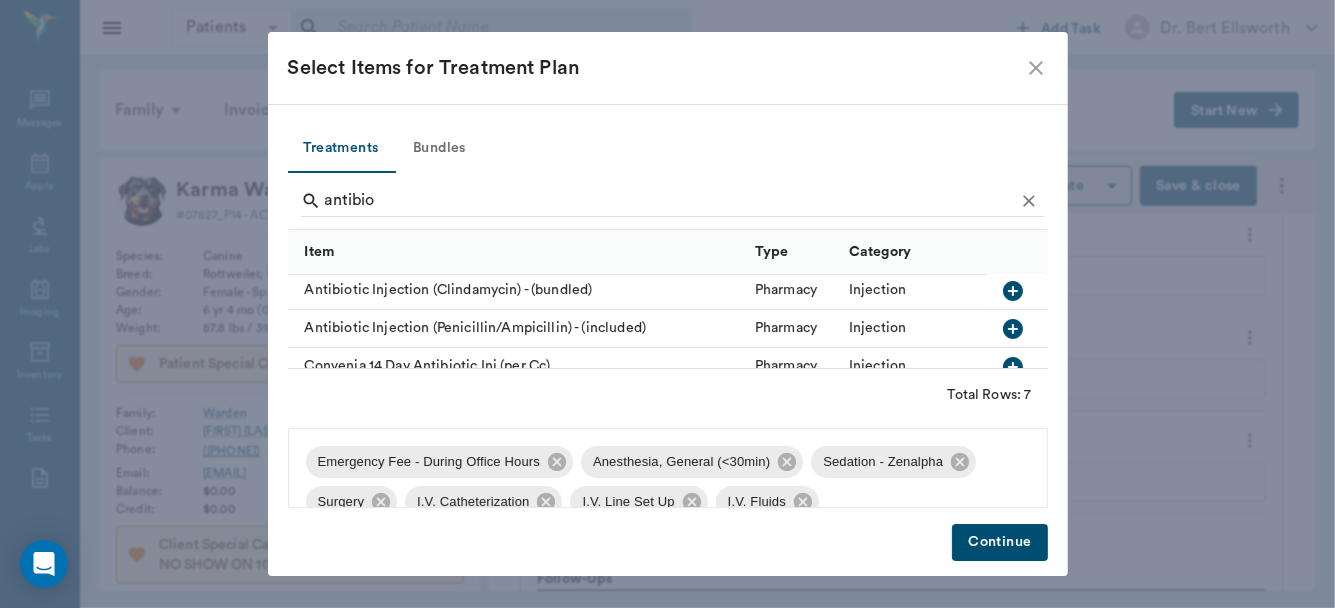 click 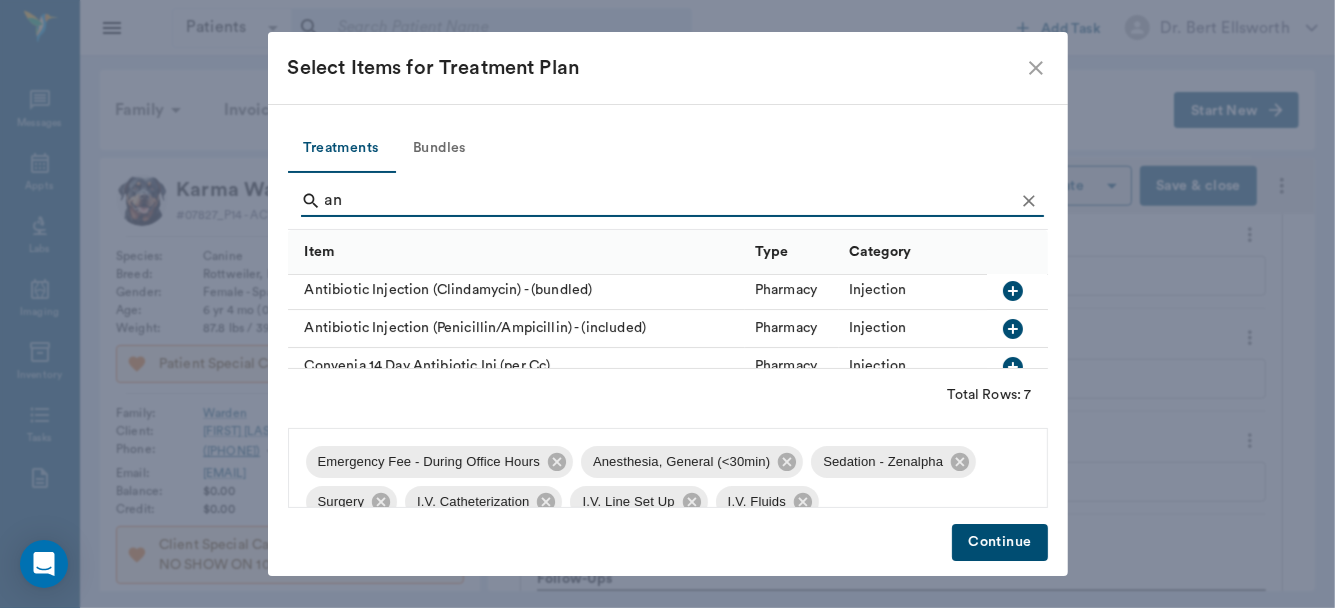 type on "a" 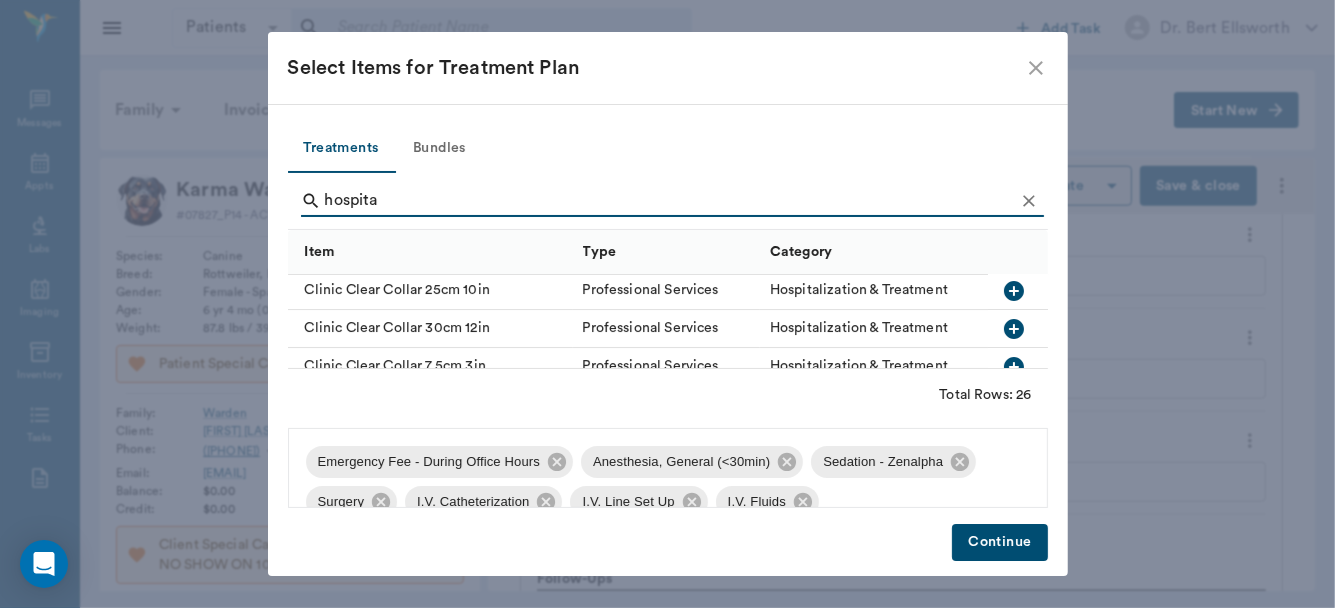 type on "hospita" 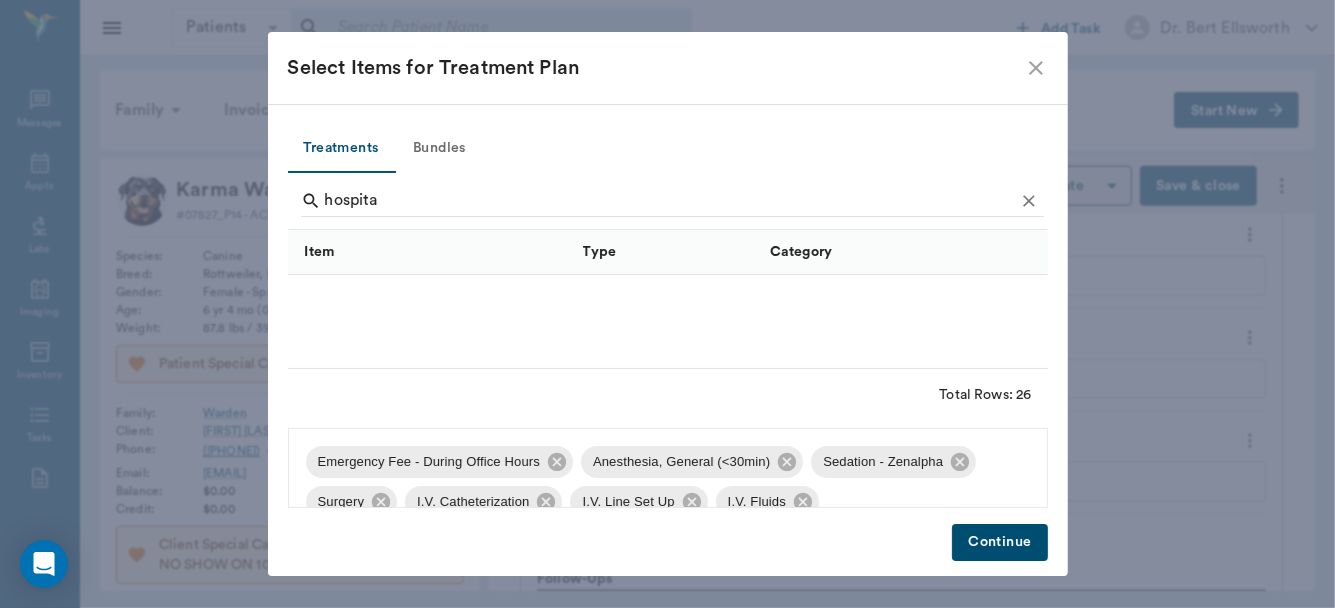 scroll, scrollTop: 479, scrollLeft: 0, axis: vertical 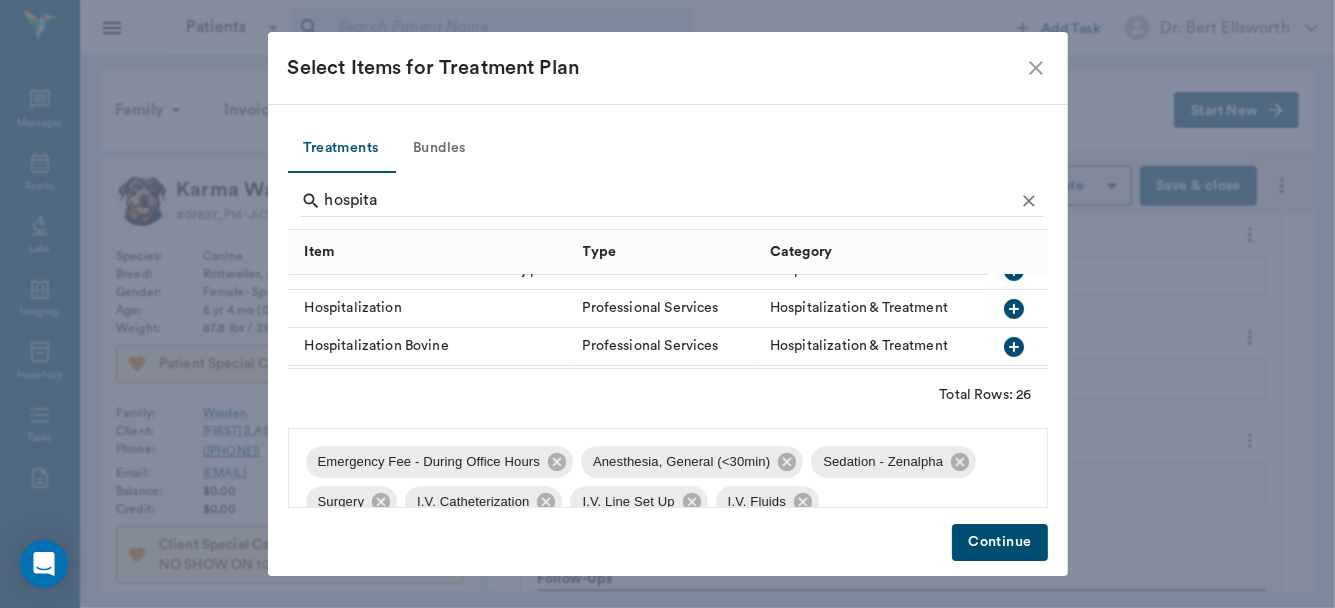 click 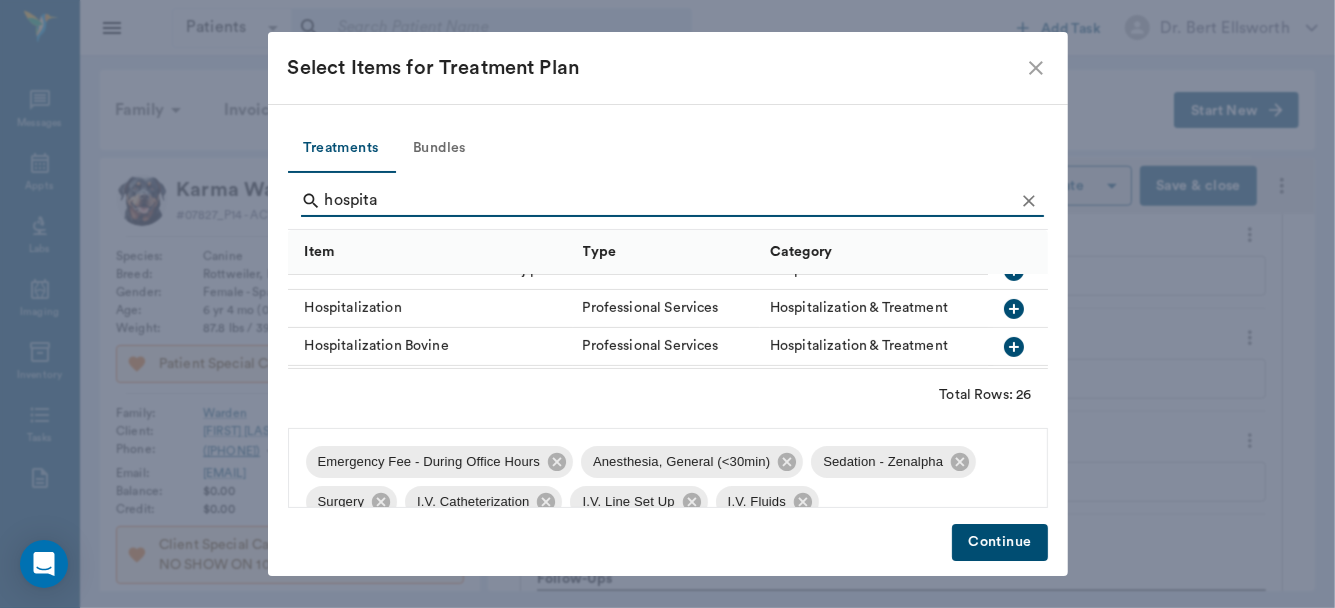scroll, scrollTop: 2, scrollLeft: 0, axis: vertical 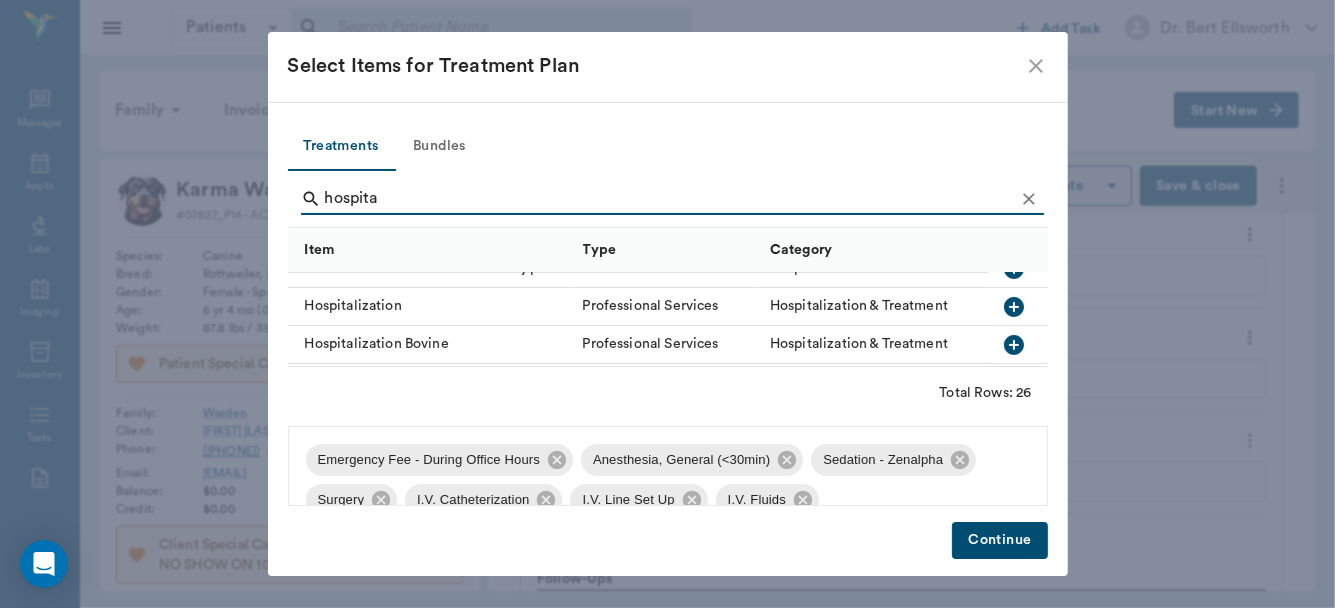 click on "Continue" at bounding box center (999, 540) 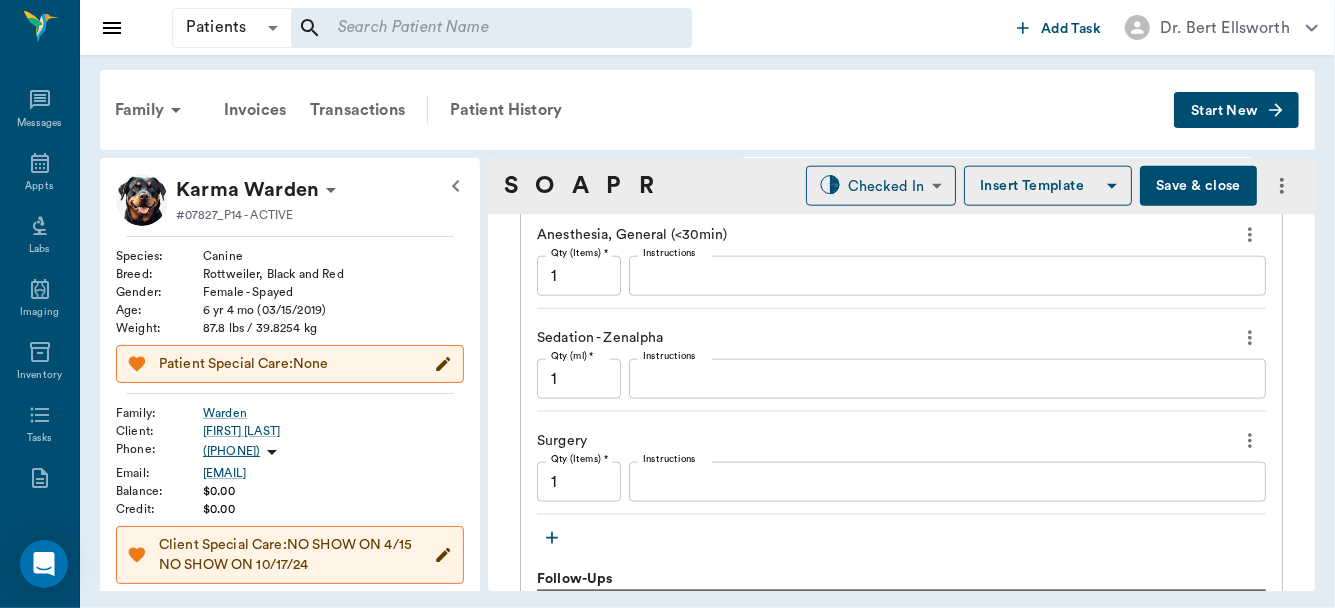click on "Qty (ml) *" at bounding box center [572, 357] 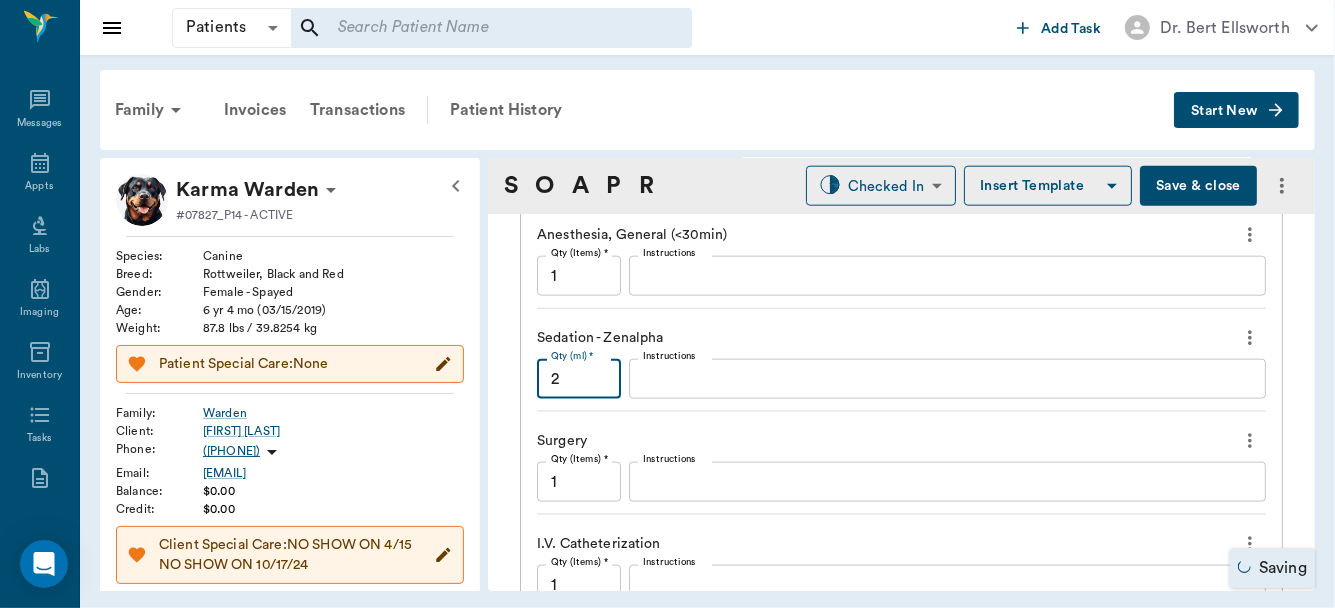 type on "1" 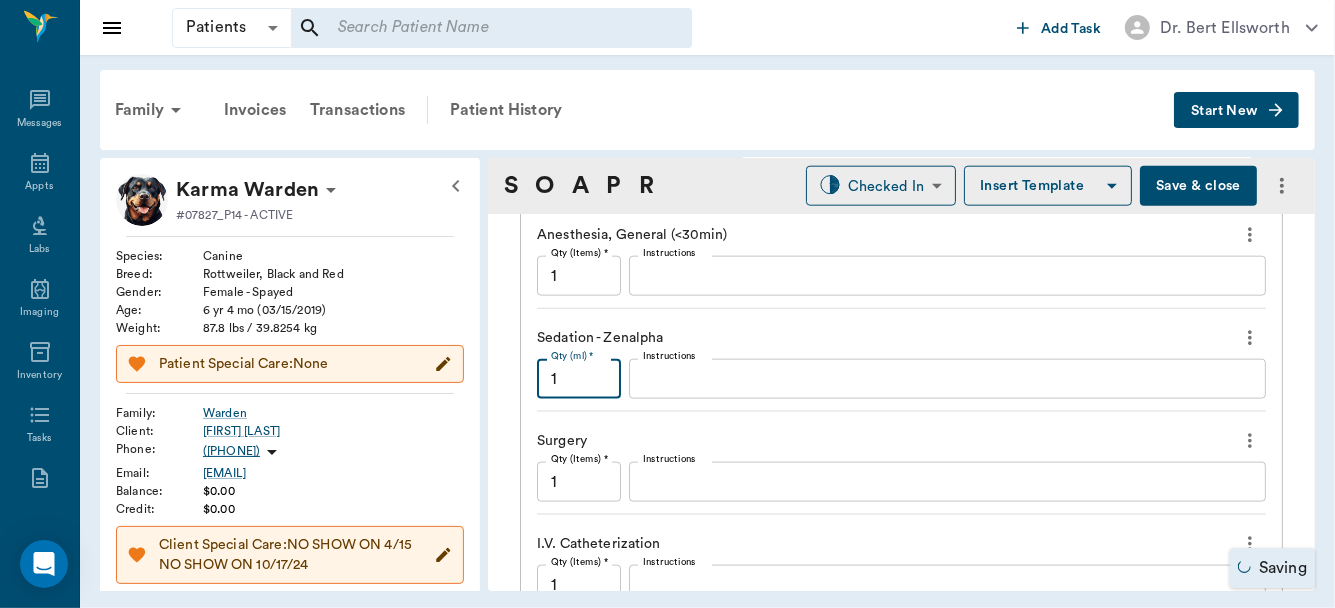 scroll, scrollTop: 1979, scrollLeft: 0, axis: vertical 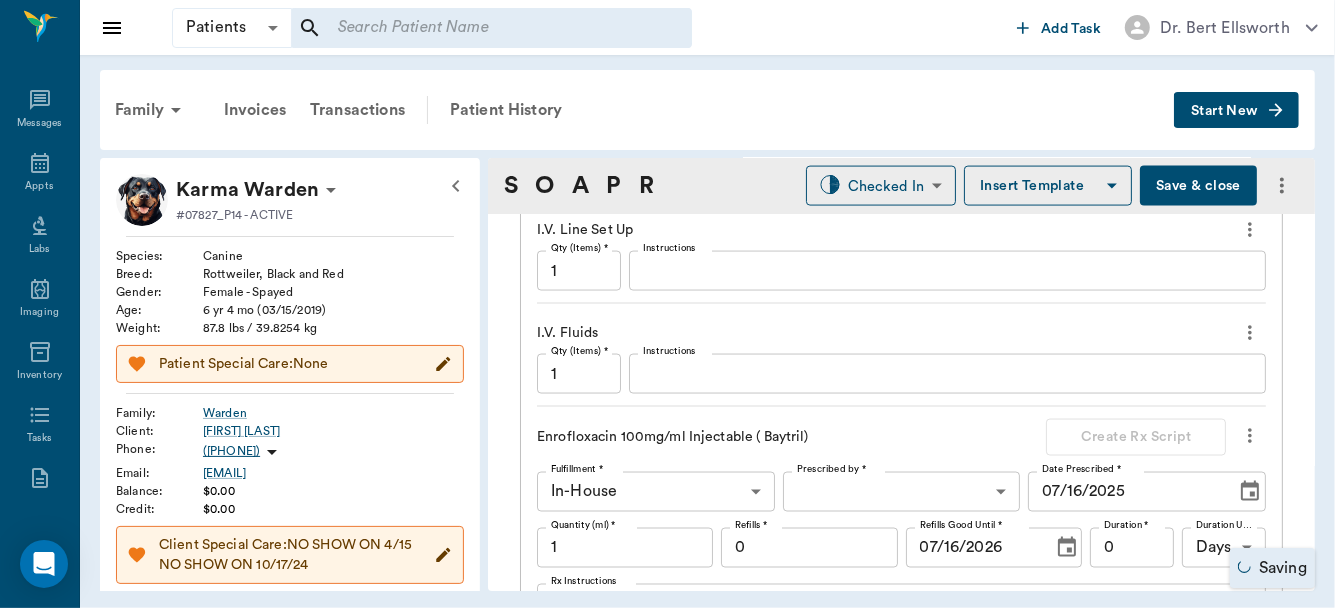 click on "1" at bounding box center [625, 548] 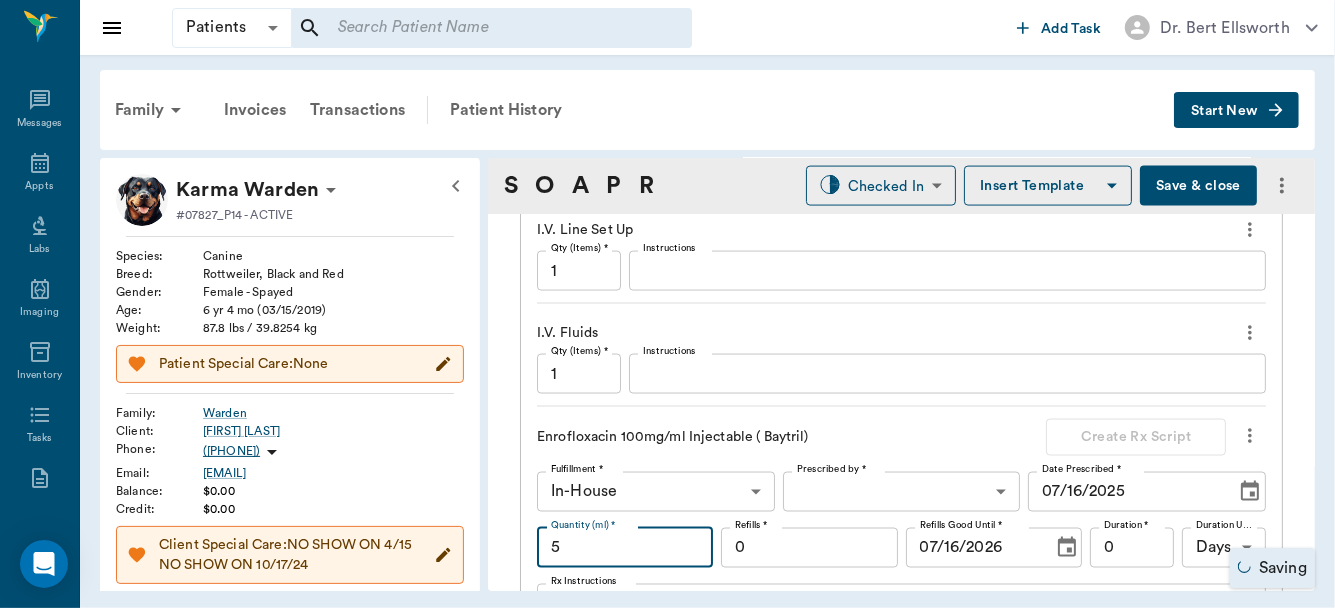 type on "5" 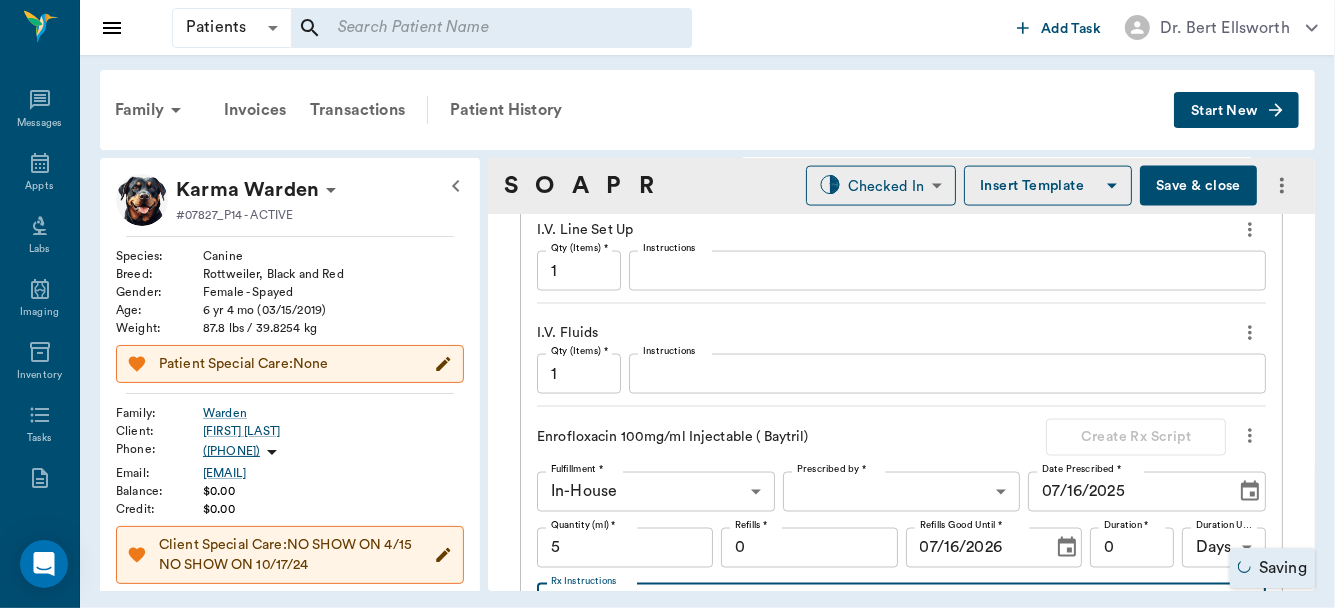 scroll, scrollTop: 2035, scrollLeft: 0, axis: vertical 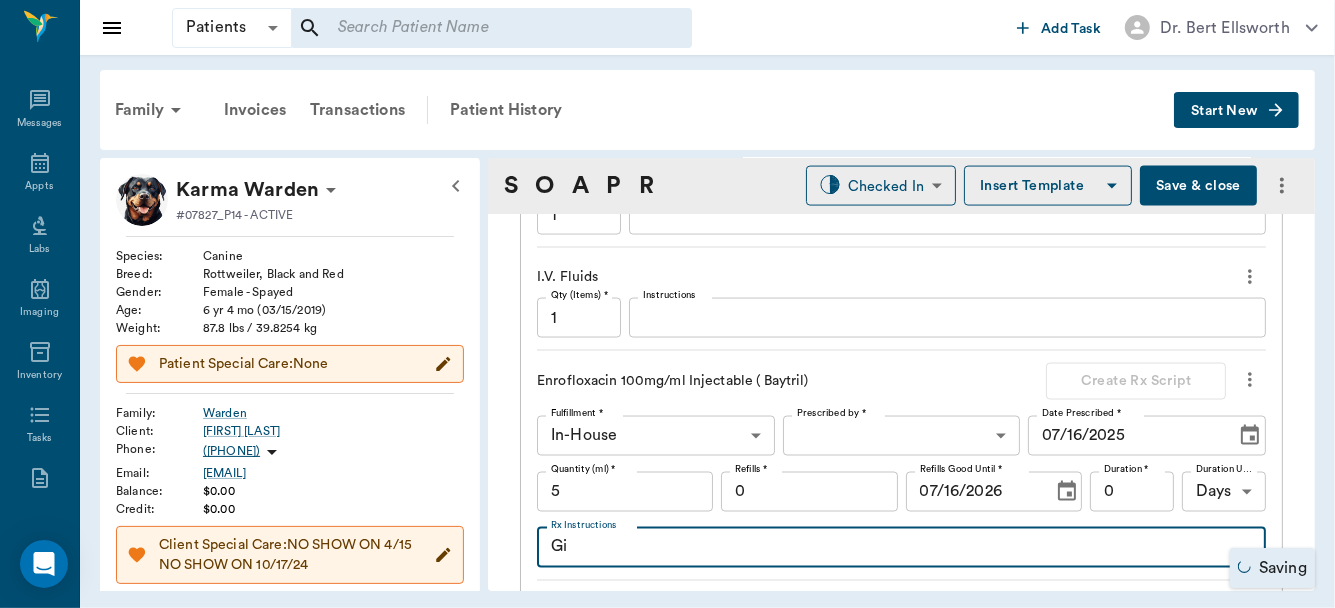 type on "G" 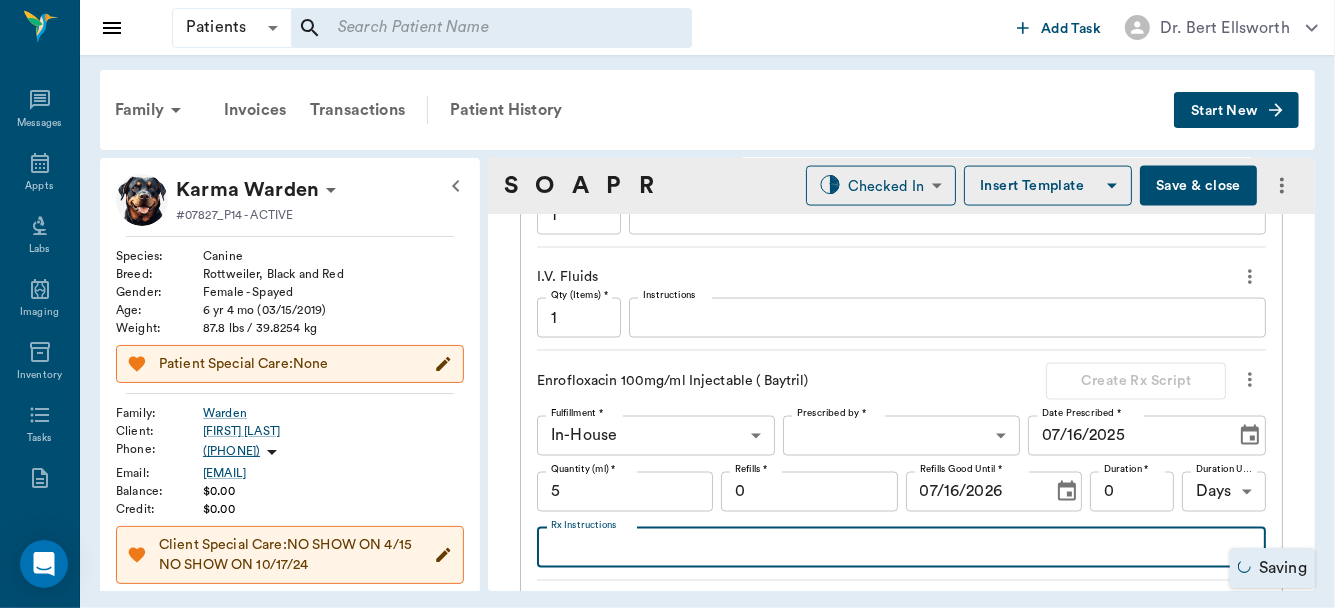 type 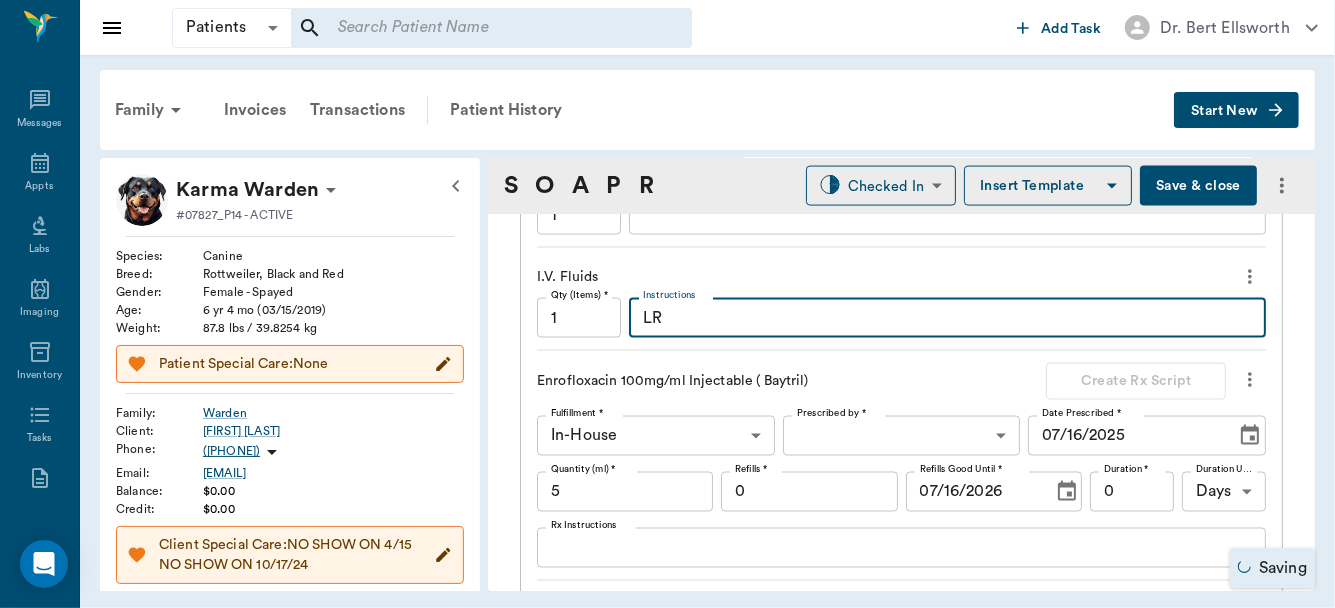 type on "LRS" 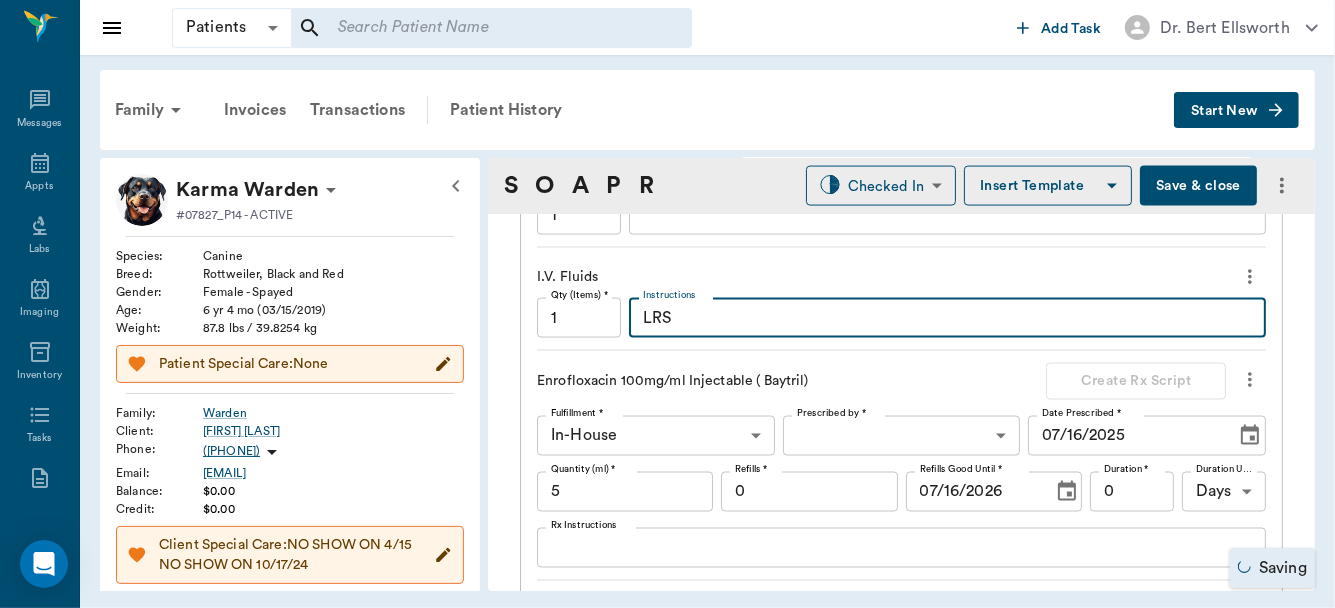 type on "1" 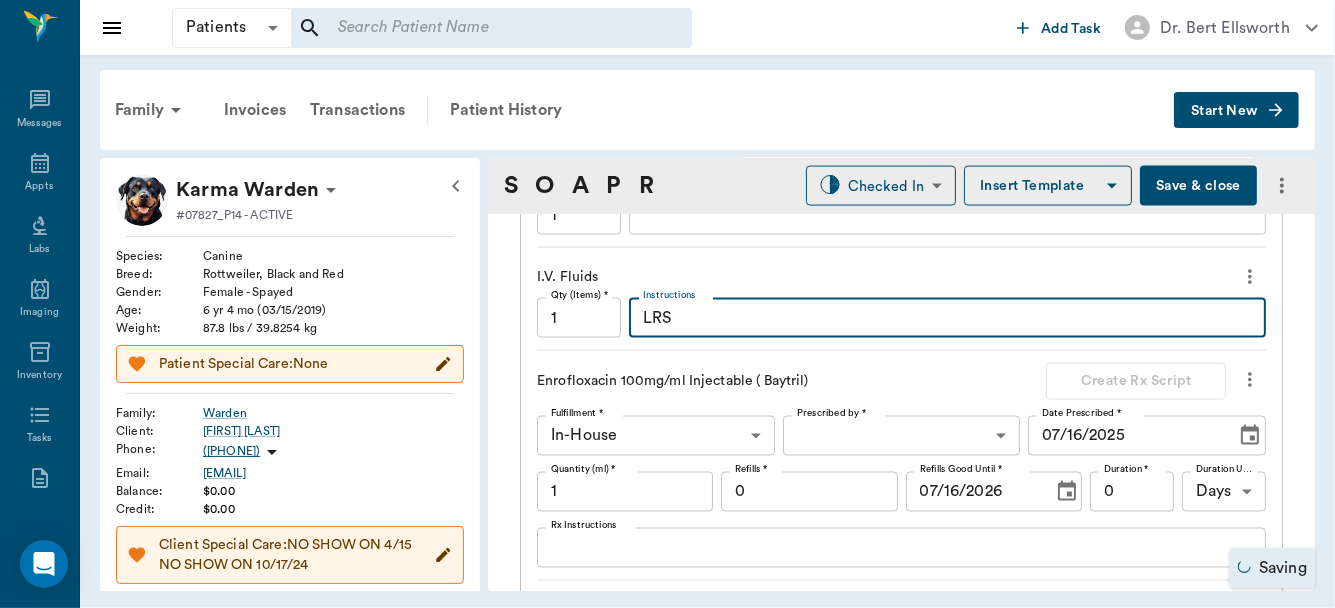 type on "LRS 1" 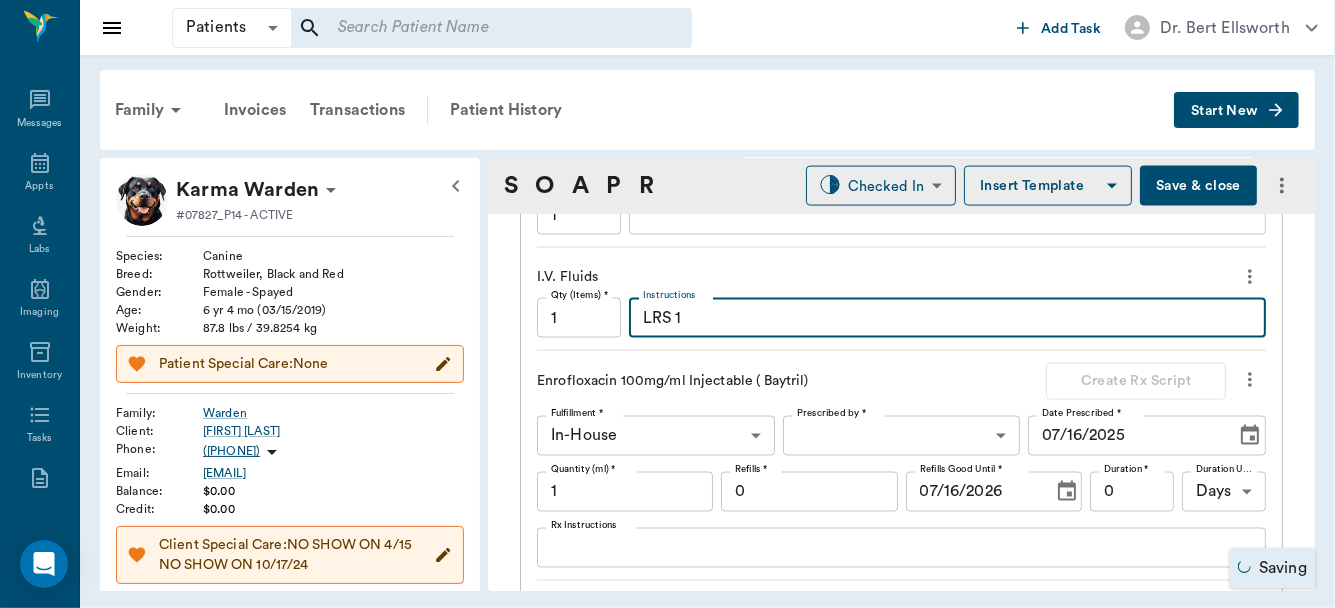 type on "5" 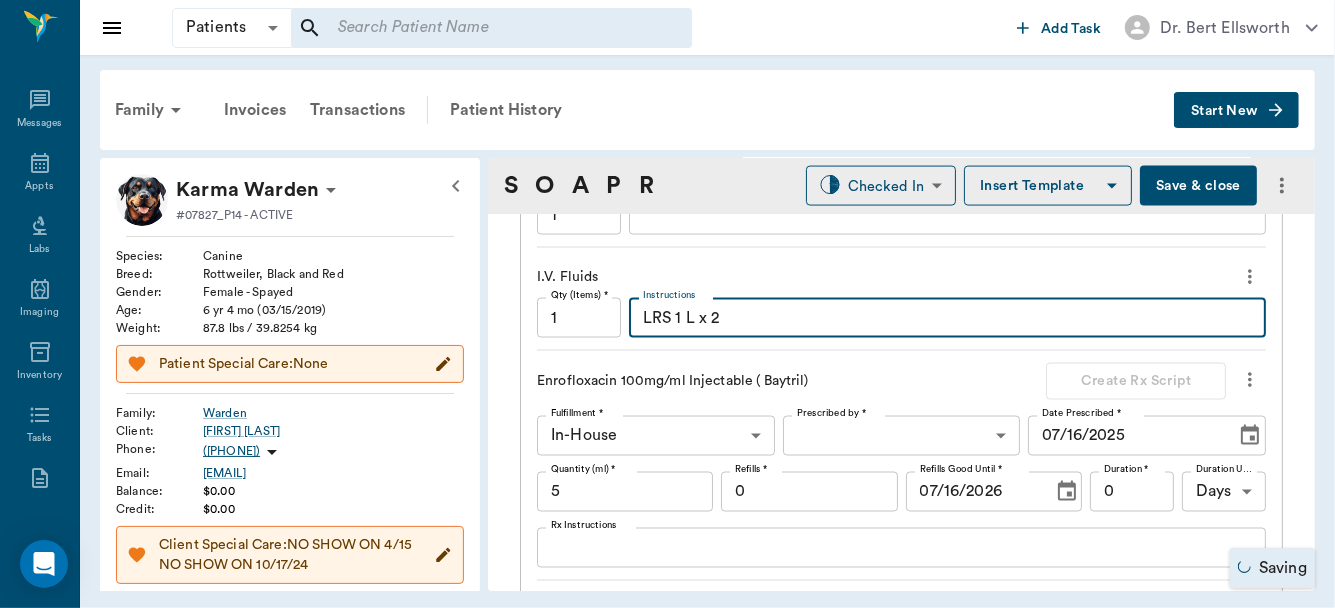 scroll, scrollTop: 2929, scrollLeft: 0, axis: vertical 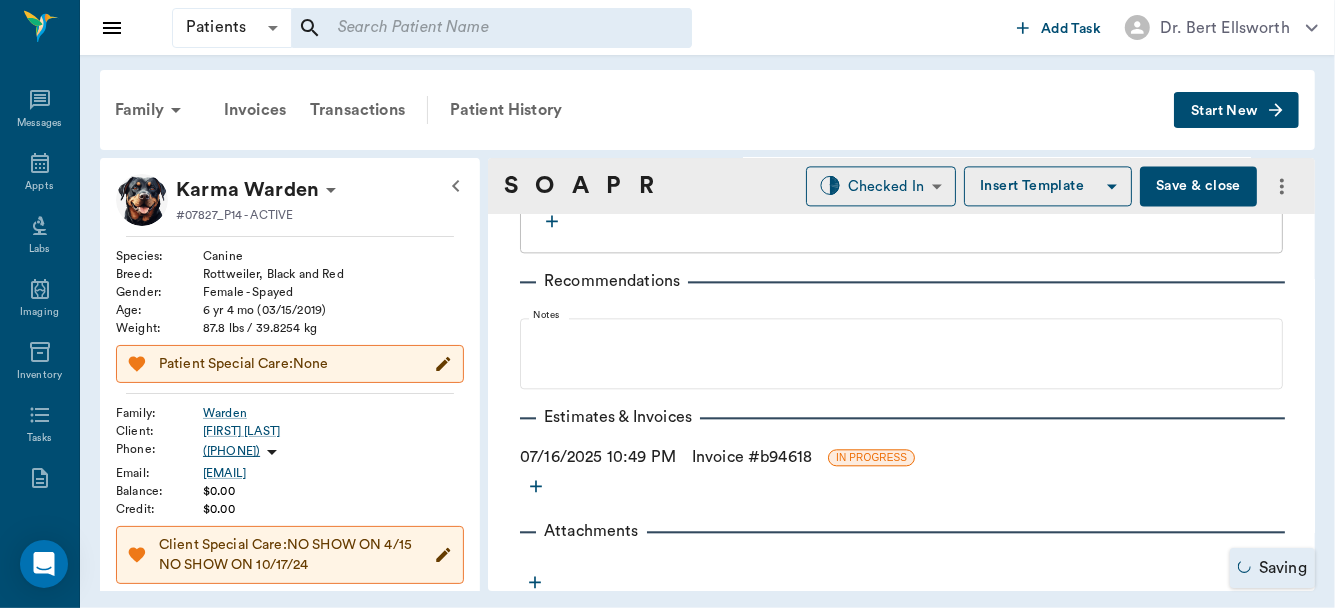 type on "LRS 1 L x 2" 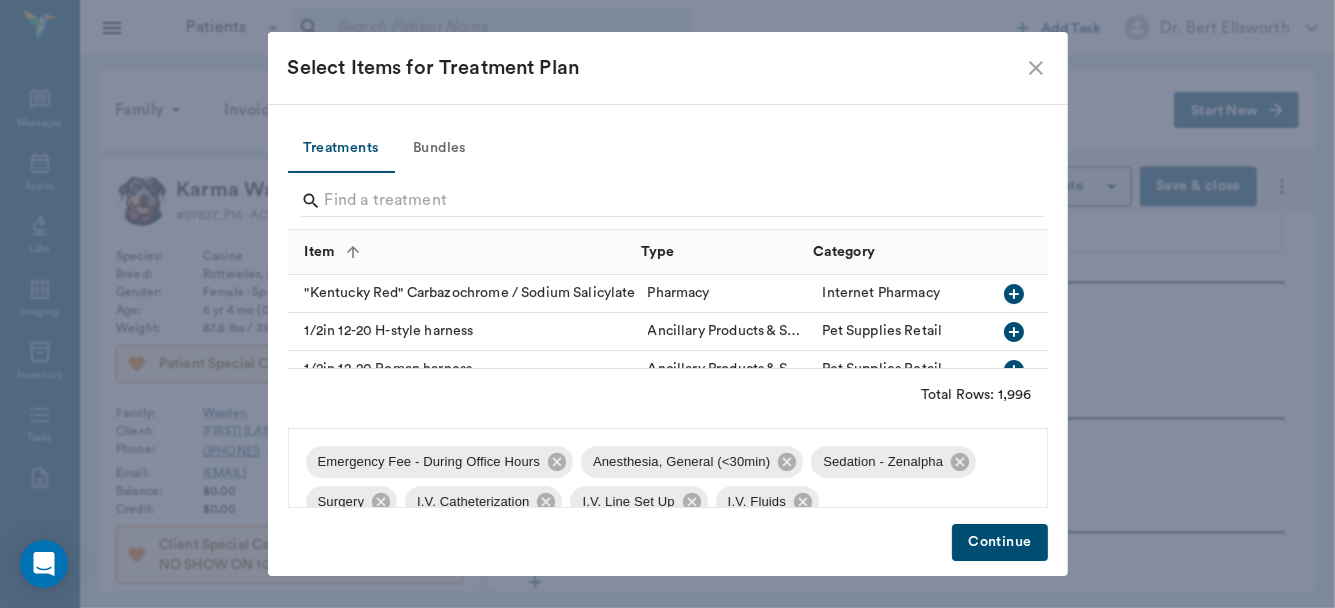 scroll, scrollTop: 2549, scrollLeft: 0, axis: vertical 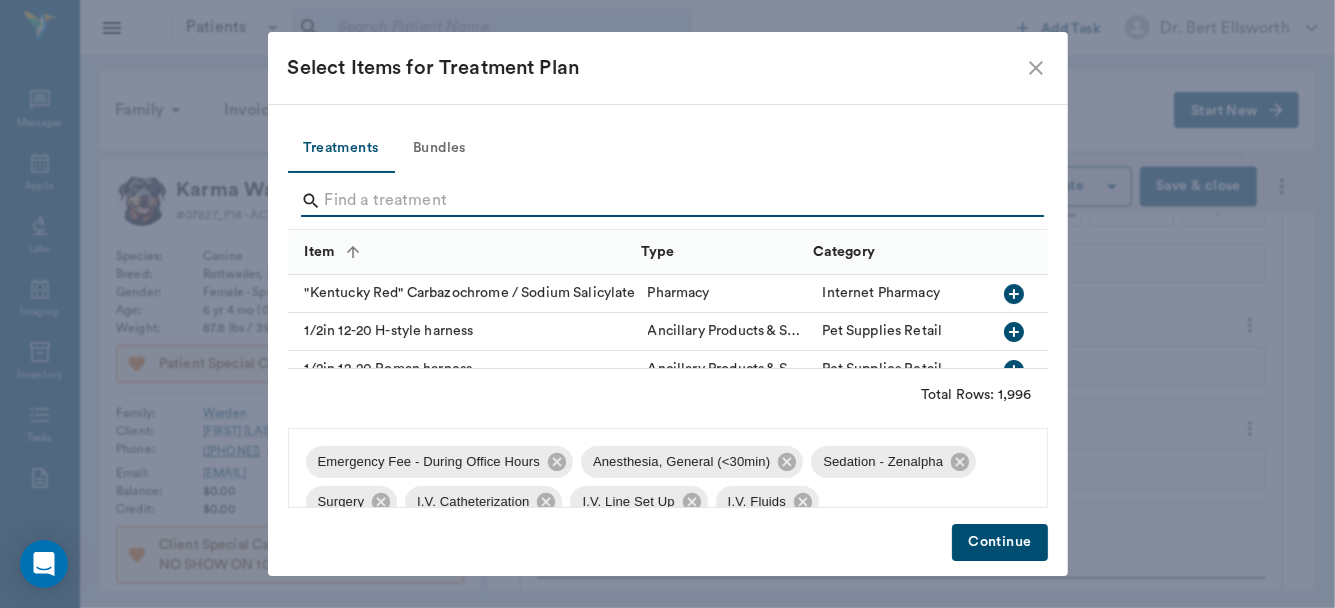 click at bounding box center [669, 201] 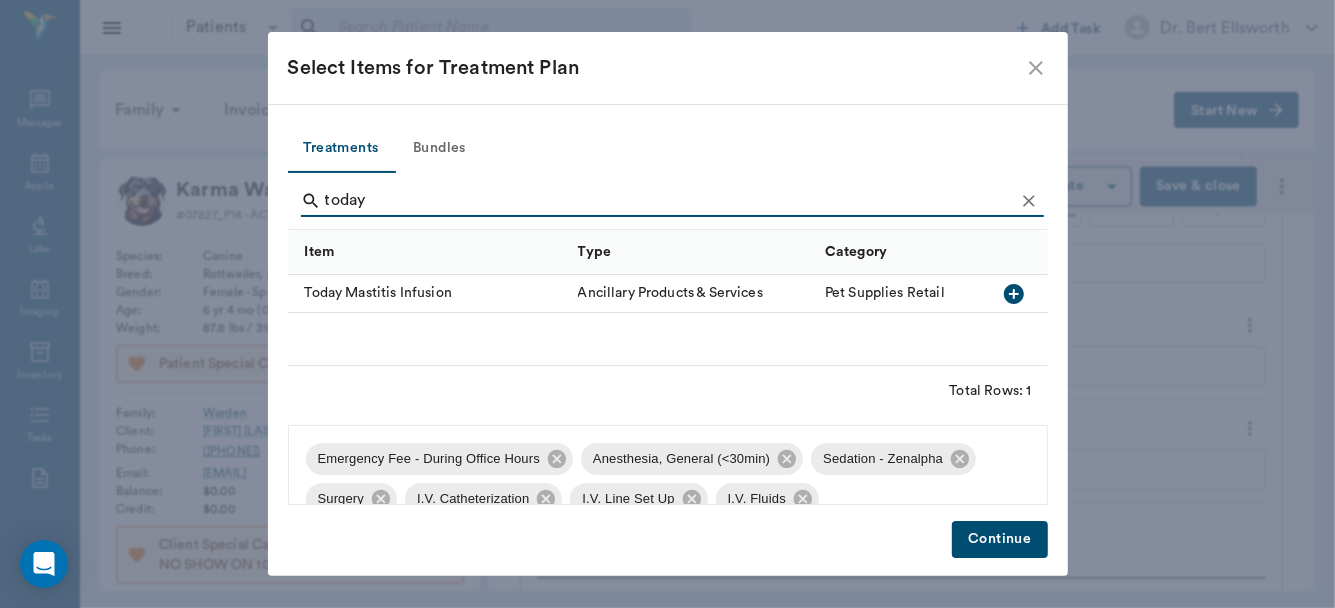 type on "today" 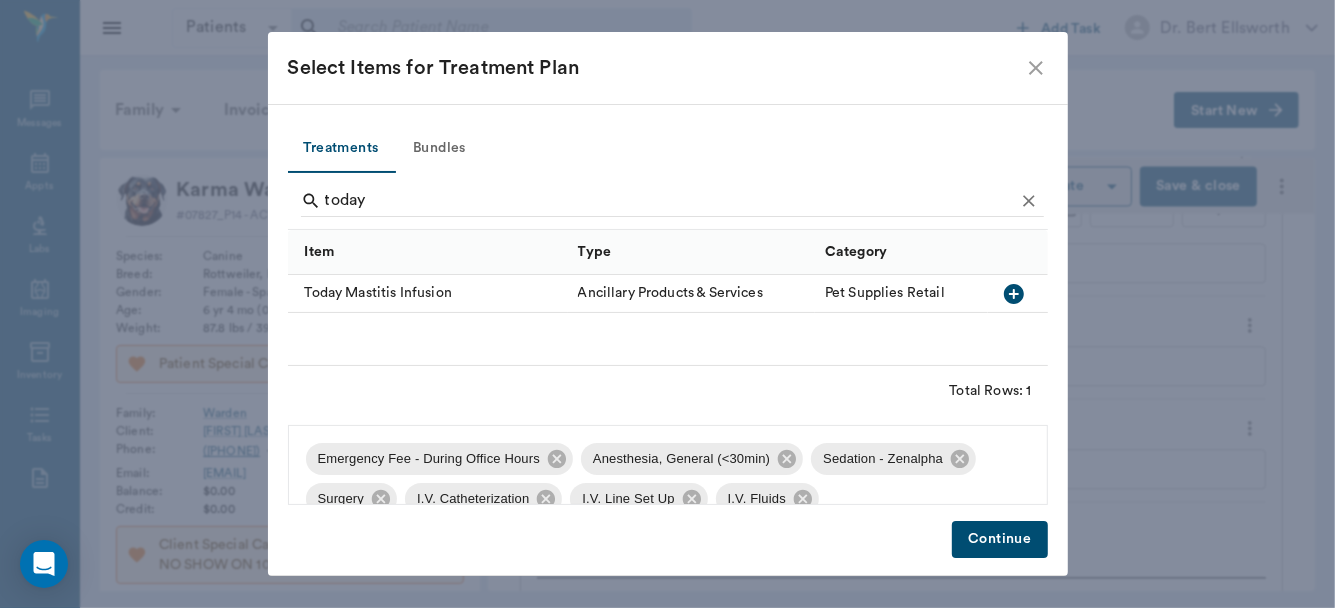 click 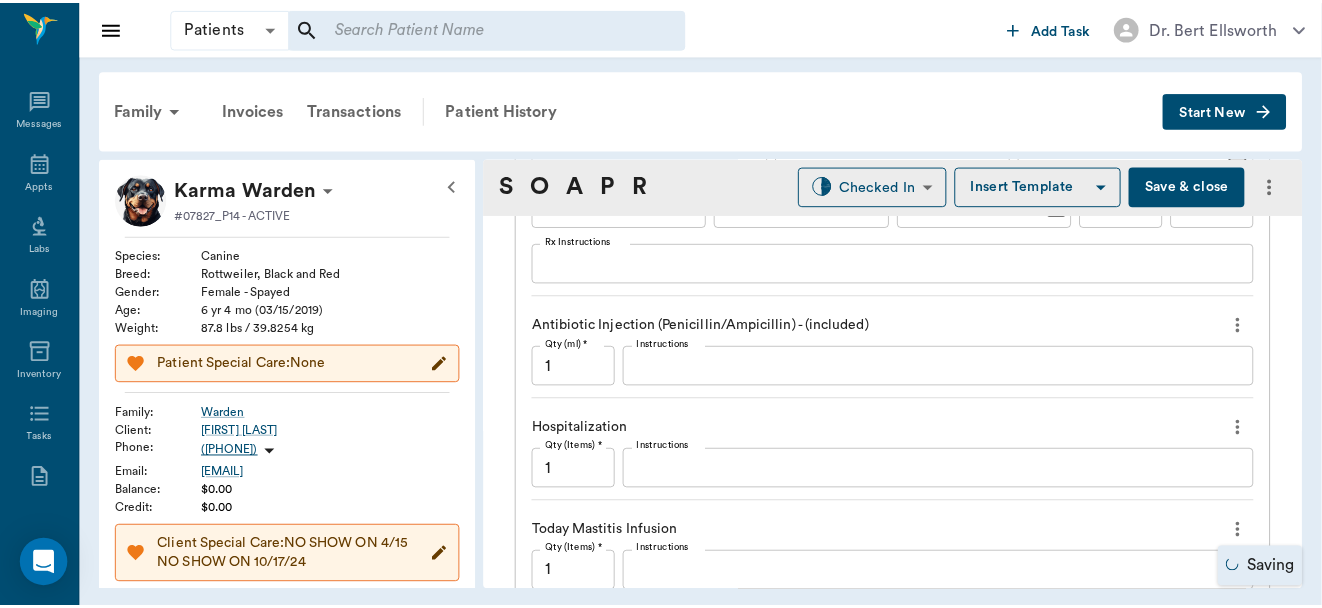 scroll, scrollTop: 1944, scrollLeft: 0, axis: vertical 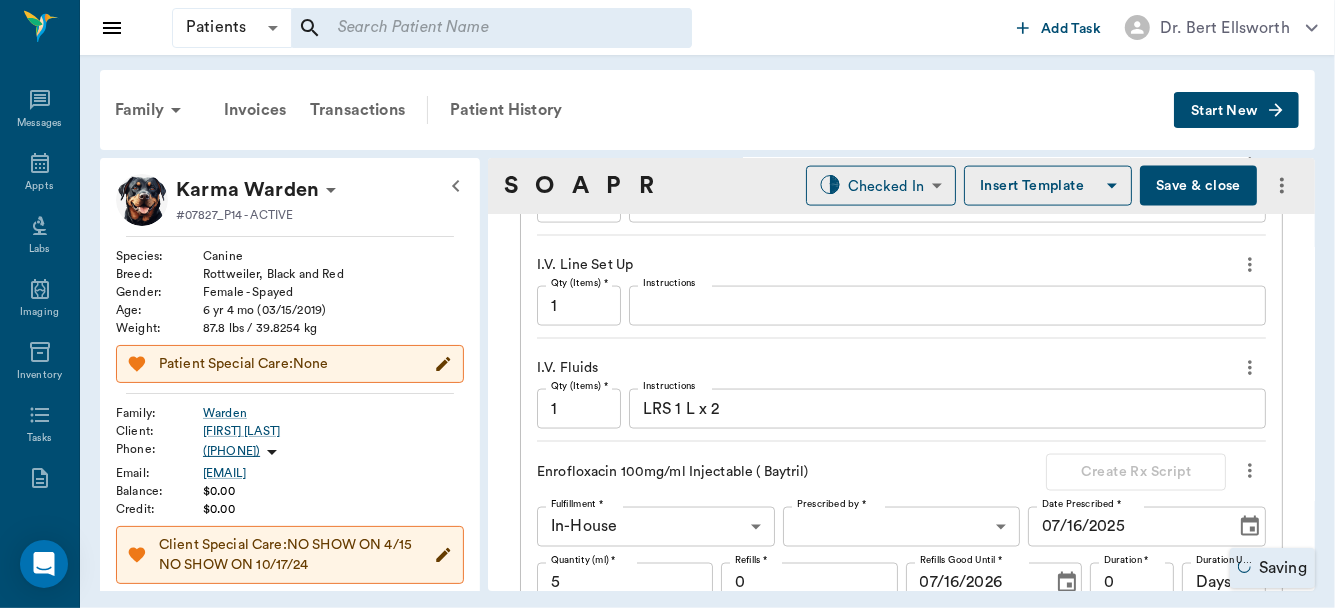 click on "Save & close" at bounding box center (1198, 186) 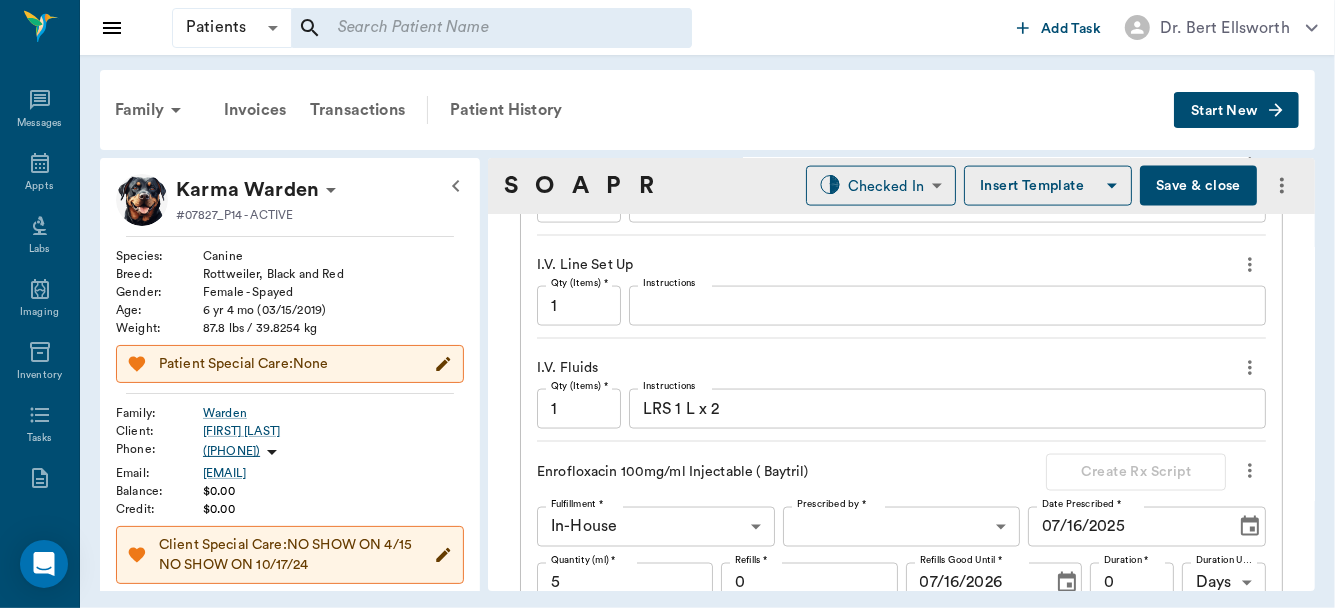click on "Save & close" at bounding box center (1198, 186) 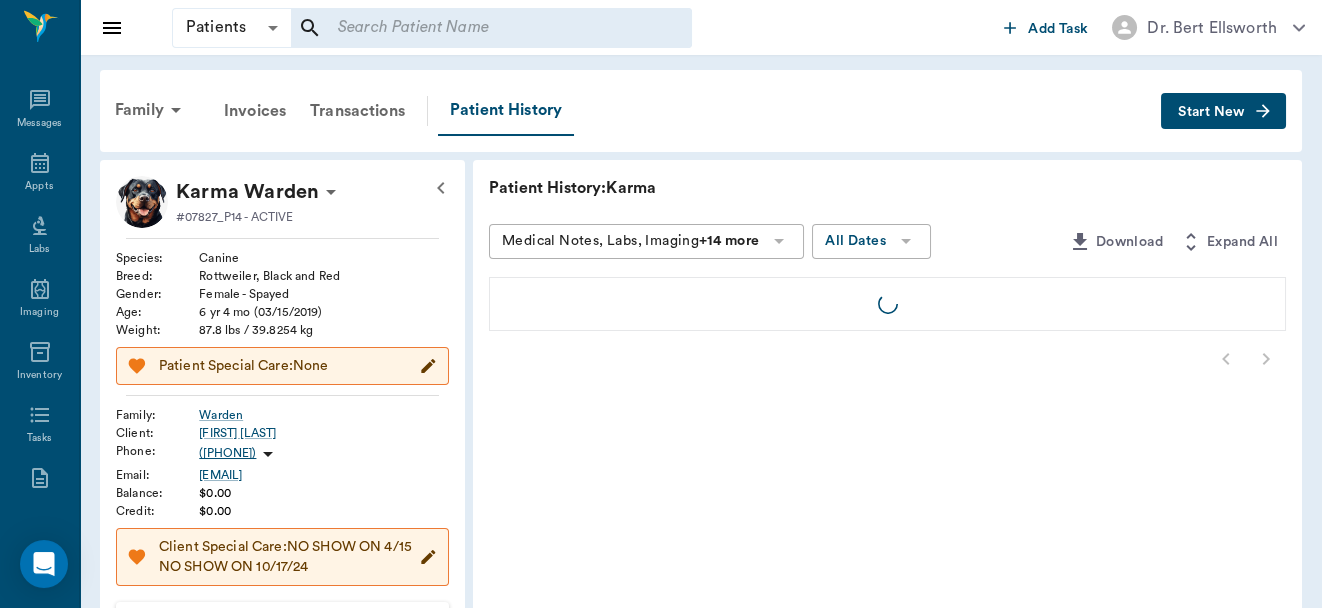 click 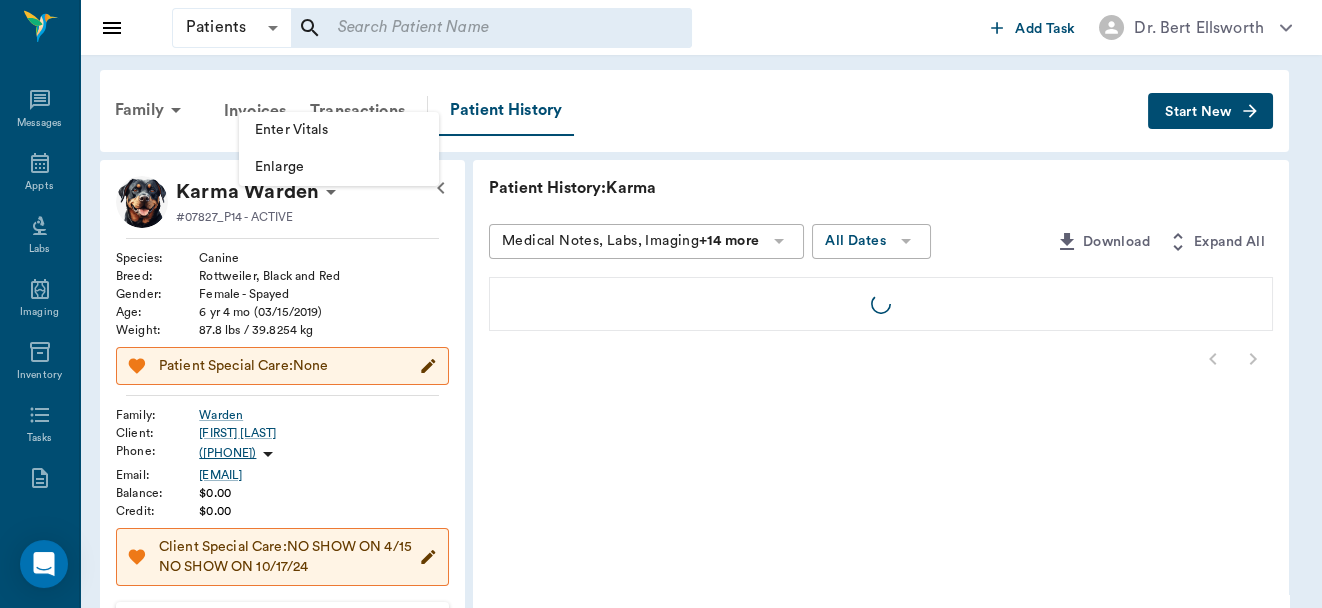 click on "Enter Vitals" at bounding box center [339, 130] 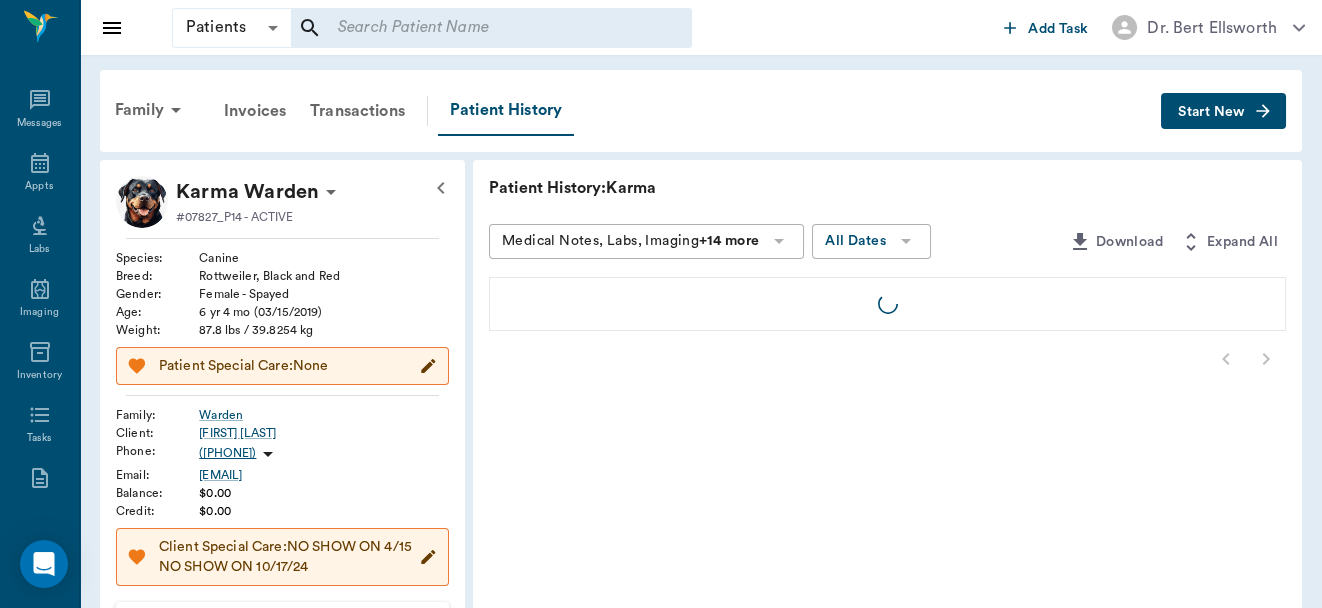 scroll, scrollTop: 531, scrollLeft: 0, axis: vertical 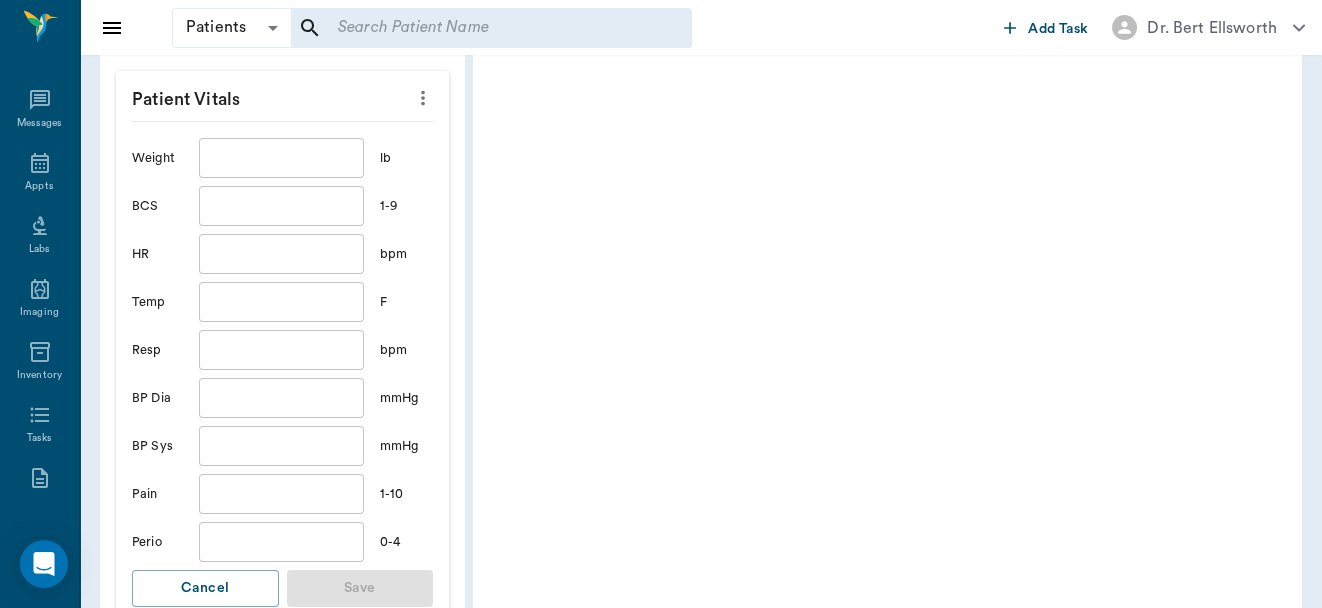 click at bounding box center [661, 304] 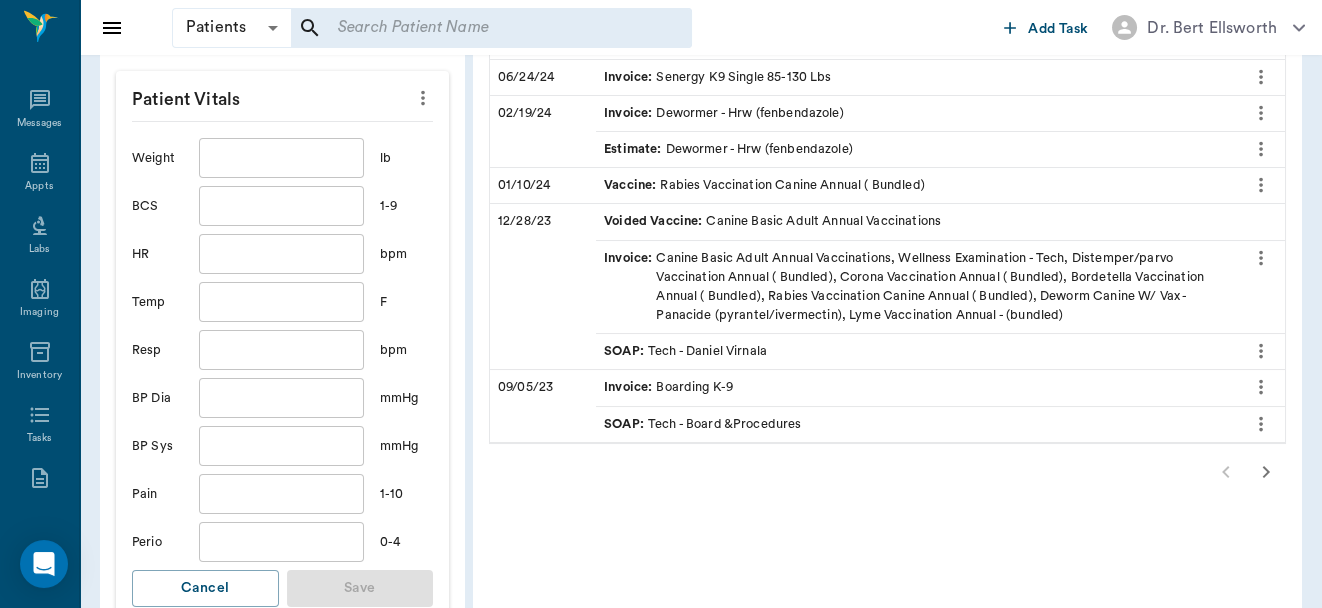 click at bounding box center [281, 158] 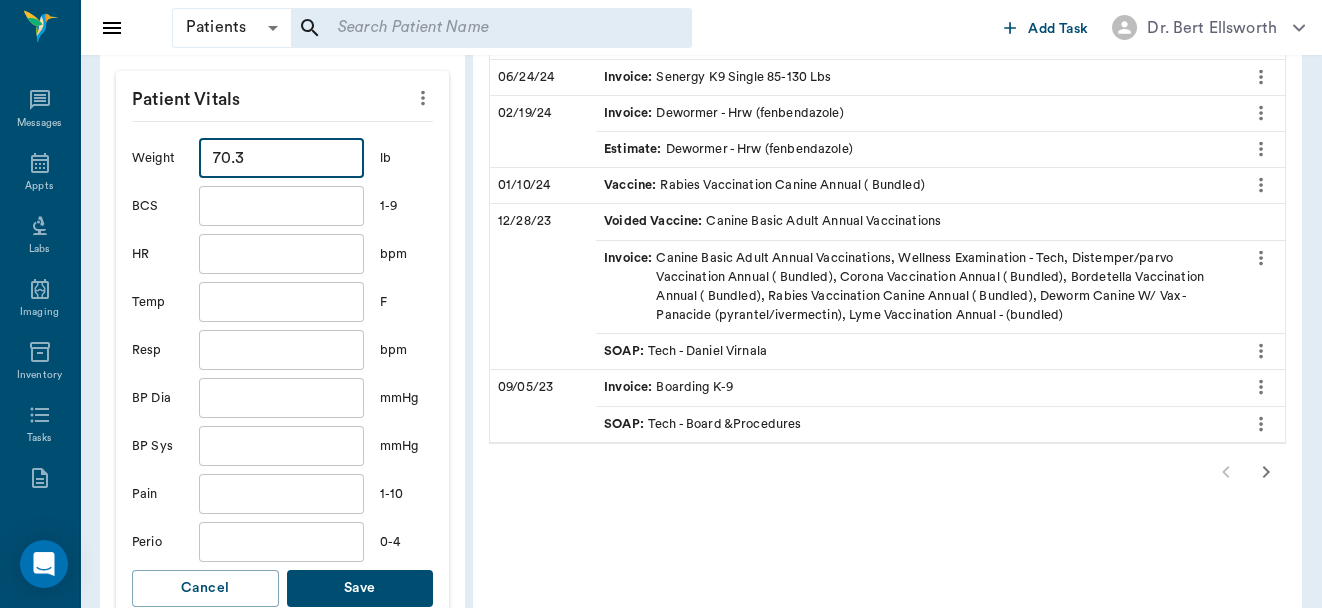type on "70.3" 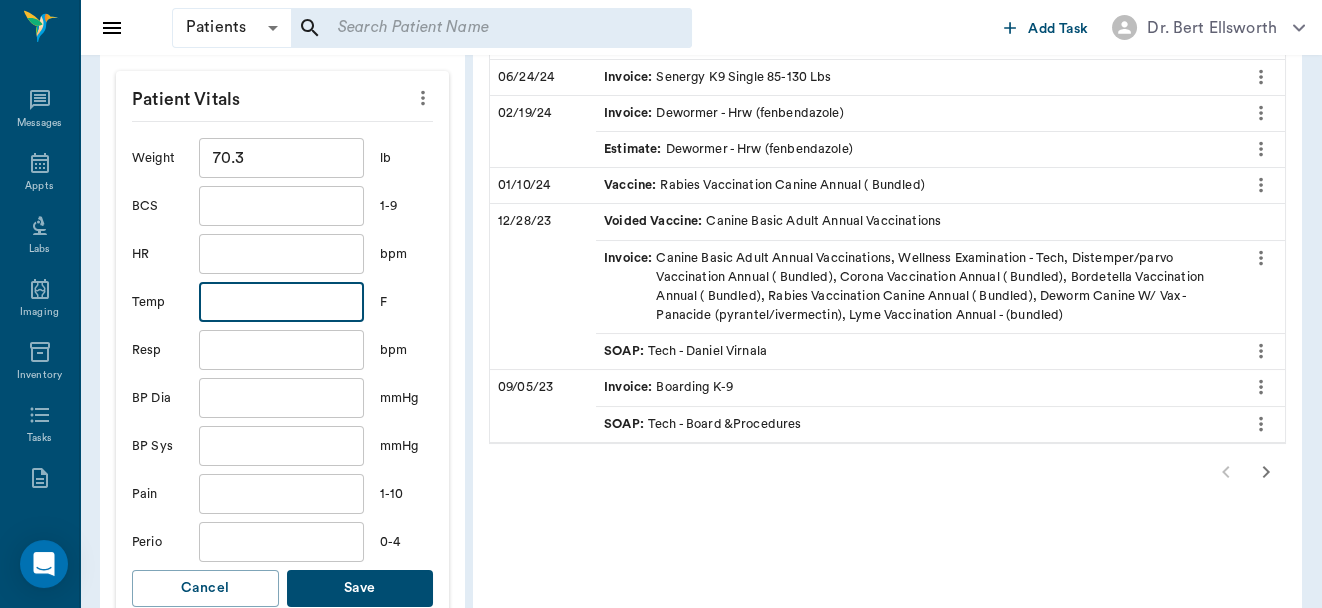 click at bounding box center (281, 302) 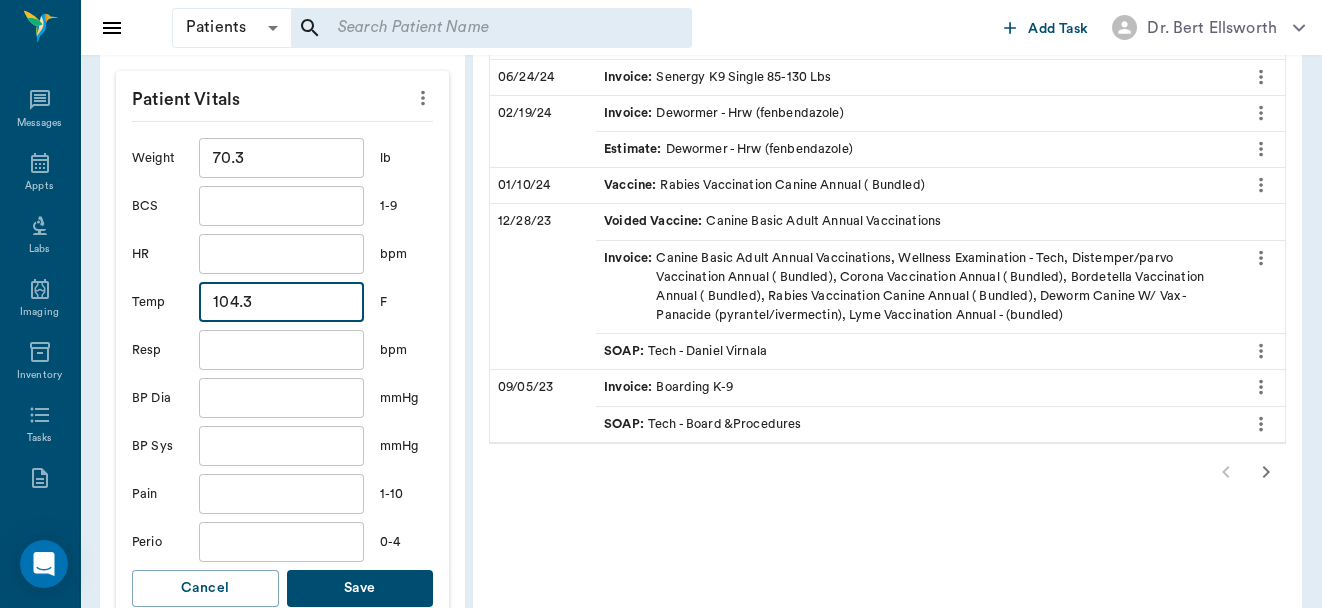type on "104.3" 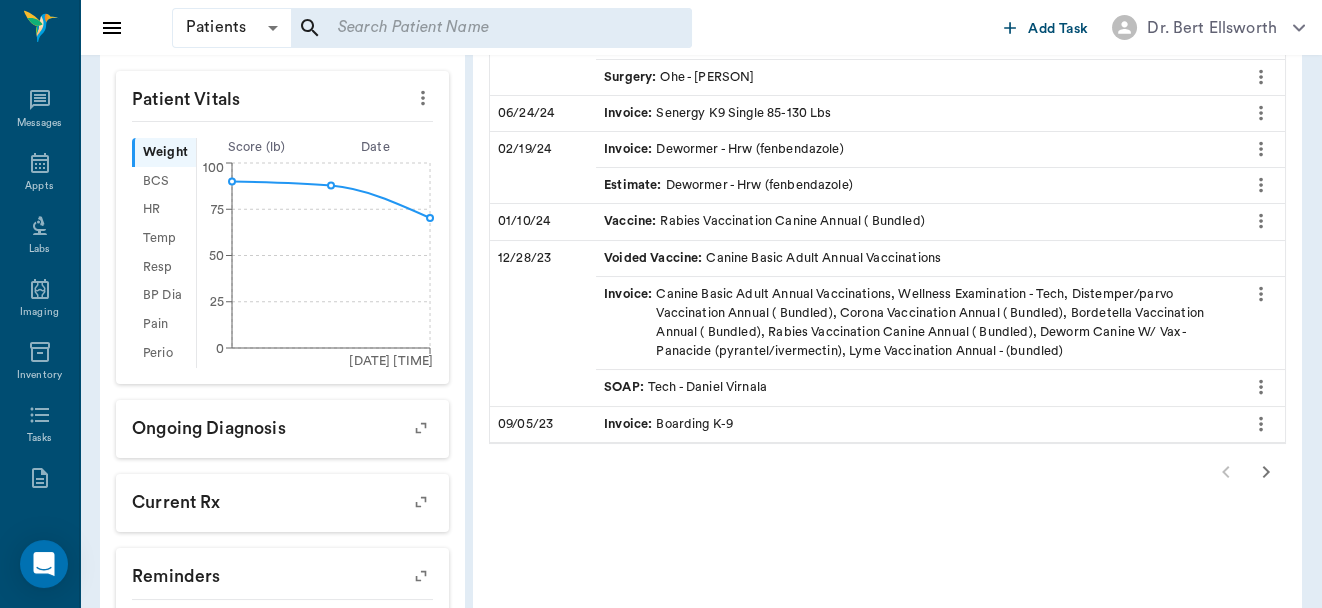 click at bounding box center [491, 28] 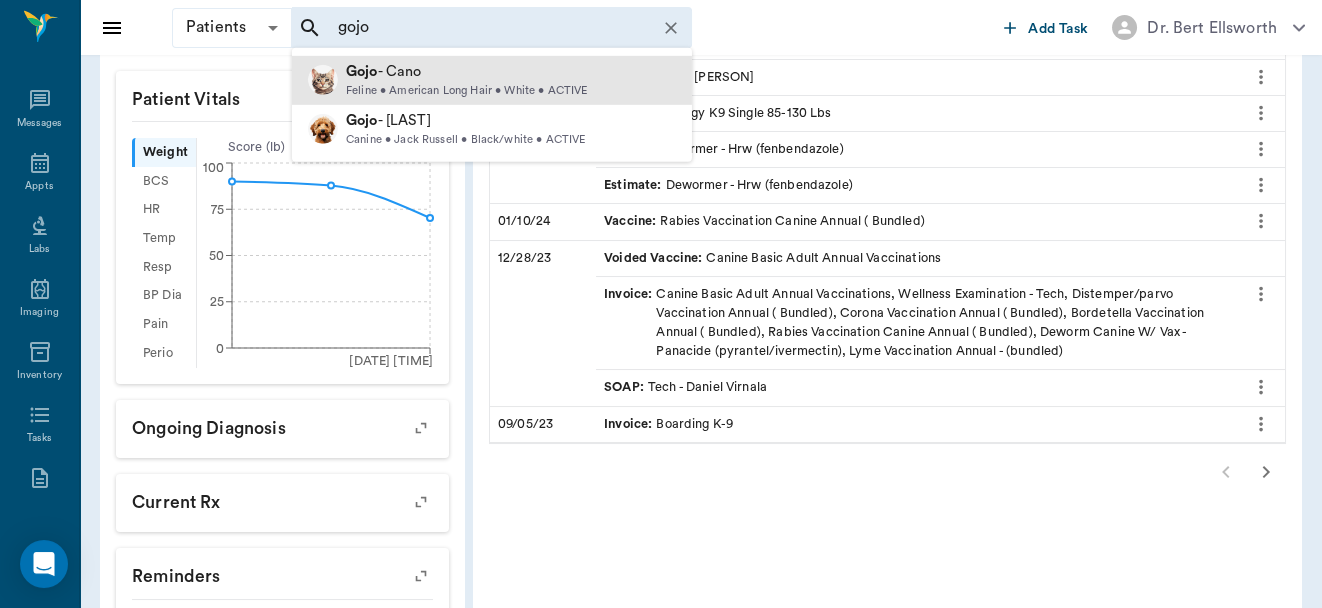 click on "Gojo   - Cano" at bounding box center [467, 72] 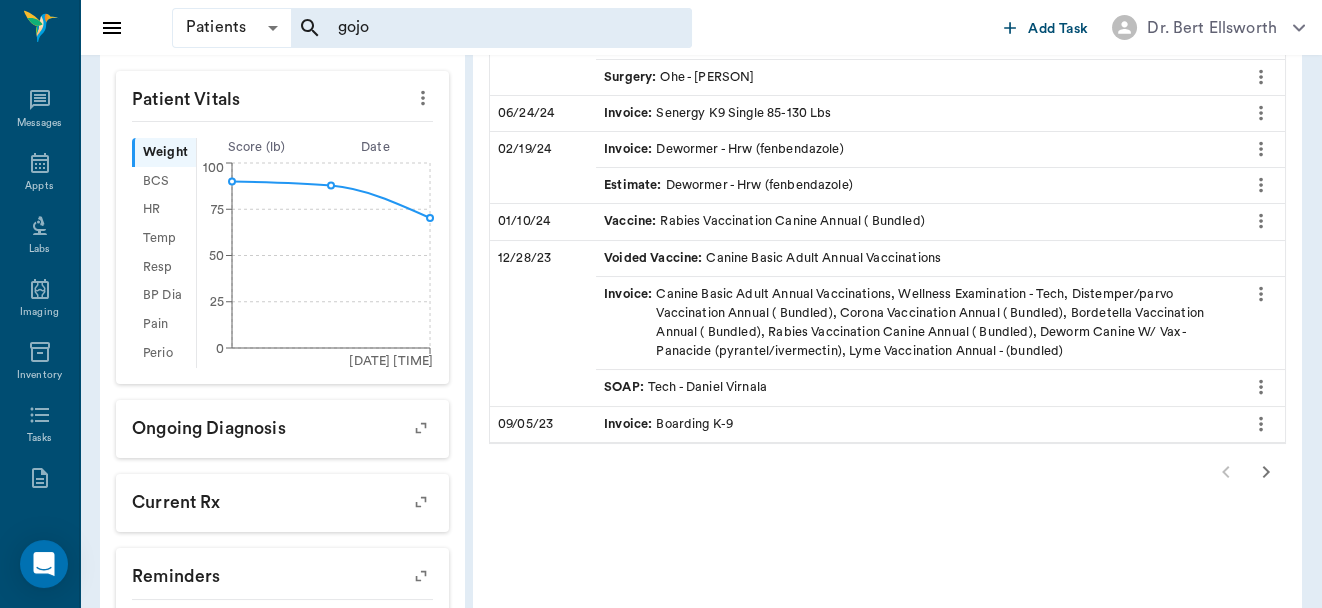 type 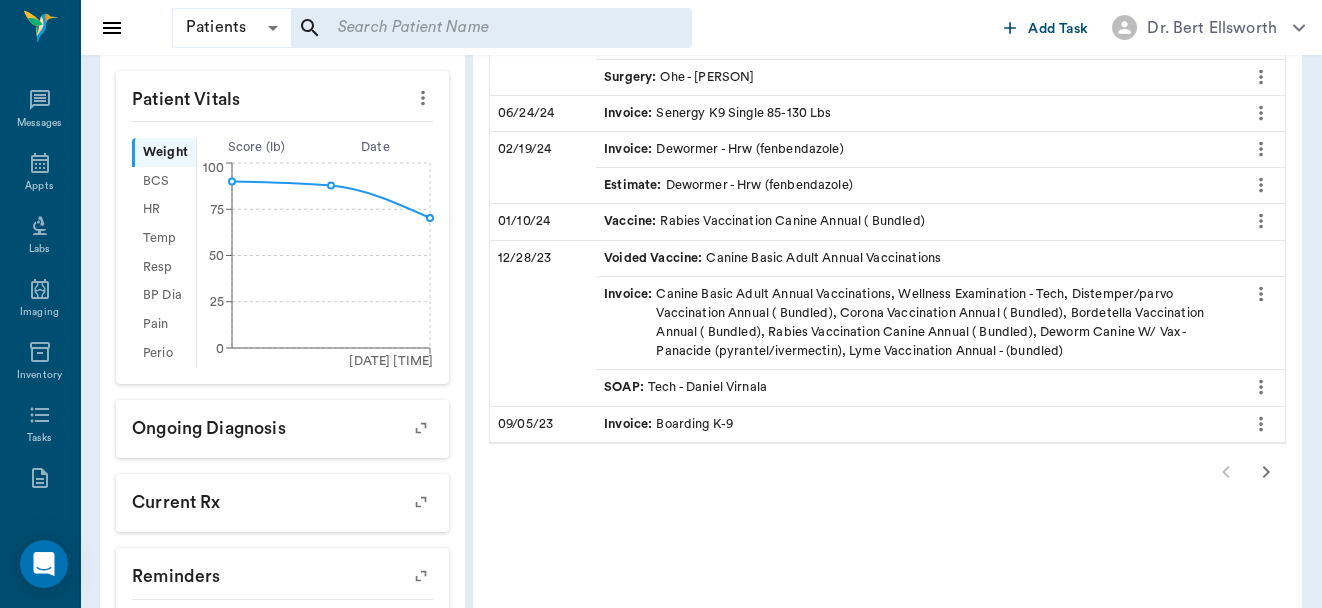 click on "Patient Vitals" at bounding box center [282, 96] 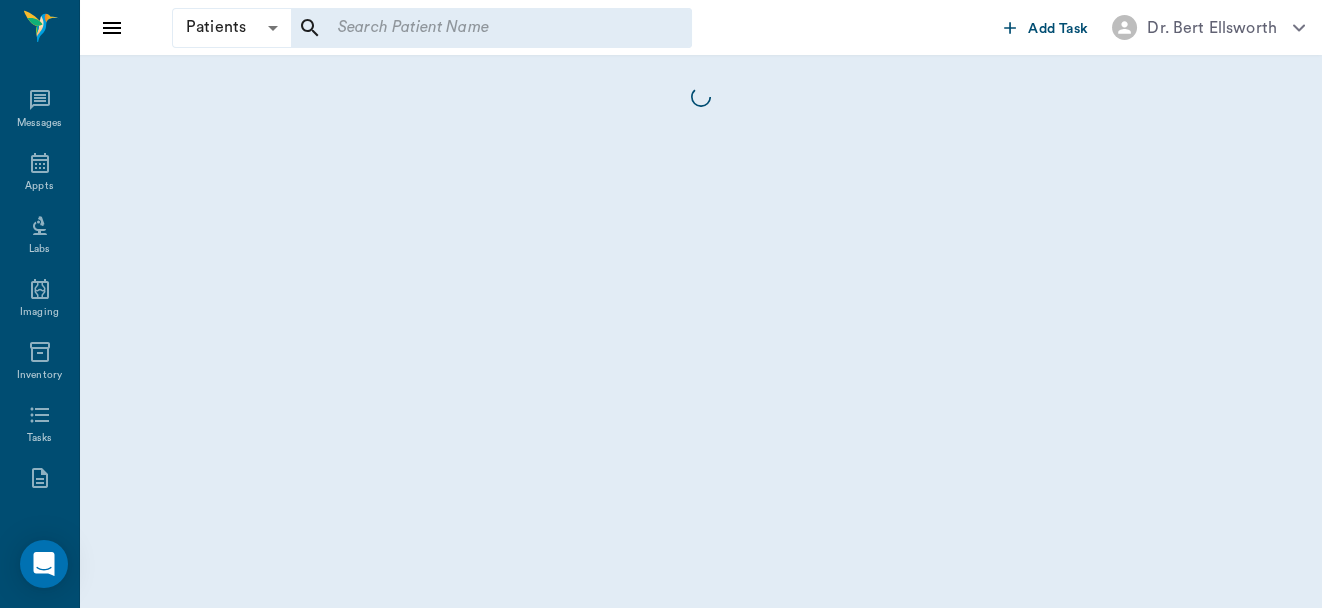 scroll, scrollTop: 0, scrollLeft: 0, axis: both 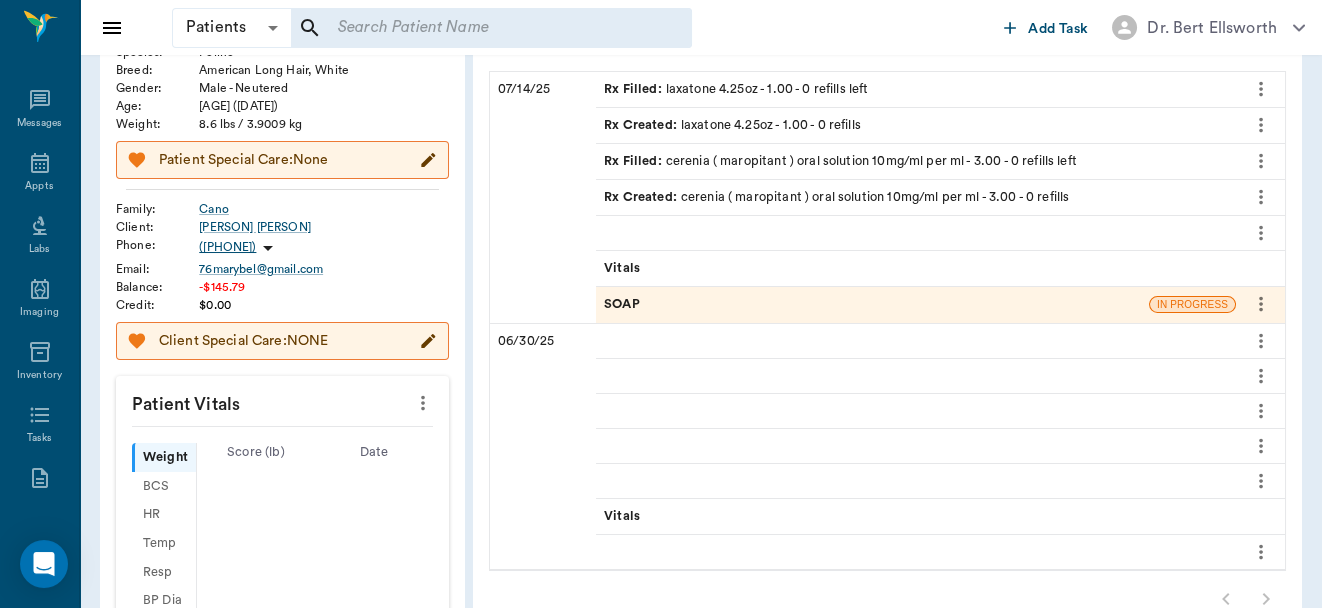 click 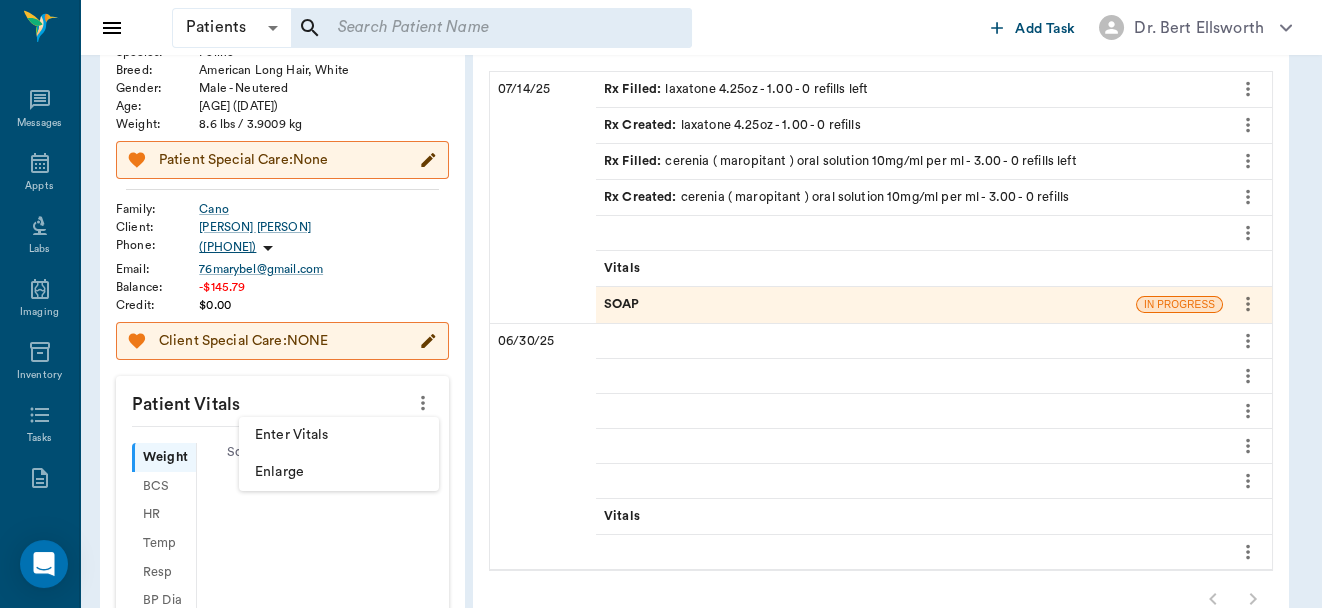 click on "Enter Vitals" at bounding box center [339, 435] 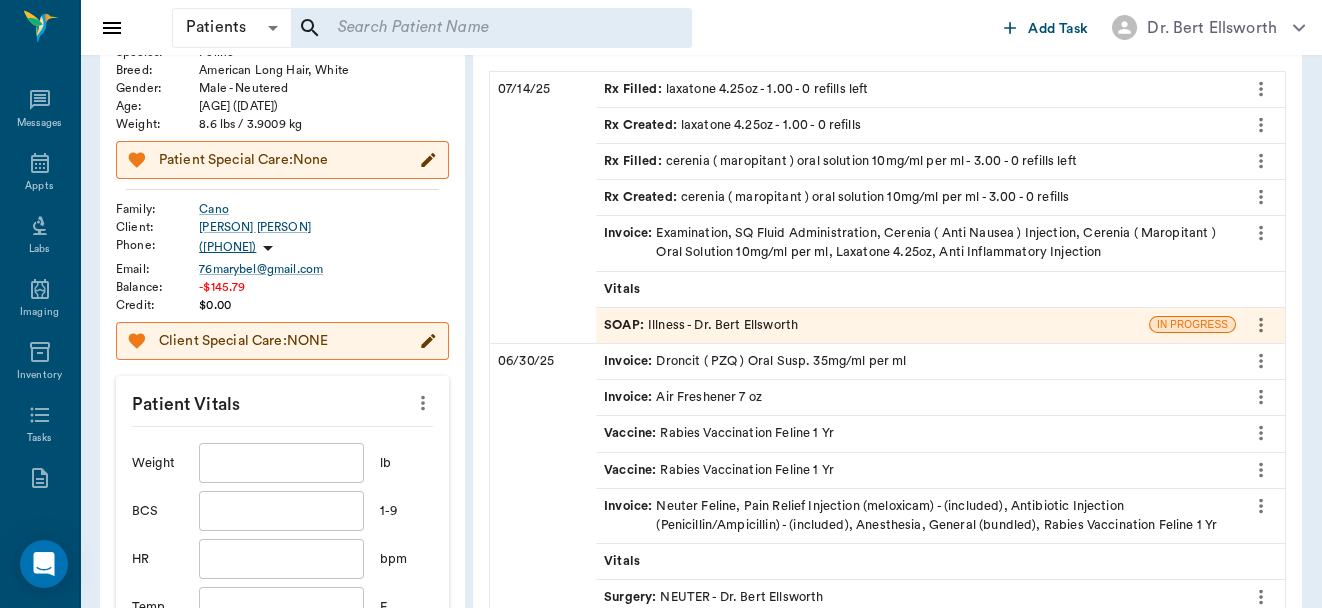 click at bounding box center (661, 304) 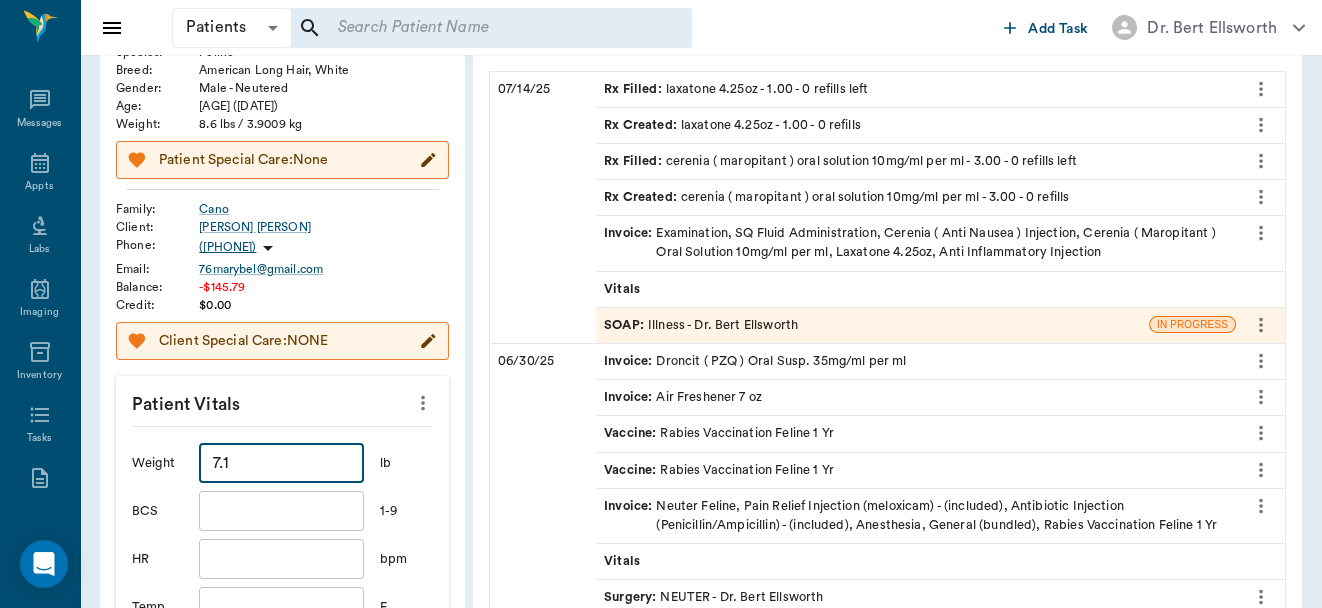 scroll, scrollTop: 76, scrollLeft: 0, axis: vertical 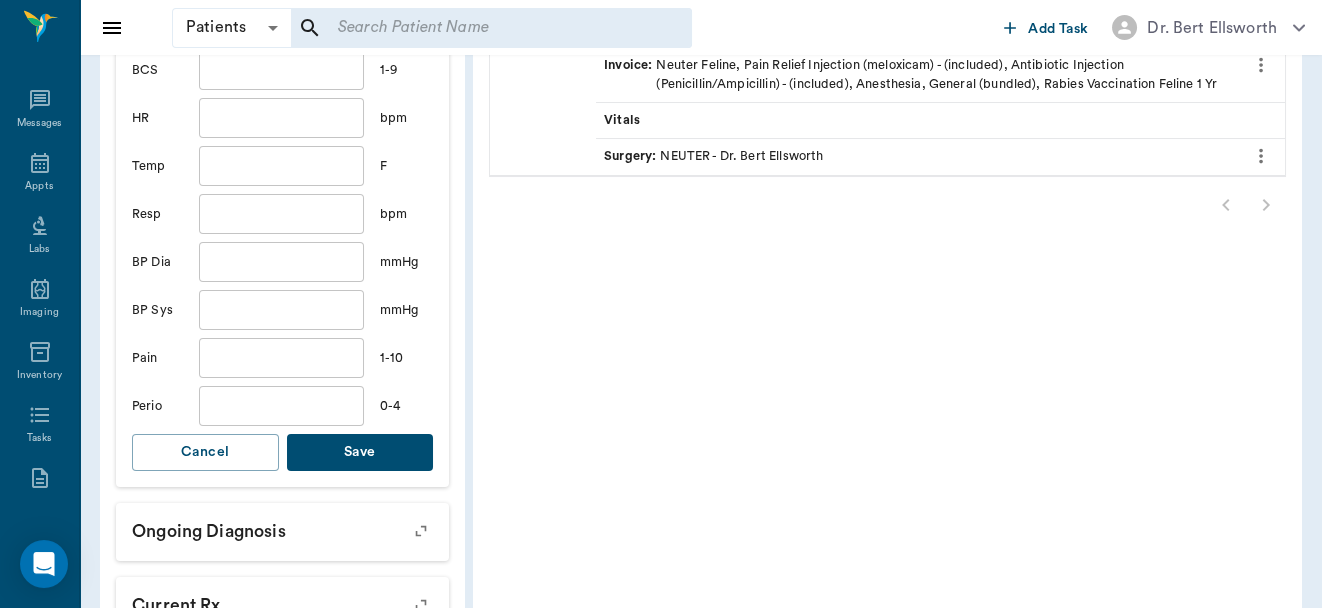 type on "7.1" 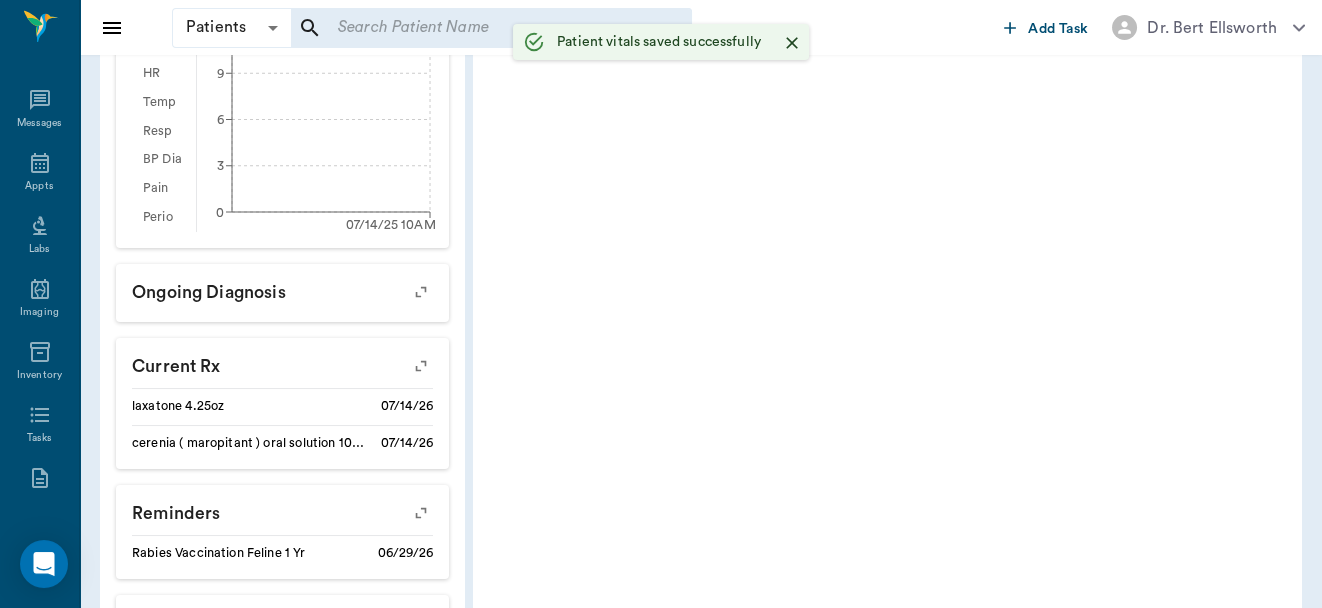 scroll, scrollTop: 454, scrollLeft: 0, axis: vertical 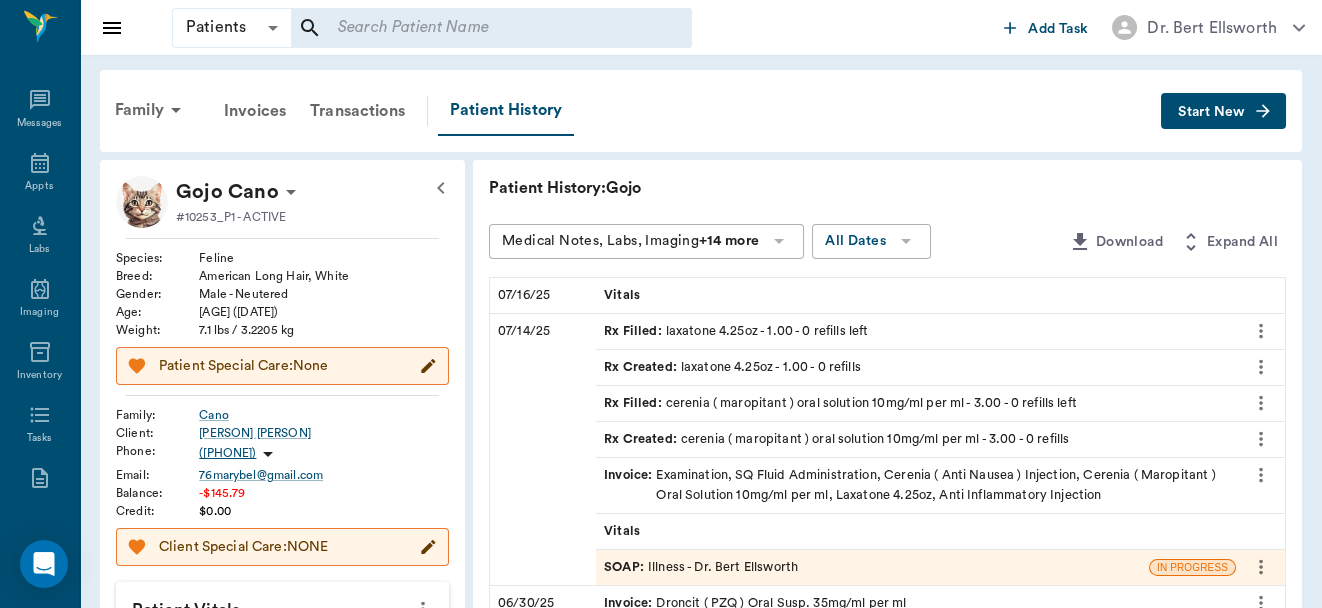 click on "Start New" at bounding box center [1211, 112] 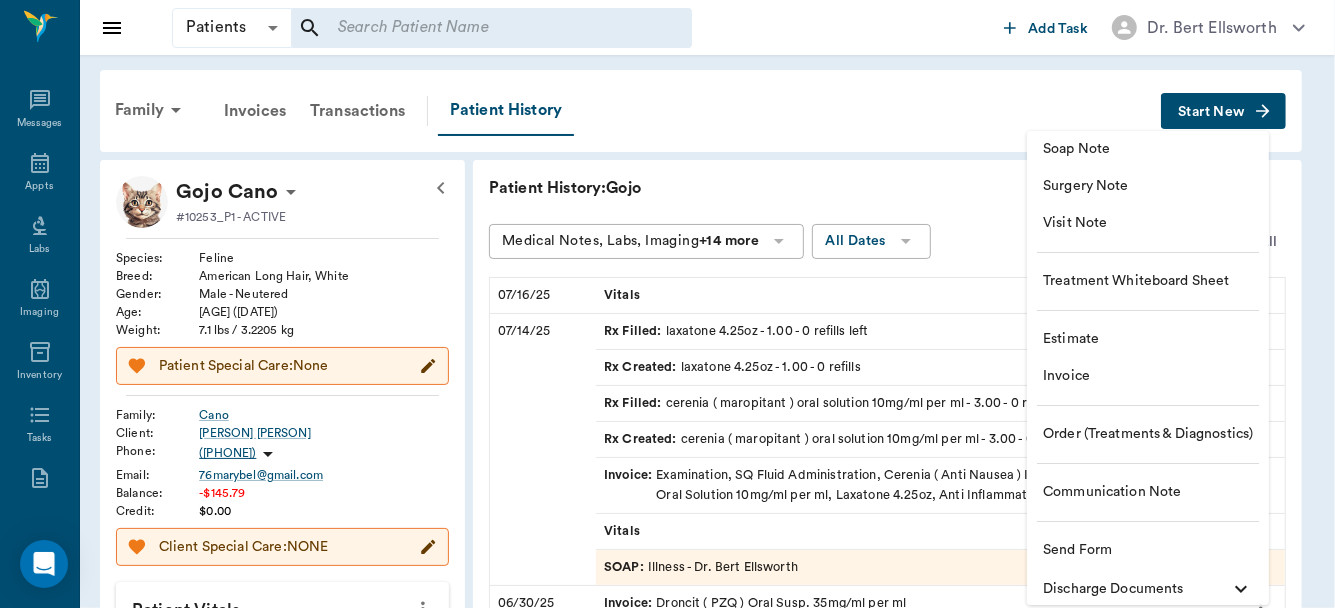 click on "Soap Note" at bounding box center [1148, 149] 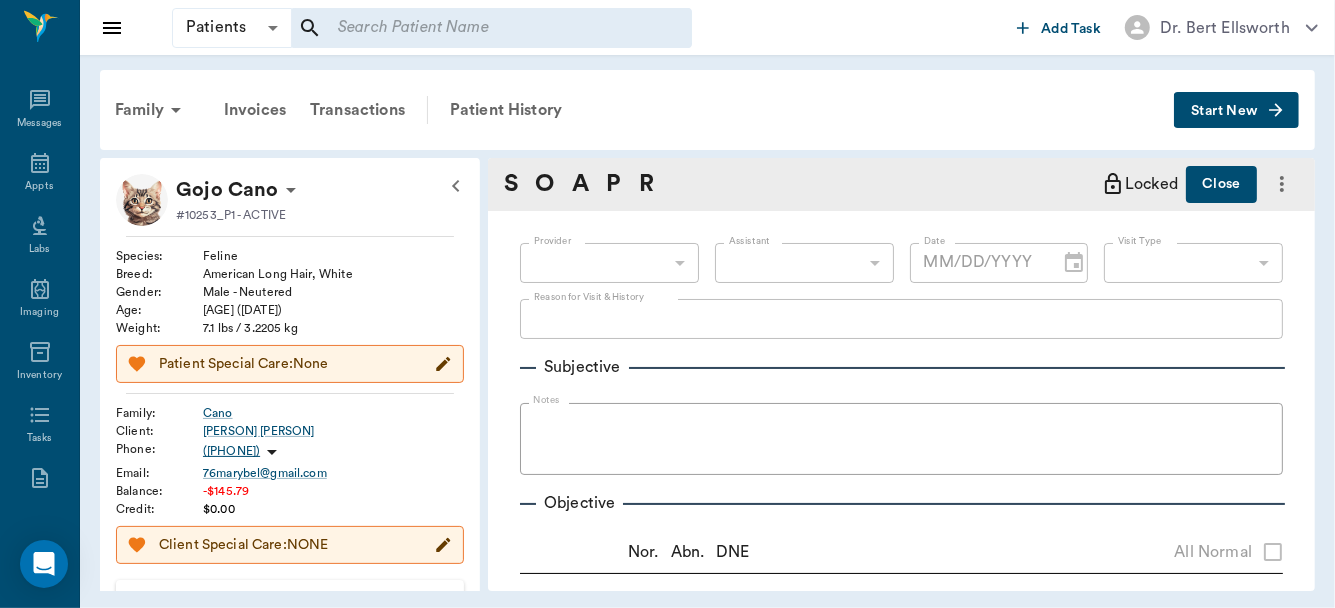 click on "​" at bounding box center [609, 263] 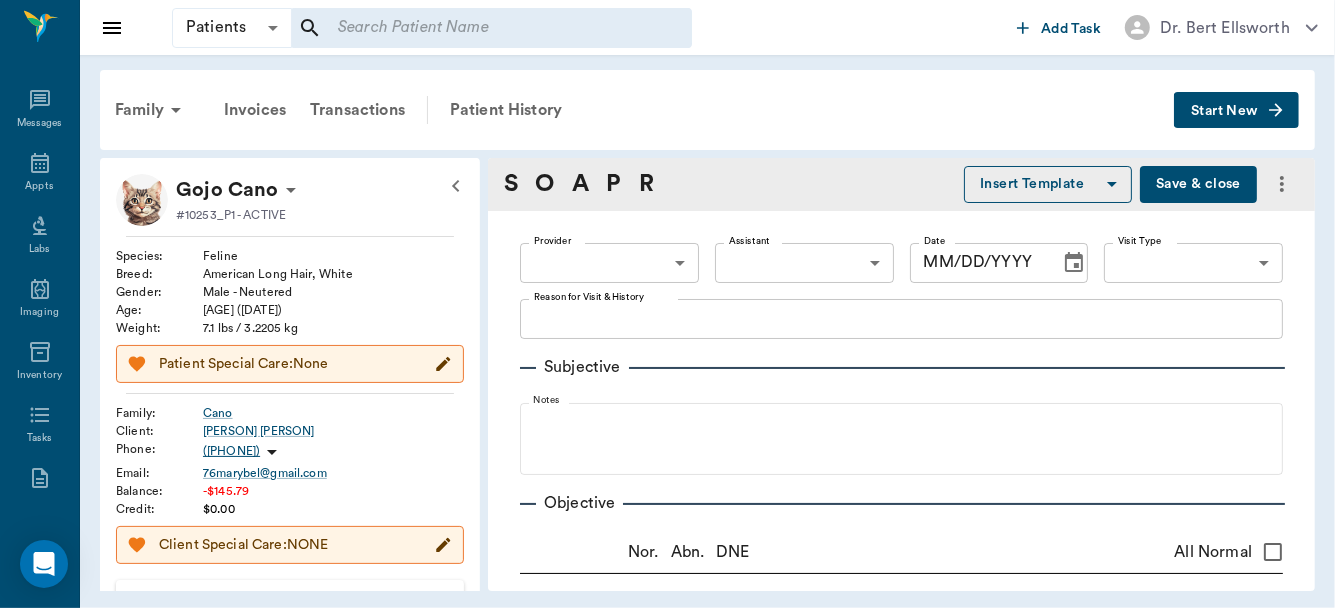 click on "Patients Patients ​ ​ Add Task Dr. Bert Ellsworth Nectar Messages Appts Labs Imaging Inventory Tasks Forms Staff Reports Lookup Settings Family Invoices Transactions Patient History Start New Gojo Cano #10253_P1    -    ACTIVE   Species : Feline Breed : American Long Hair, White Gender : Male - Neutered Age : 1 yr 1 mo (05/22/2024) Weight : 7.1 lbs / 3.2205 kg Patient Special Care:  None Family : Cano Client : Marybell Cano Phone : (469) 491-6401 Email : 76marybel@gmail.com Balance : -$145.79 Credit : $0.00 Client Special Care:  NONE Patient Vitals Weight BCS HR Temp Resp BP Dia Pain Perio Score ( lb ) Date 07/16/25 10PM 0 3 6 9 12 Ongoing diagnosis Current Rx laxatone 4.25oz 07/14/26 cerenia ( maropitant ) oral solution 10mg/ml per ml 07/14/26 Reminders Rabies Vaccination Feline 1 Yr 06/29/26 Upcoming appointments Illness 07/18/25 Schedule Appointment S O A P R Insert Template  Save & close Provider ​ Provider Assistant ​ Assistant Date MM/DD/YYYY Date Visit Type ​ Visit Type x Subjective Notes" at bounding box center (667, 304) 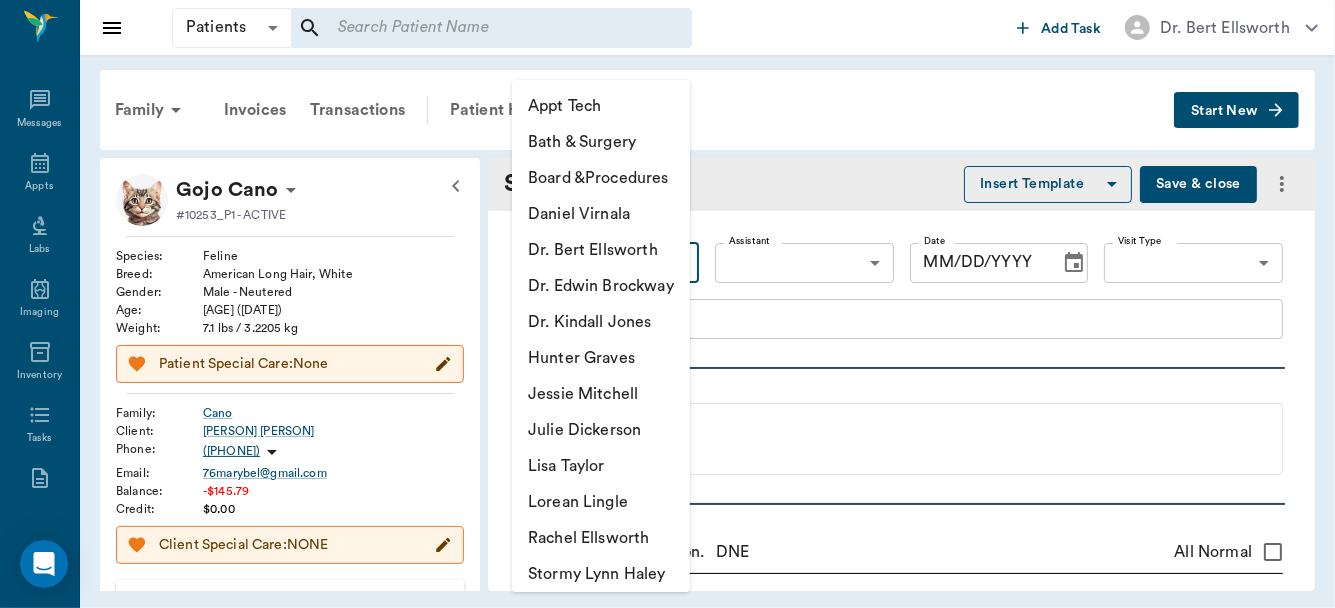 click on "Dr. Bert Ellsworth" at bounding box center (601, 250) 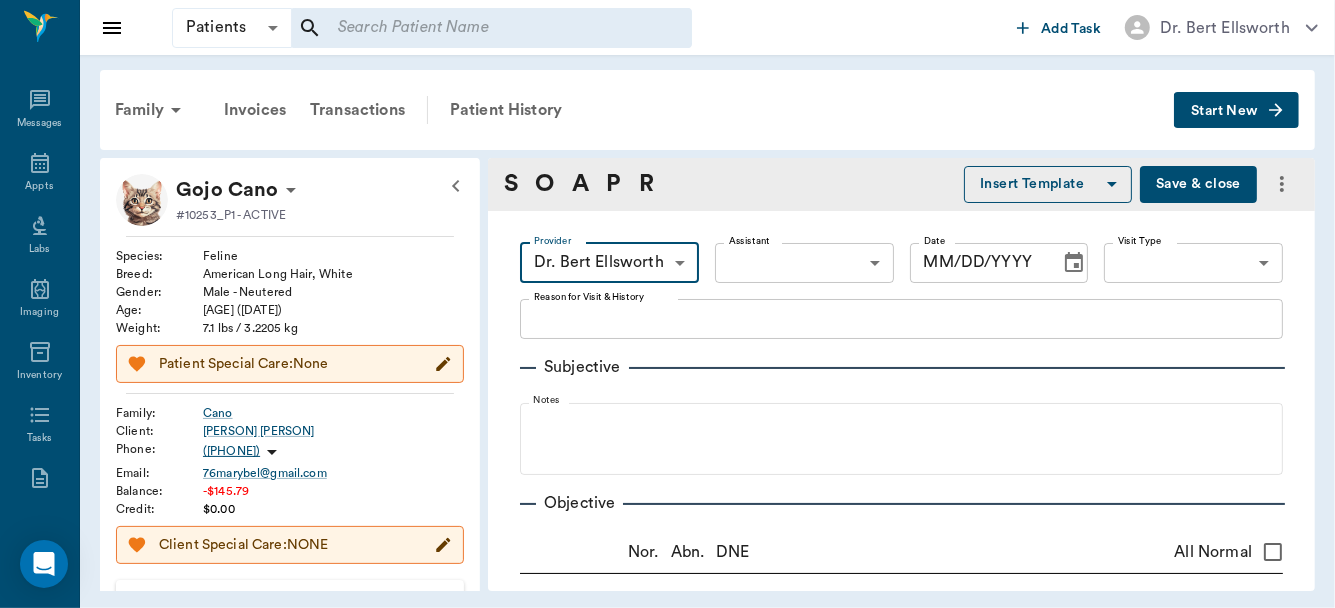 type on "63ec2f075fda476ae8351a4d" 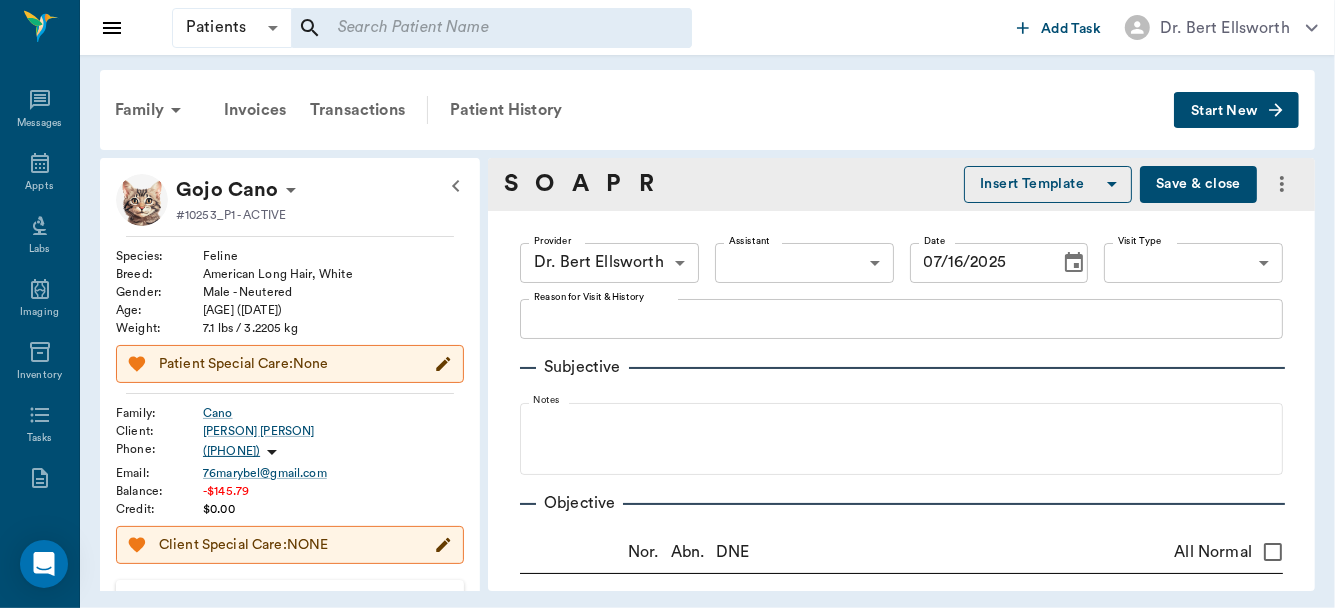 drag, startPoint x: 1321, startPoint y: 455, endPoint x: 994, endPoint y: 543, distance: 338.63403 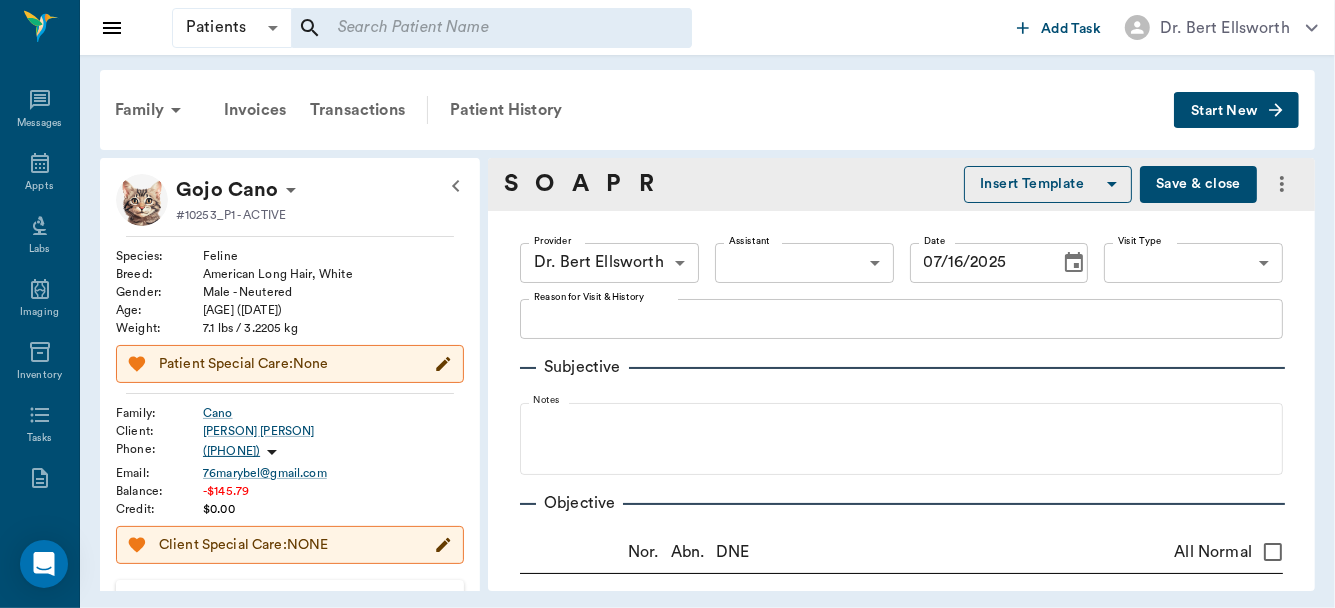scroll, scrollTop: 1065, scrollLeft: 0, axis: vertical 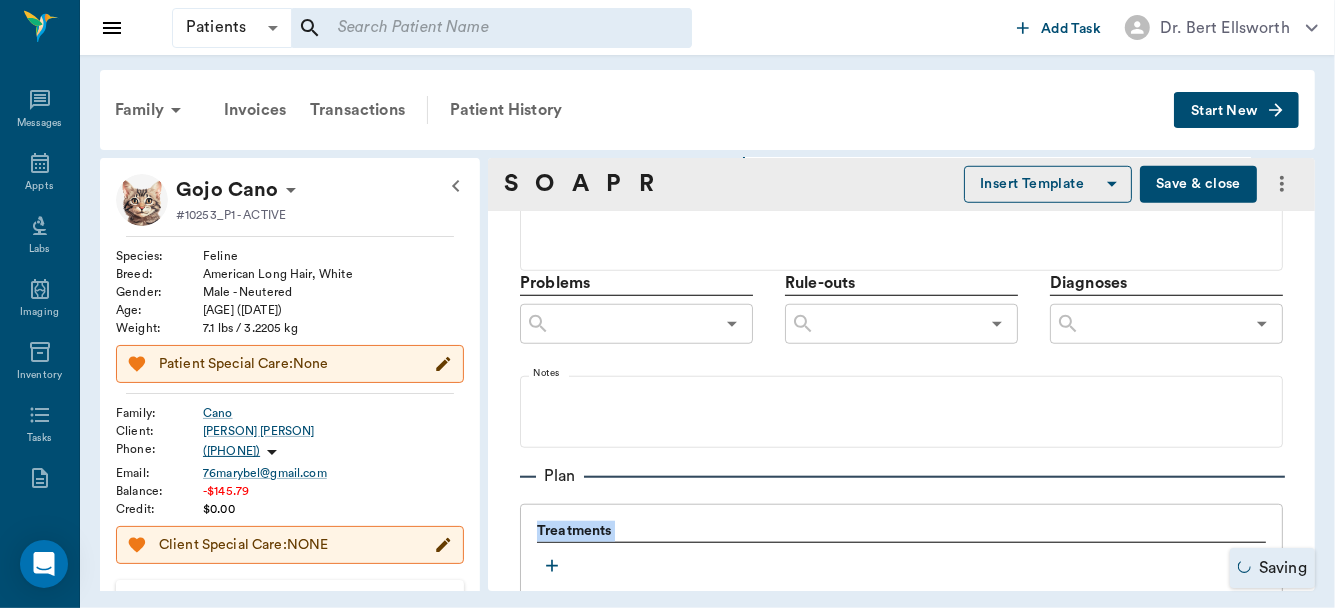 click 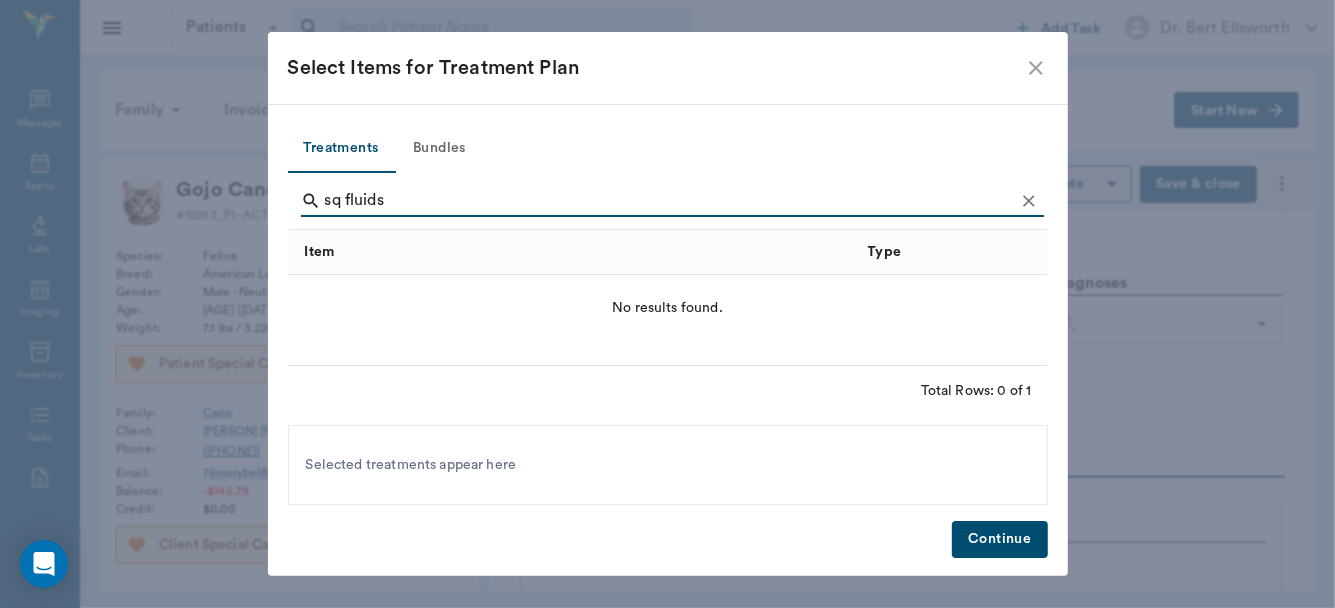 click on "sq fluids" at bounding box center [669, 201] 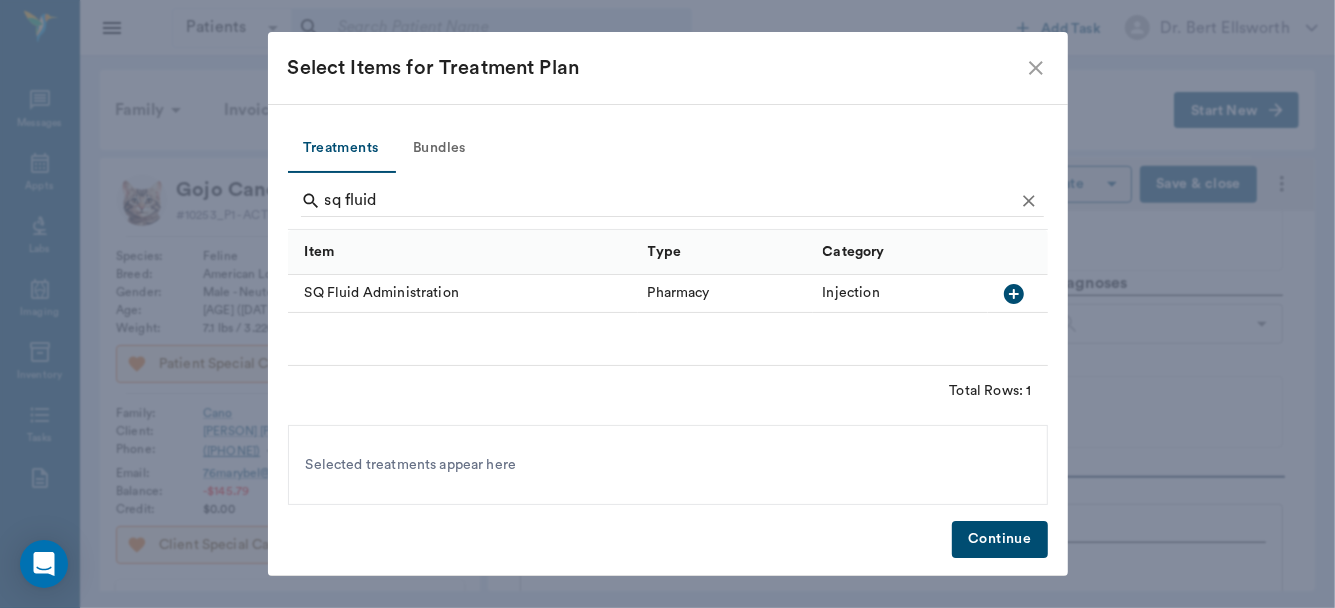 click 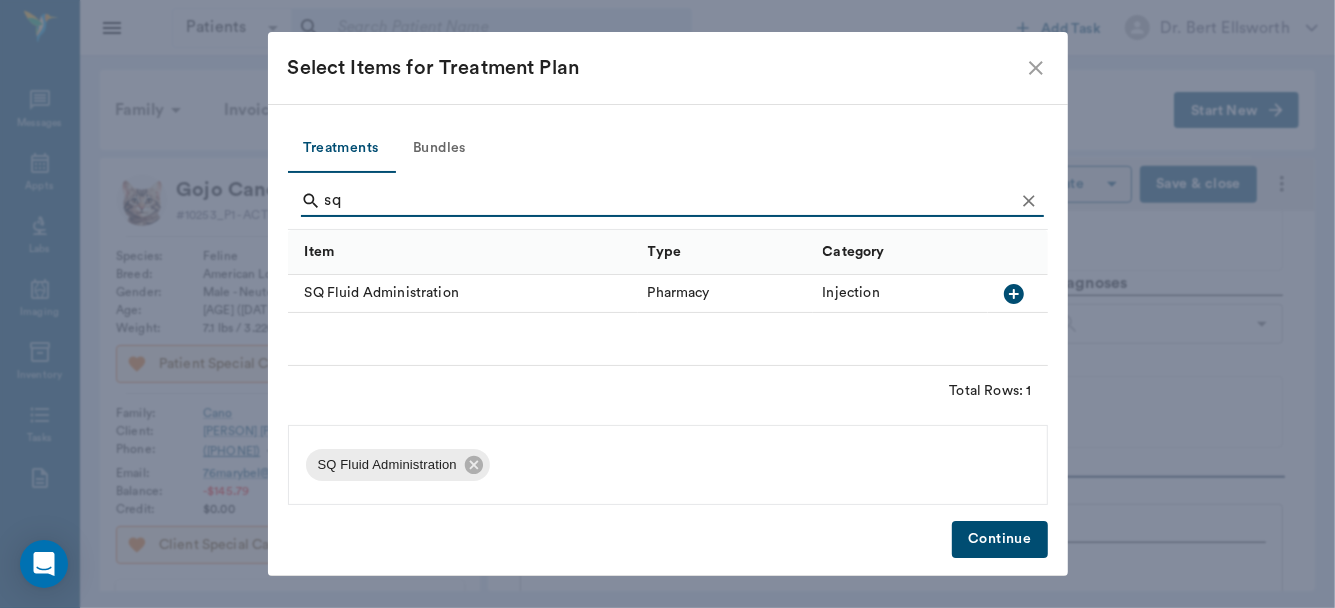 type on "s" 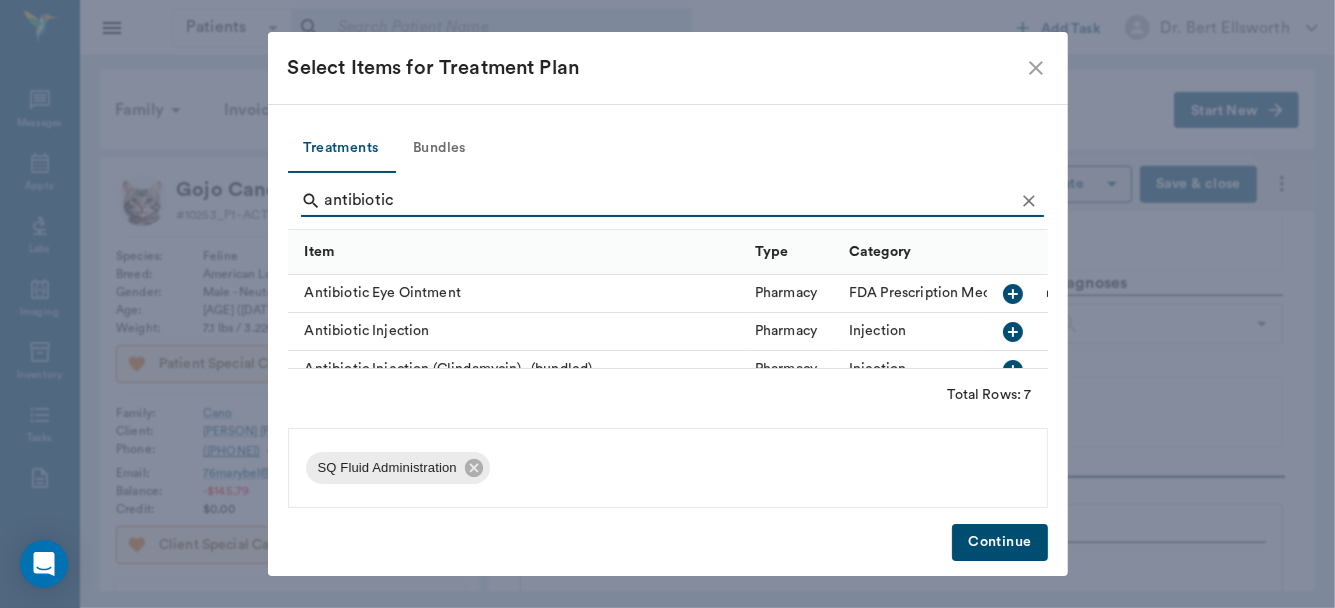 click 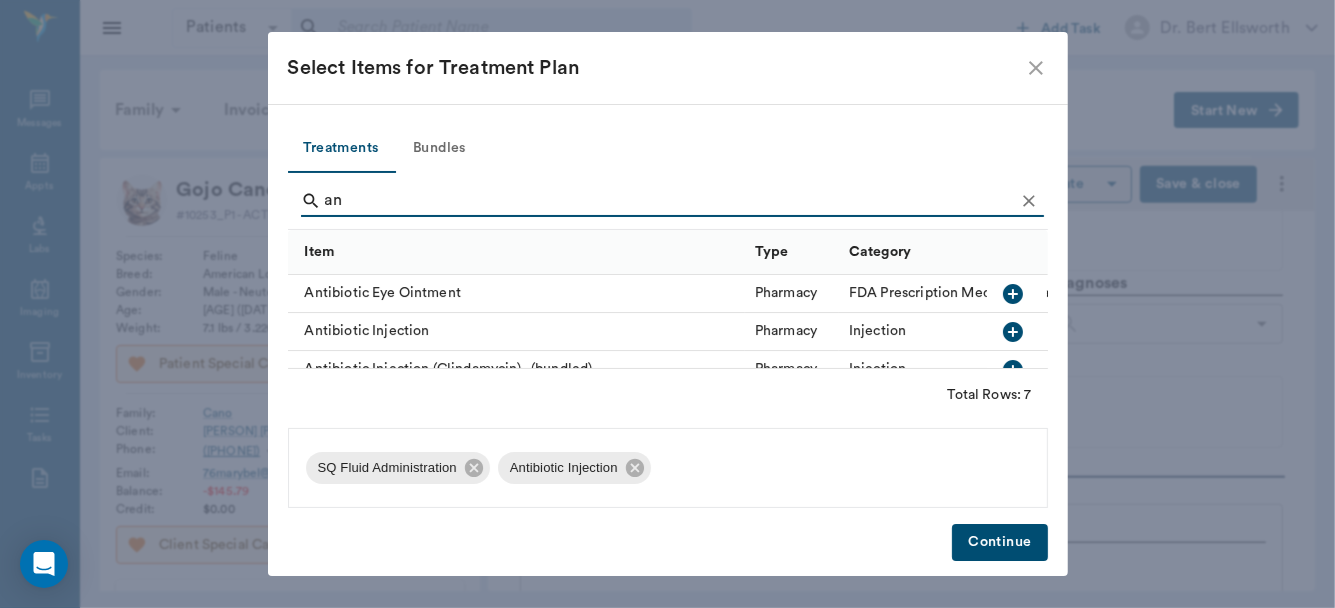 type on "a" 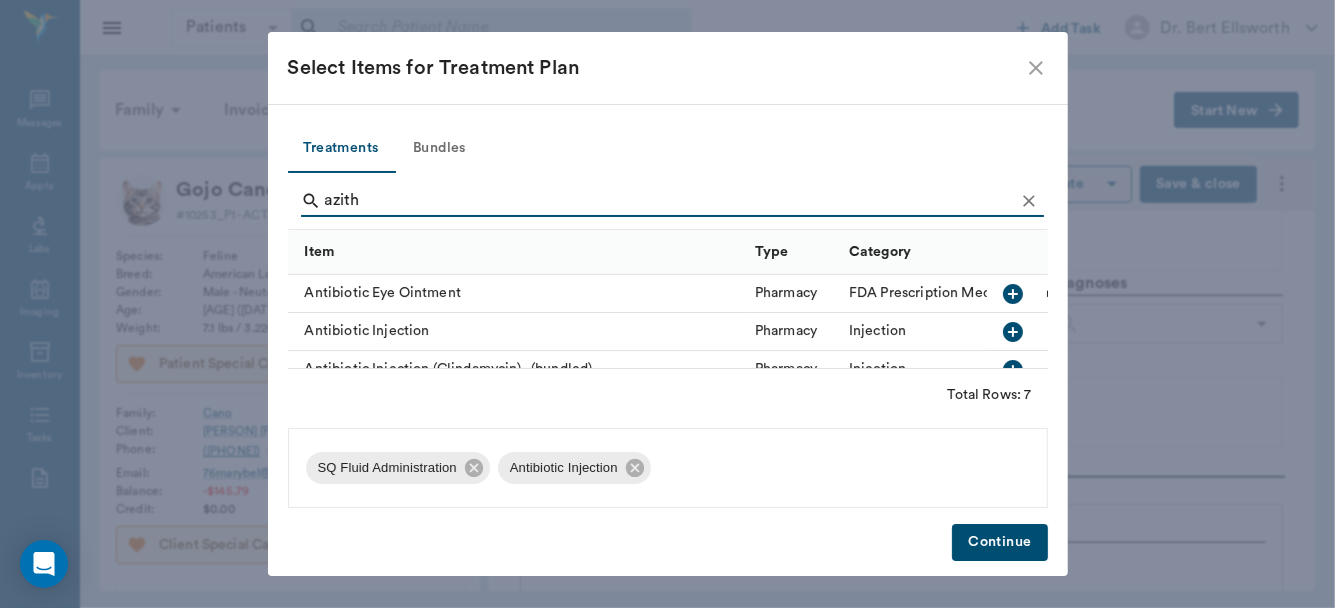 type on "azithr" 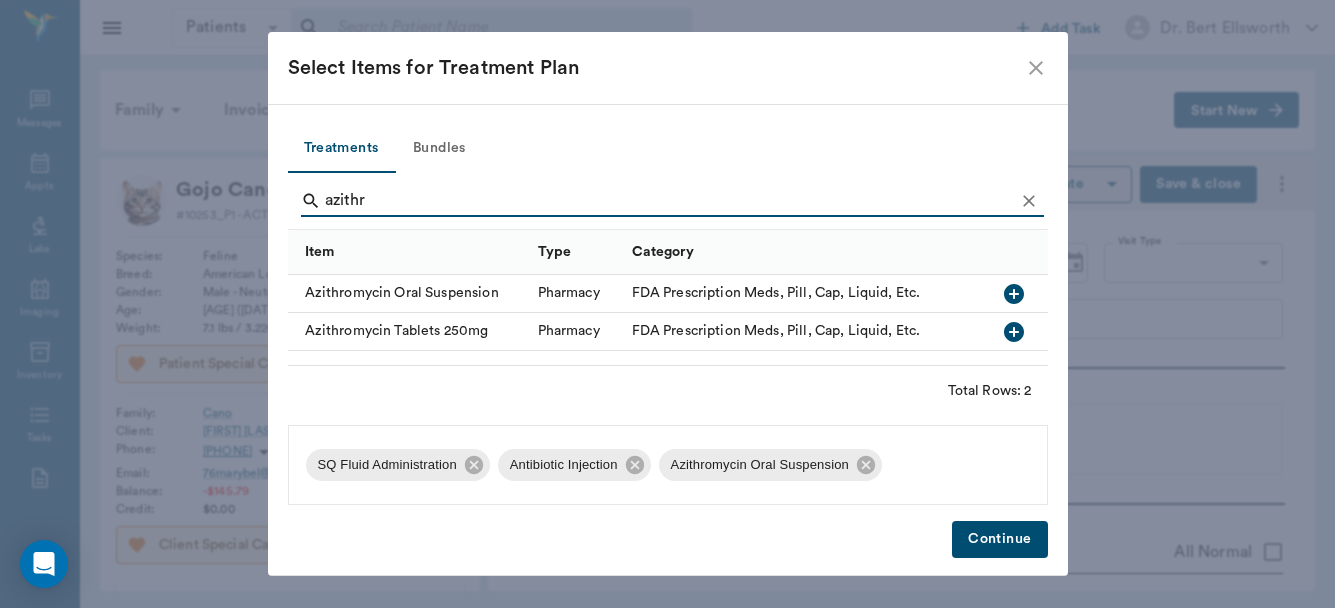 click on "Continue" at bounding box center (999, 539) 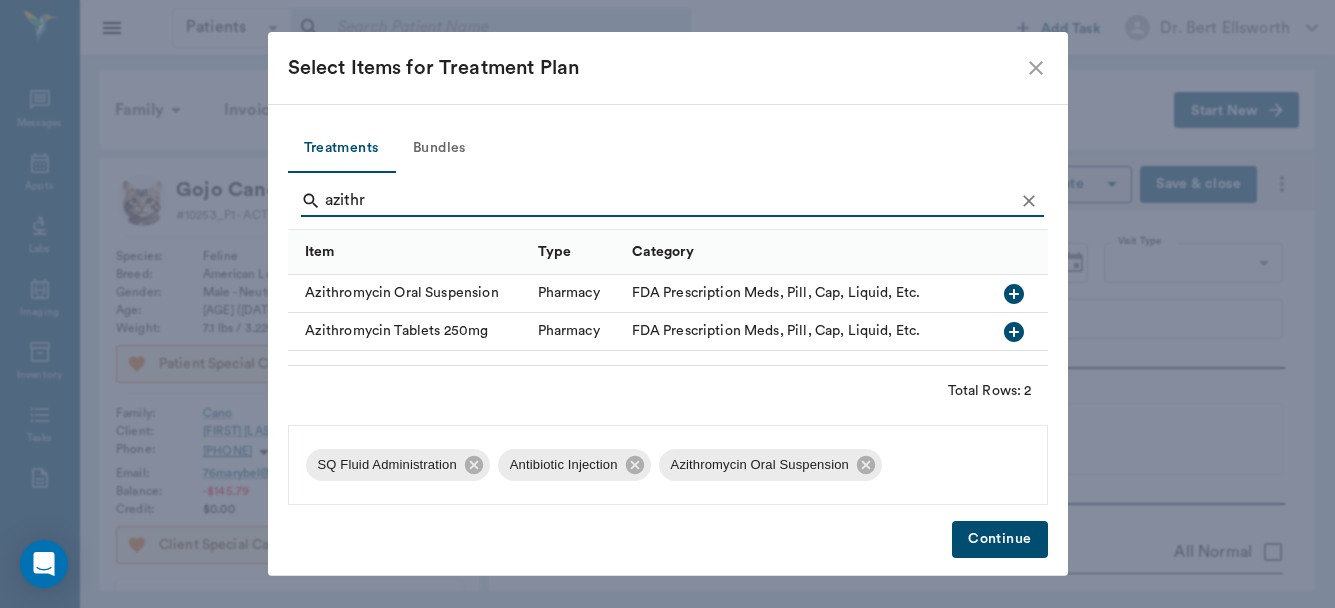 scroll, scrollTop: 0, scrollLeft: 0, axis: both 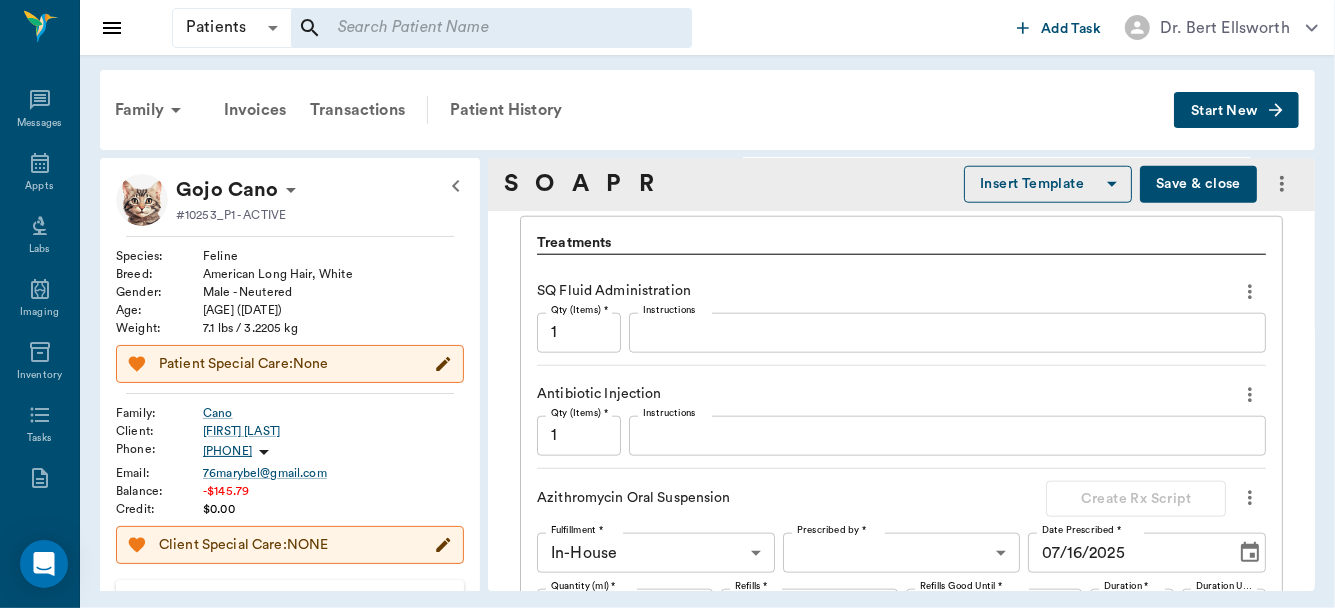 click on "Instructions" at bounding box center [947, 435] 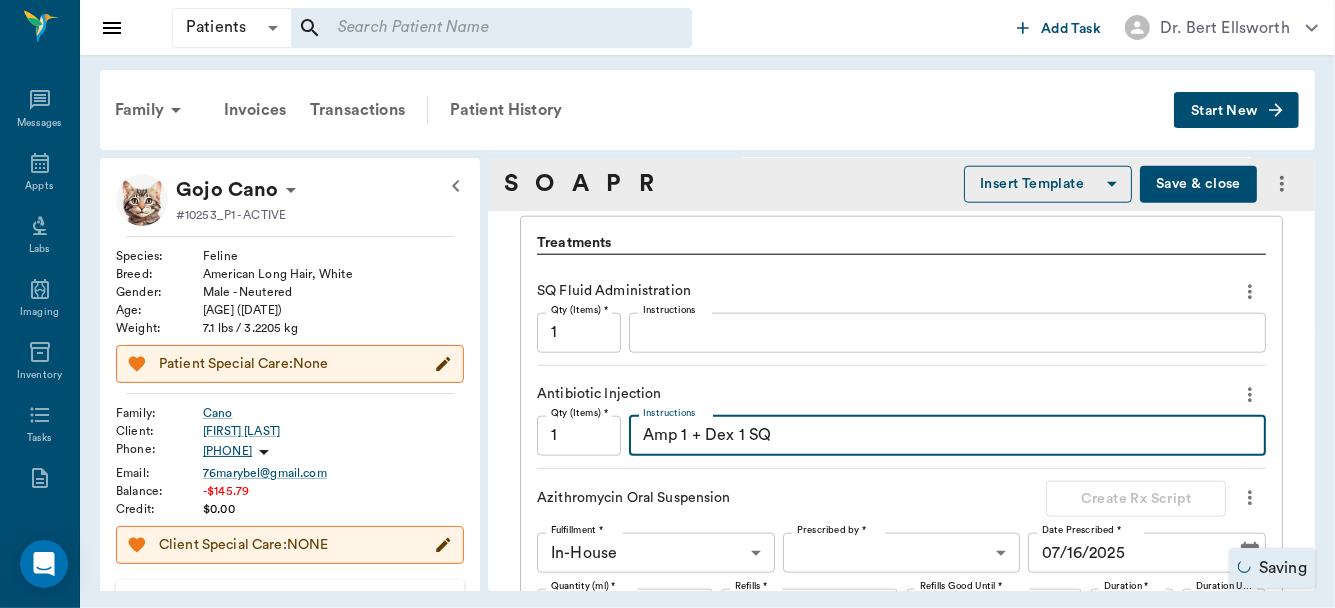 type on "Amp 1 + Dex 1 SQ" 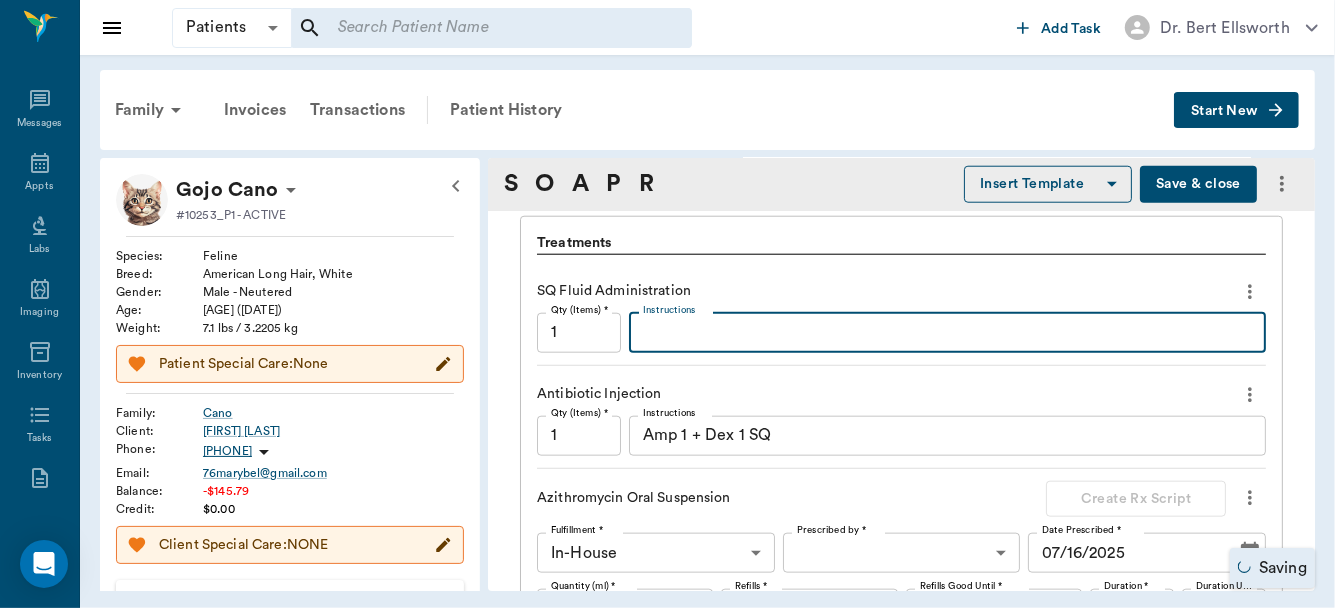 click on "Instructions" at bounding box center [947, 332] 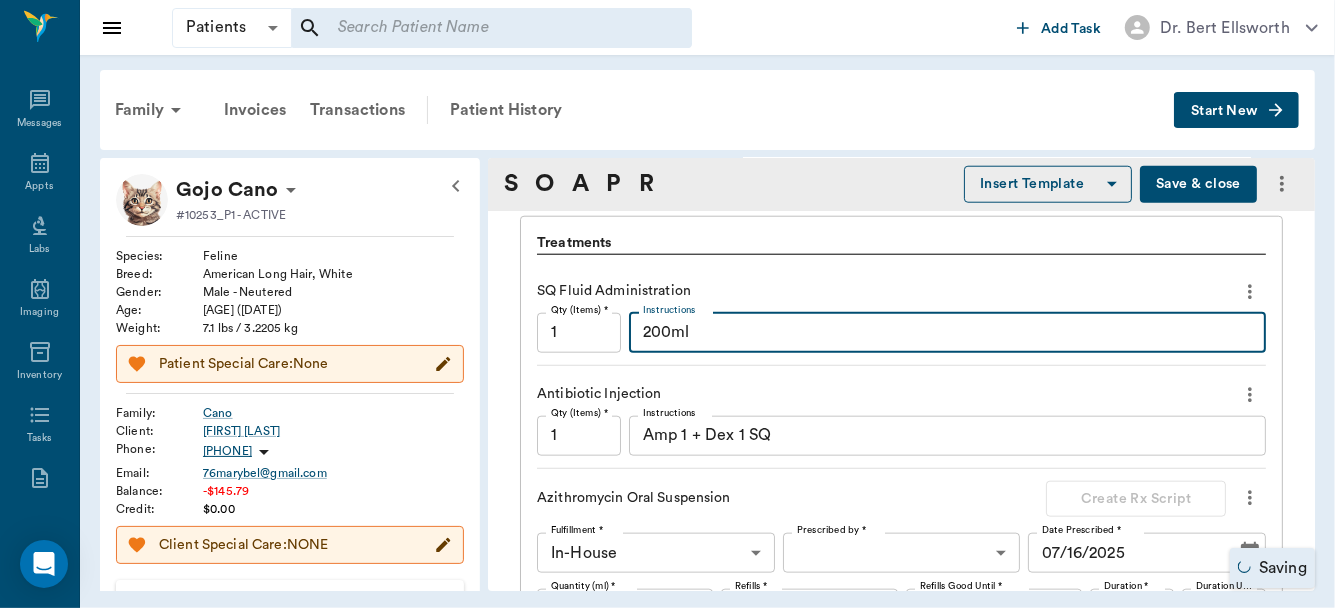 scroll, scrollTop: 1733, scrollLeft: 0, axis: vertical 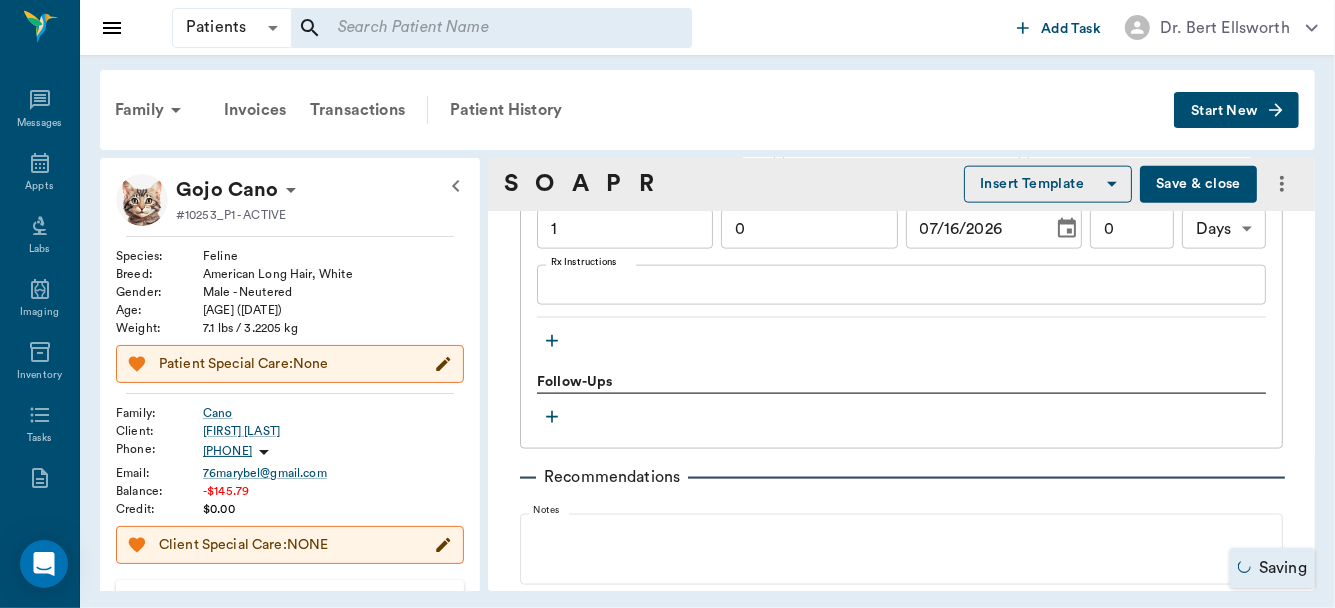 type on "200ml" 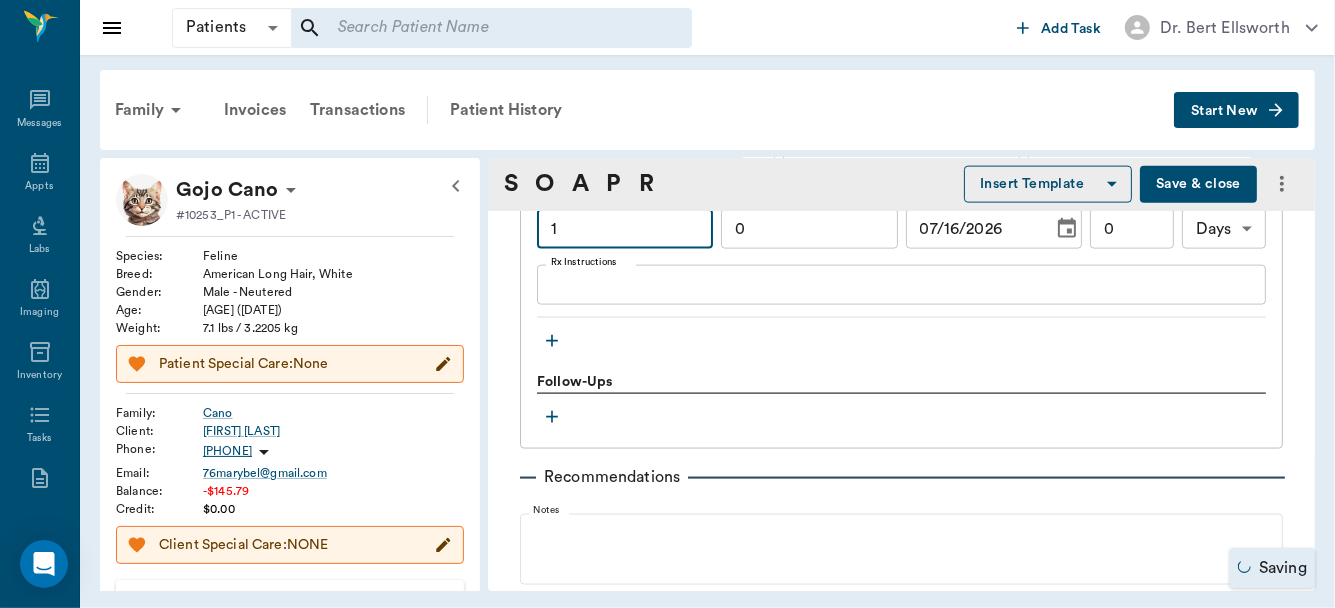 scroll, scrollTop: 1581, scrollLeft: 0, axis: vertical 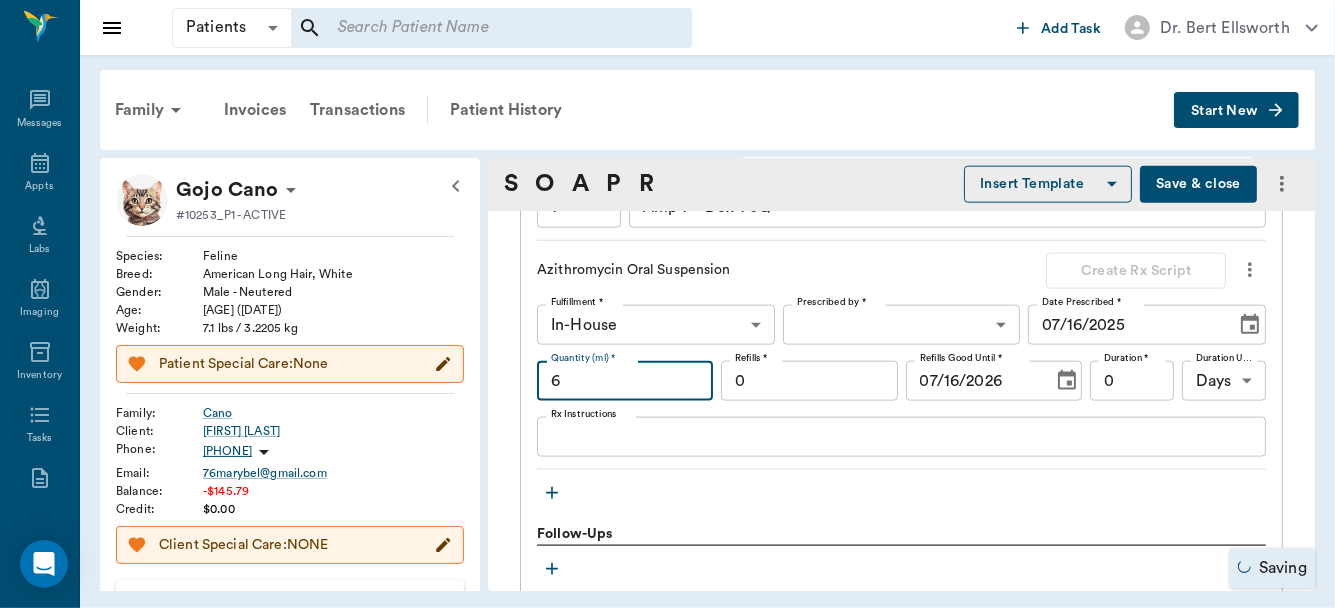 type on "6" 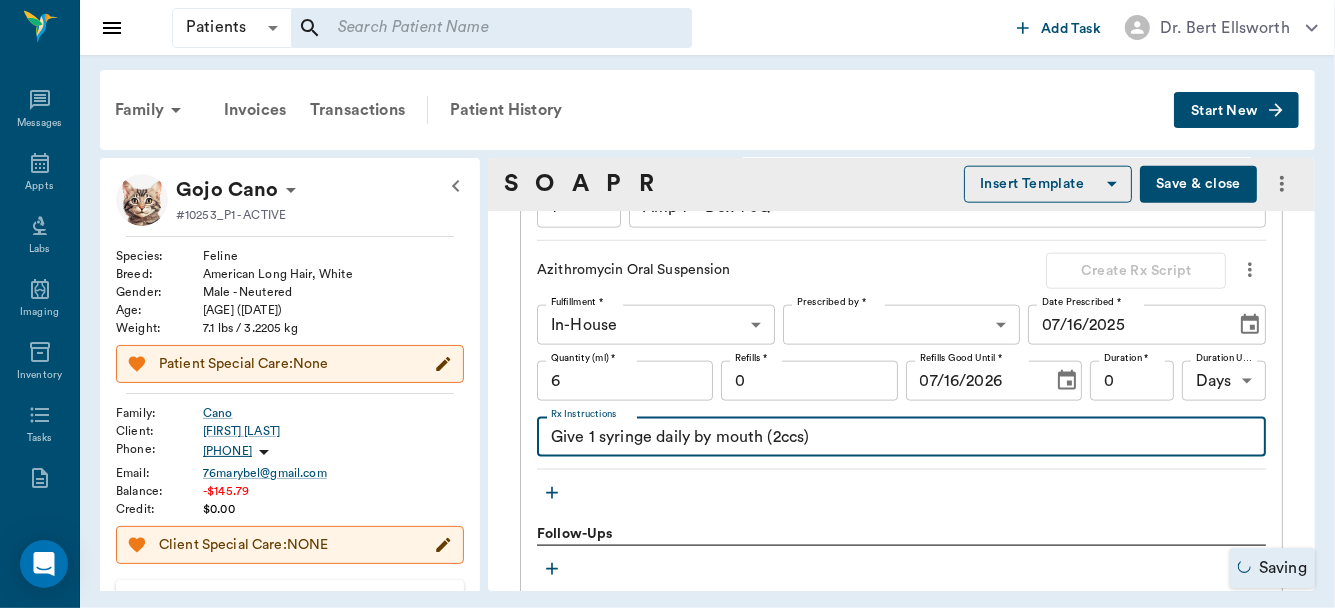 type on "Give 1 syringe daily by mouth (2ccs)" 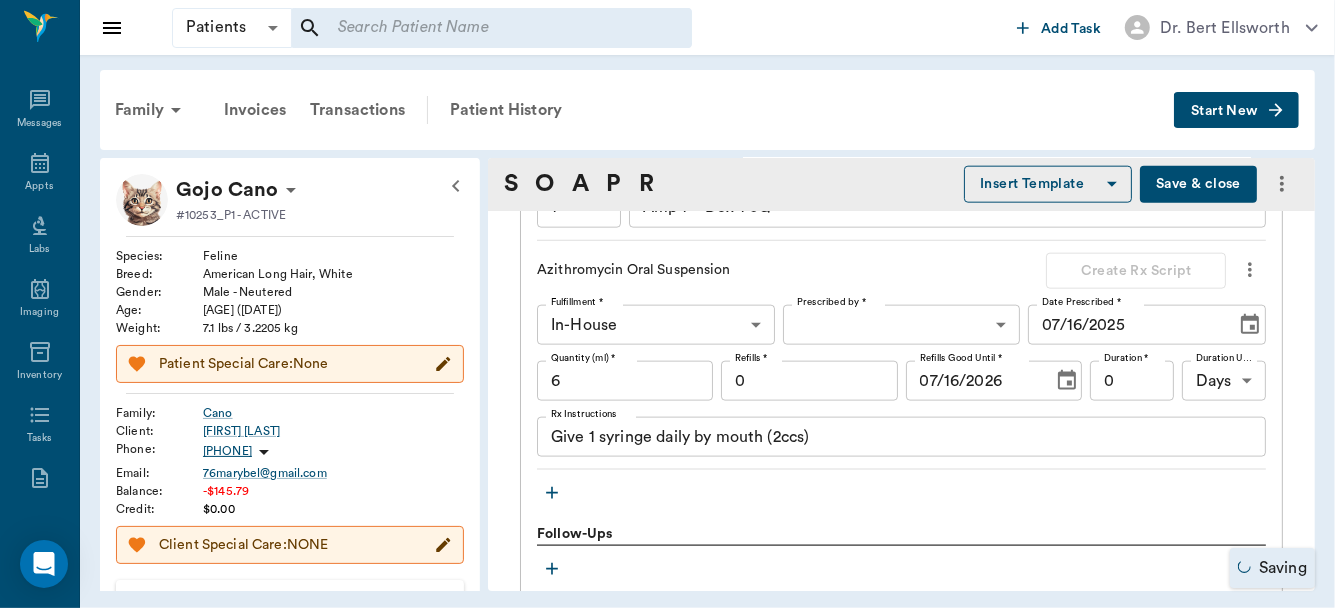 click on "Azithromycin Oral Suspension" at bounding box center [783, 270] 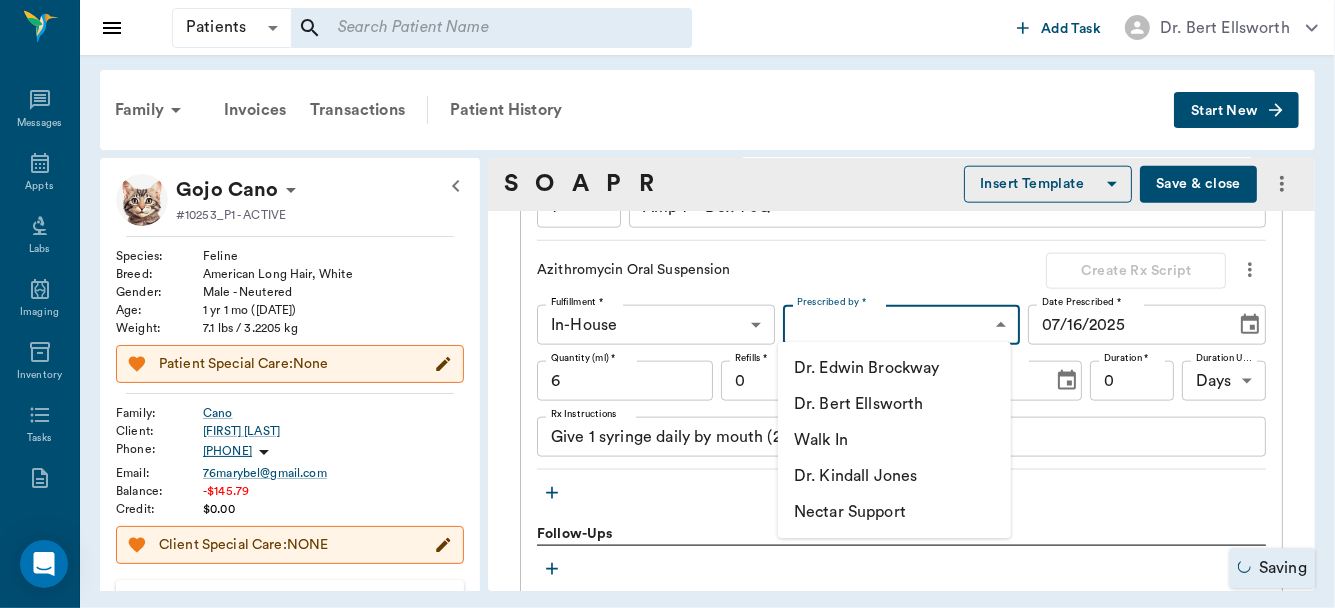 click on "Patients Patients ​ ​ Add Task Dr. [LAST] [LAST] Nectar Messages Appts Labs Imaging Inventory Tasks Forms Staff Reports Lookup Settings Family Invoices Transactions Patient History Start New Gojo Cano #10253_P1    -    ACTIVE   Species : Feline Breed : American Long Hair, White Gender : Male - Neutered Age : 1 yr 1 mo ([DATE]) Weight : 7.1 lbs / 3.2205 kg Patient Special Care:  None Family : Cano Client : [FIRST] [LAST] Phone : [PHONE] Email : [EMAIL] Balance : -$145.79 Credit : $0.00 Client Special Care:  NONE Patient Vitals Weight BCS HR Temp Resp BP Dia Pain Perio Score ( lb ) Date [DATE] 10PM 0 3 6 9 12 Ongoing diagnosis Current Rx laxatone 4.25oz [DATE] cerenia ( maropitant ) oral solution 10mg/ml per ml [DATE] Reminders Rabies Vaccination Feline 1 Yr [DATE] Upcoming appointments Illness [DATE] Schedule Appointment S O A P R Insert Template  Save & close Provider Dr. [LAST] [LAST] 63ec2f075fda476ae8351a4d Provider Assistant ​ Assistant Date [DATE] Date ​ x" at bounding box center (667, 304) 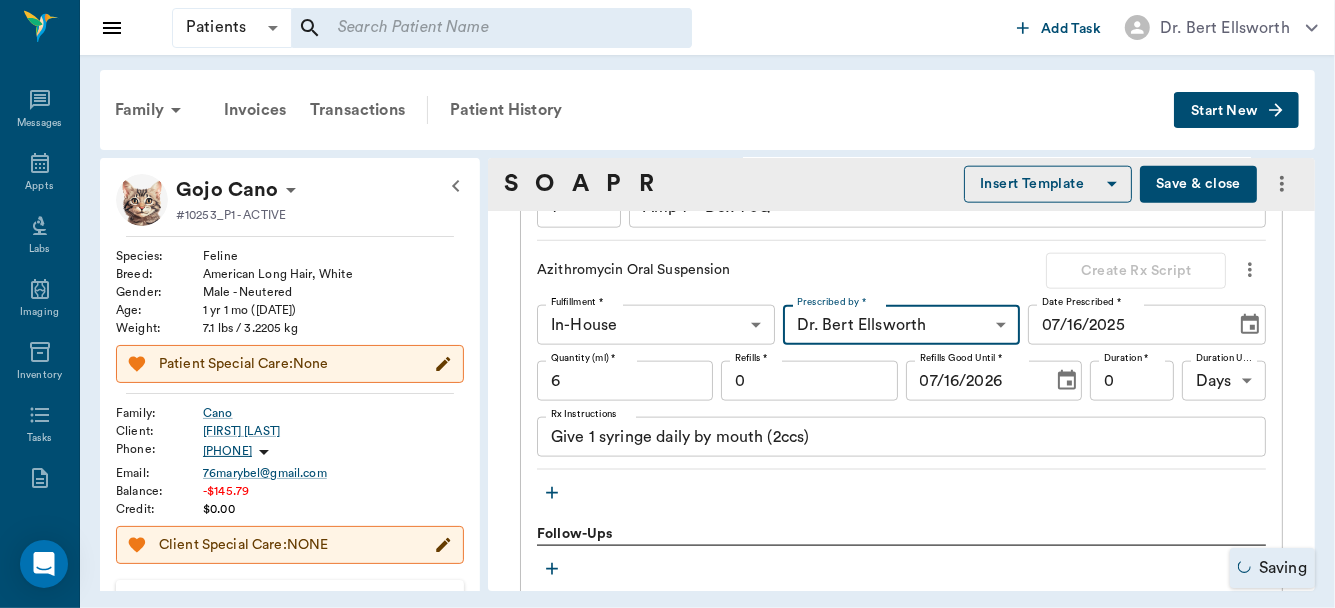 type on "63ec2f075fda476ae8351a4d" 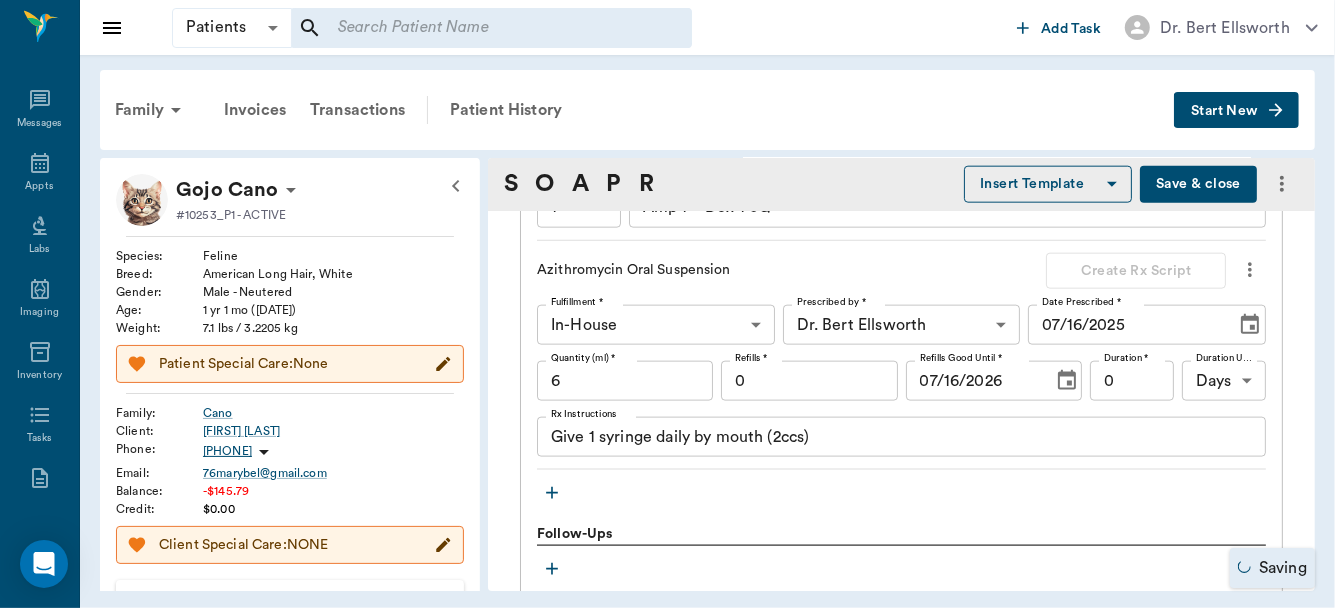 drag, startPoint x: 1311, startPoint y: 480, endPoint x: 1297, endPoint y: 417, distance: 64.53681 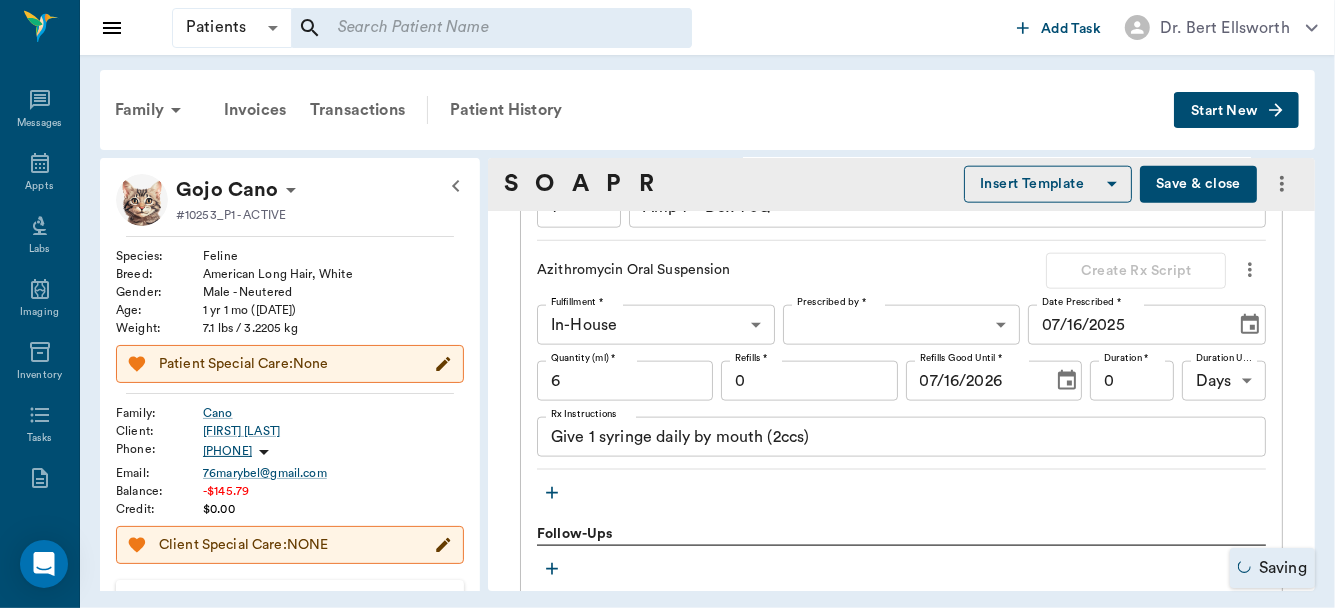 click on "Save & close" at bounding box center [1198, 184] 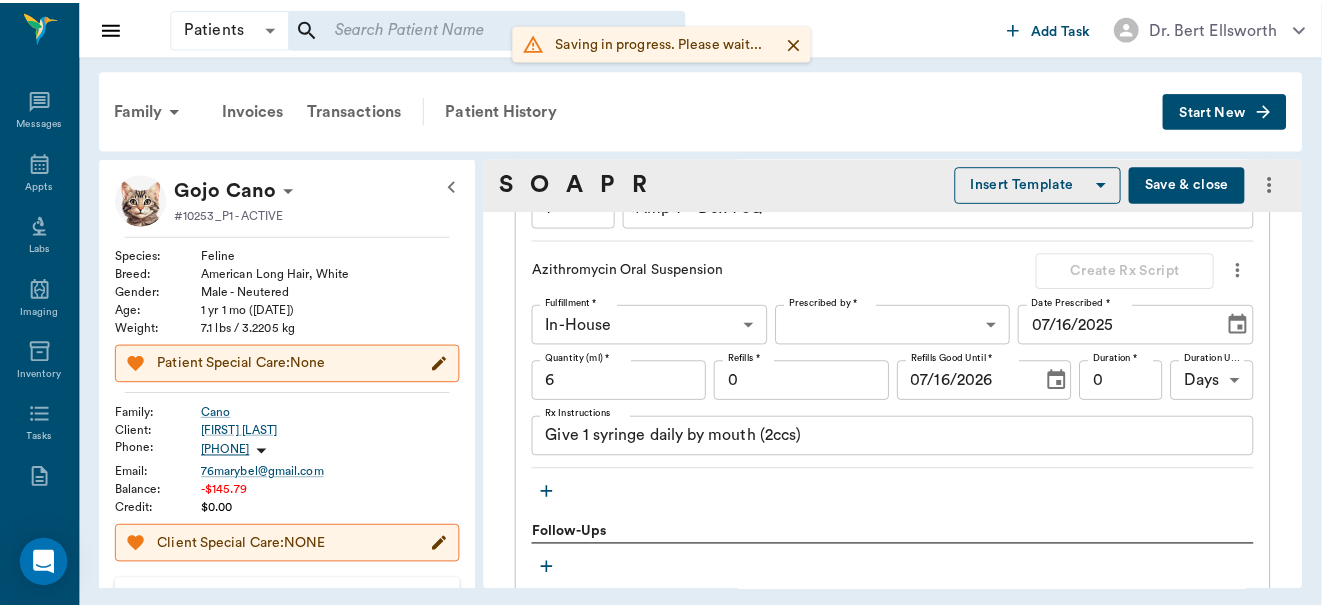 scroll, scrollTop: 1907, scrollLeft: 0, axis: vertical 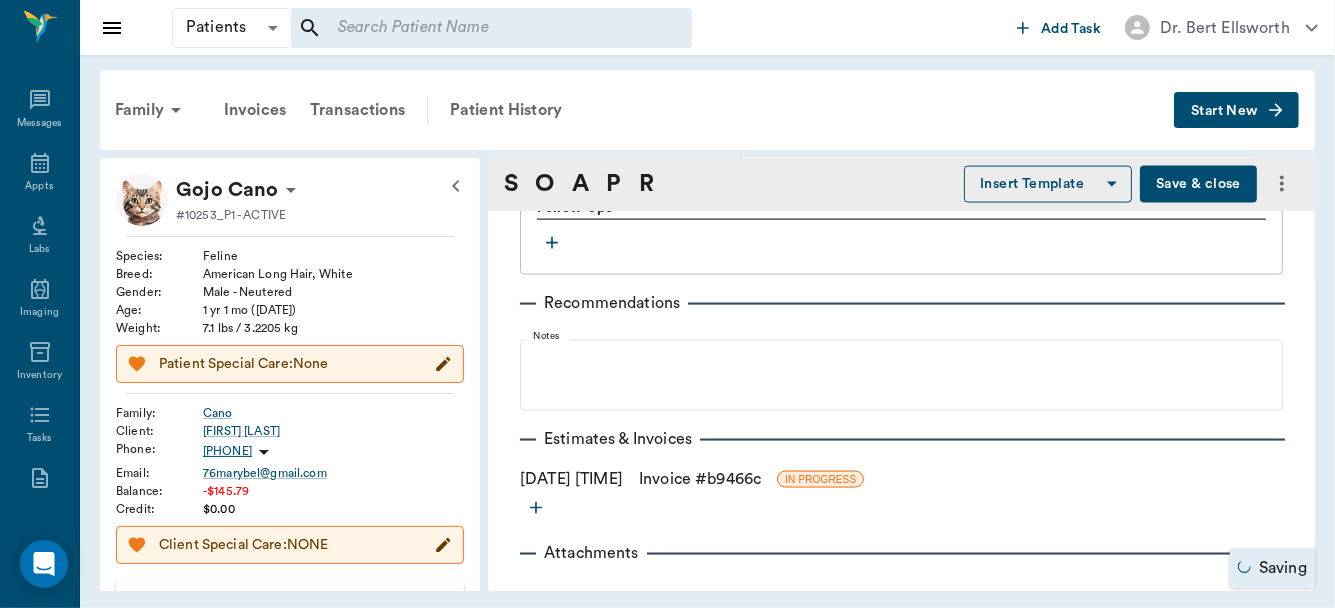 type on "63ec2f075fda476ae8351a4d" 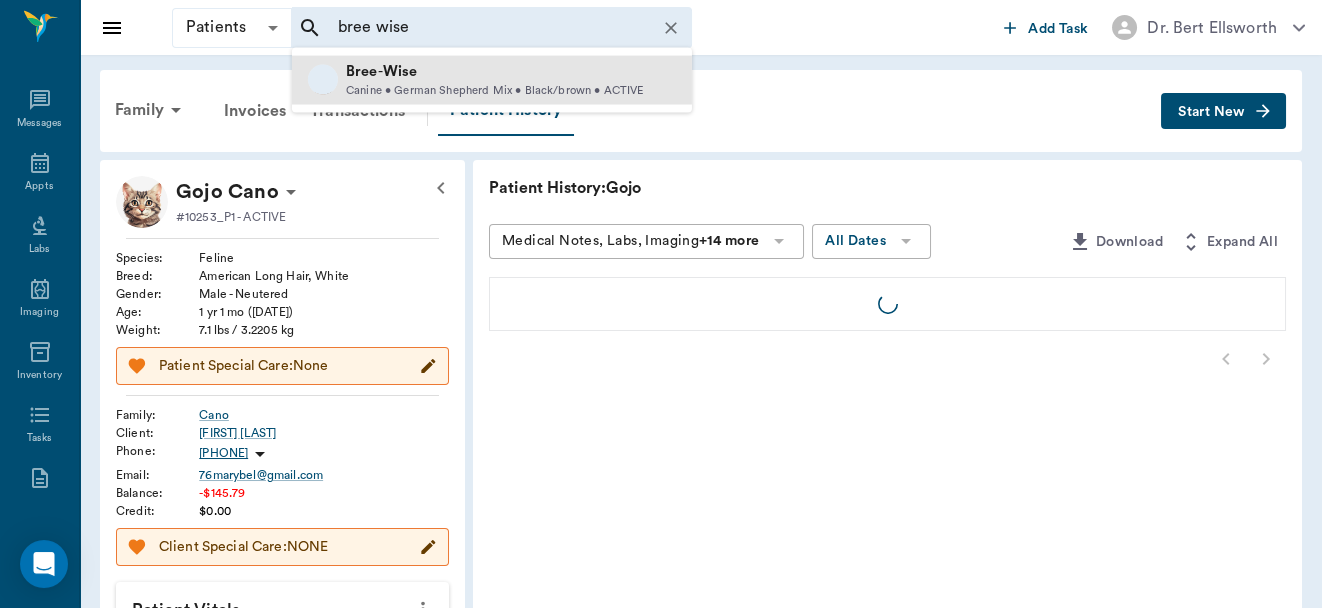 click on "Canine  • German Shepherd Mix  • Black/brown • ACTIVE" at bounding box center [495, 90] 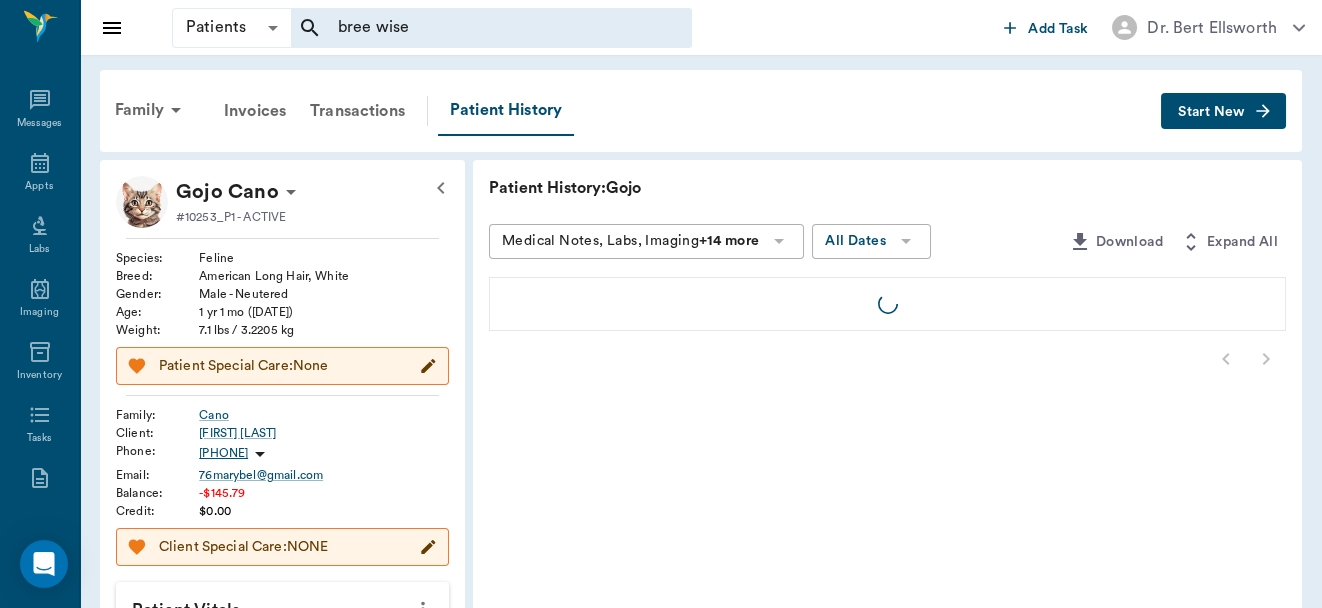type 